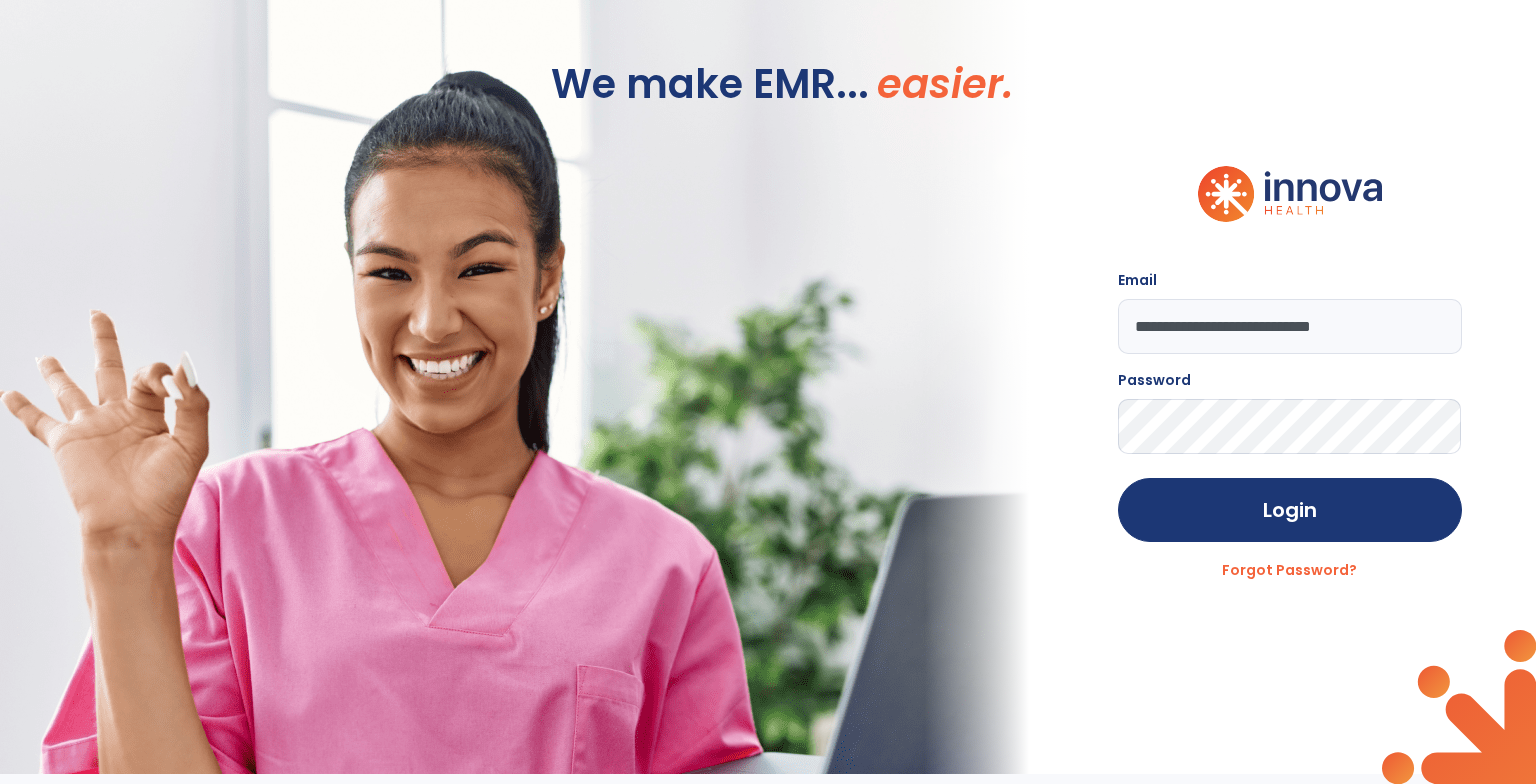 scroll, scrollTop: 0, scrollLeft: 0, axis: both 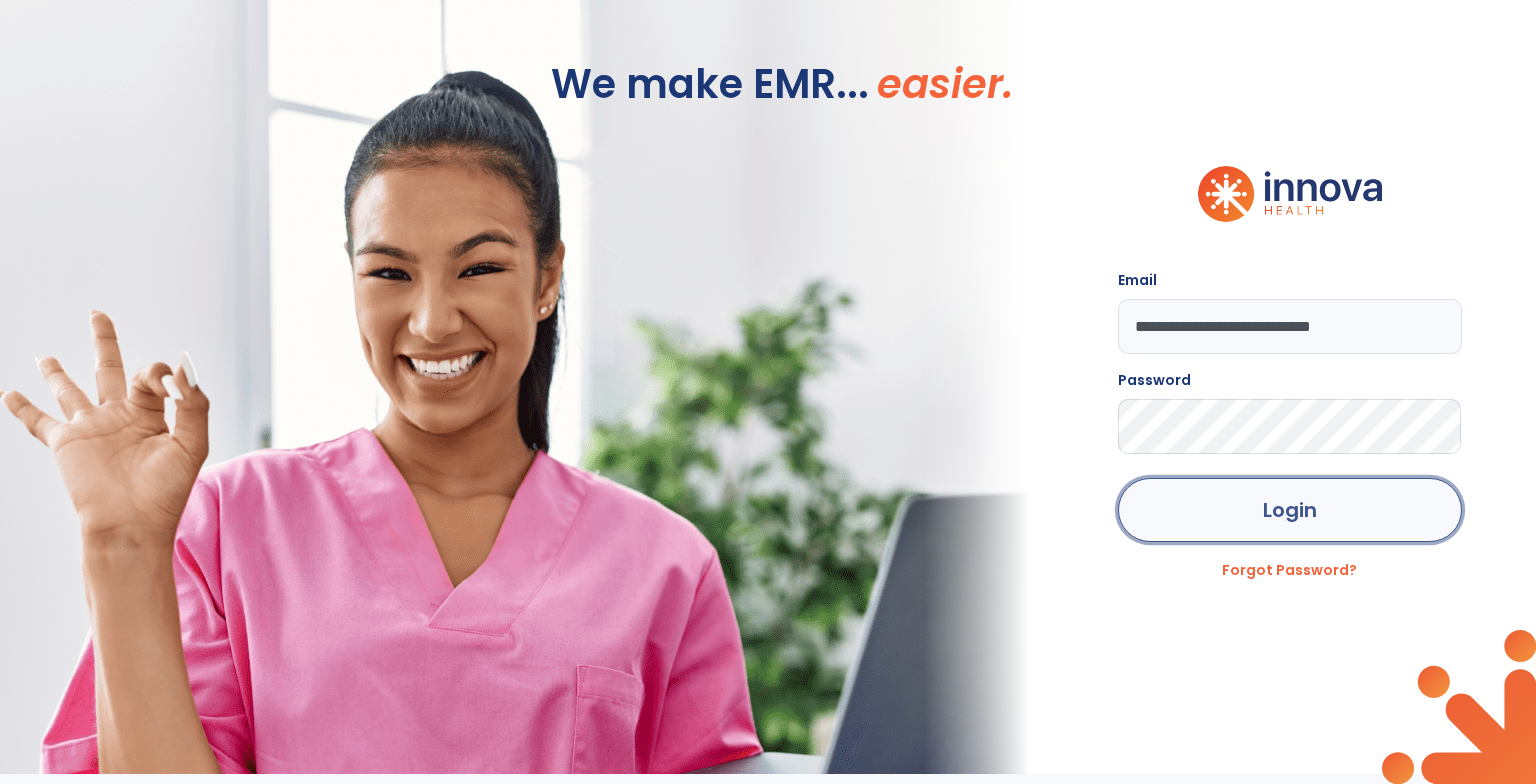 click on "Login" 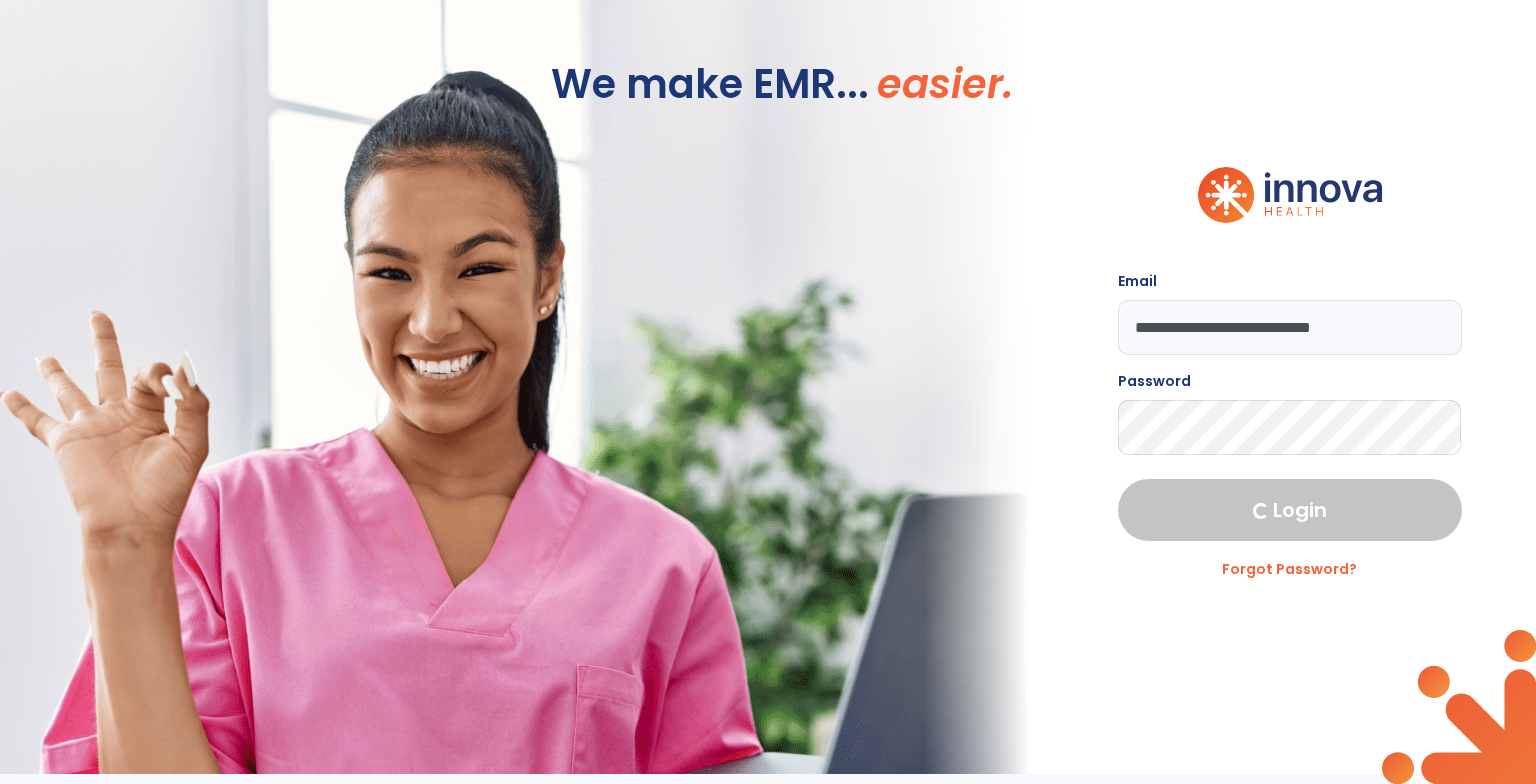 select on "***" 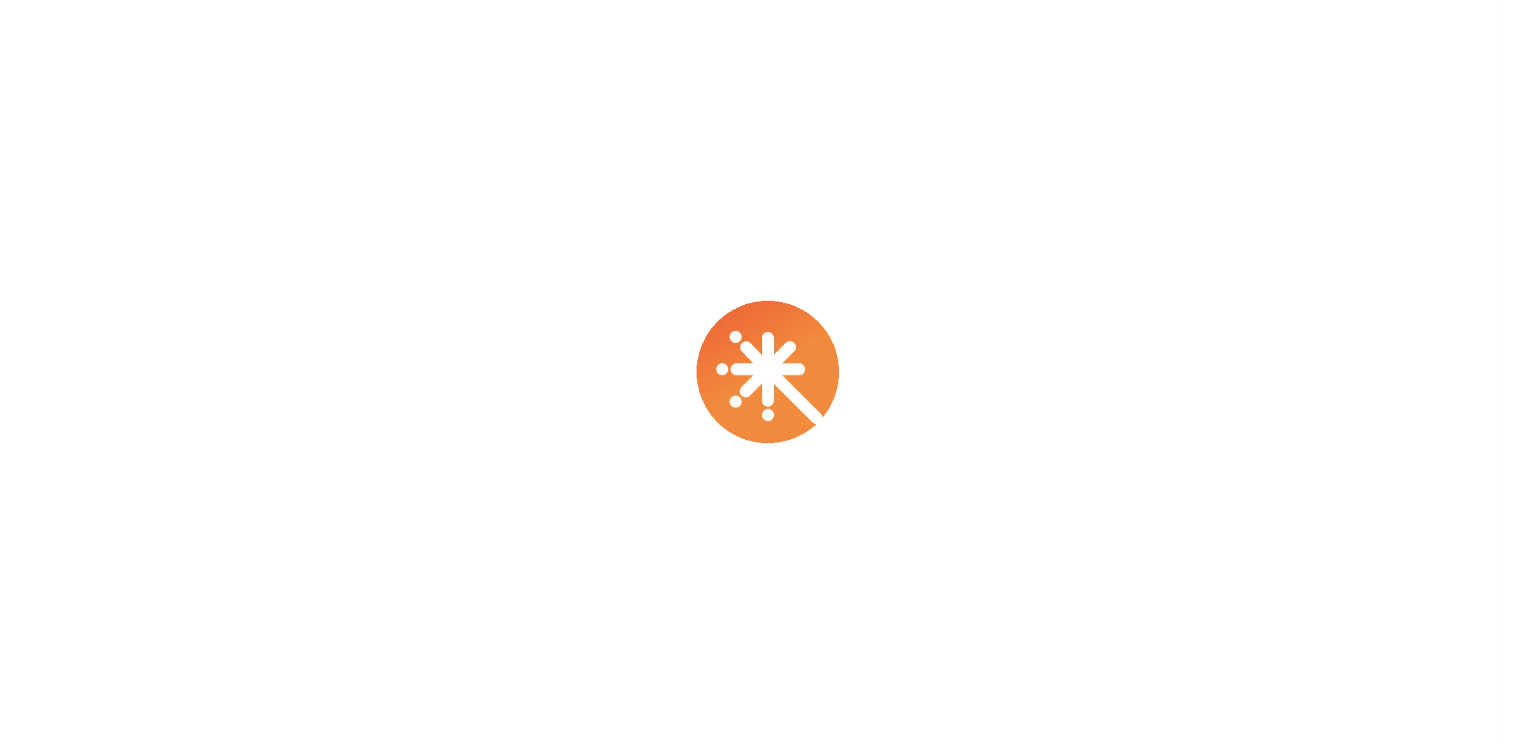scroll, scrollTop: 0, scrollLeft: 0, axis: both 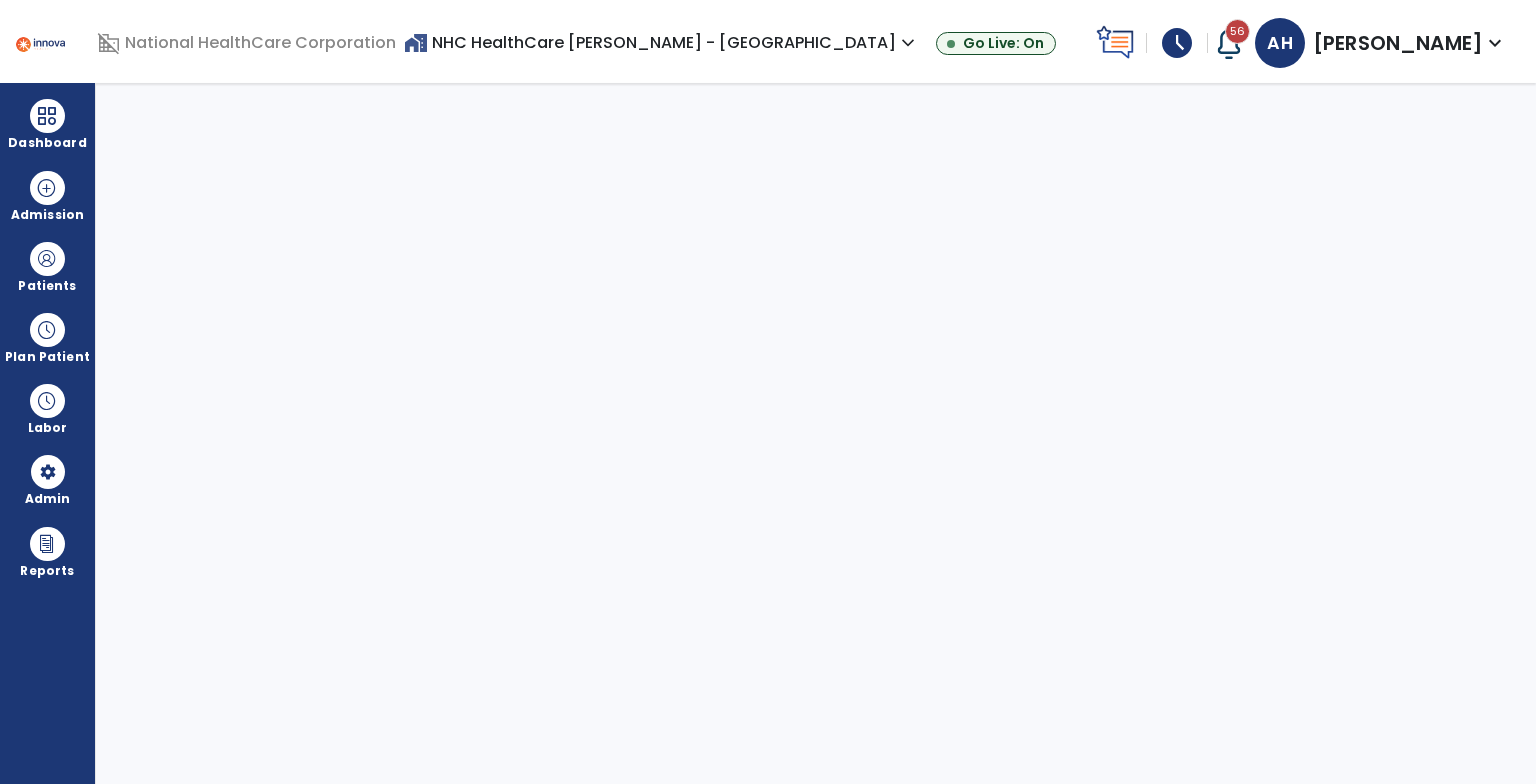 select on "***" 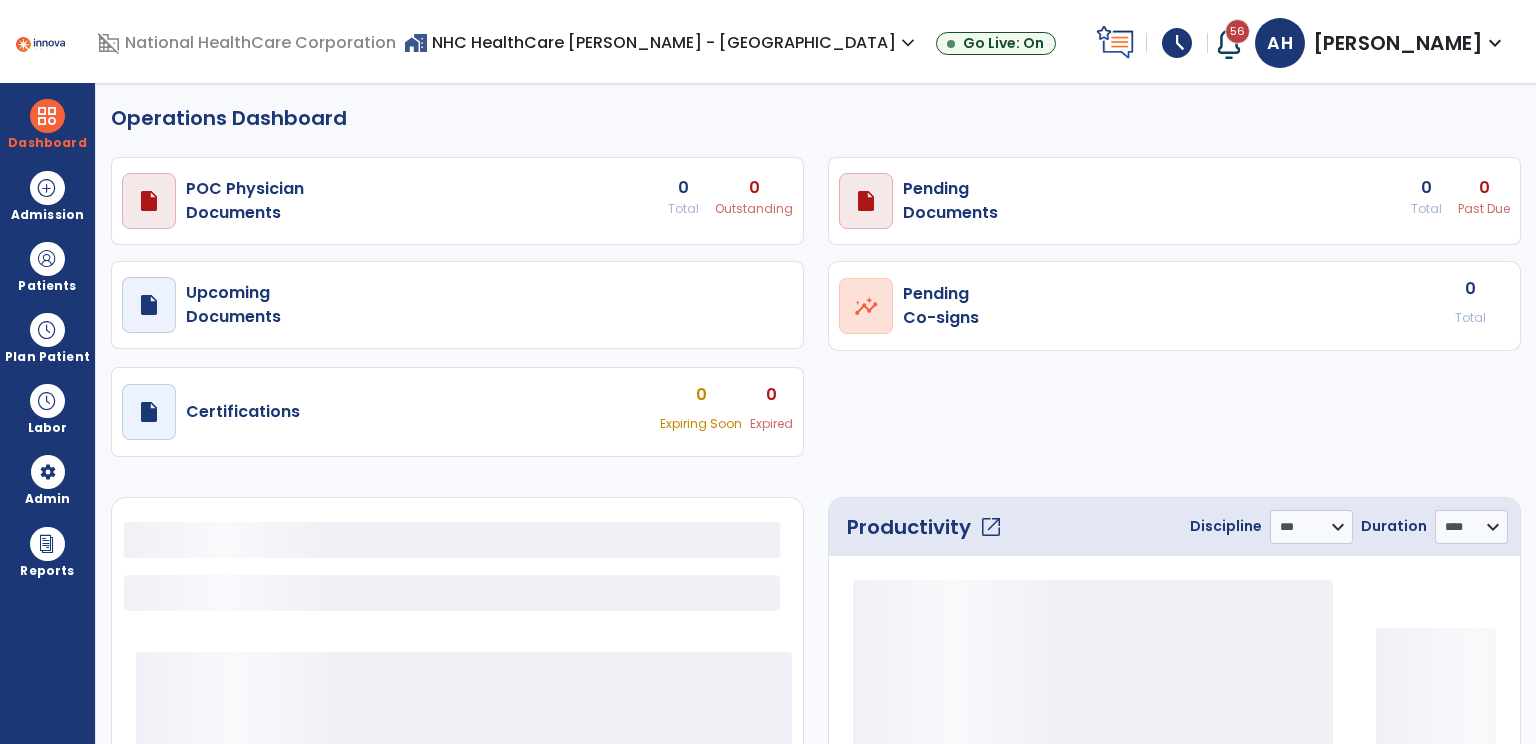 select on "***" 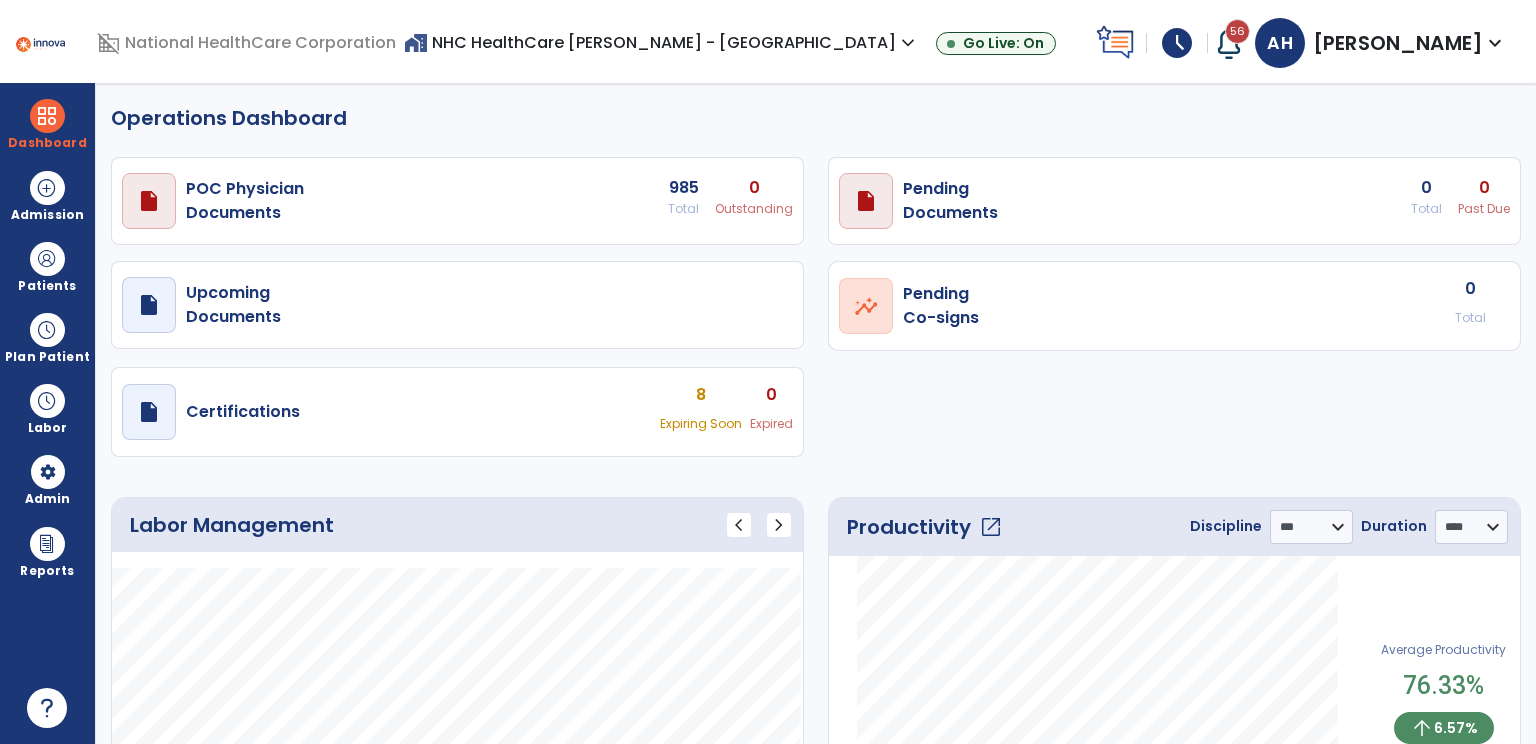 click at bounding box center (1229, 43) 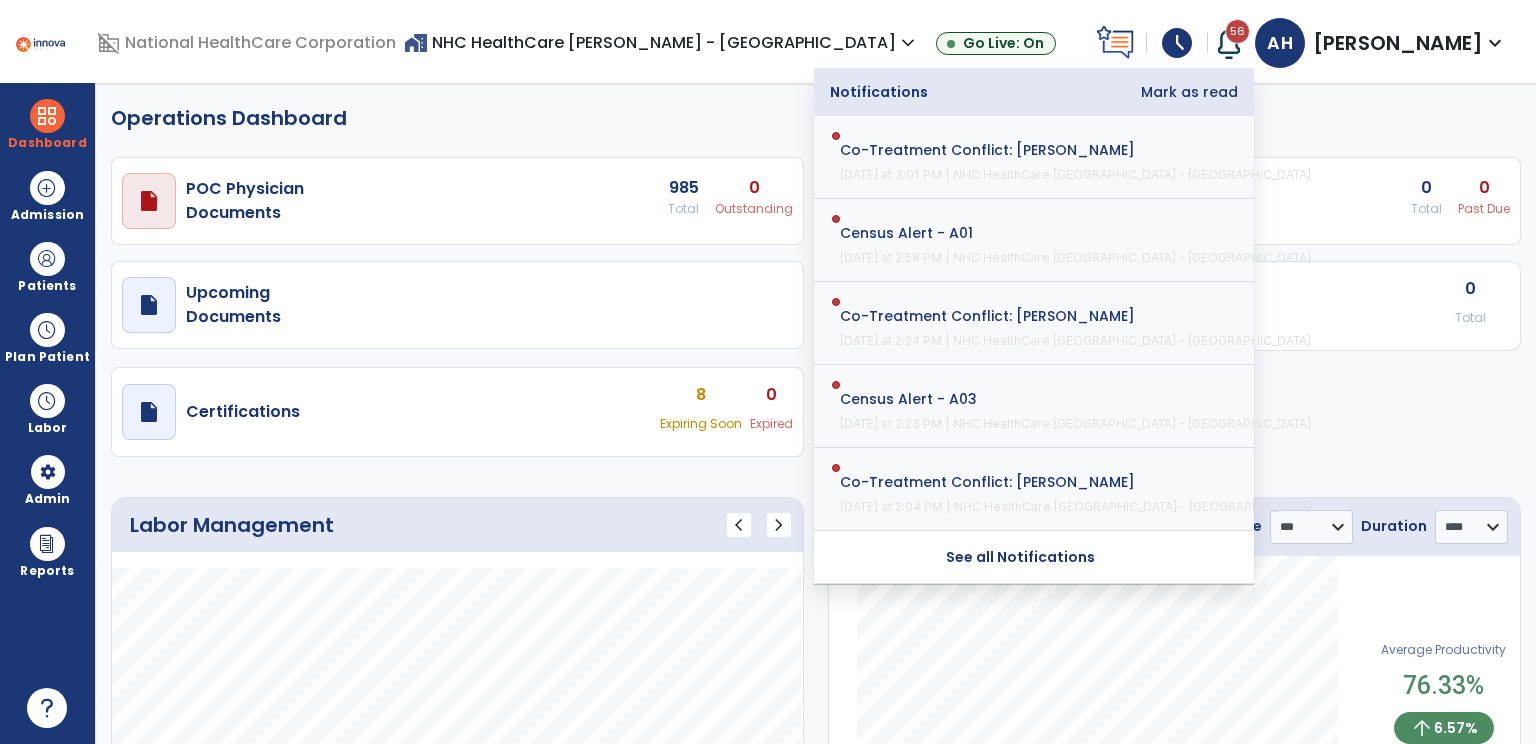 click on "Mark as read" at bounding box center [1189, 92] 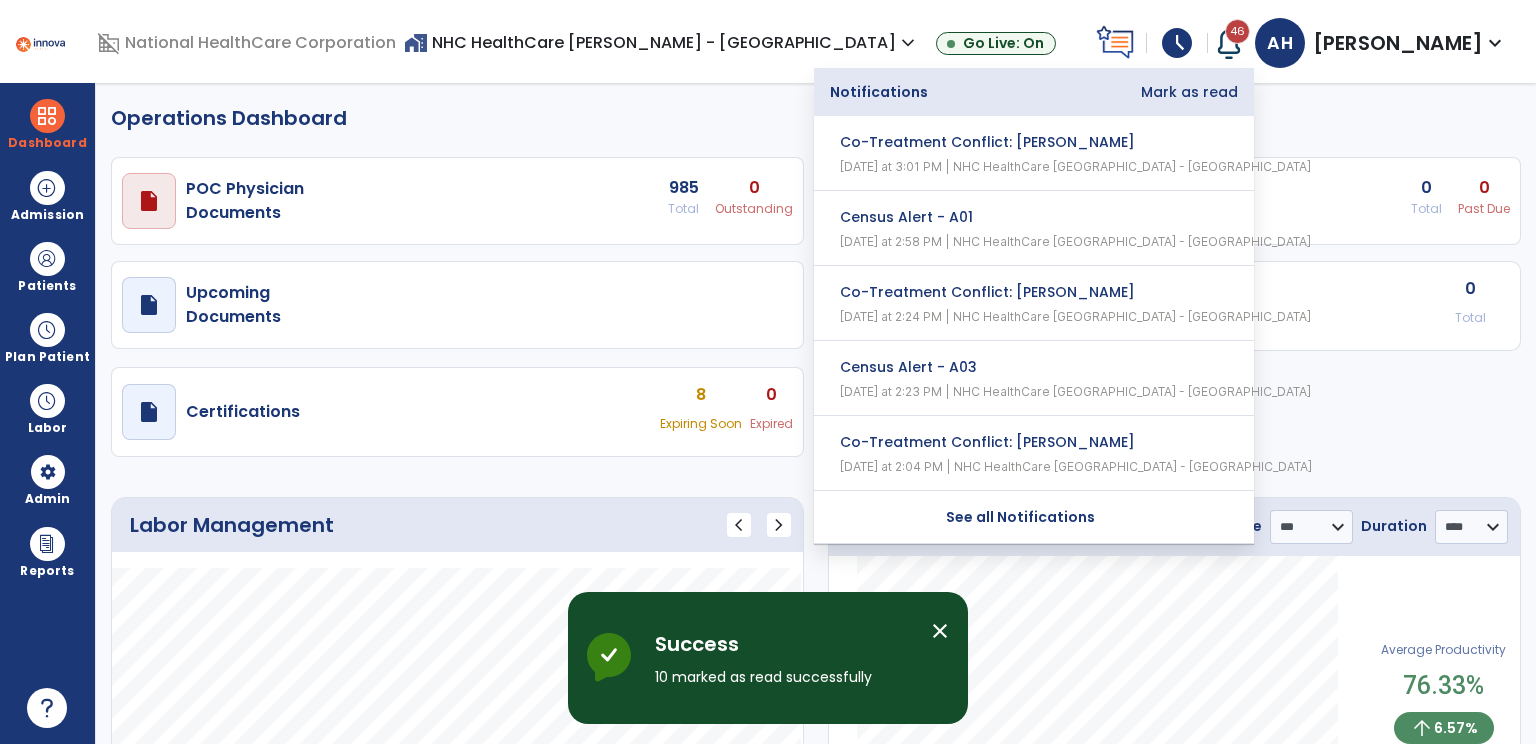 click on "Operations Dashboard" 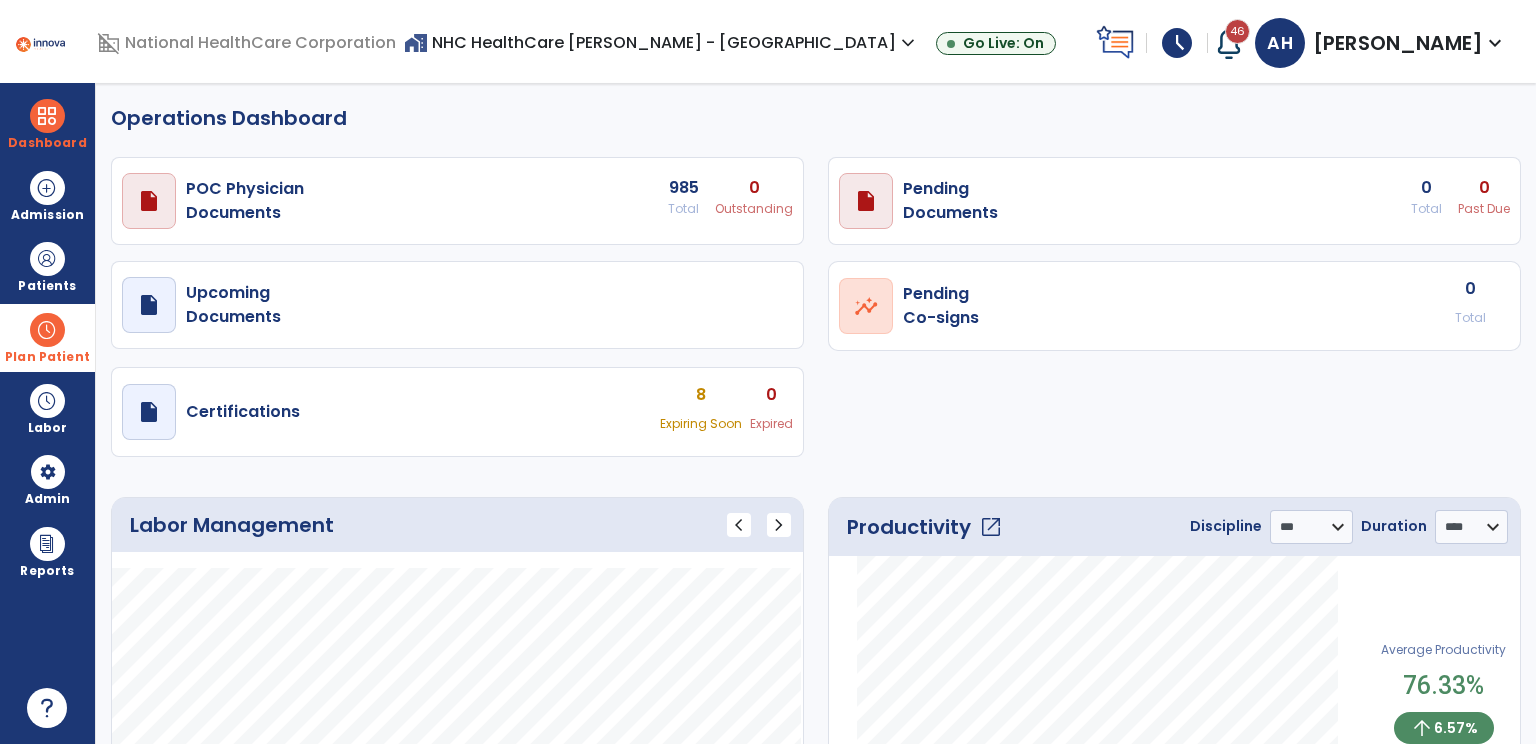 click at bounding box center (47, 330) 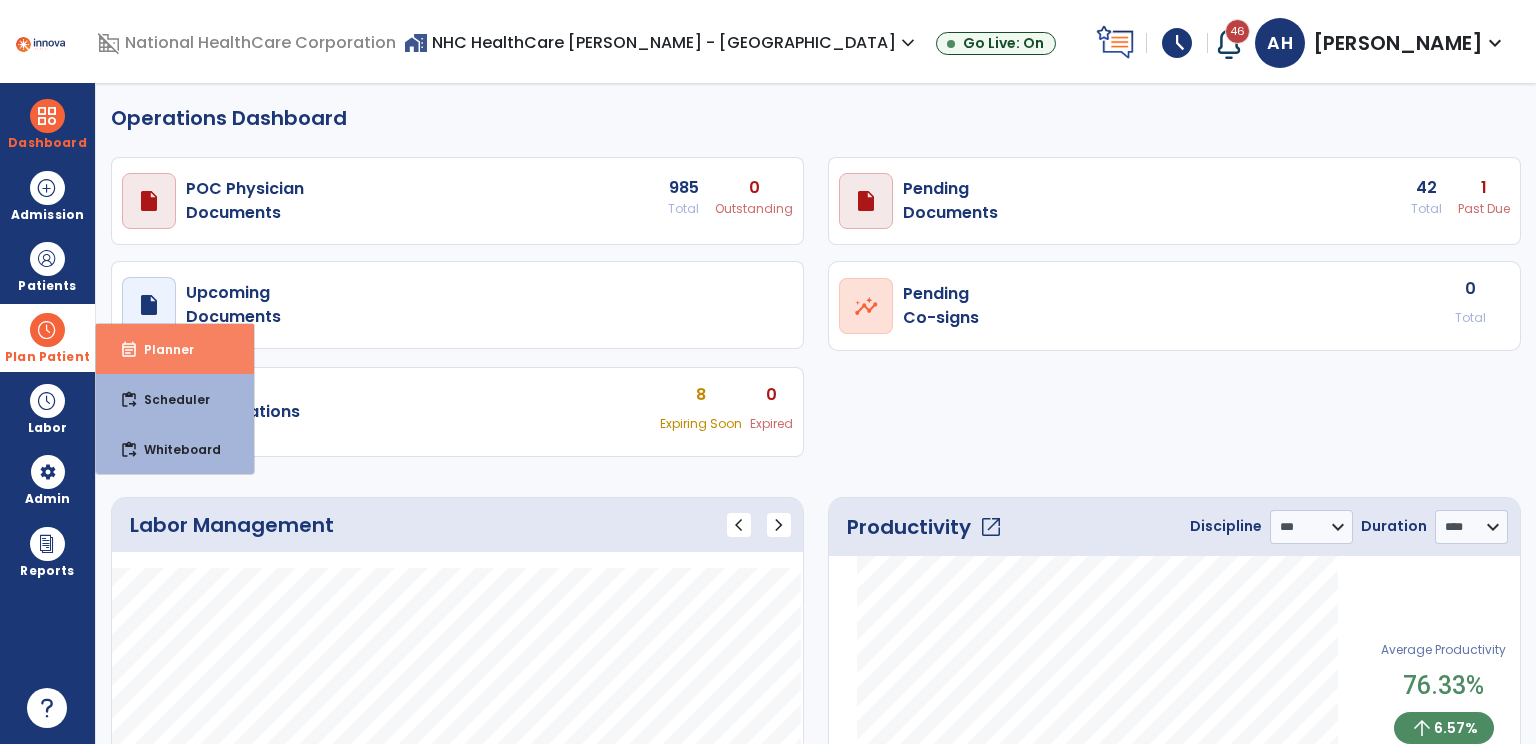 click on "event_note  Planner" at bounding box center (175, 349) 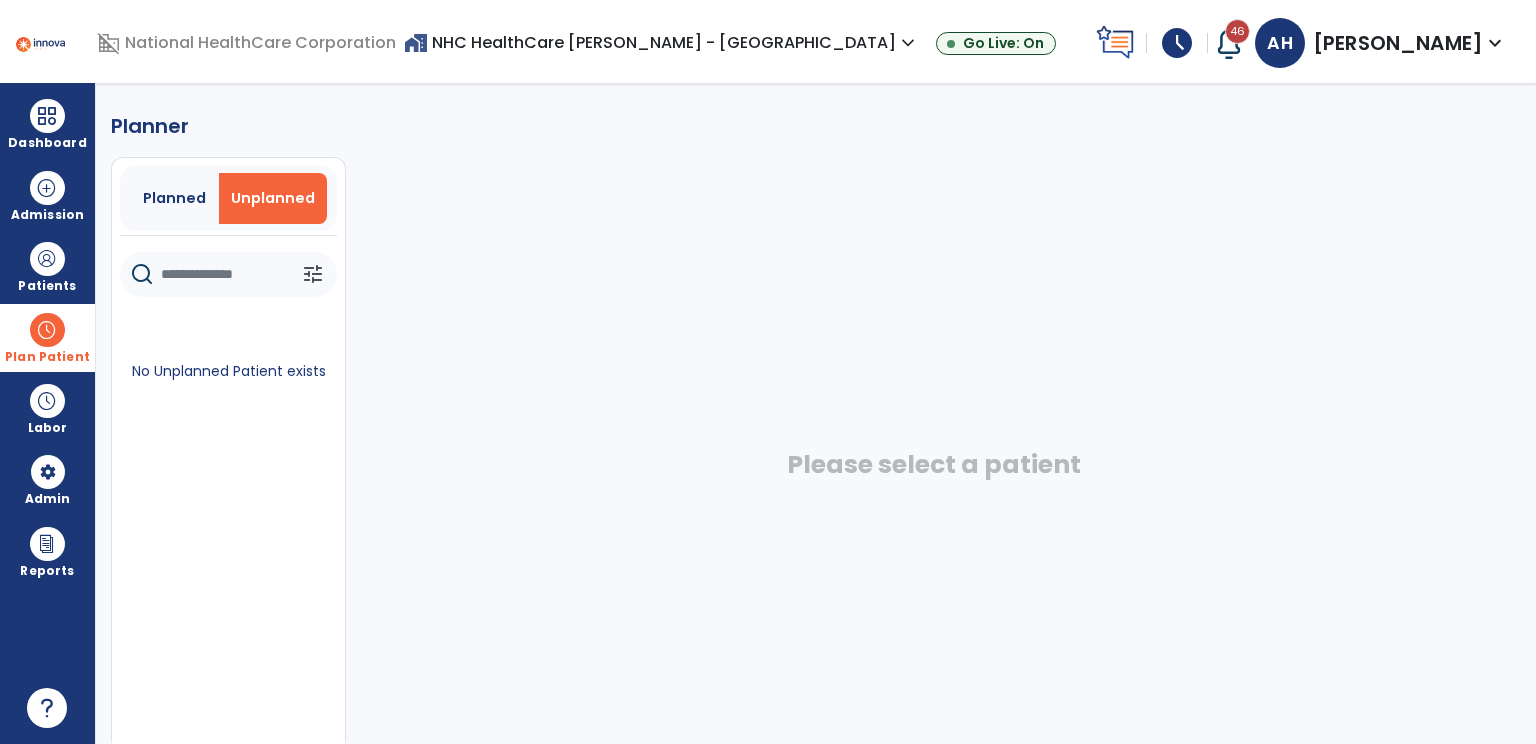 click at bounding box center (47, 330) 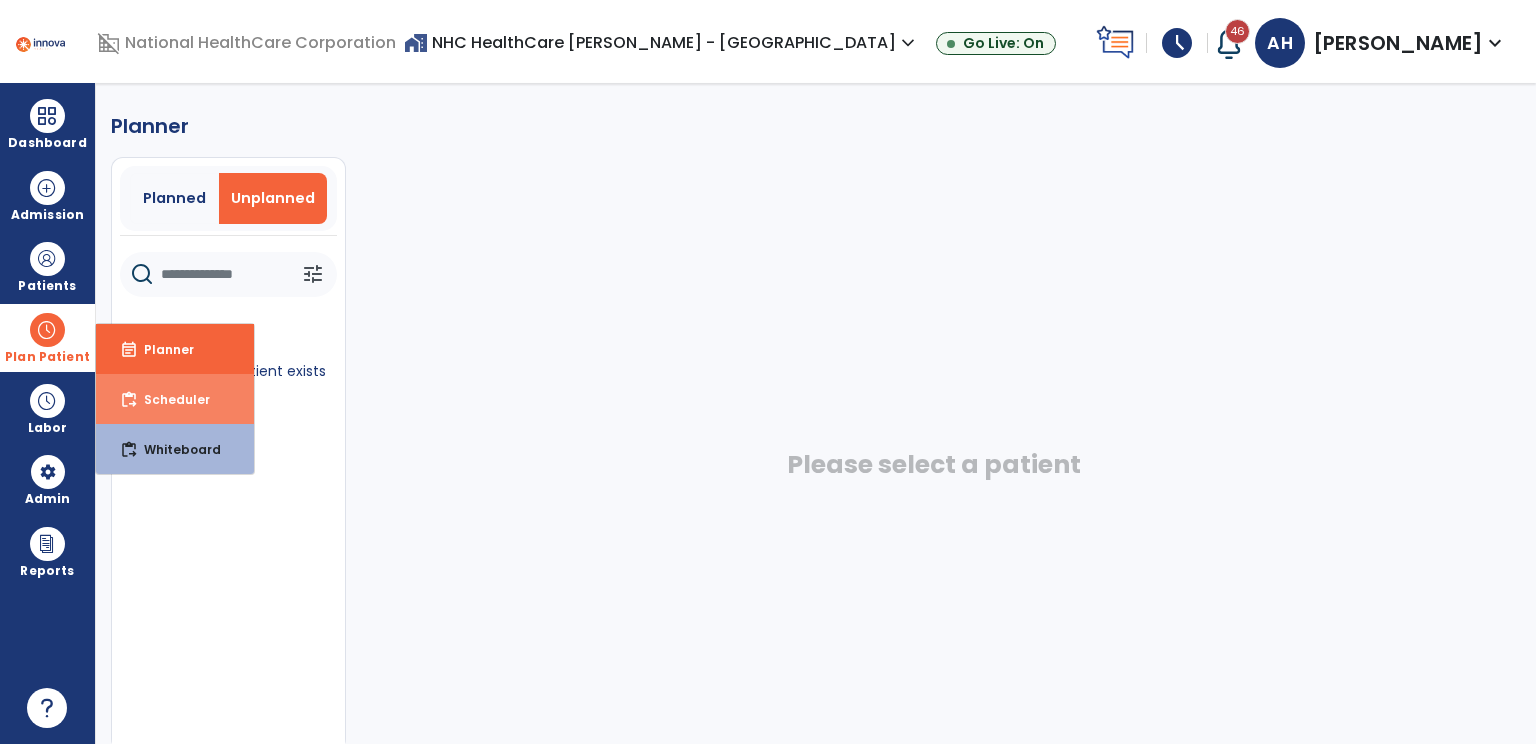 click on "Scheduler" at bounding box center (169, 399) 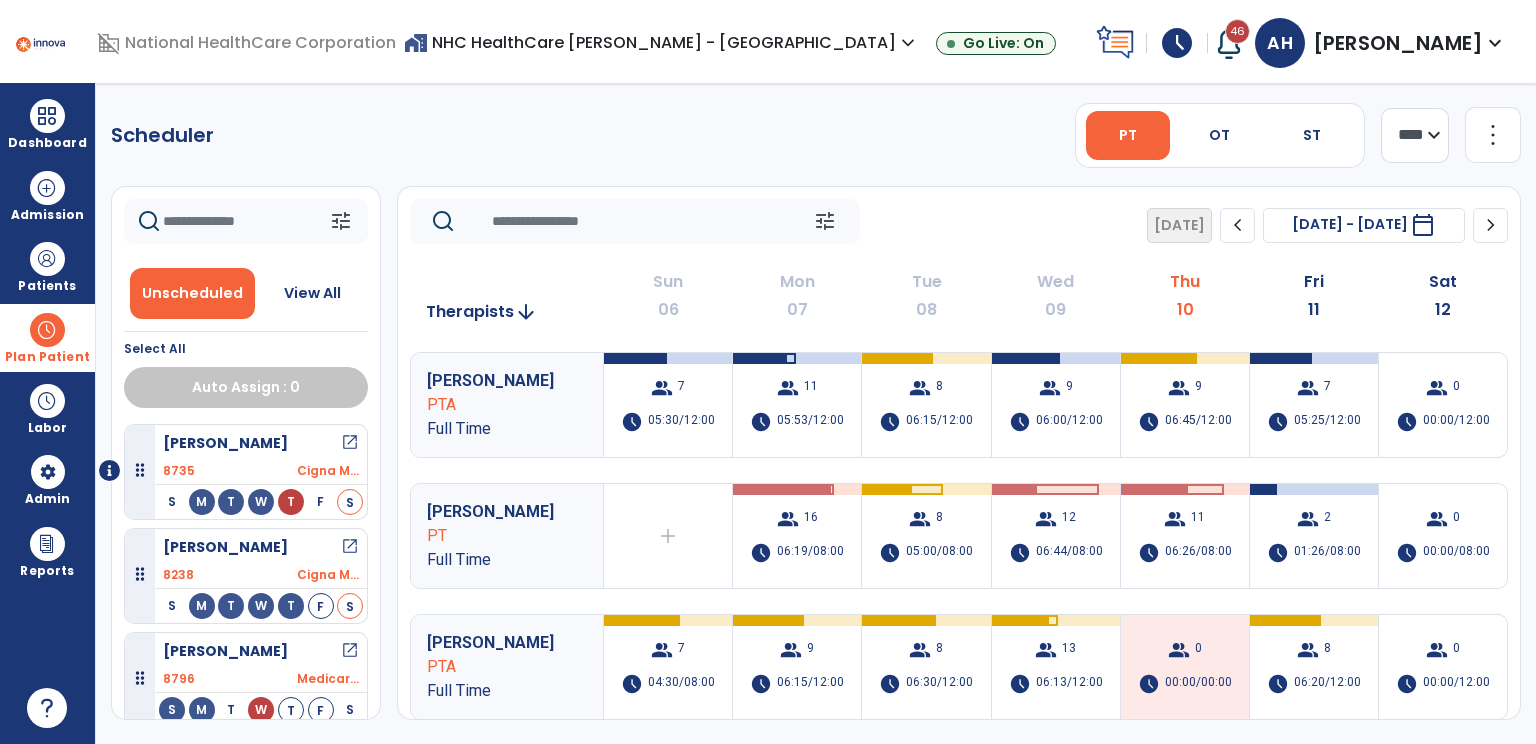 click on "**** ***" 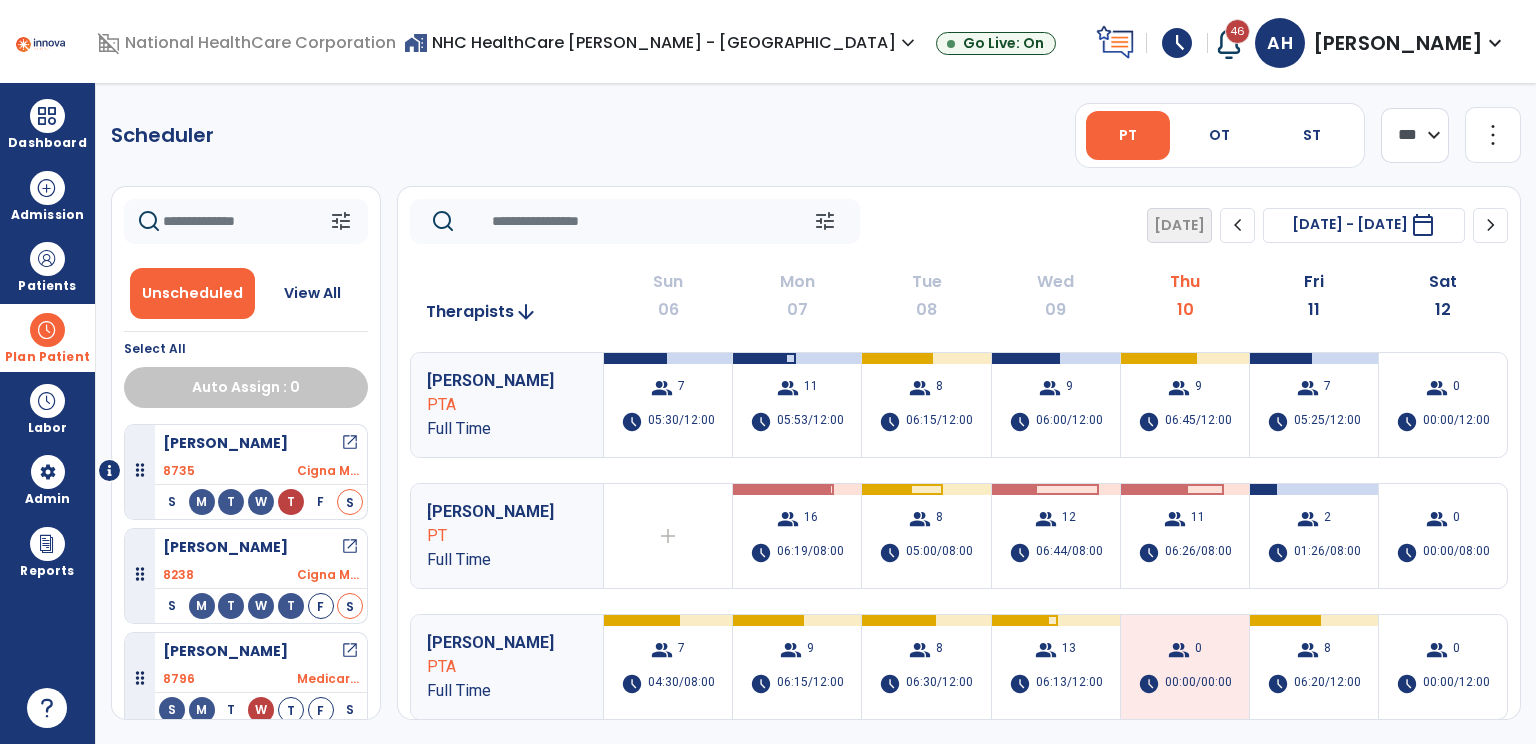 click on "**** ***" 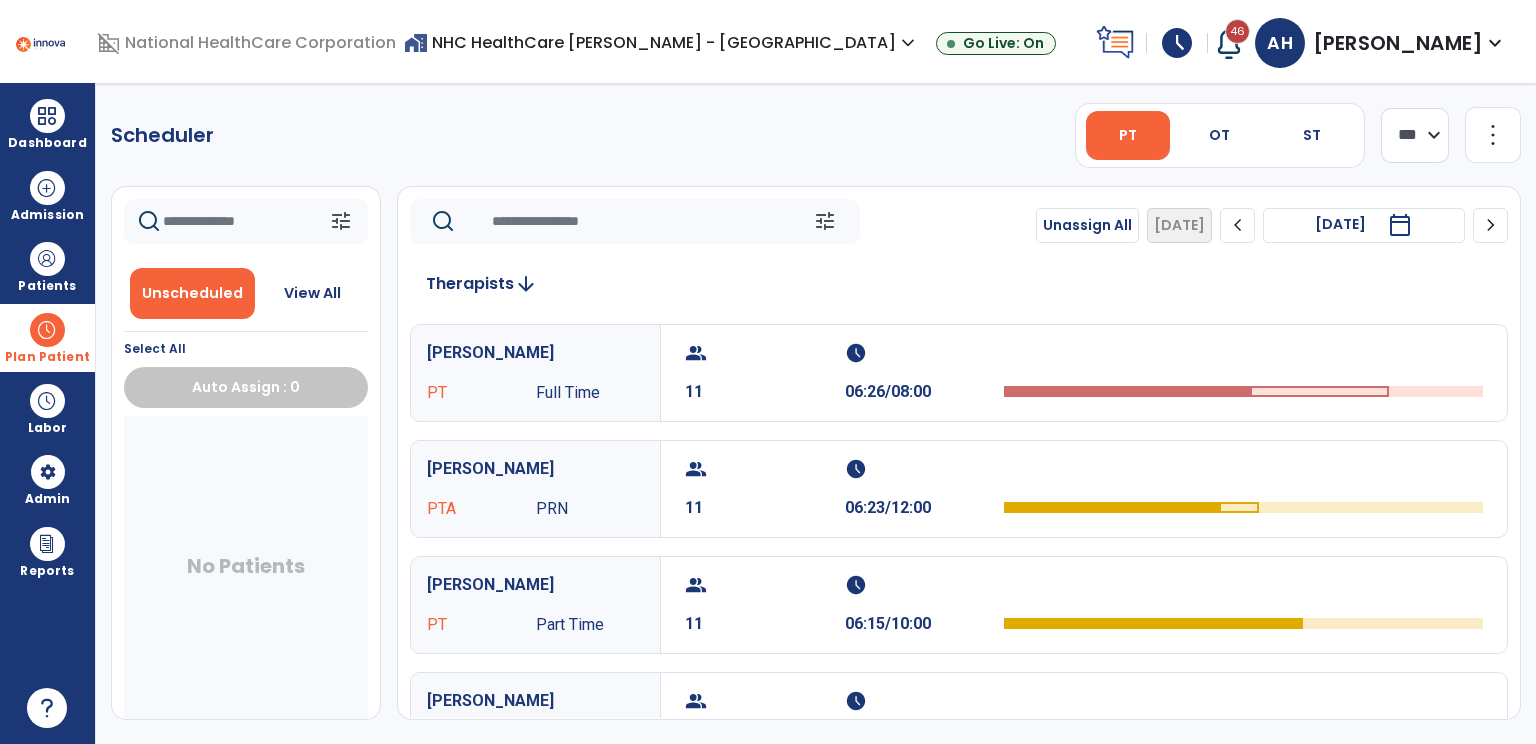 click on "chevron_right" 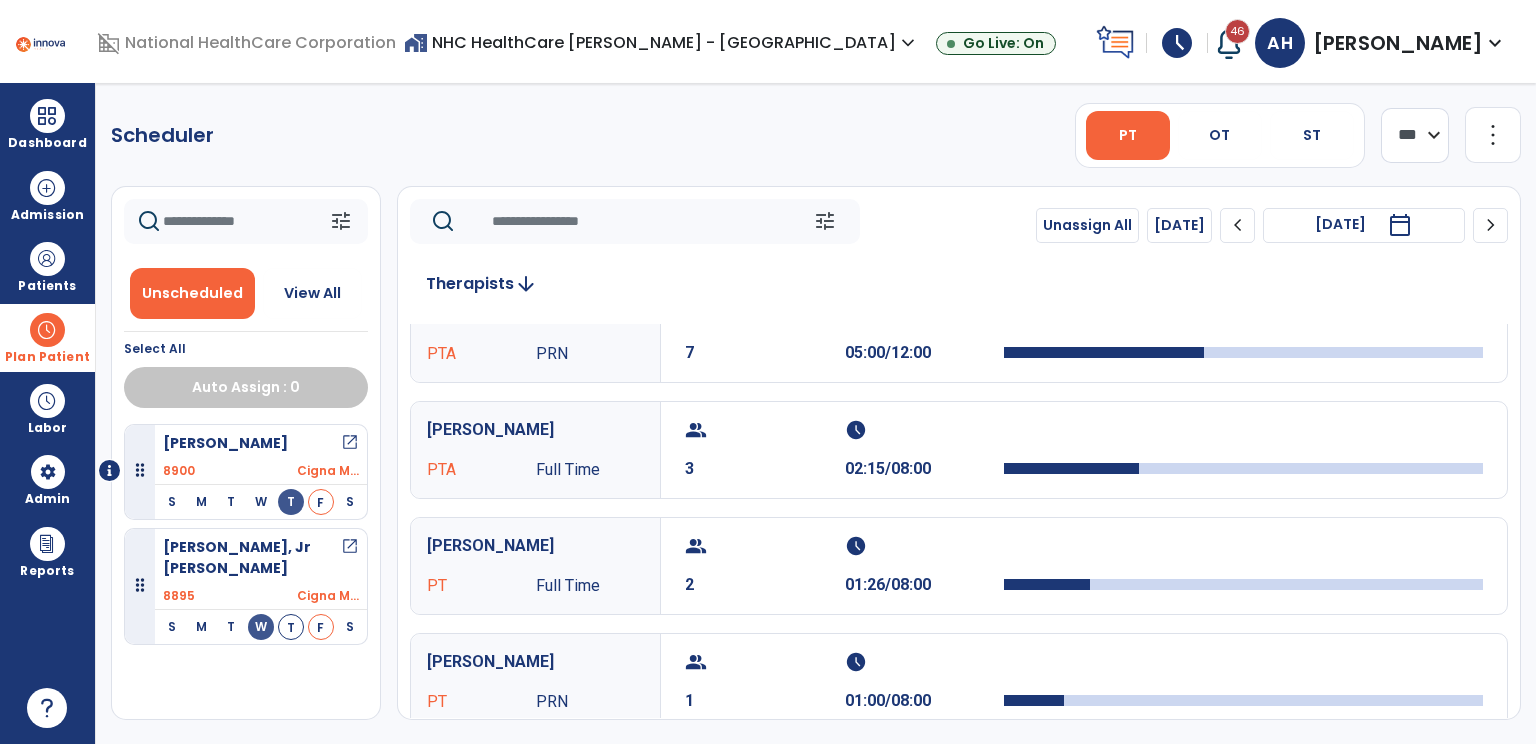 scroll, scrollTop: 540, scrollLeft: 0, axis: vertical 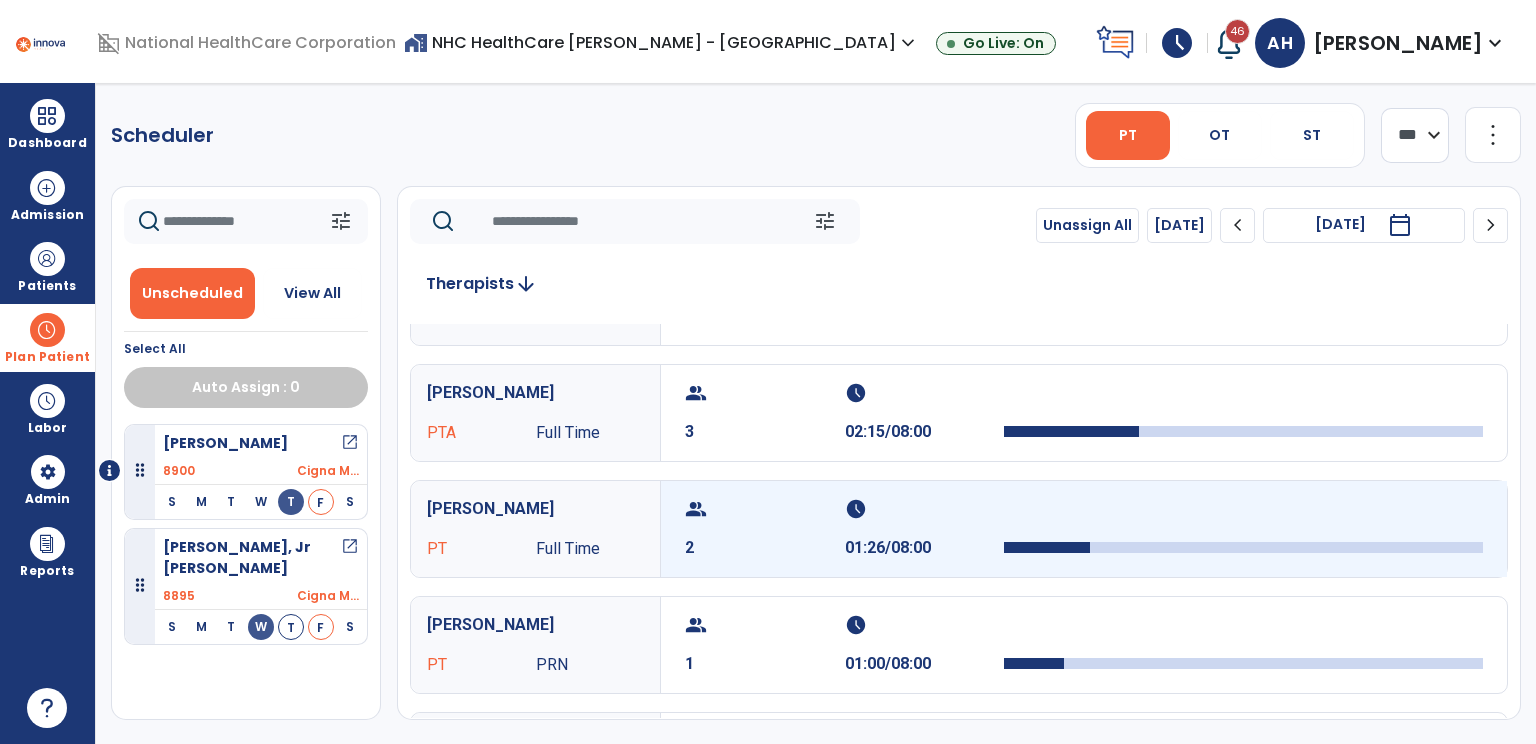click on "2" at bounding box center [765, 548] 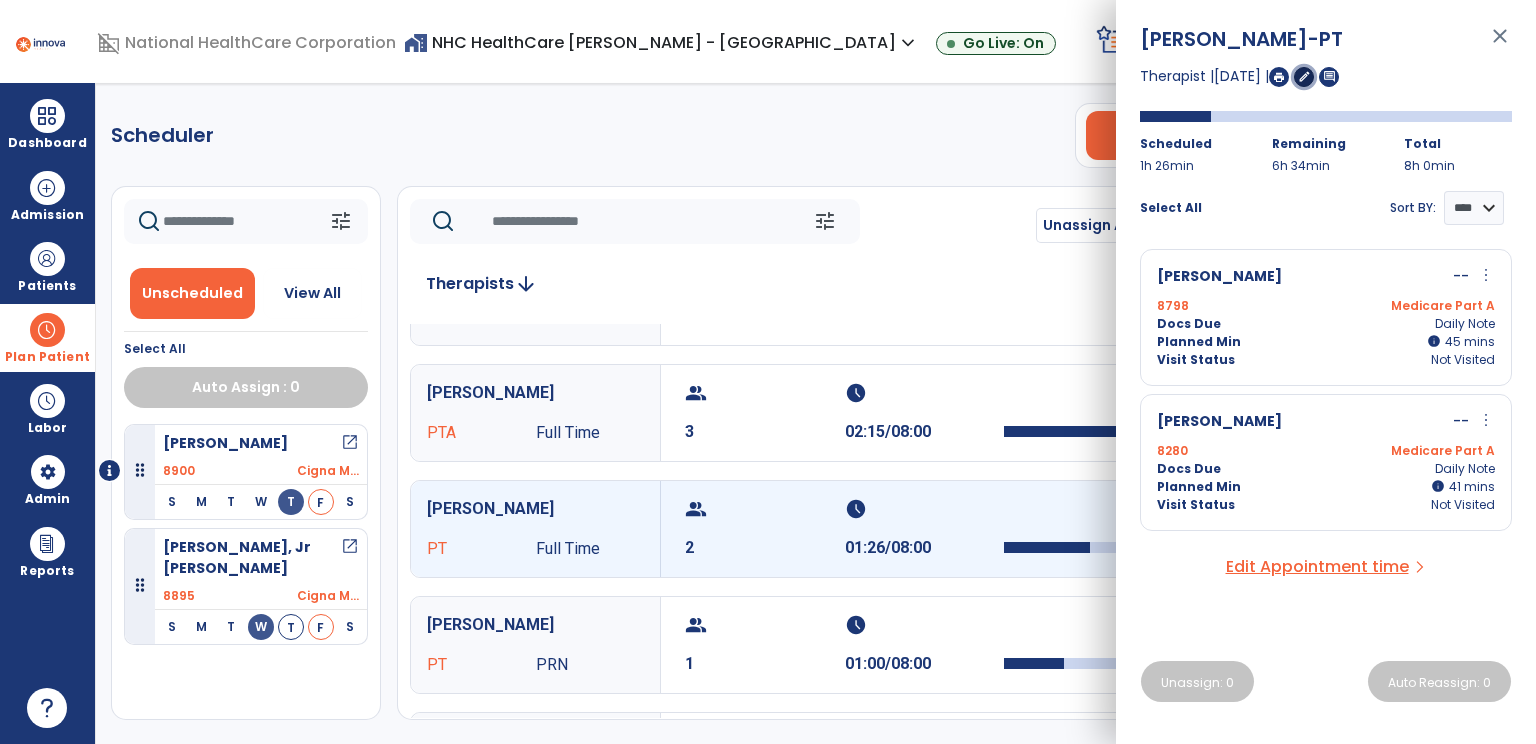click on "edit" at bounding box center [1304, 76] 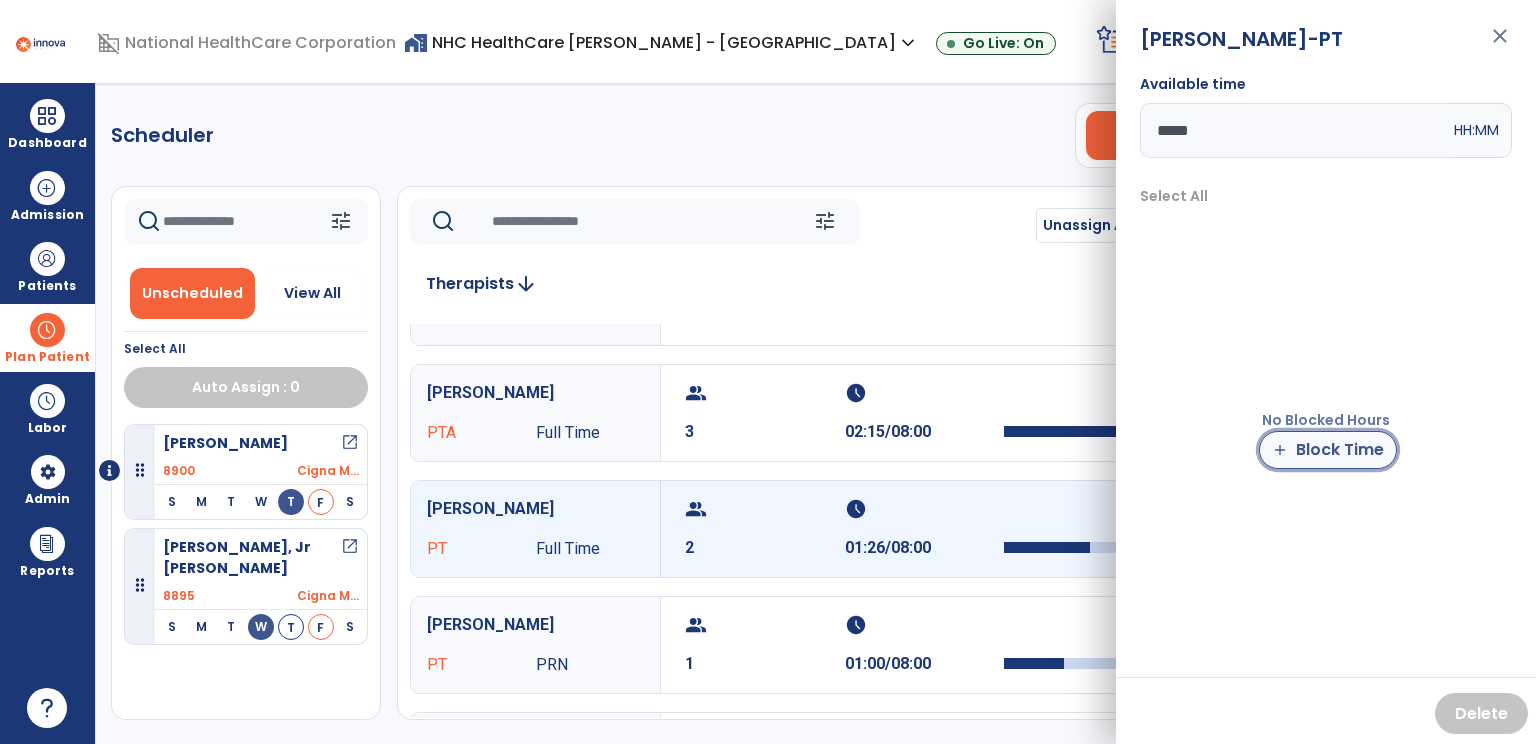 click on "add   Block Time" at bounding box center (1328, 450) 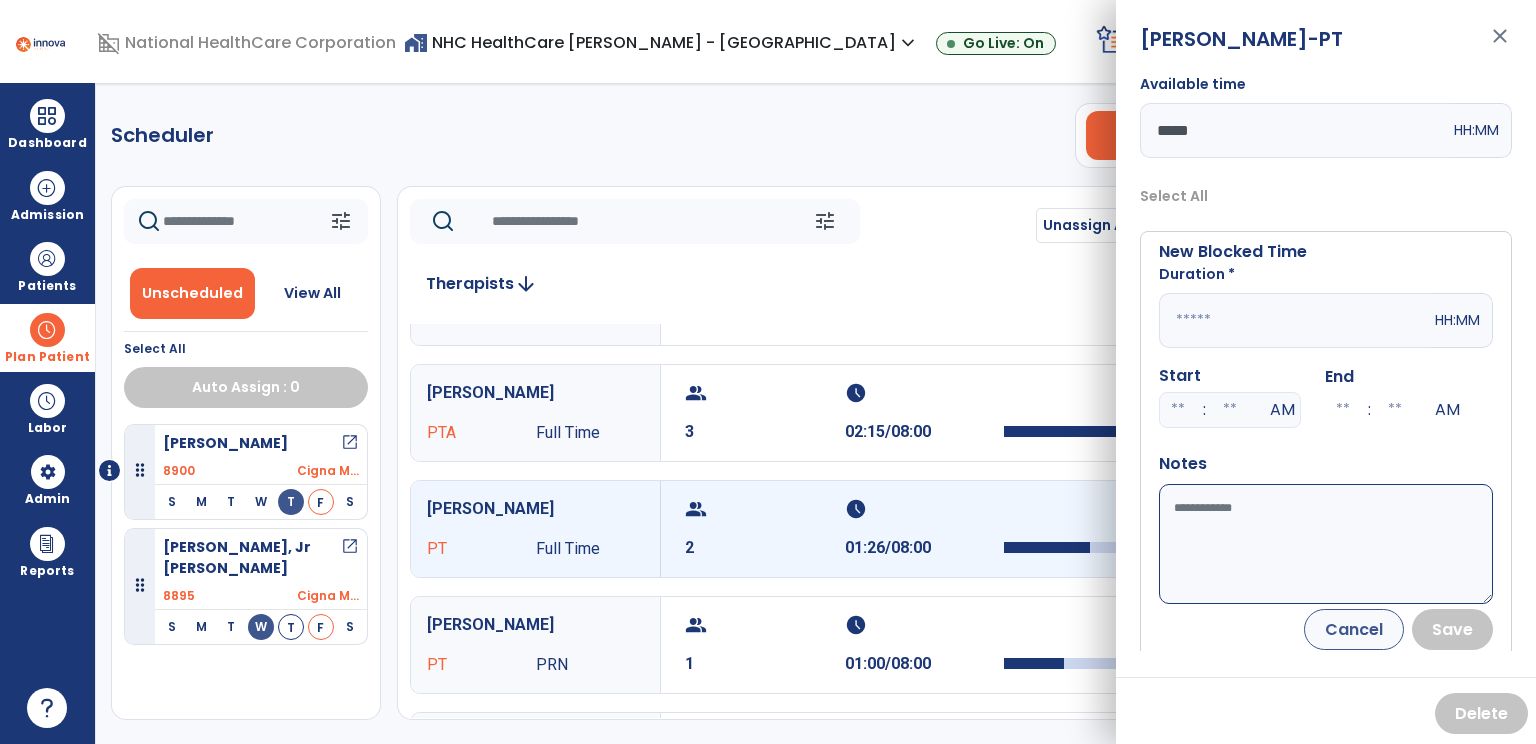 click at bounding box center (1295, 320) 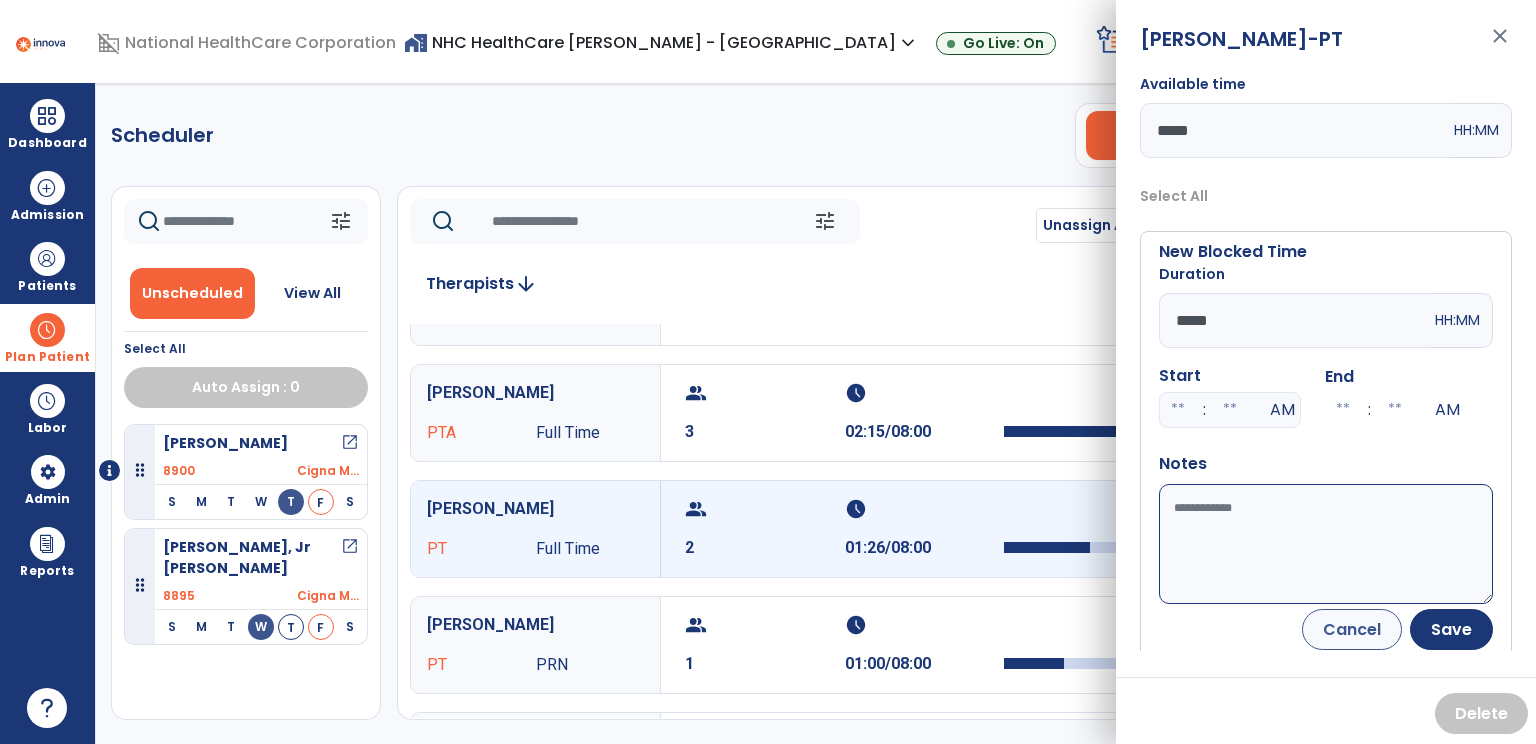type on "*****" 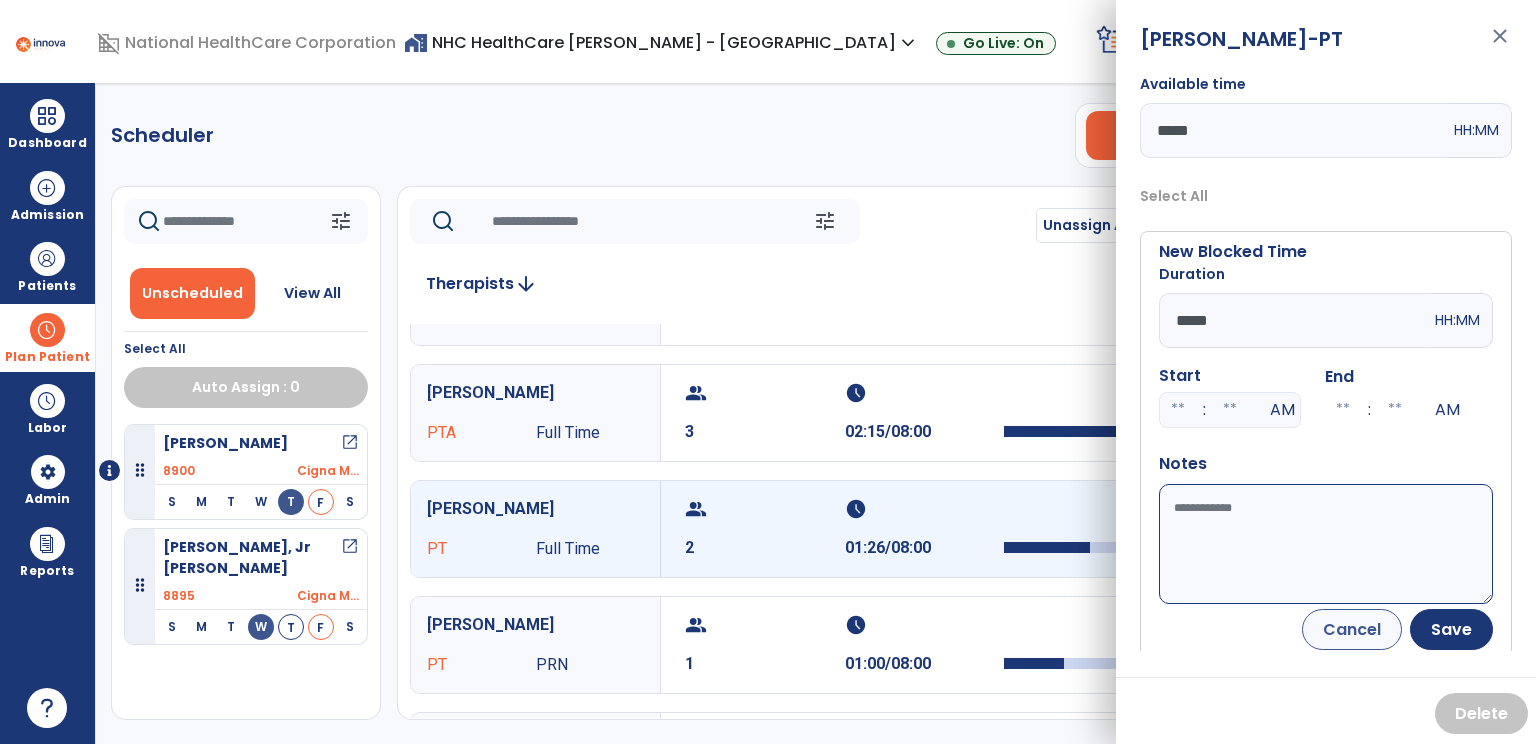 click on "Available time" at bounding box center (1326, 544) 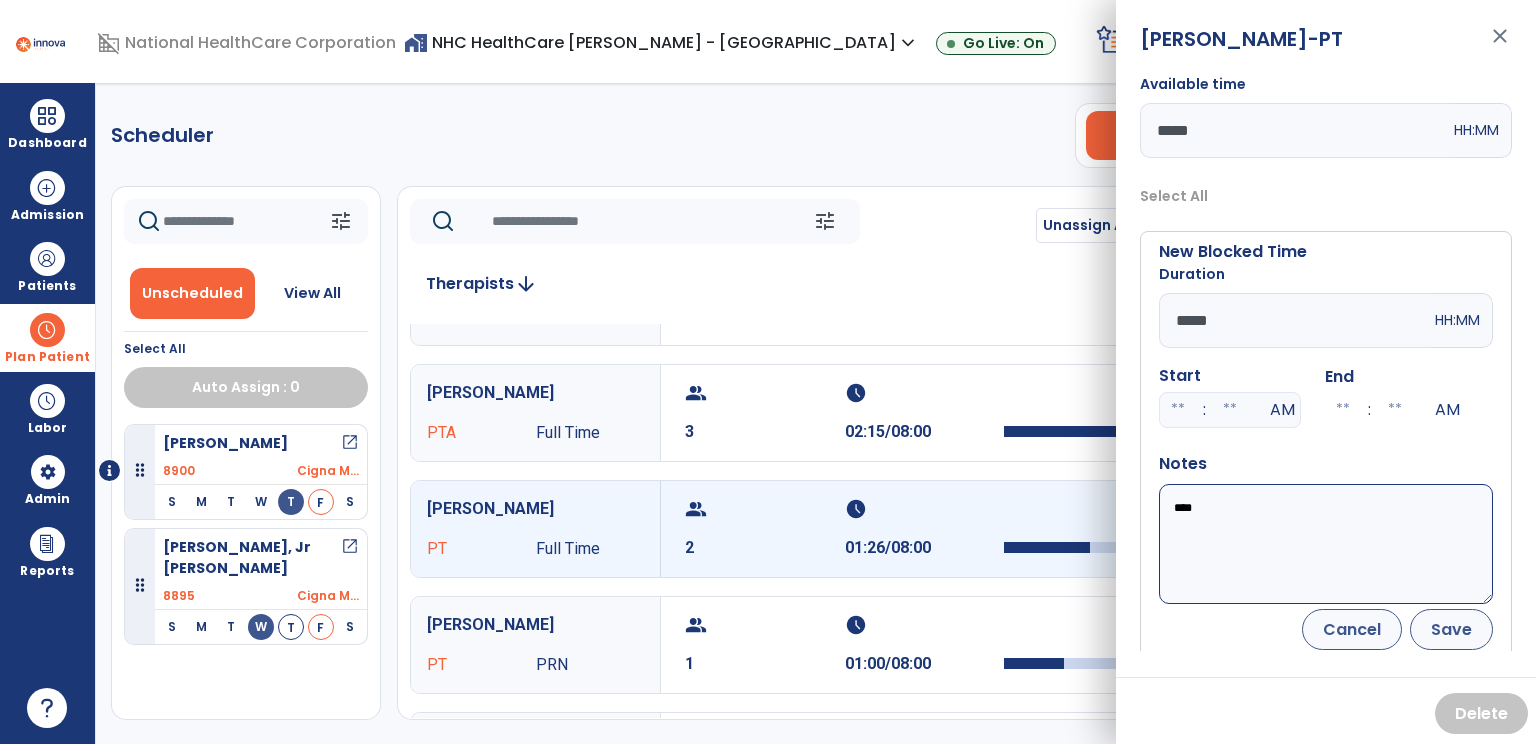 type on "****" 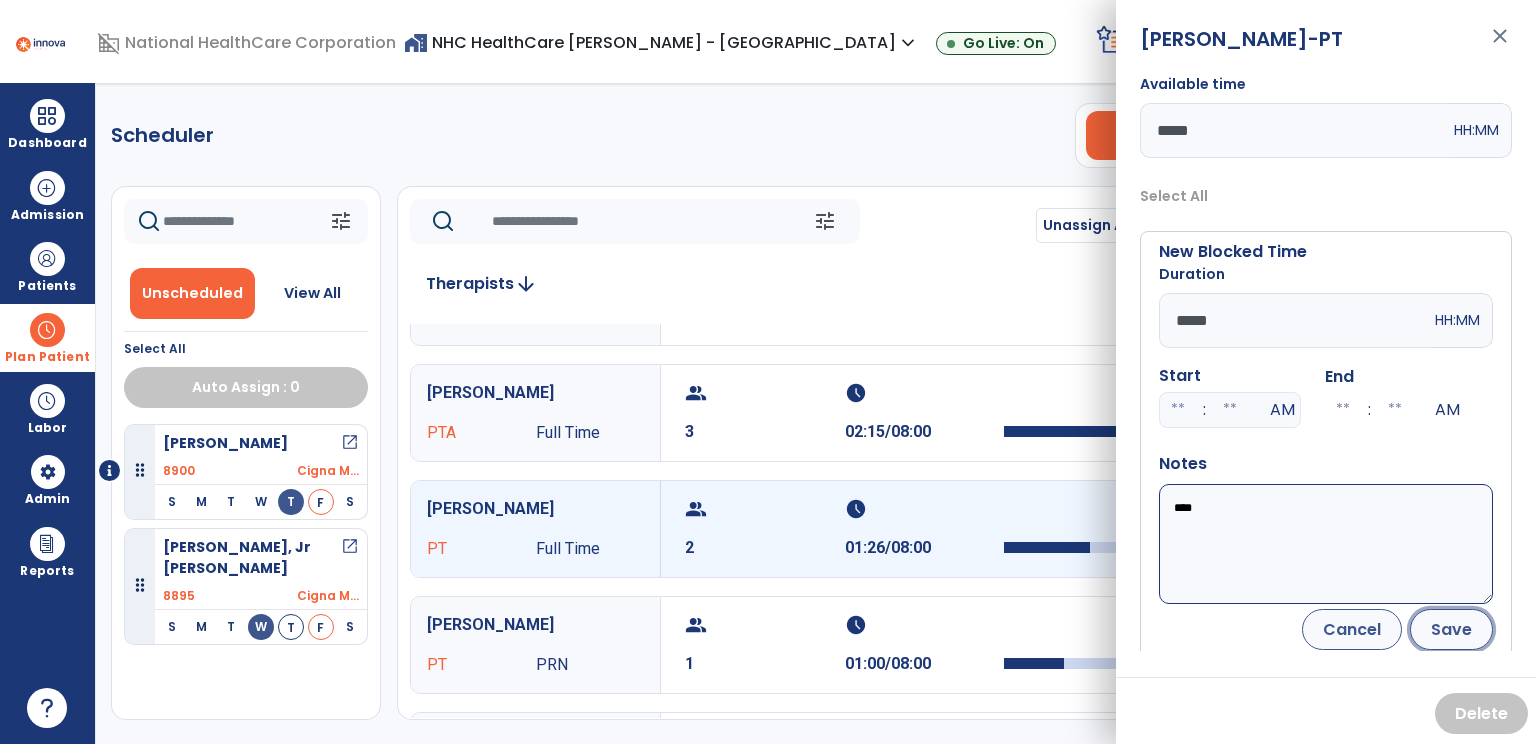 click on "Save" at bounding box center (1451, 629) 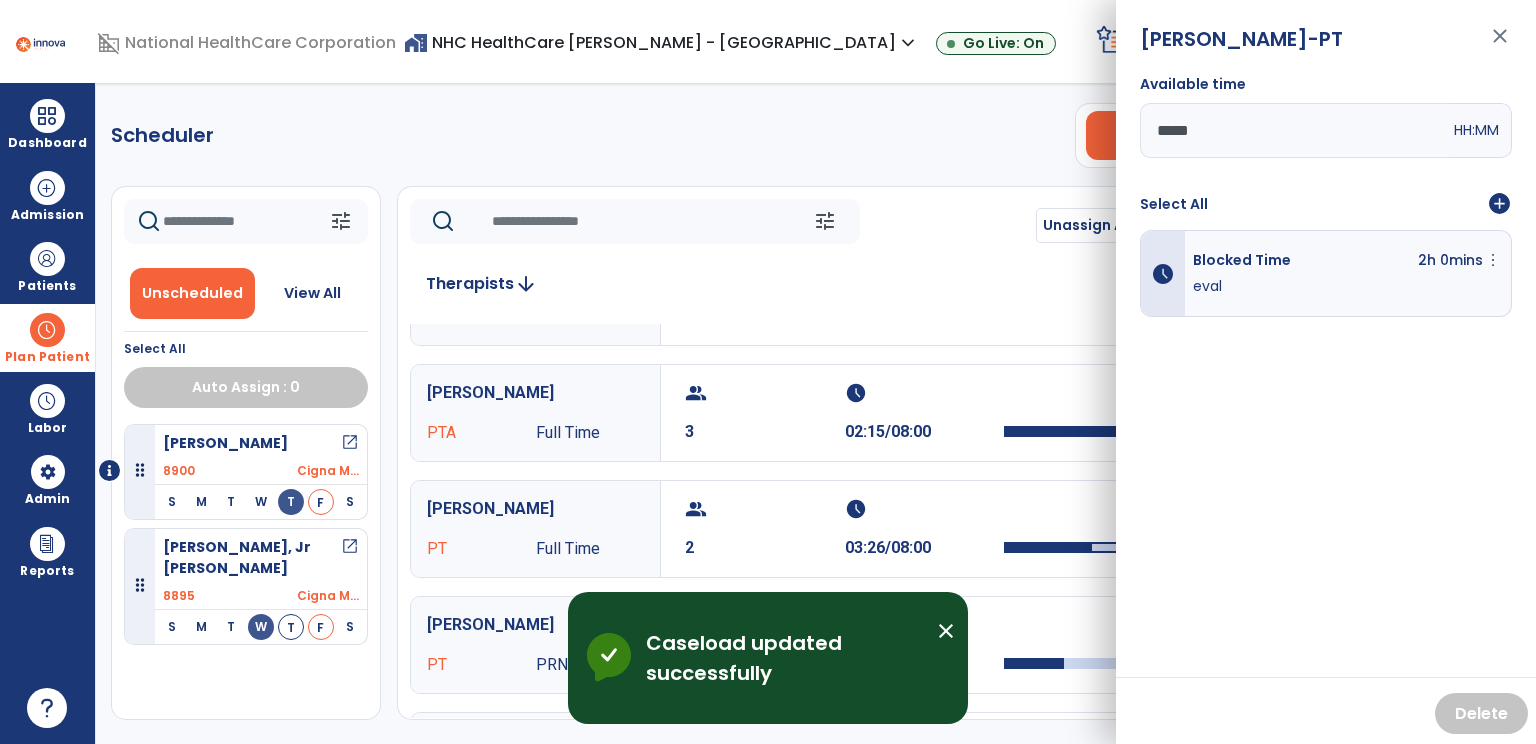 click on "add_circle" at bounding box center (1499, 204) 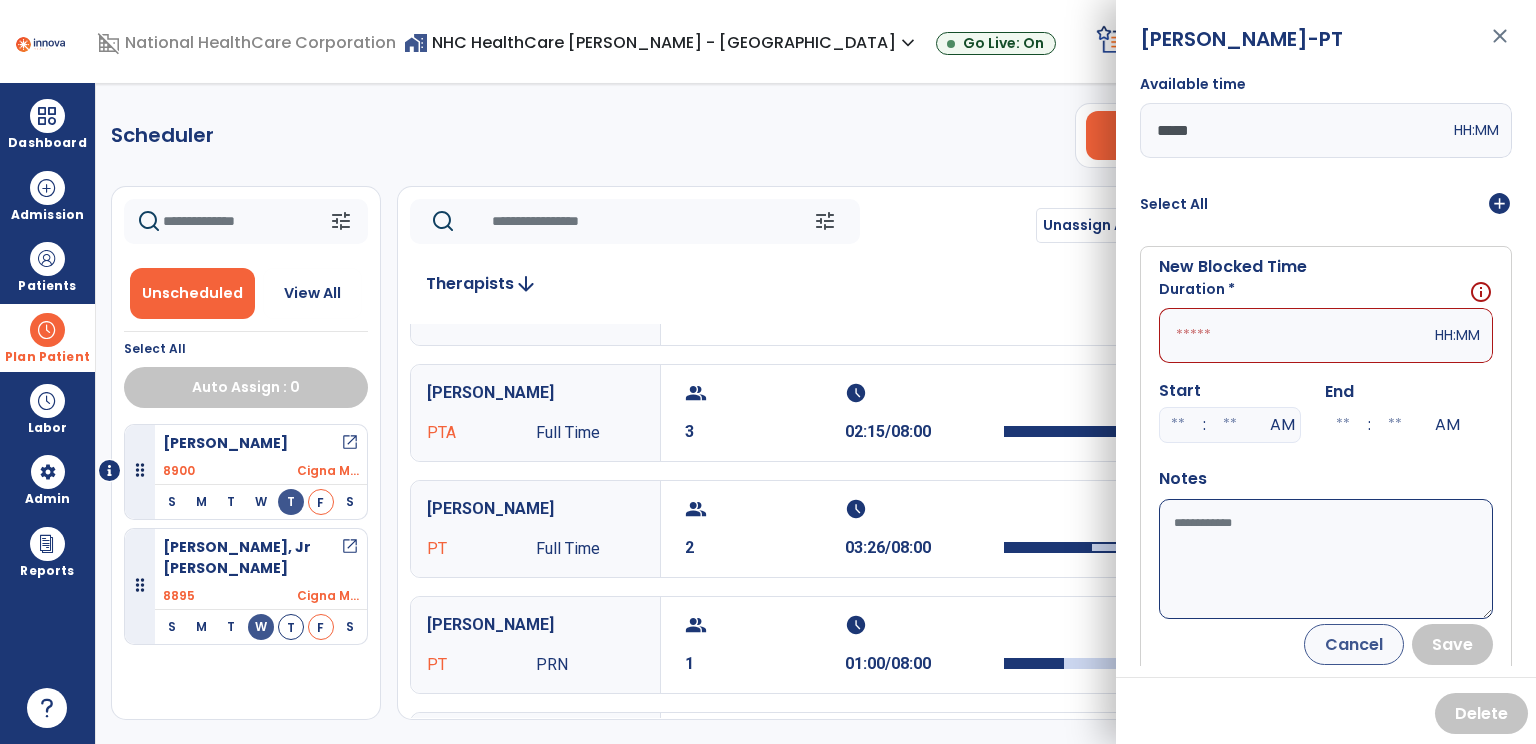 click at bounding box center [1295, 335] 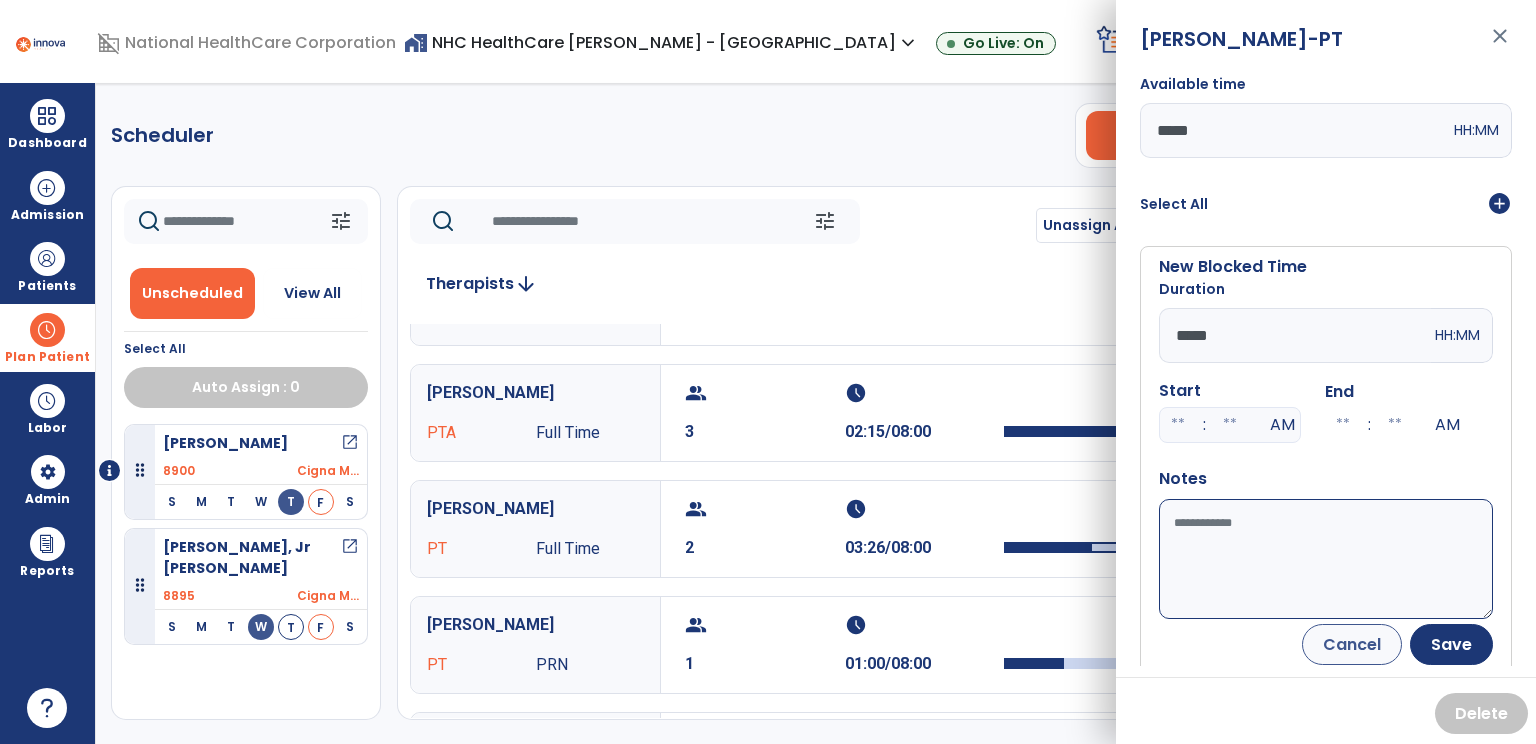 type on "*****" 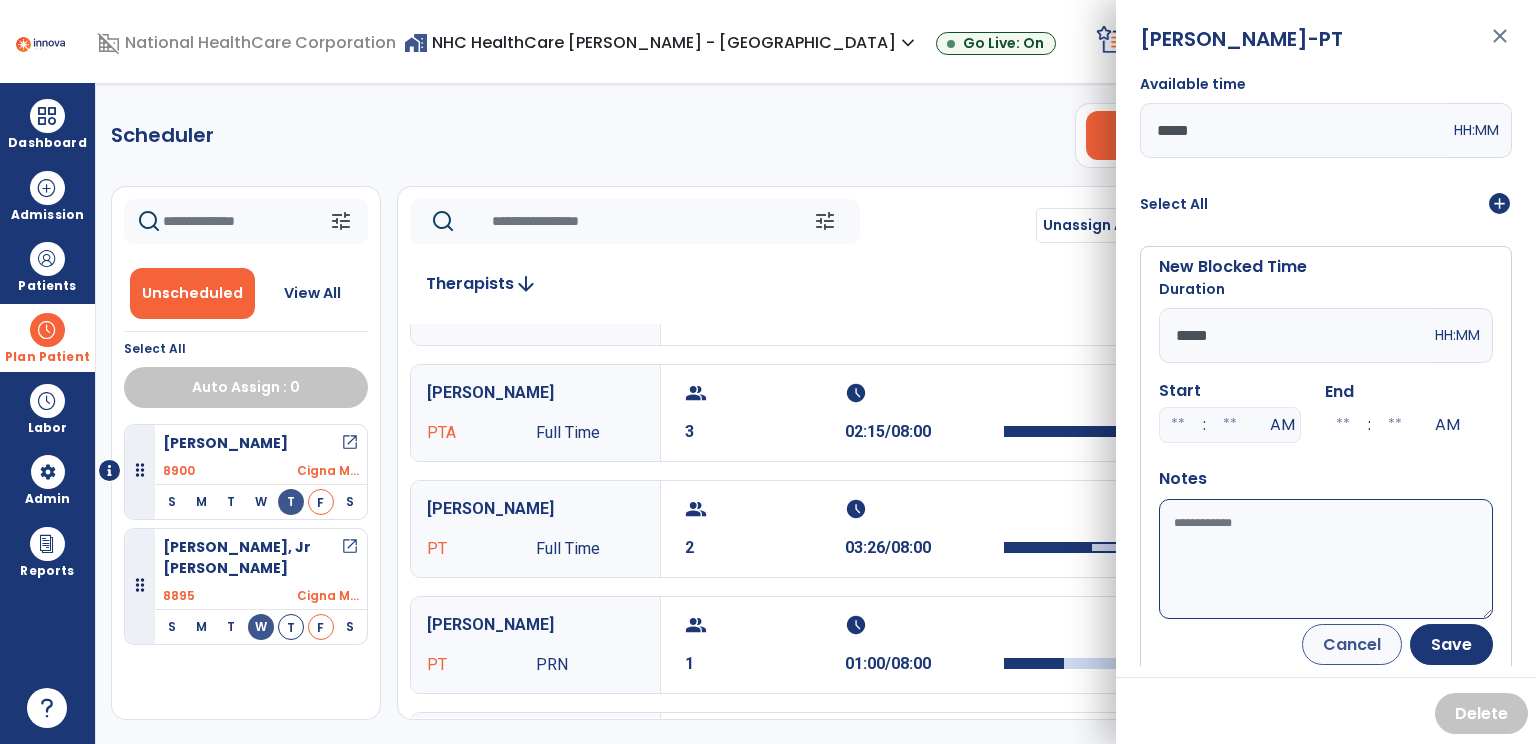 click on "Available time" at bounding box center (1326, 559) 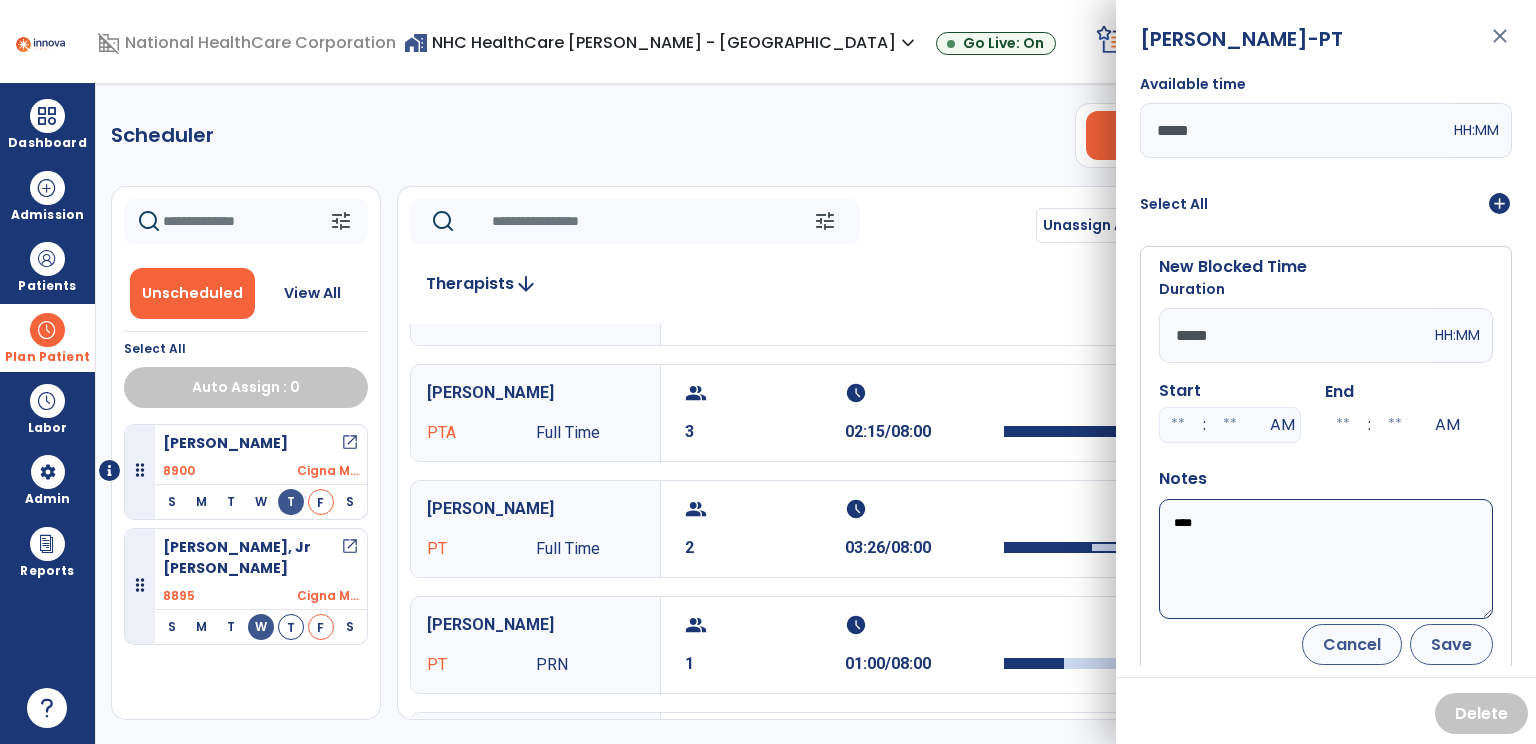 type on "****" 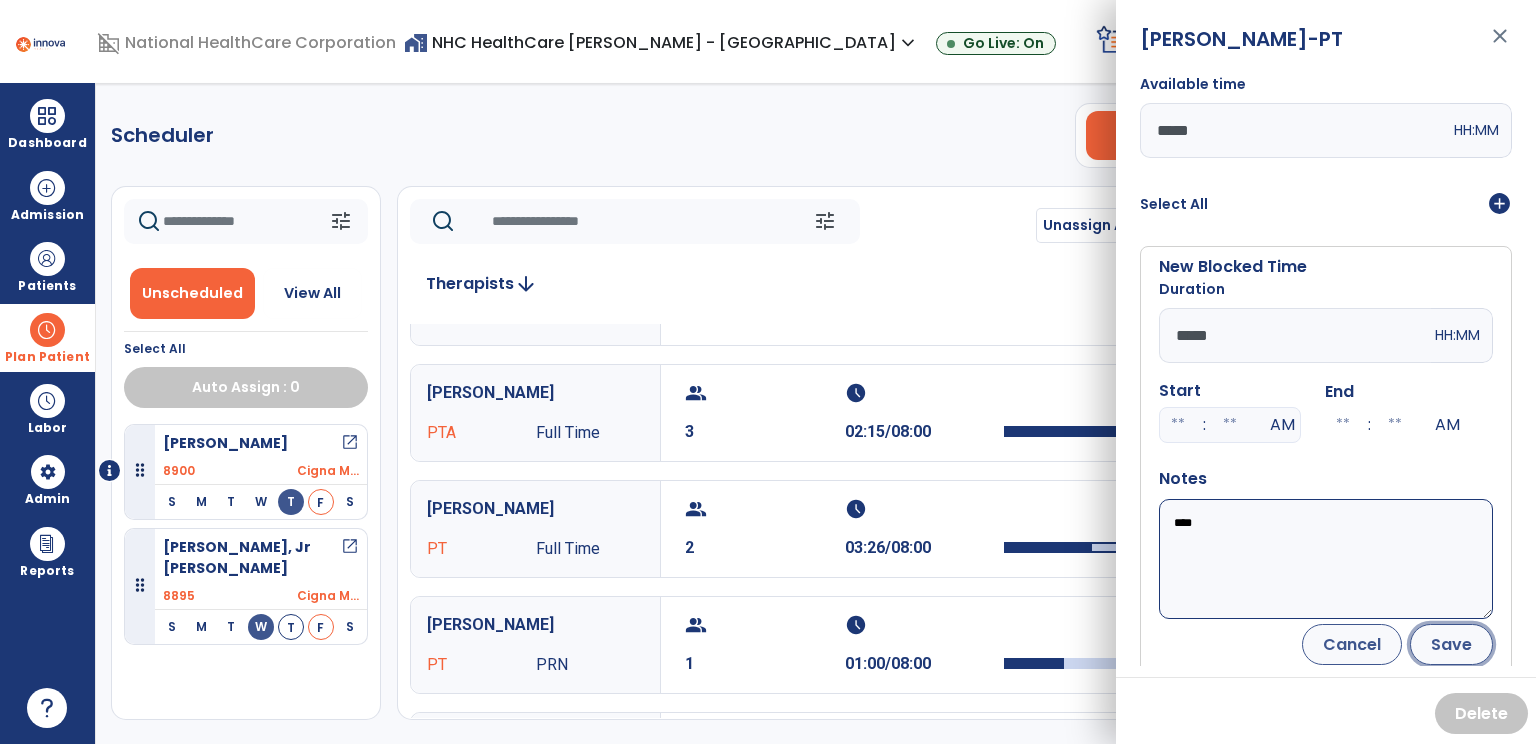 click on "Save" at bounding box center [1451, 644] 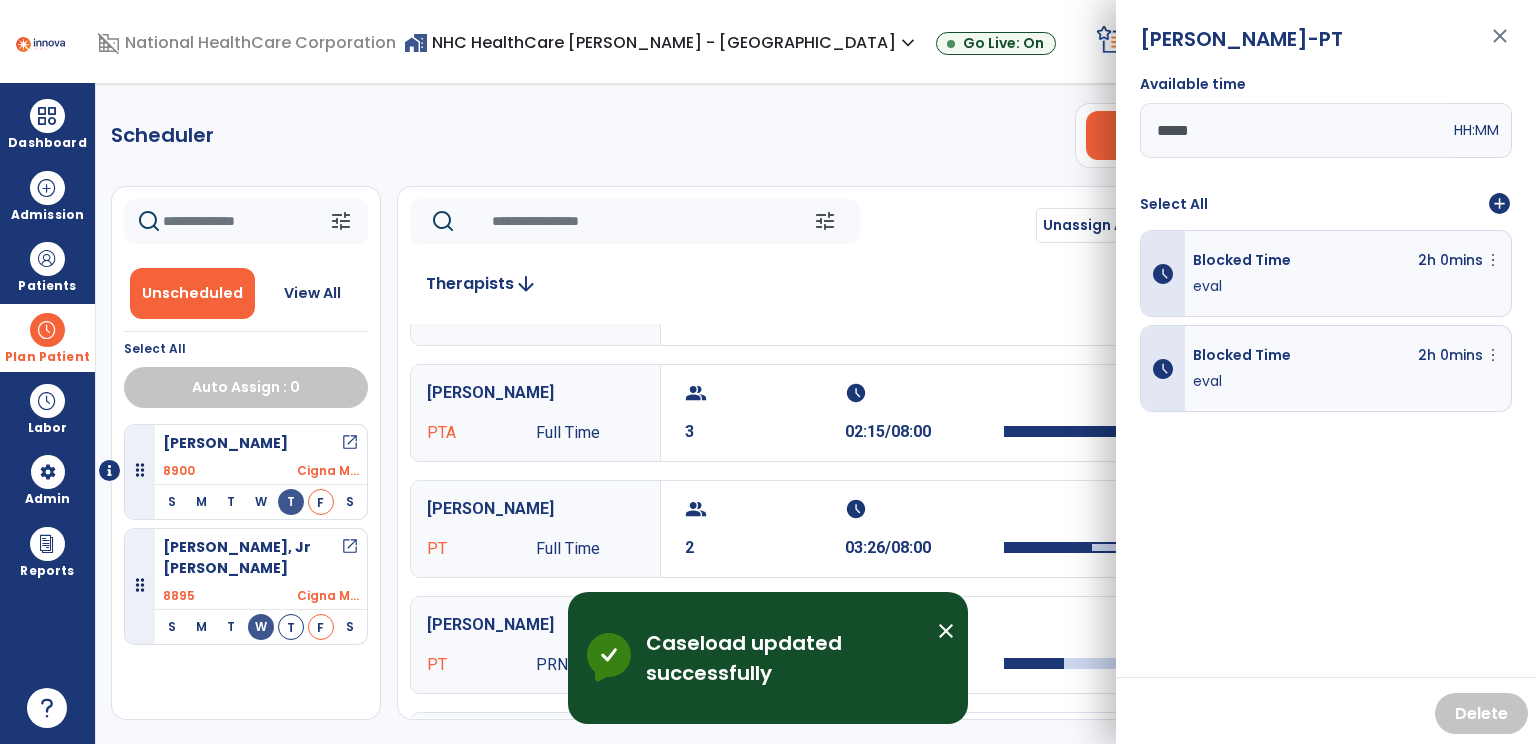 click on "Scheduler   PT   OT   ST  **** *** more_vert  Manage Labor   View All Therapists   Print" 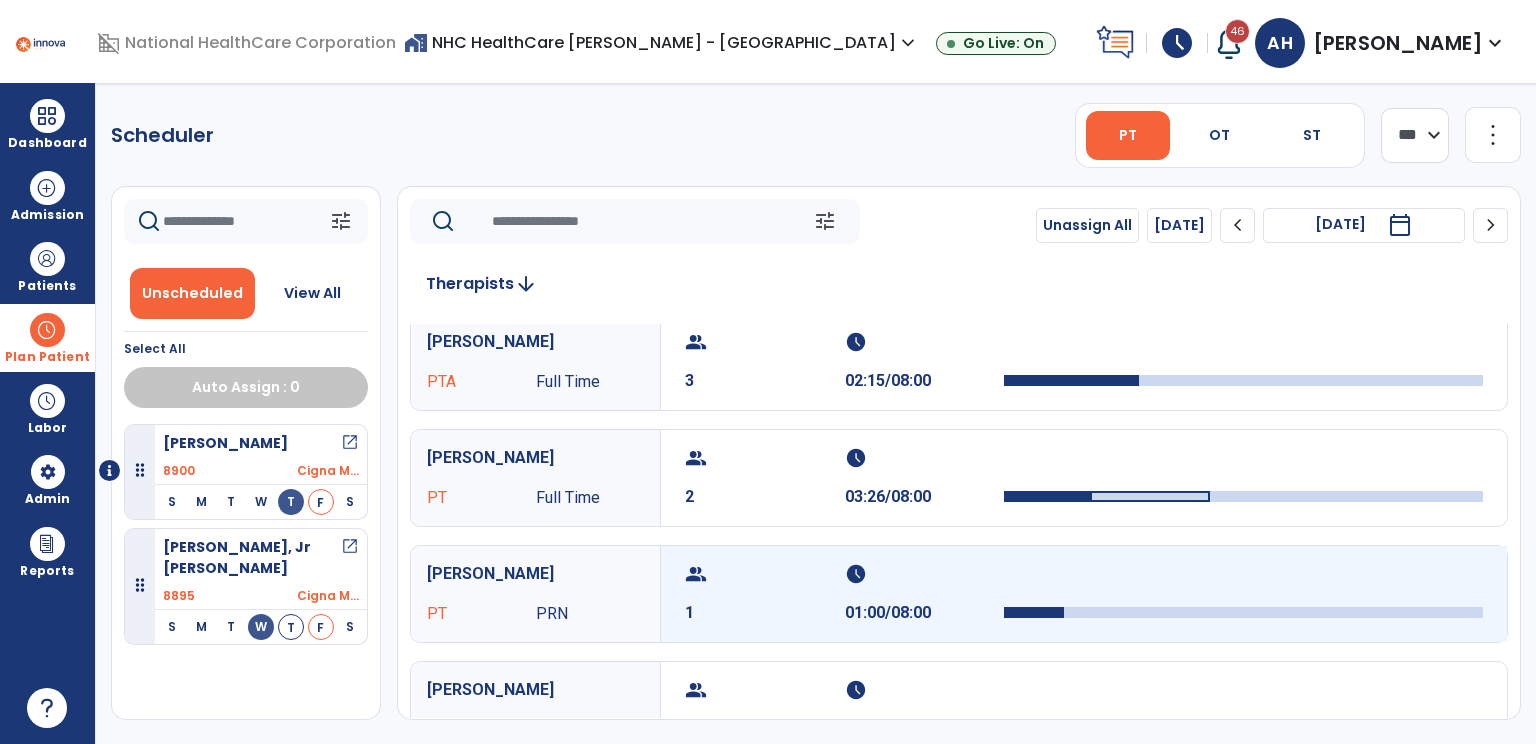 scroll, scrollTop: 594, scrollLeft: 0, axis: vertical 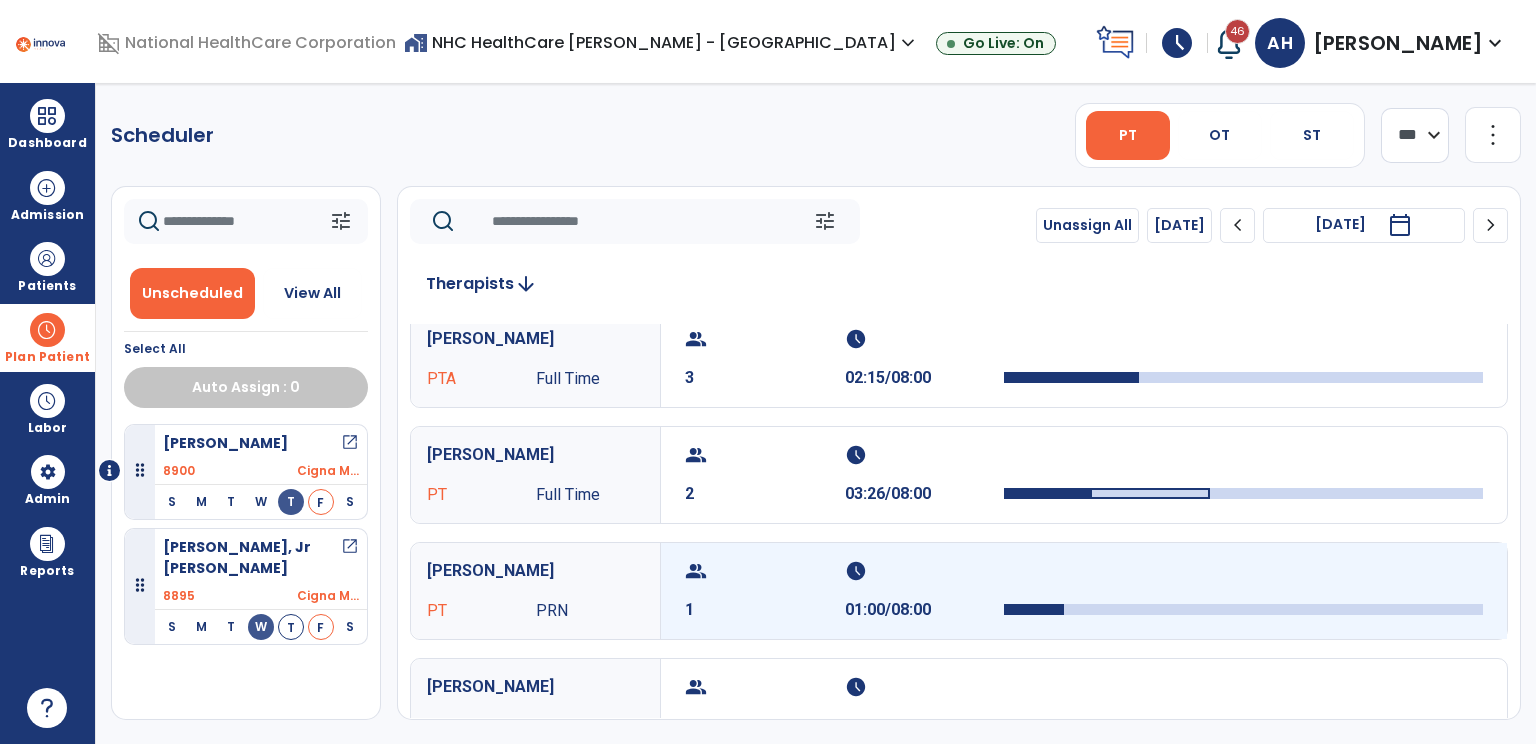 click on "1" at bounding box center (765, 610) 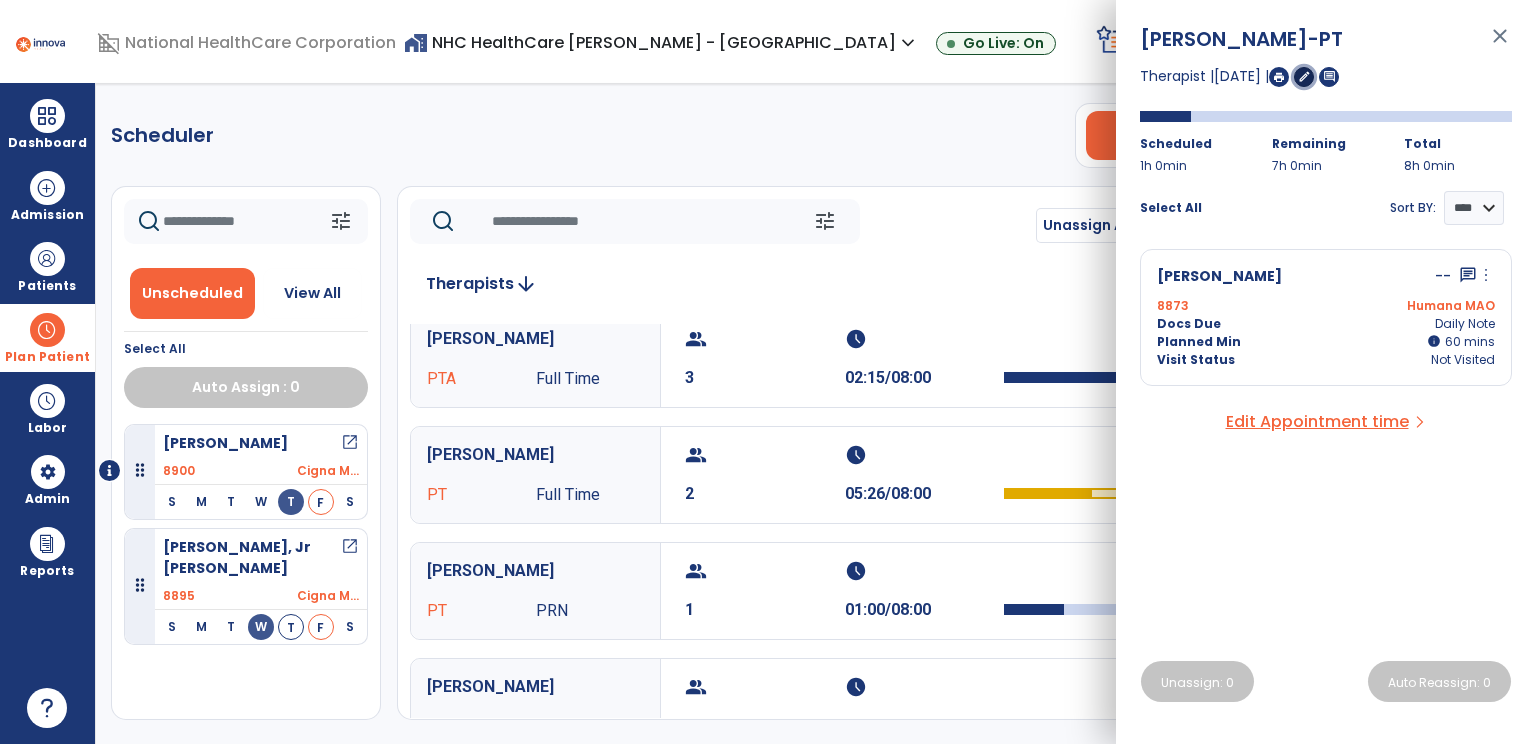 click on "edit" at bounding box center [1304, 76] 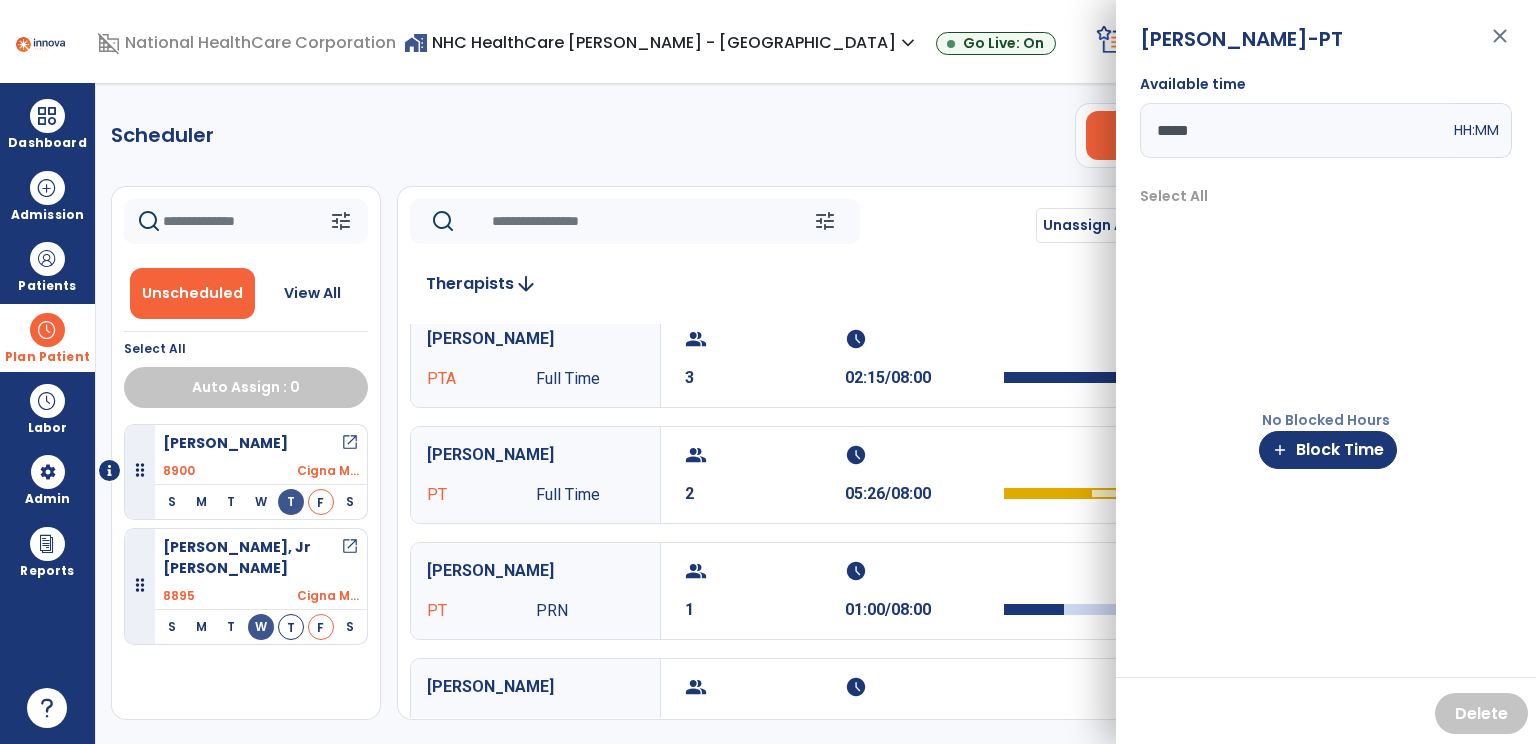 click on "*****" at bounding box center [1295, 130] 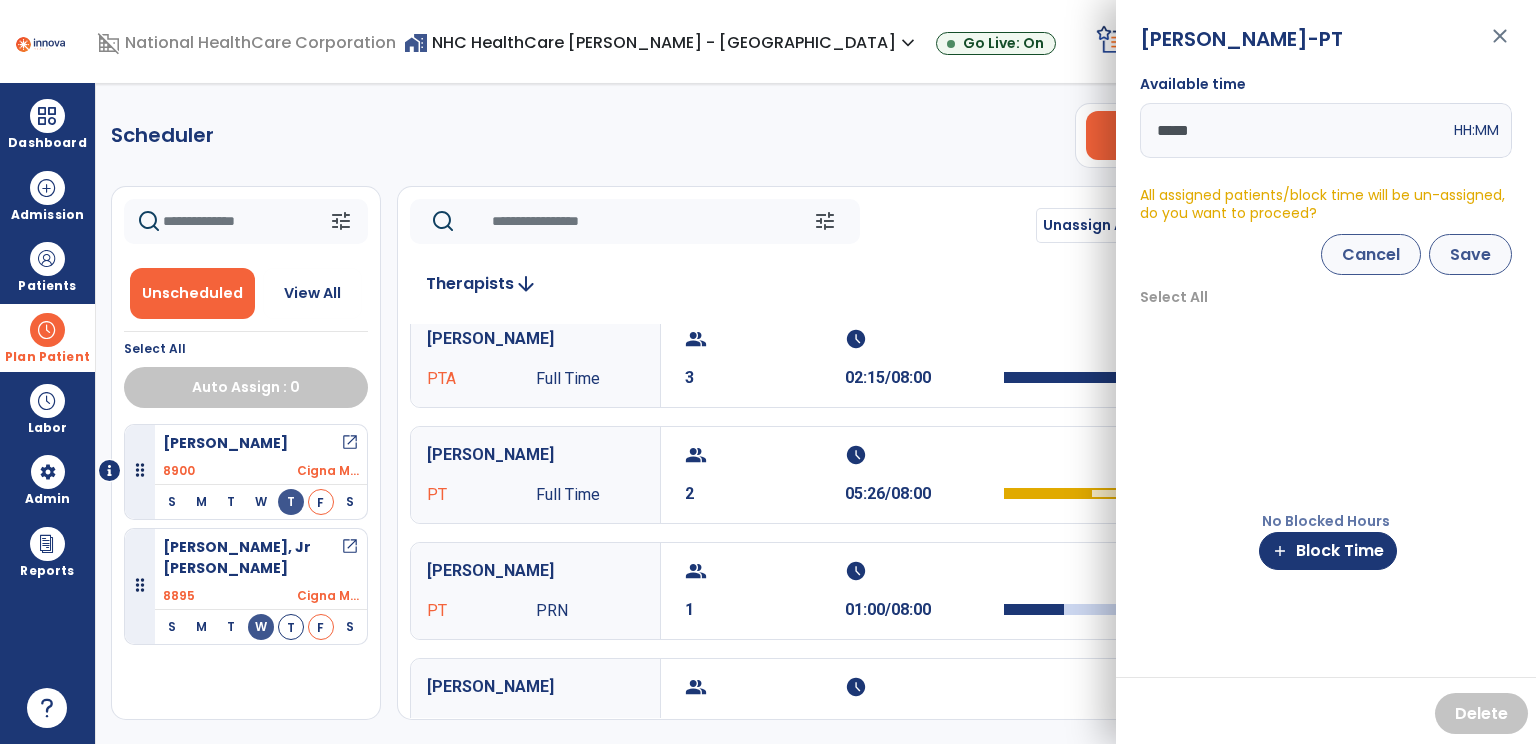 type on "*****" 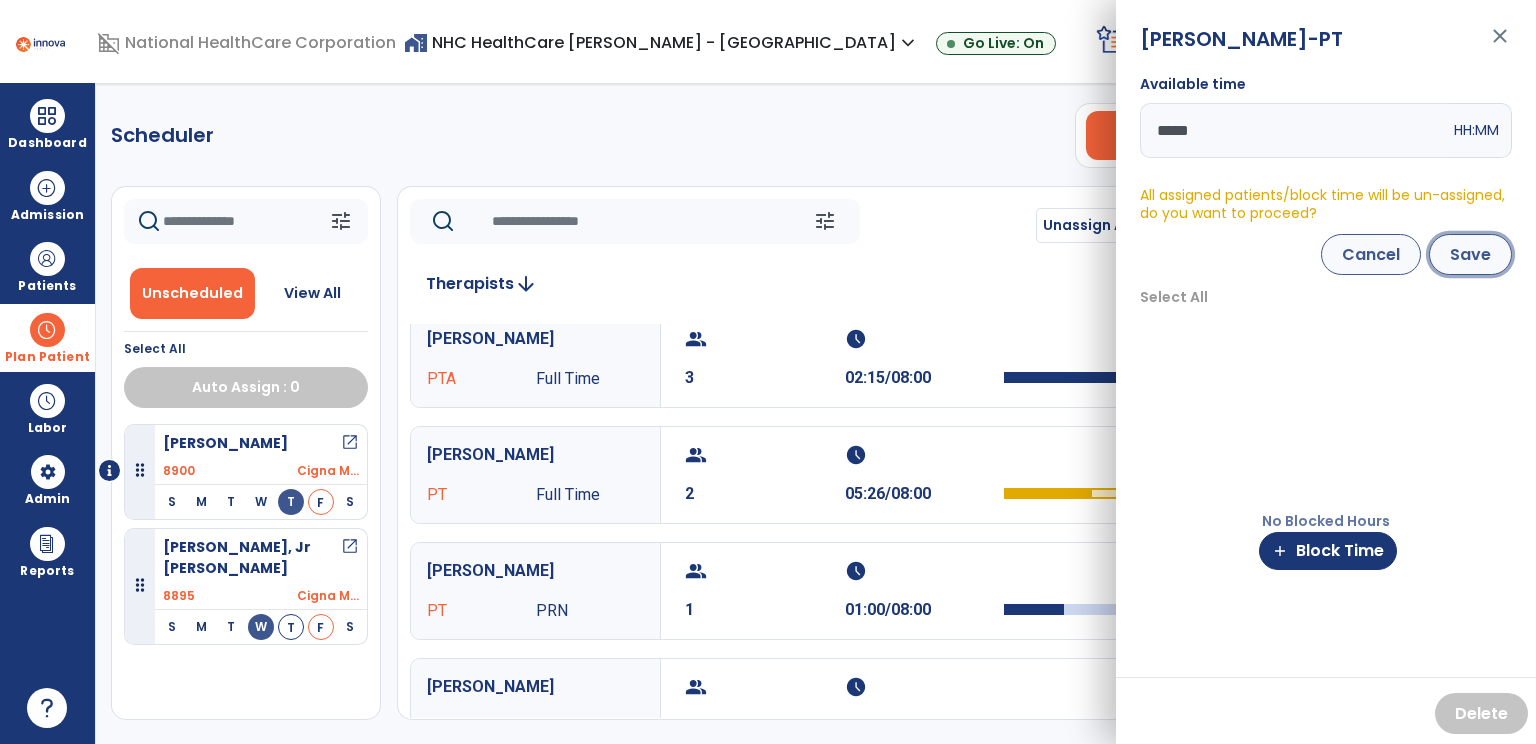 click on "Save" at bounding box center (1470, 254) 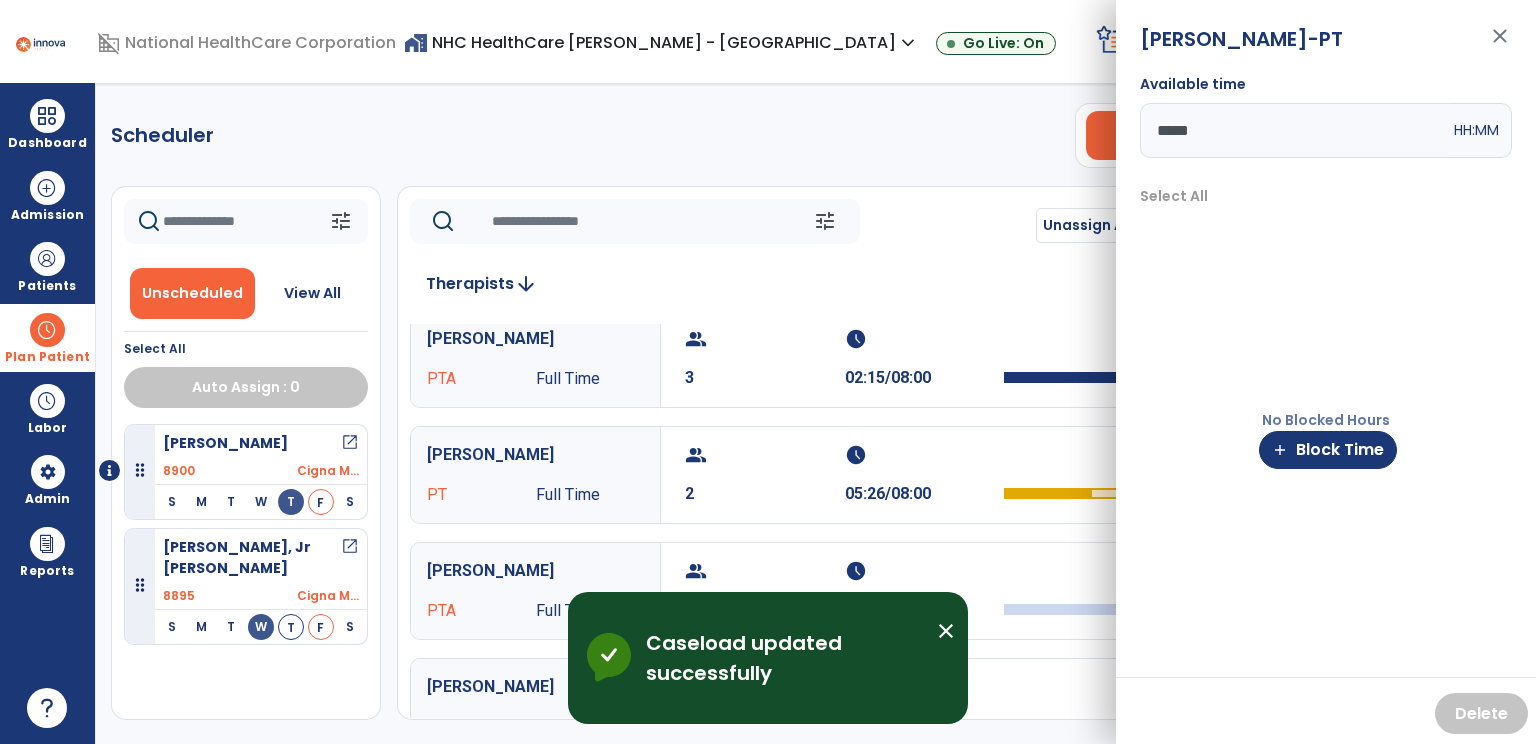 click on "Scheduler   PT   OT   ST  **** *** more_vert  Manage Labor   View All Therapists   Print" 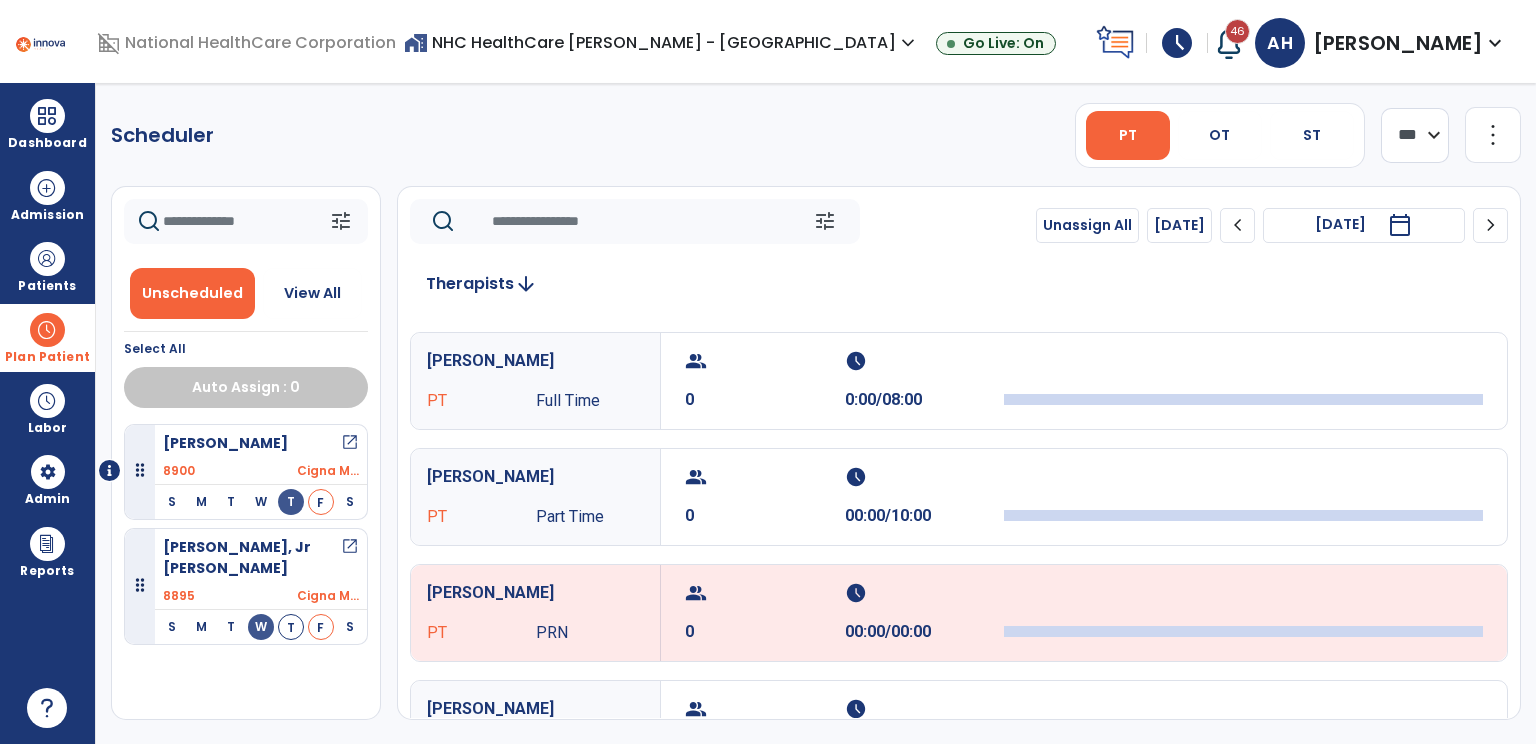 scroll, scrollTop: 1319, scrollLeft: 0, axis: vertical 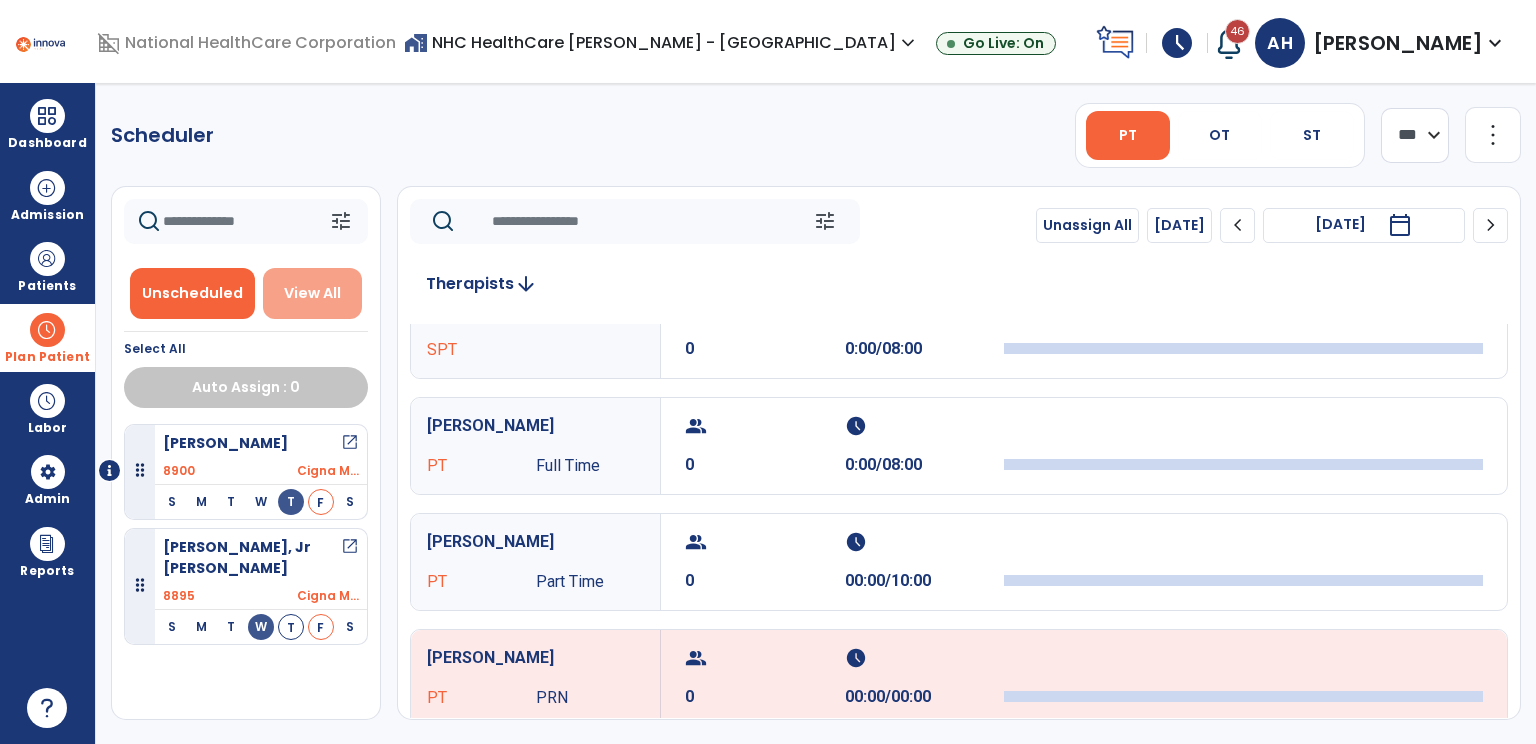 click on "View All" at bounding box center [312, 293] 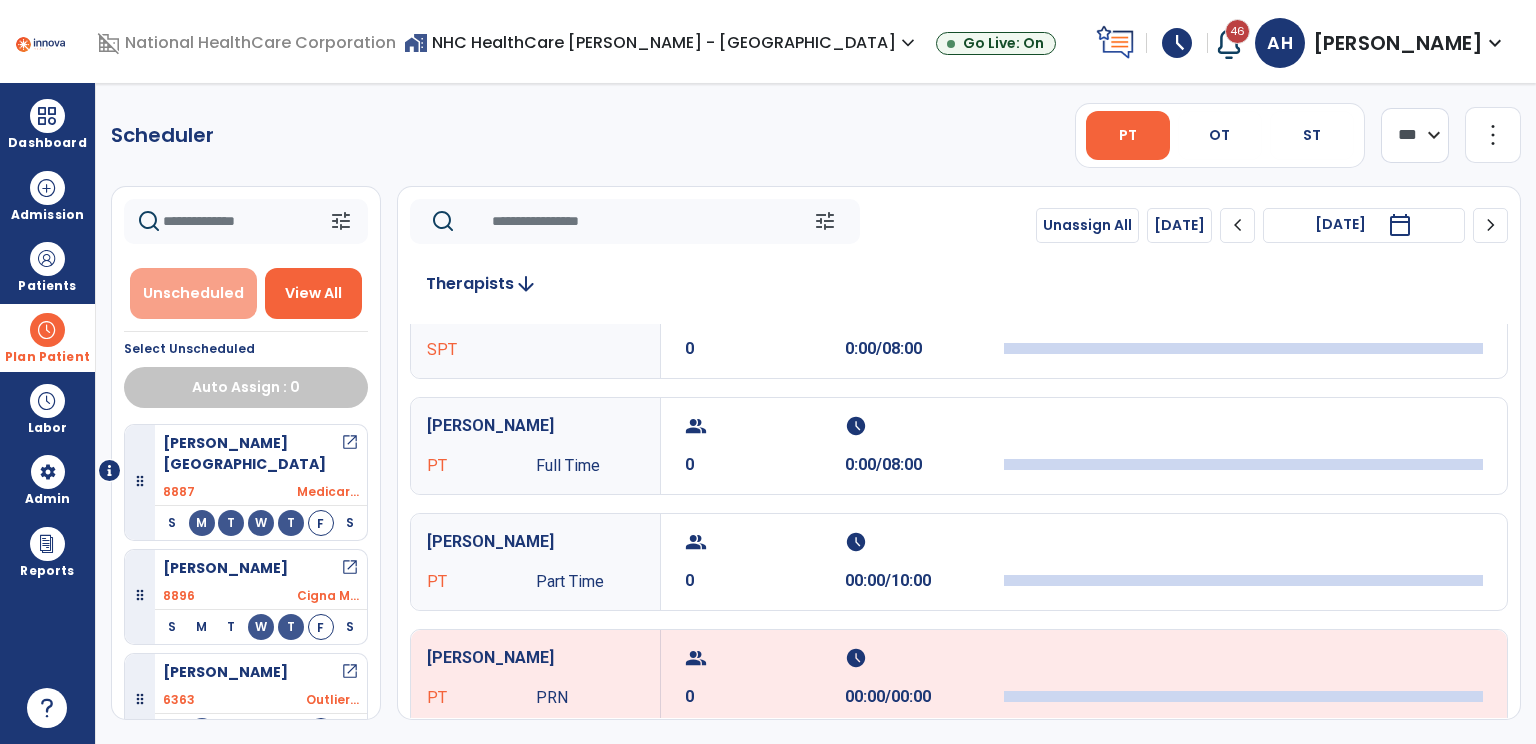click on "Unscheduled" at bounding box center (193, 293) 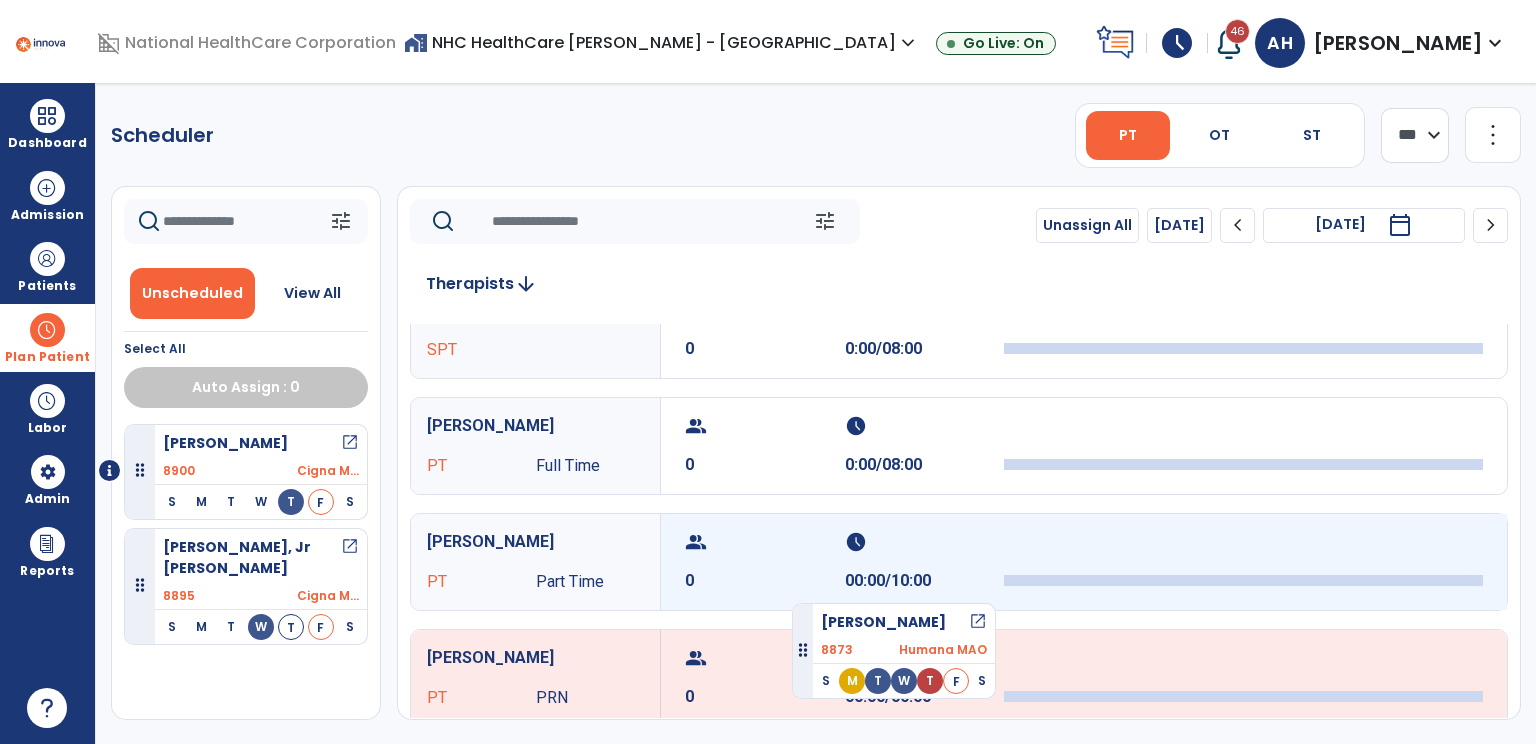 drag, startPoint x: 244, startPoint y: 451, endPoint x: 820, endPoint y: 566, distance: 587.36786 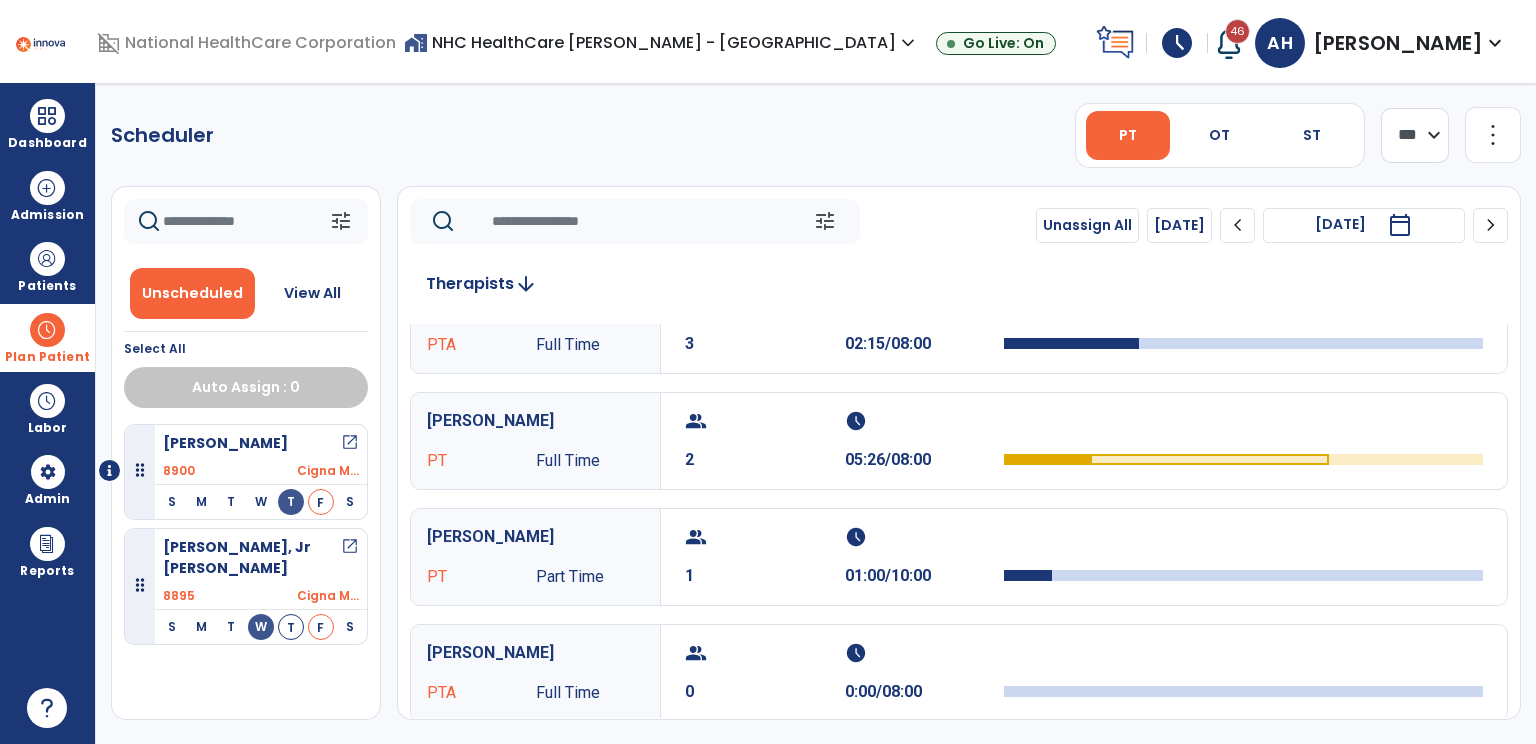 scroll, scrollTop: 647, scrollLeft: 0, axis: vertical 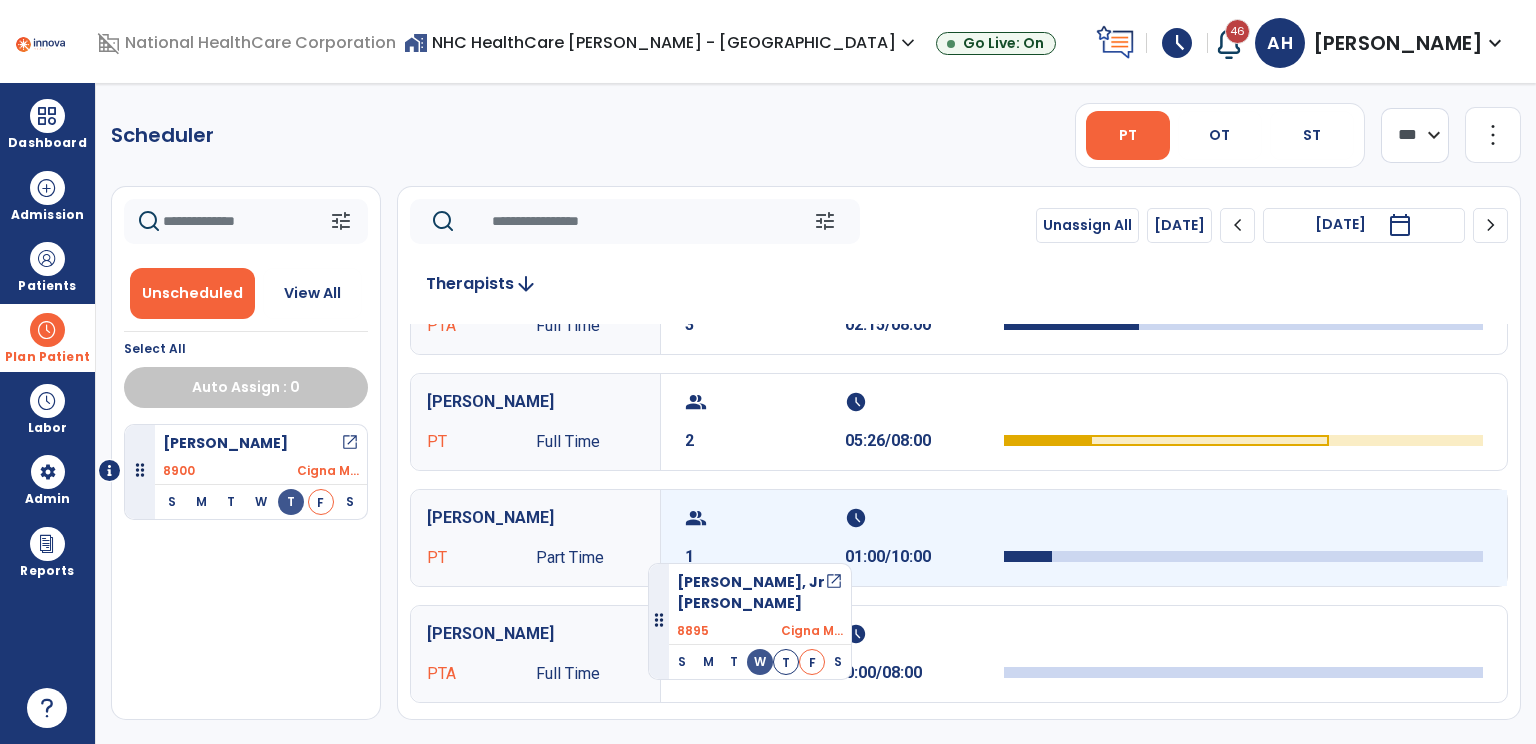 drag, startPoint x: 243, startPoint y: 554, endPoint x: 737, endPoint y: 512, distance: 495.7822 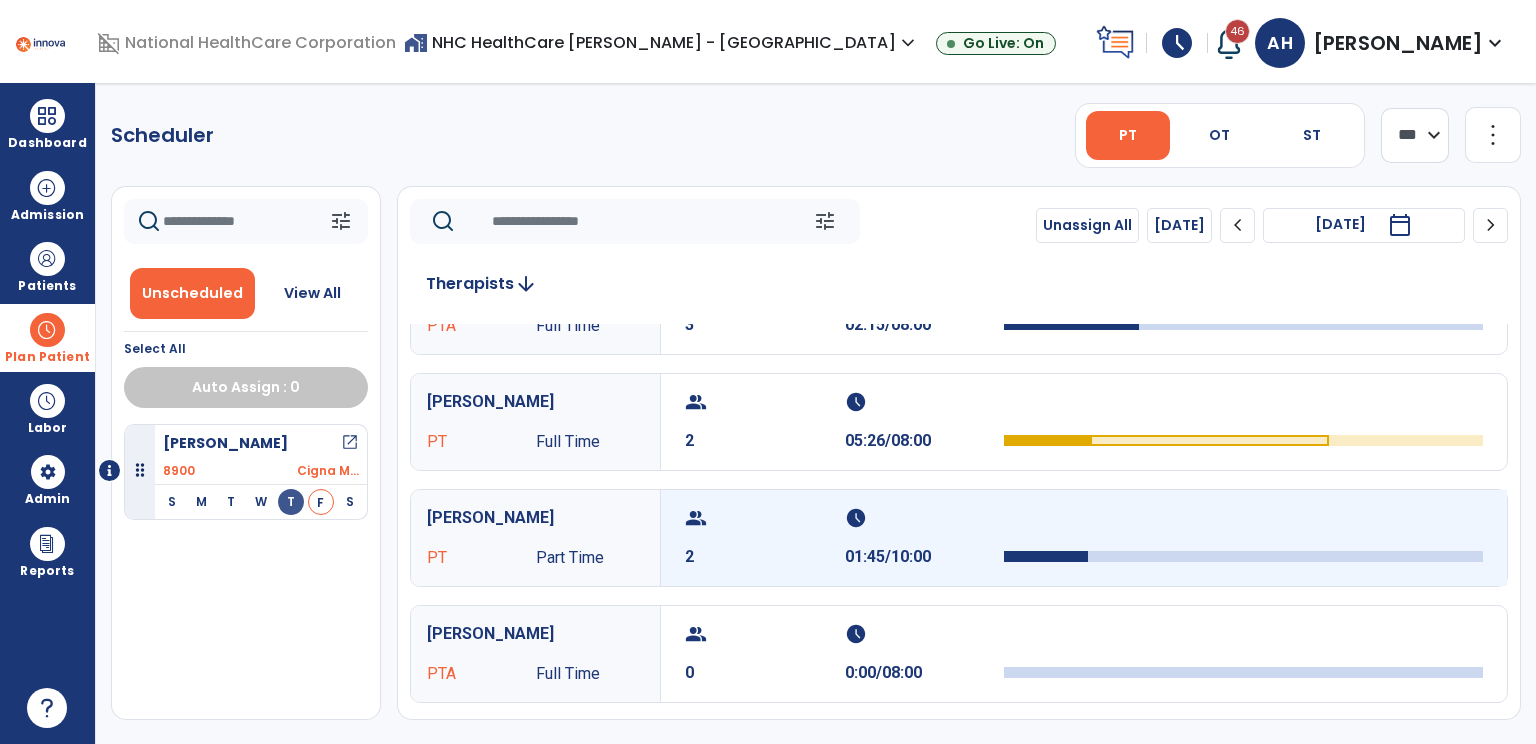 click on "2" at bounding box center [765, 557] 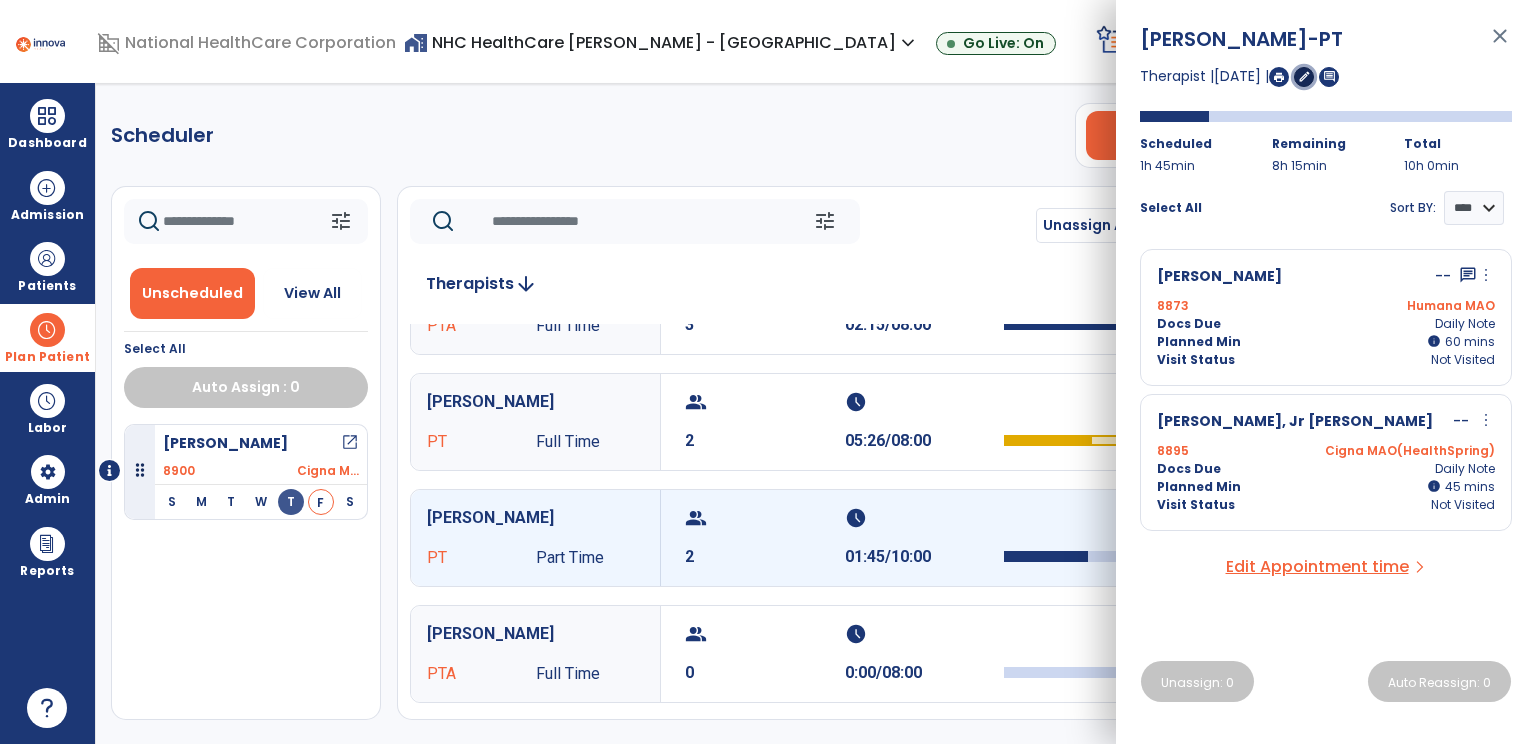 click on "edit" at bounding box center (1304, 76) 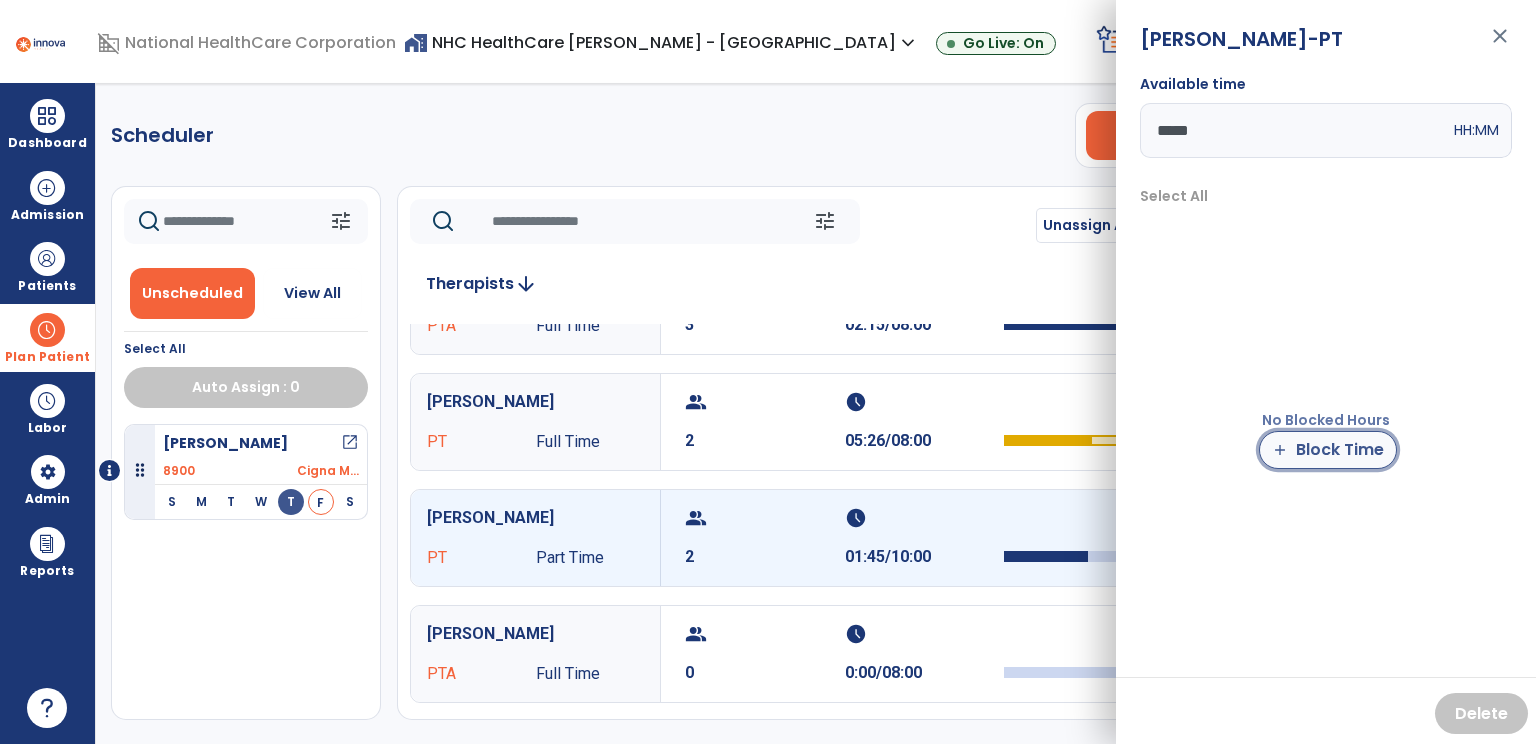 click on "add   Block Time" at bounding box center (1328, 450) 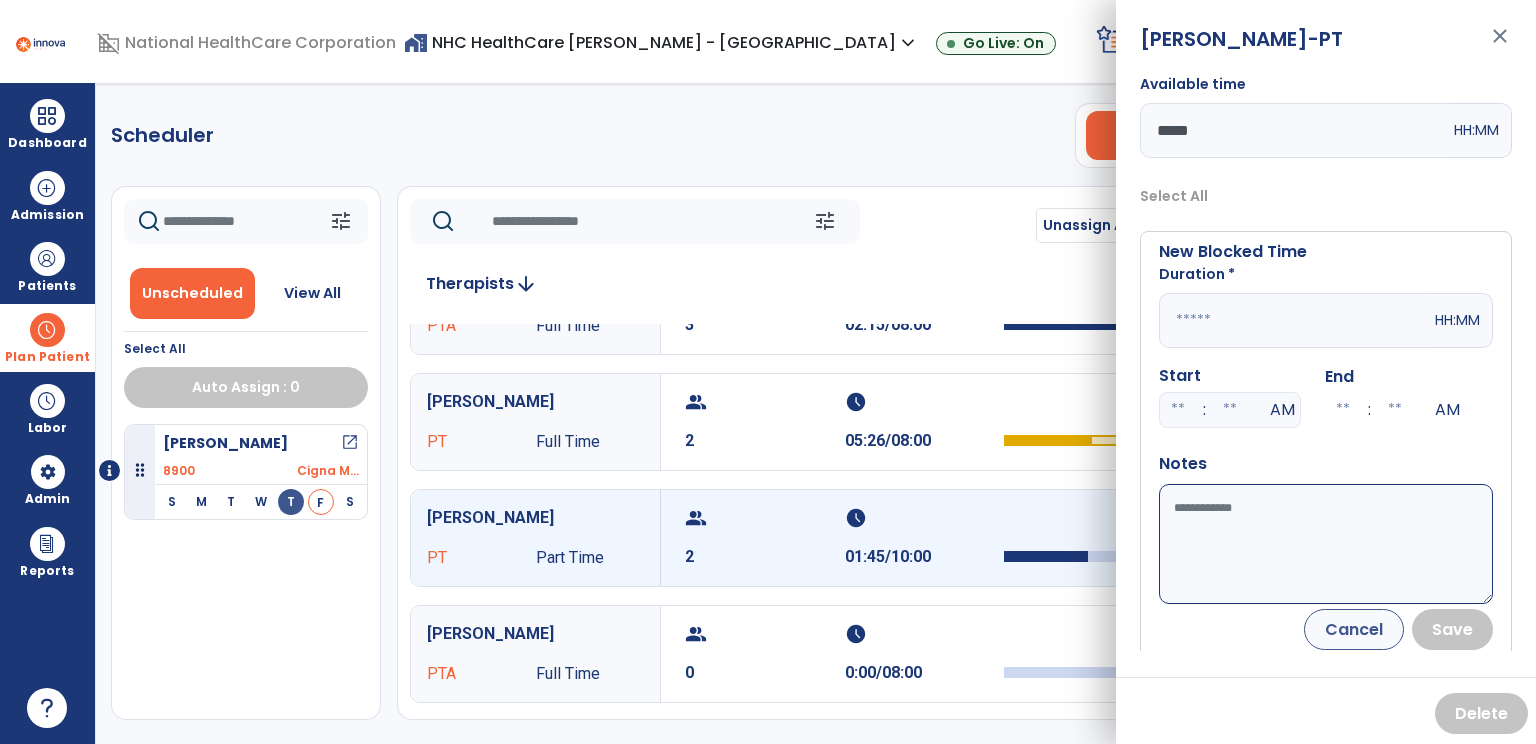 click at bounding box center (1295, 320) 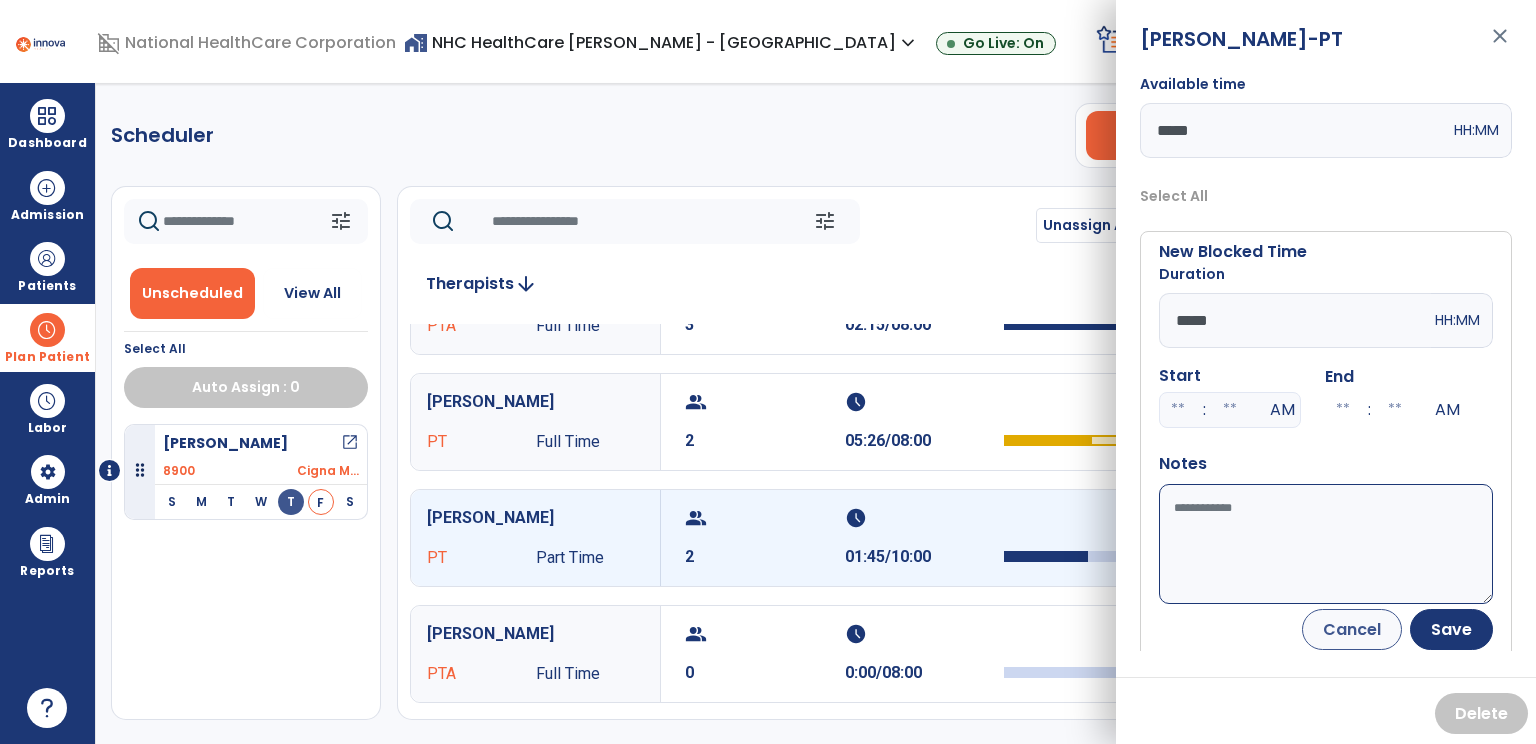 type on "*****" 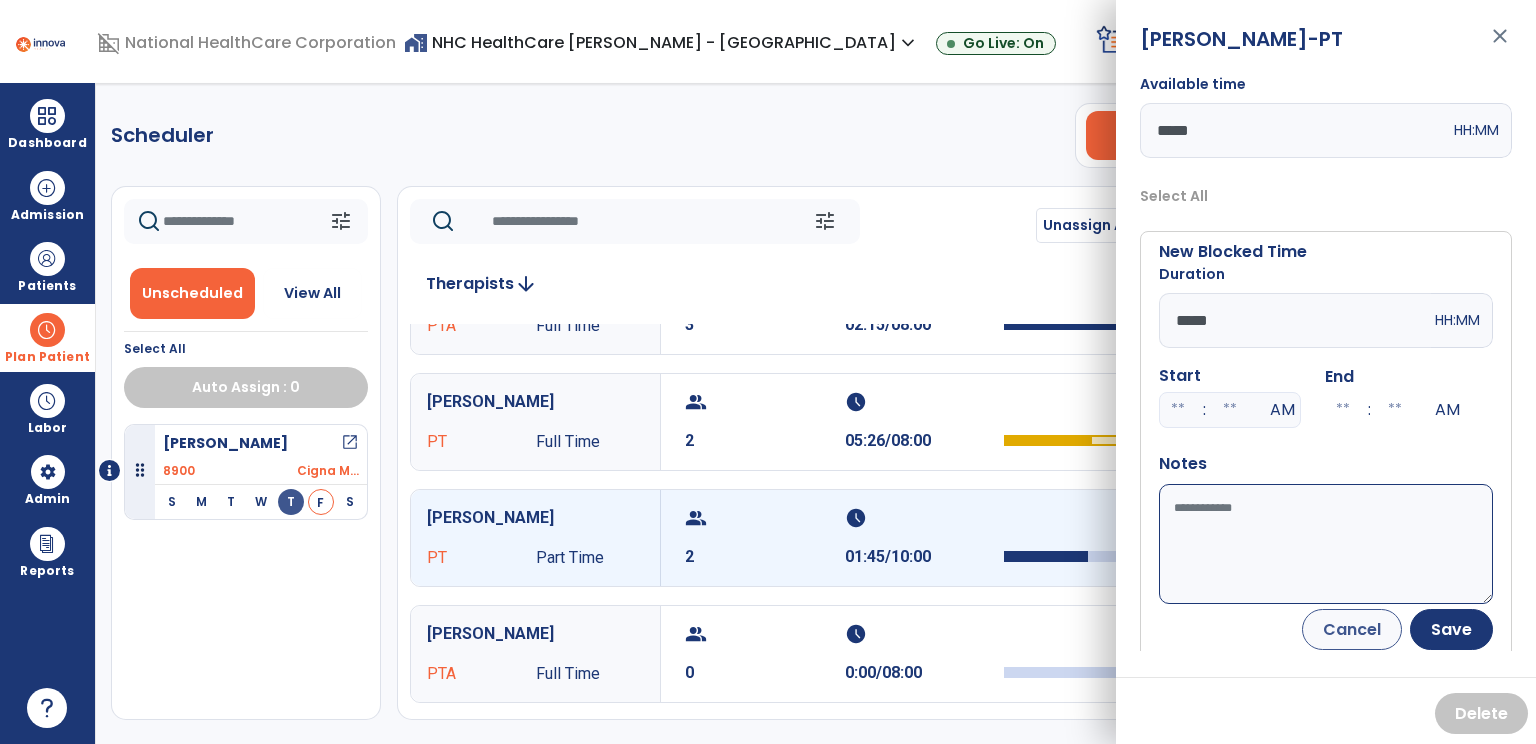 click on "Available time" at bounding box center (1326, 544) 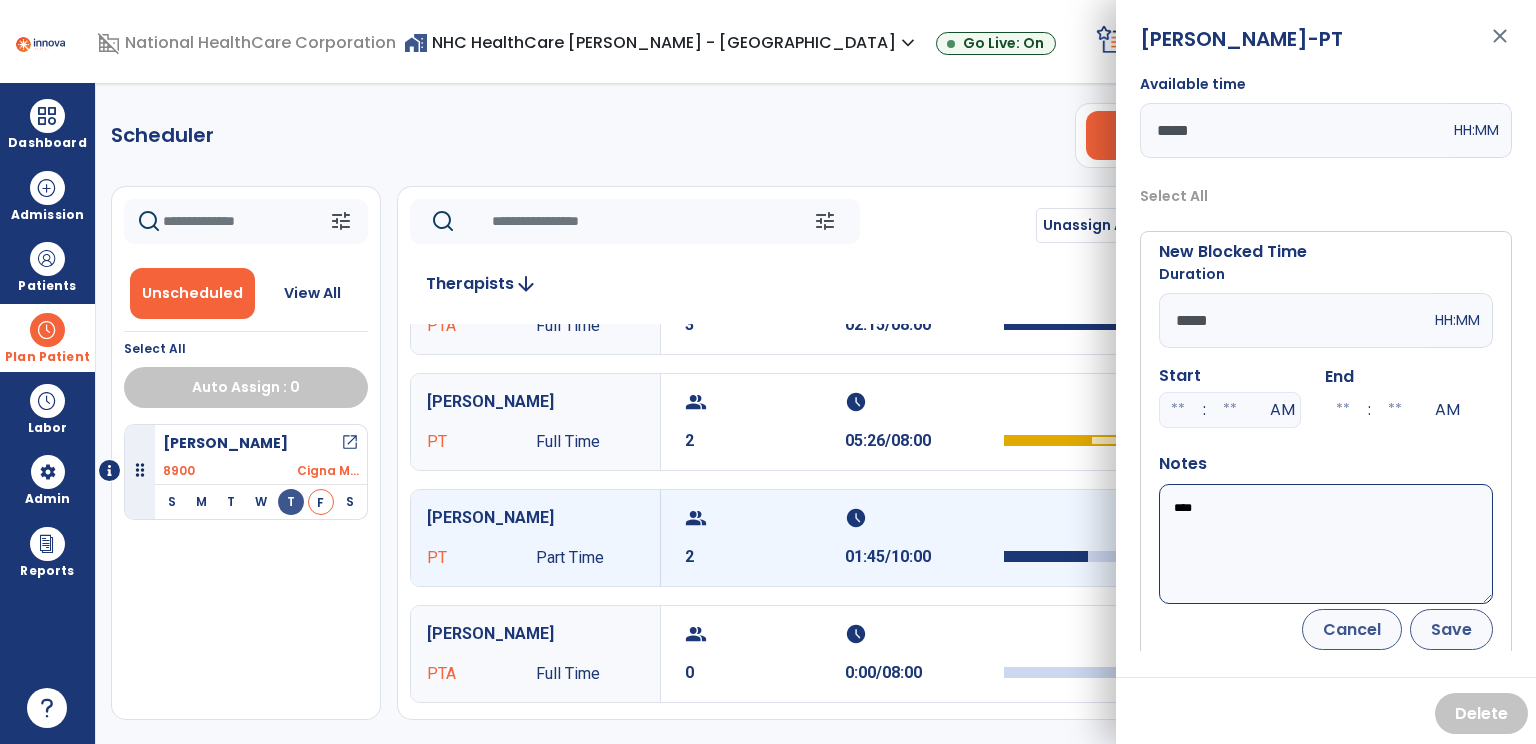 type on "****" 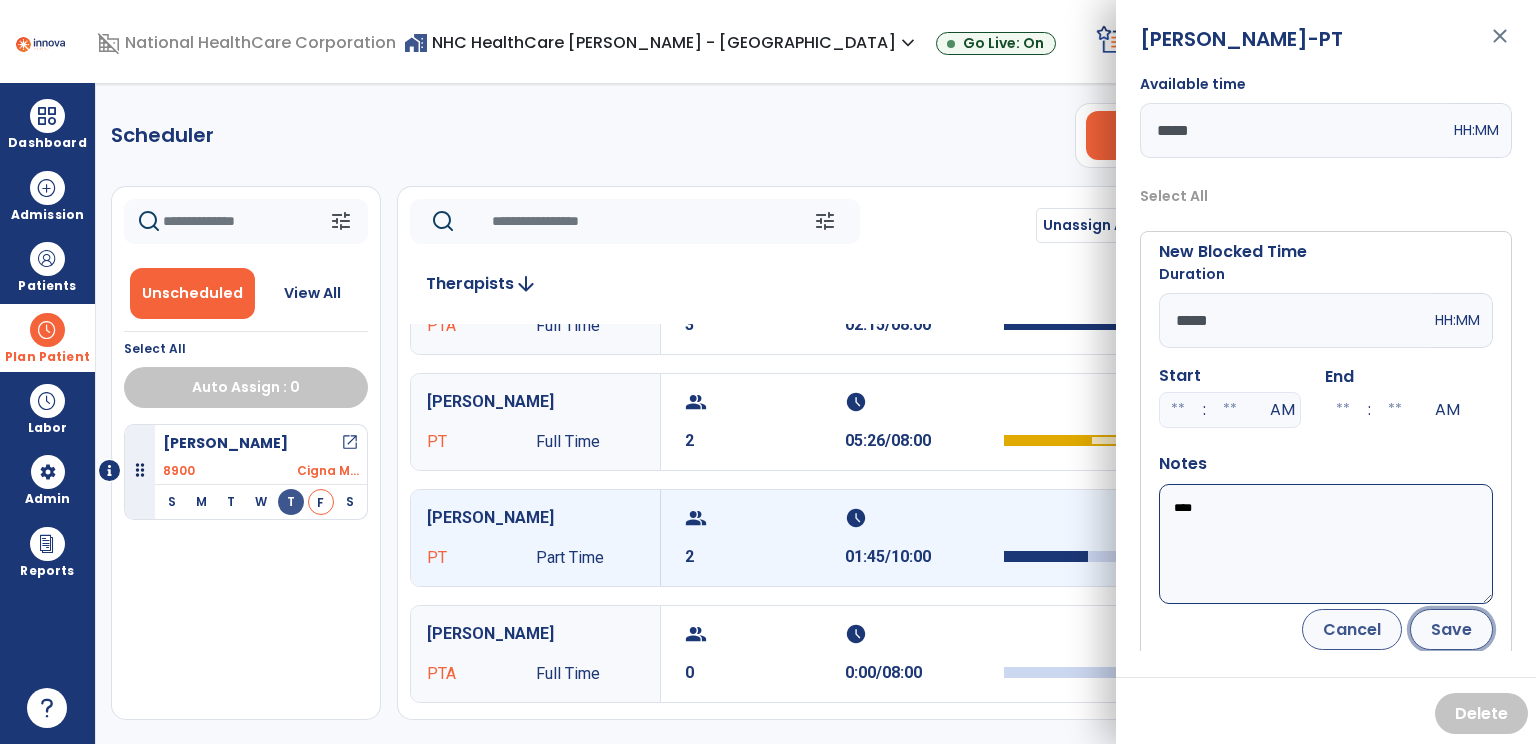 click on "Save" at bounding box center [1451, 629] 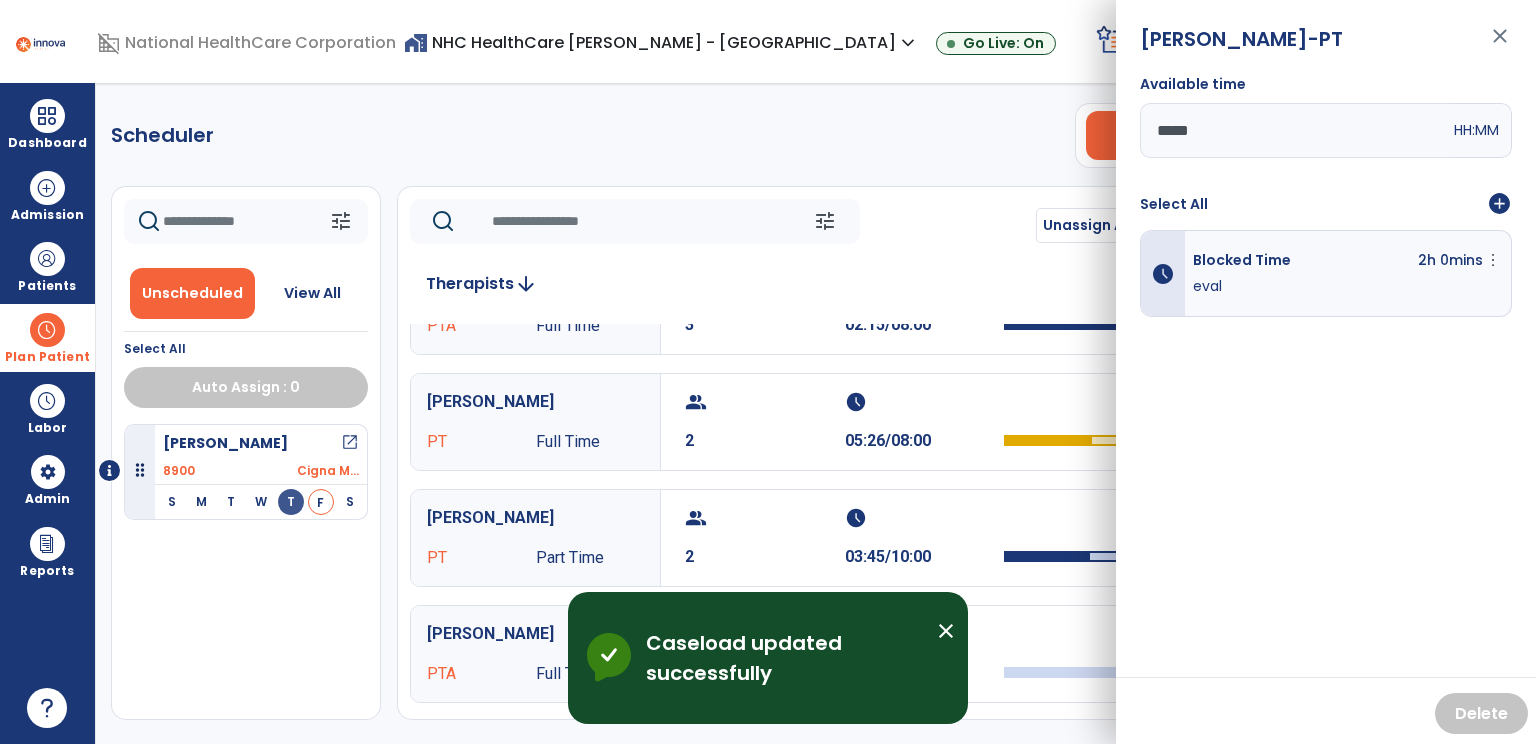 click on "add_circle" at bounding box center [1499, 204] 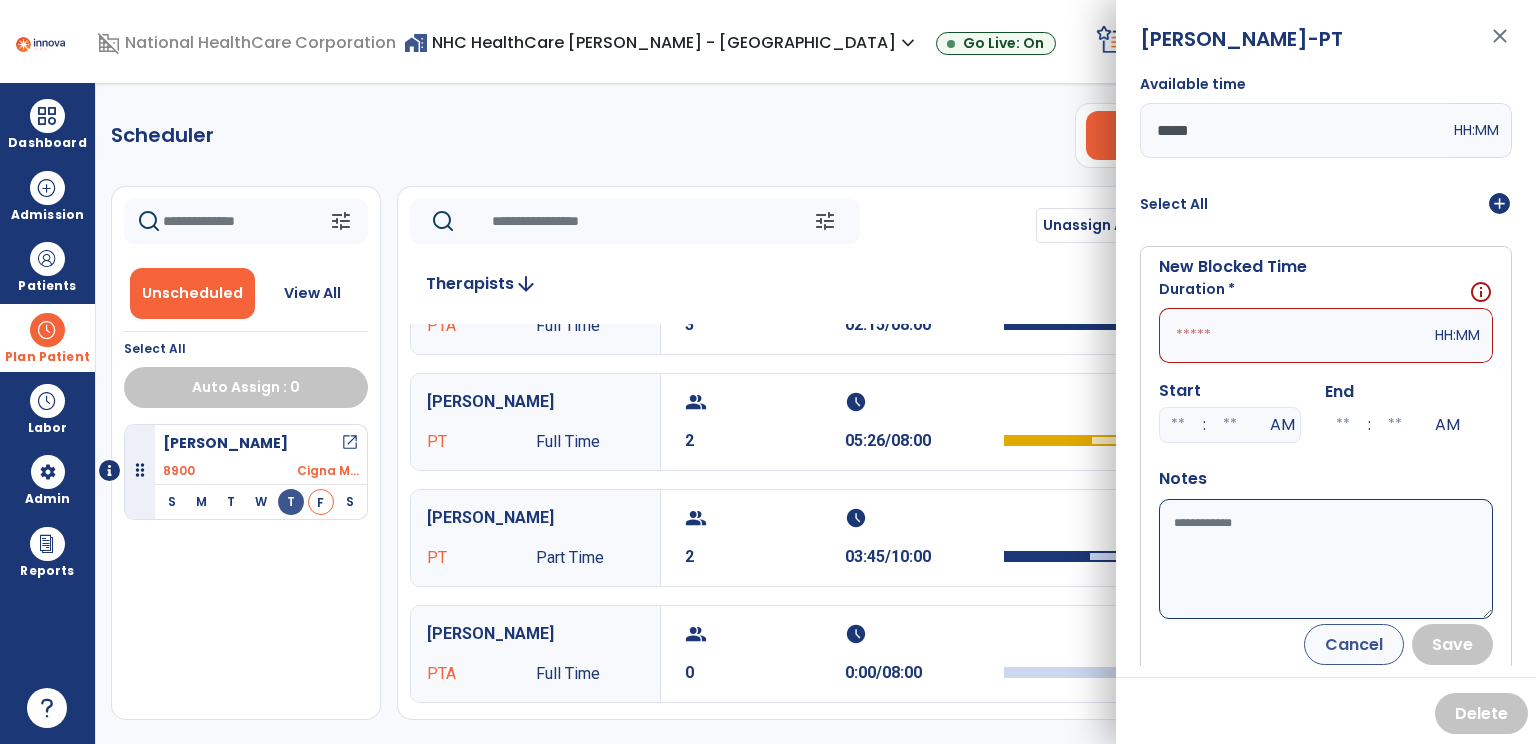 click at bounding box center (1295, 335) 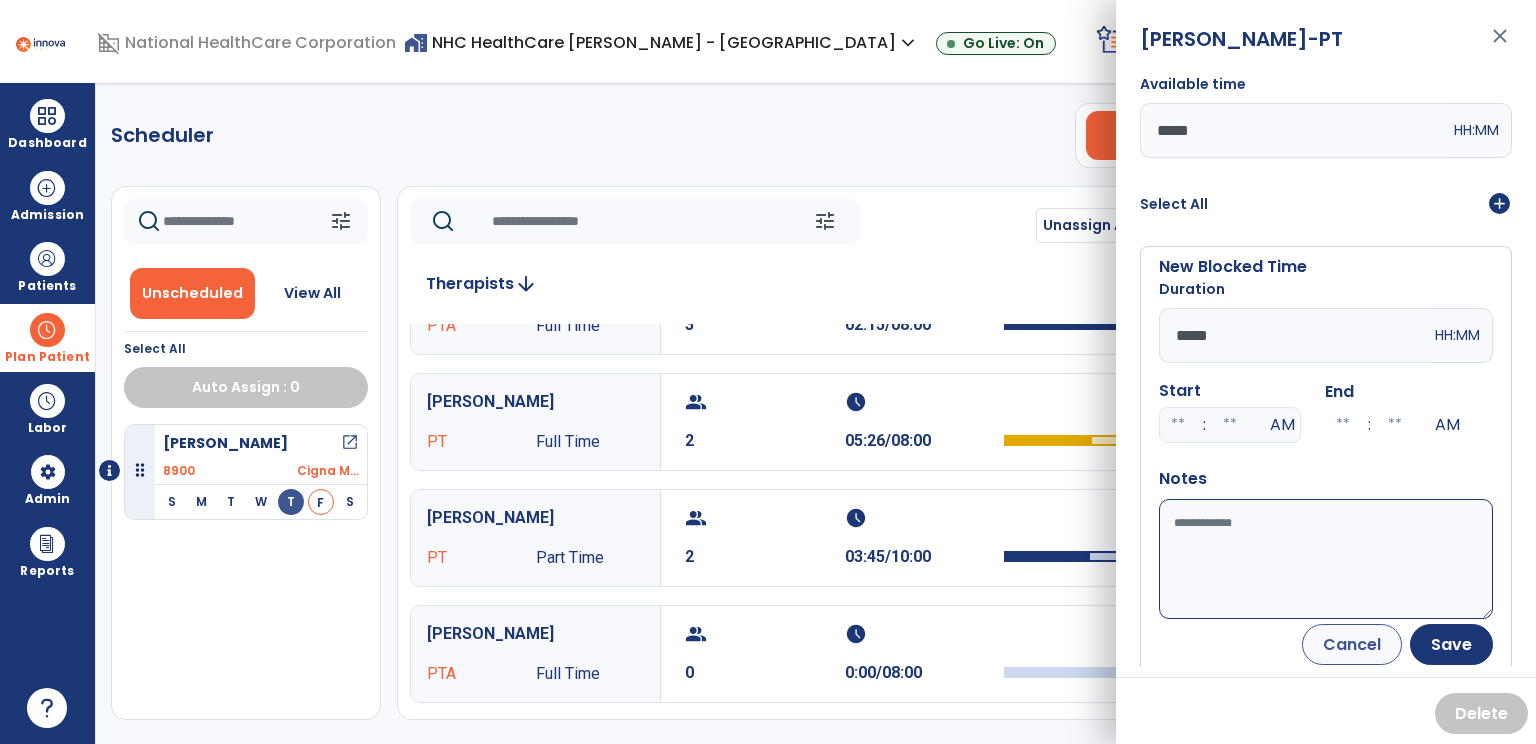 type on "*****" 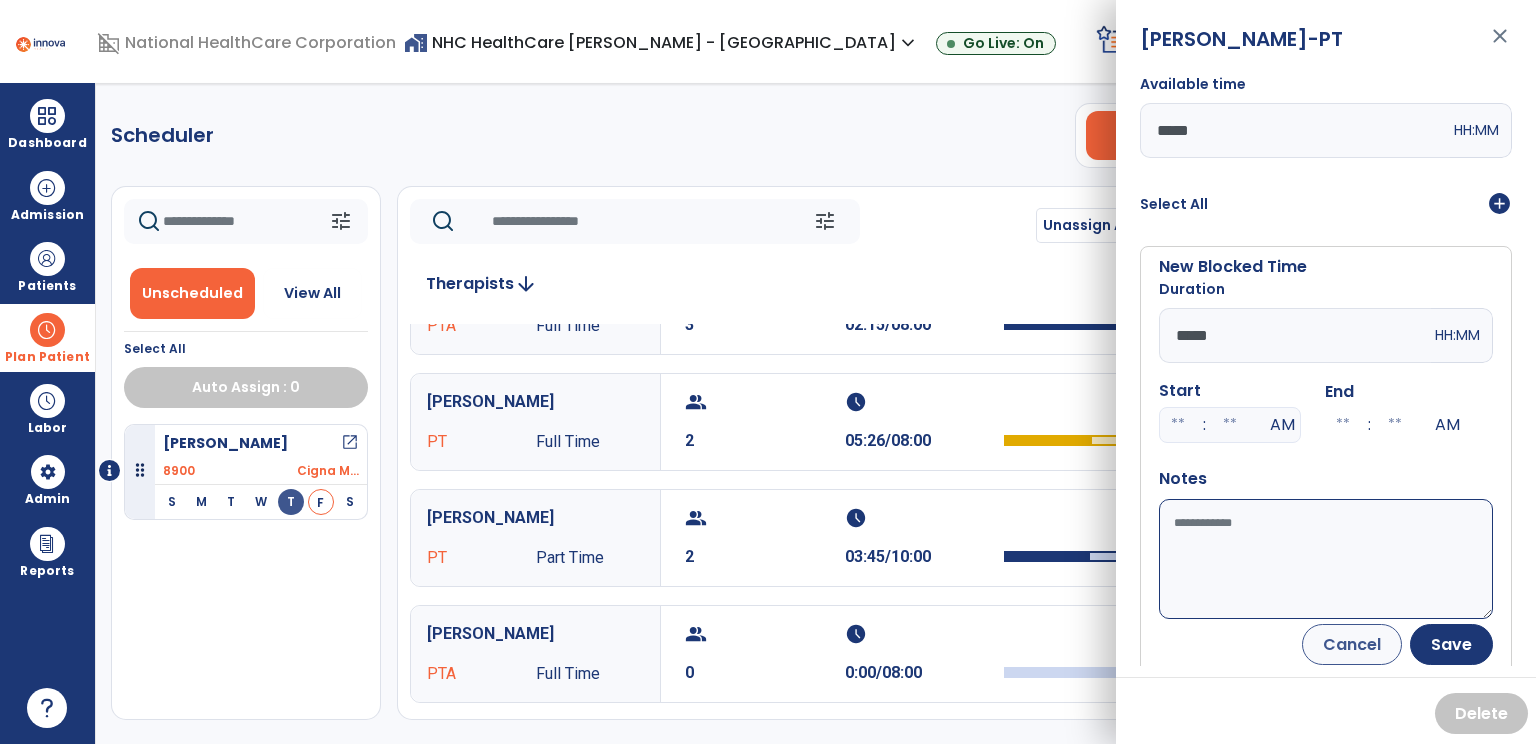 click on "Available time" at bounding box center [1326, 559] 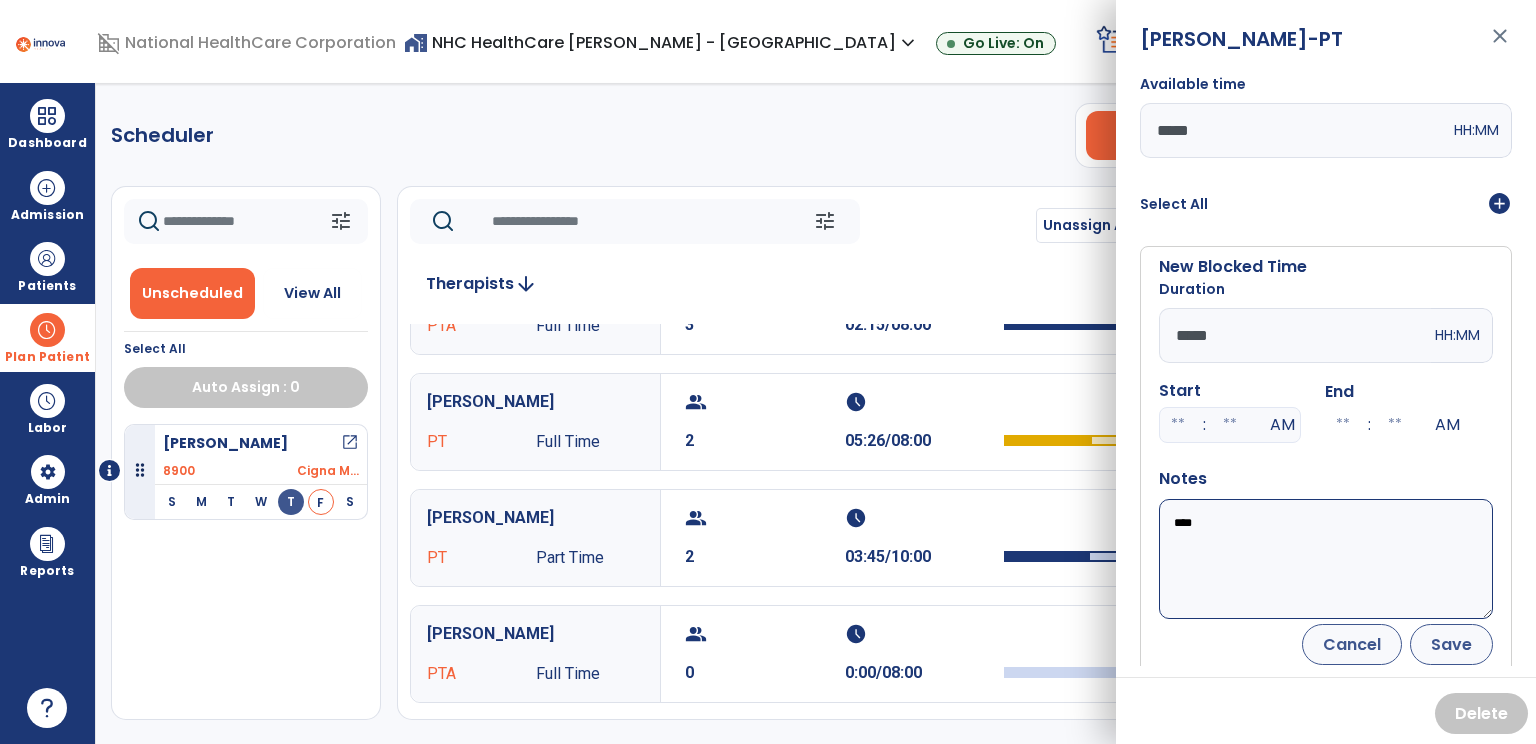type on "****" 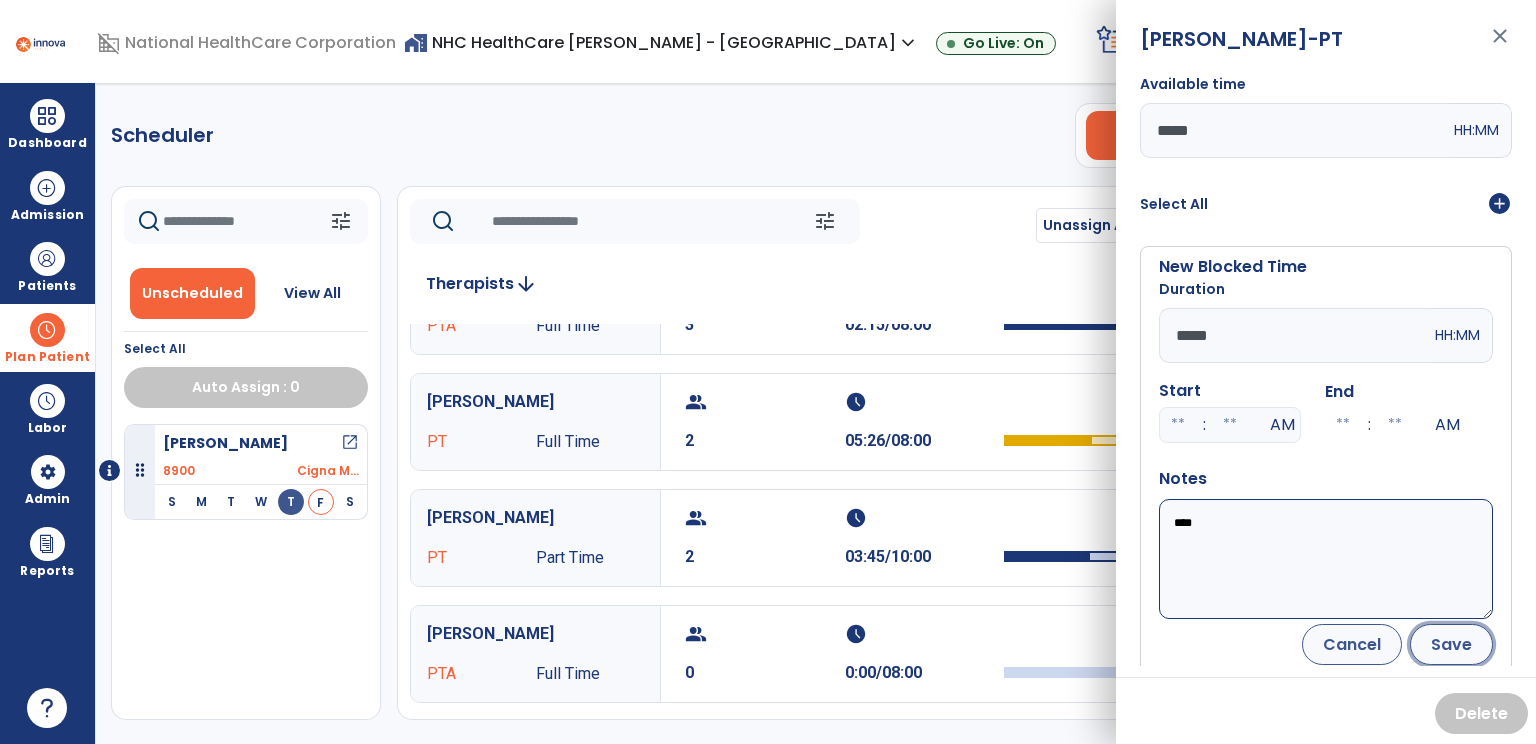 click on "Save" at bounding box center [1451, 644] 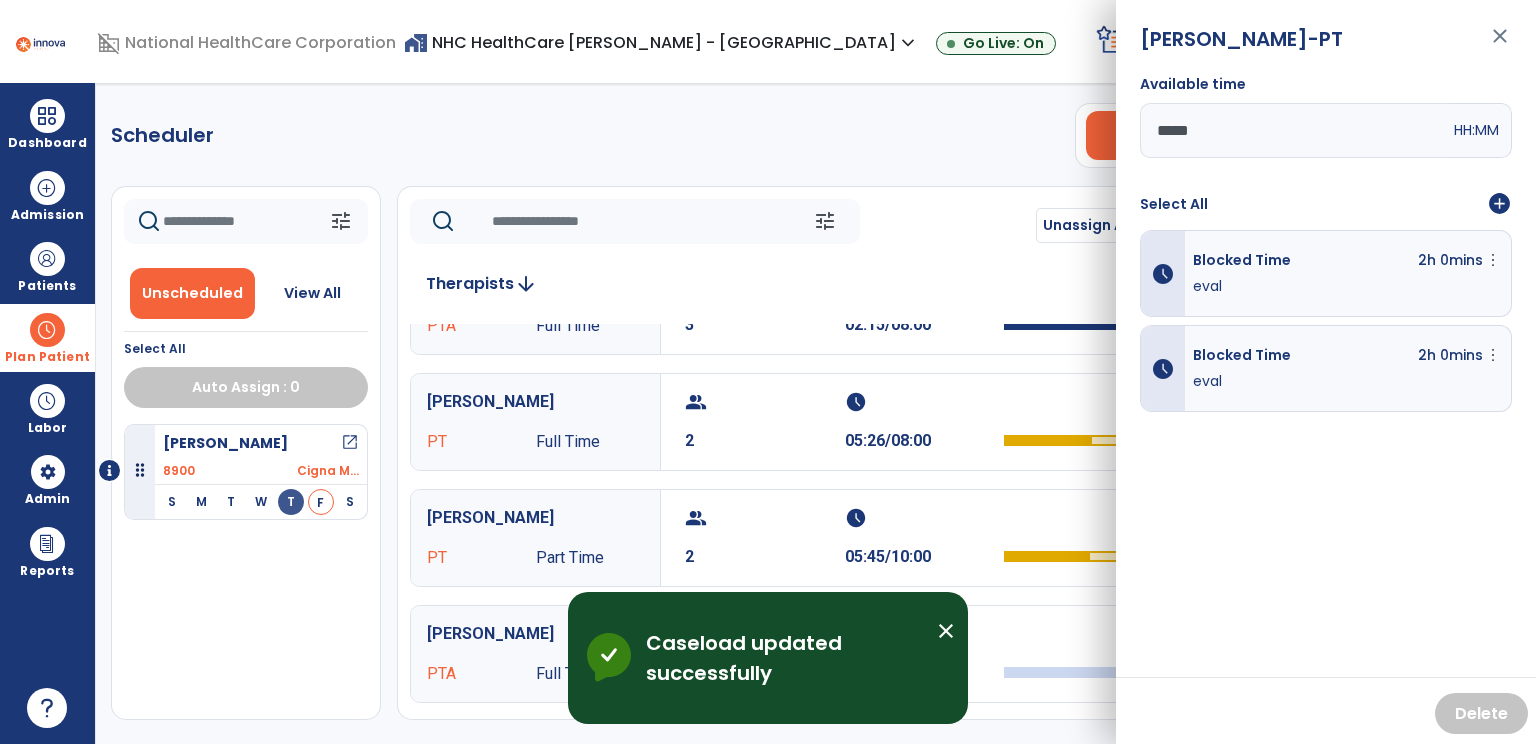 click on "Scheduler   PT   OT   ST  **** *** more_vert  Manage Labor   View All Therapists   Print" 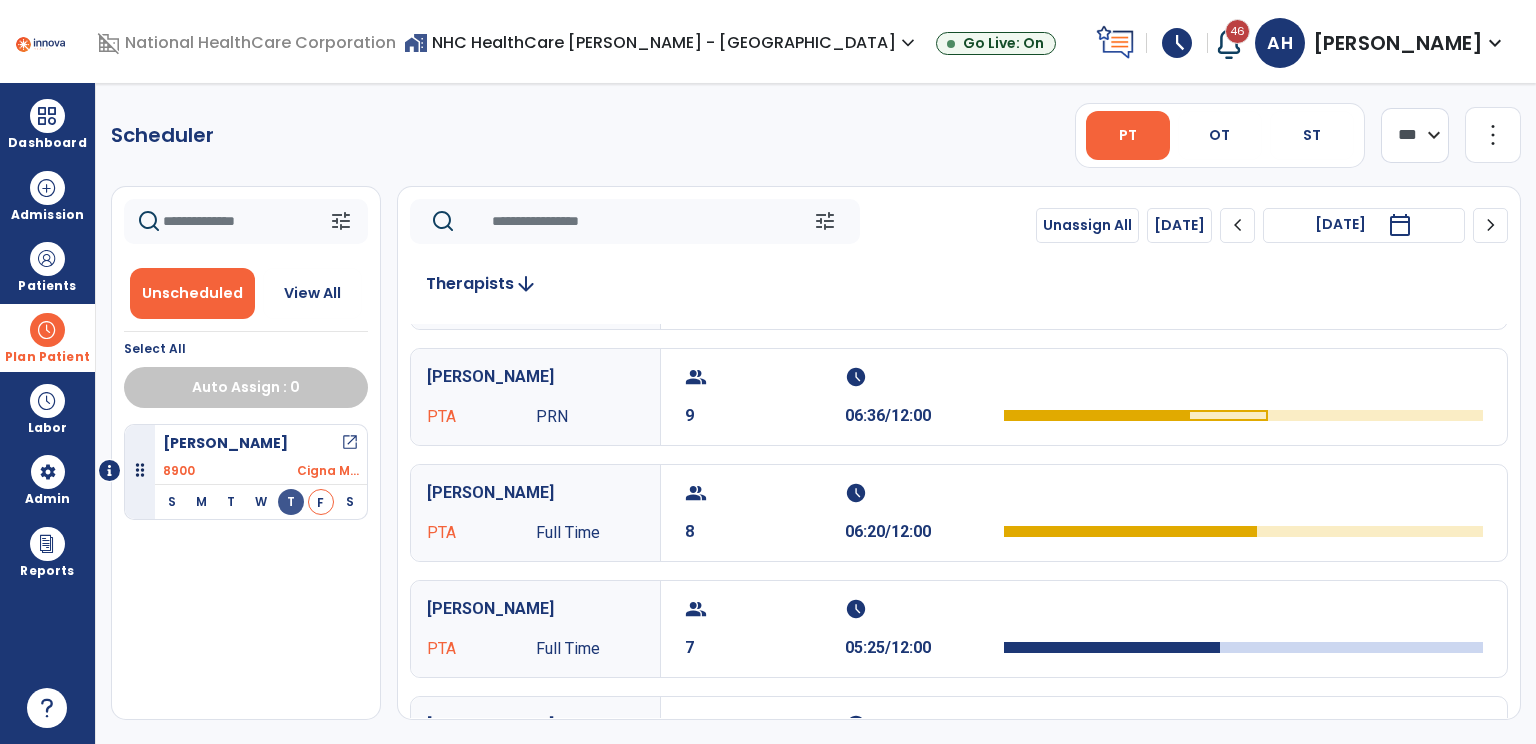 scroll, scrollTop: 0, scrollLeft: 0, axis: both 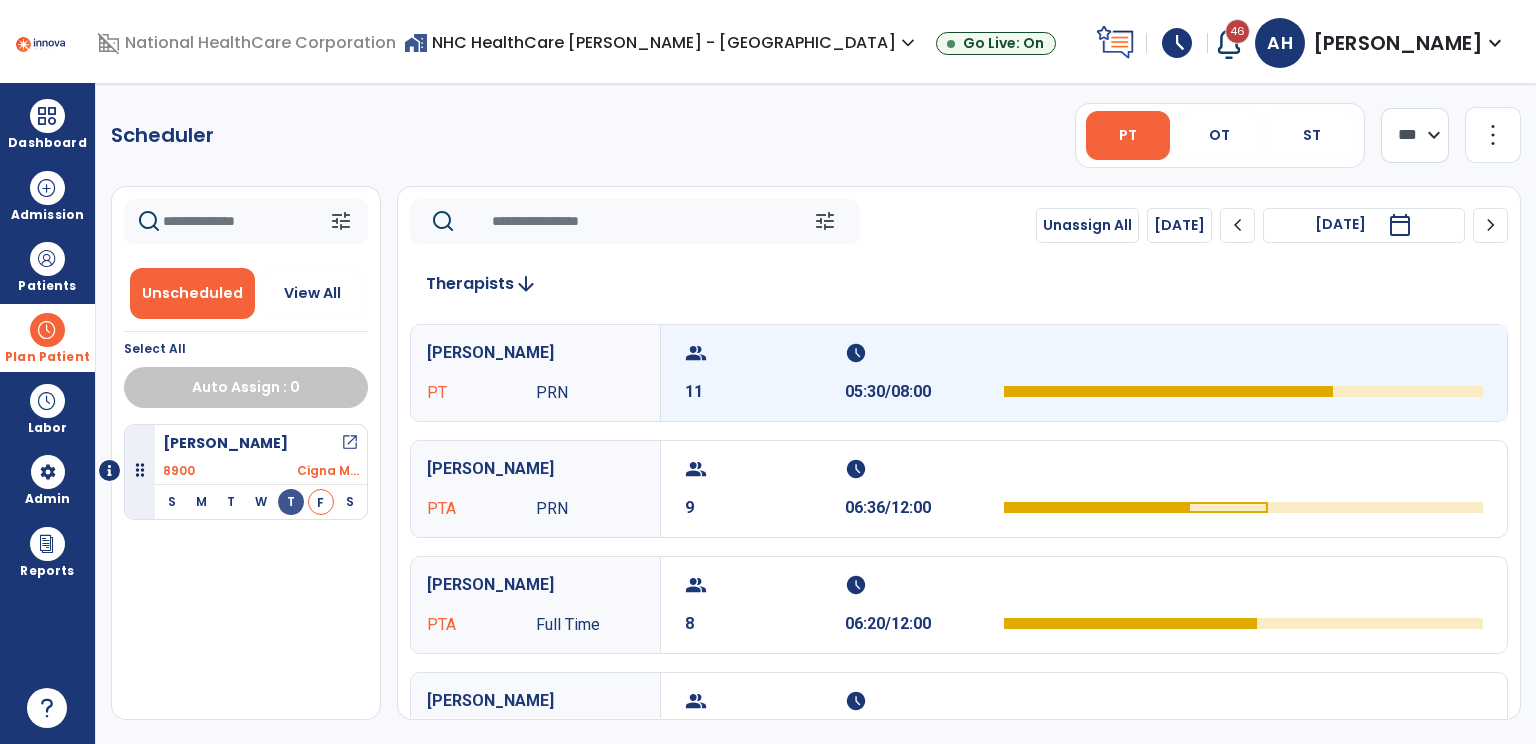 click on "group" at bounding box center (762, 353) 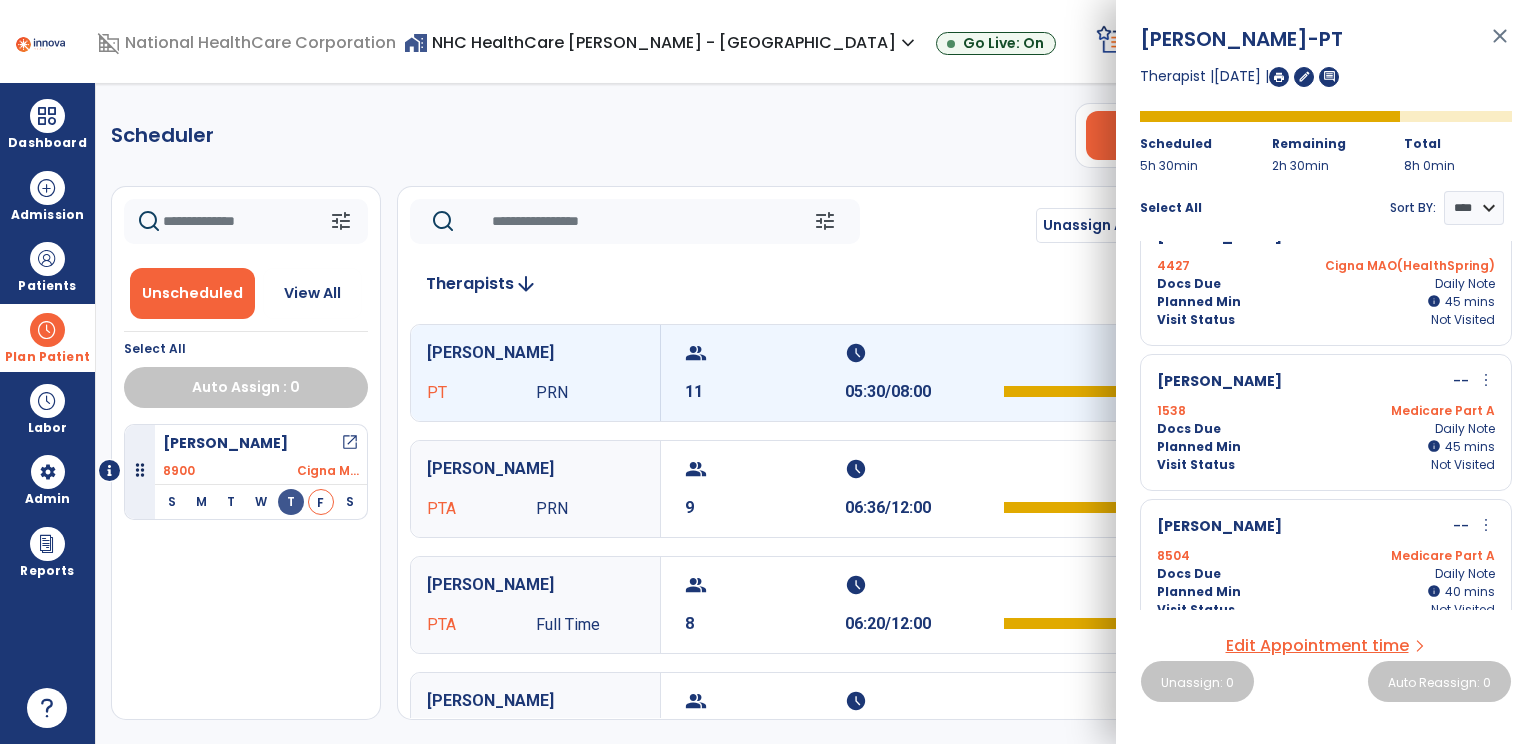 scroll, scrollTop: 0, scrollLeft: 0, axis: both 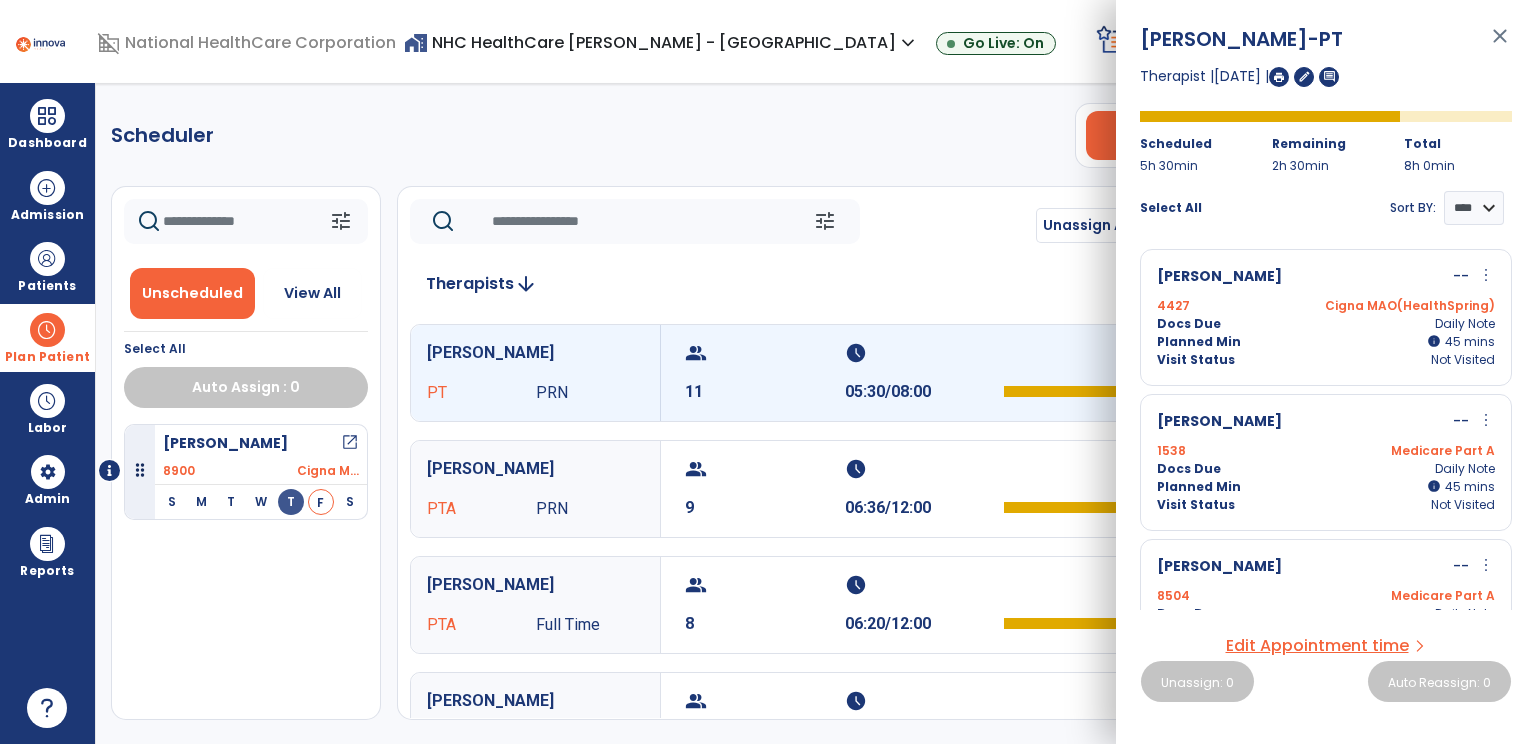 click on "[PERSON_NAME]   --  more_vert  edit   Edit Session   alt_route   Split Minutes  1538 Medicare Part A  Docs Due Daily Note   Planned Min  info   45 I 45 mins  Visit Status  Not Visited" at bounding box center [1326, 462] 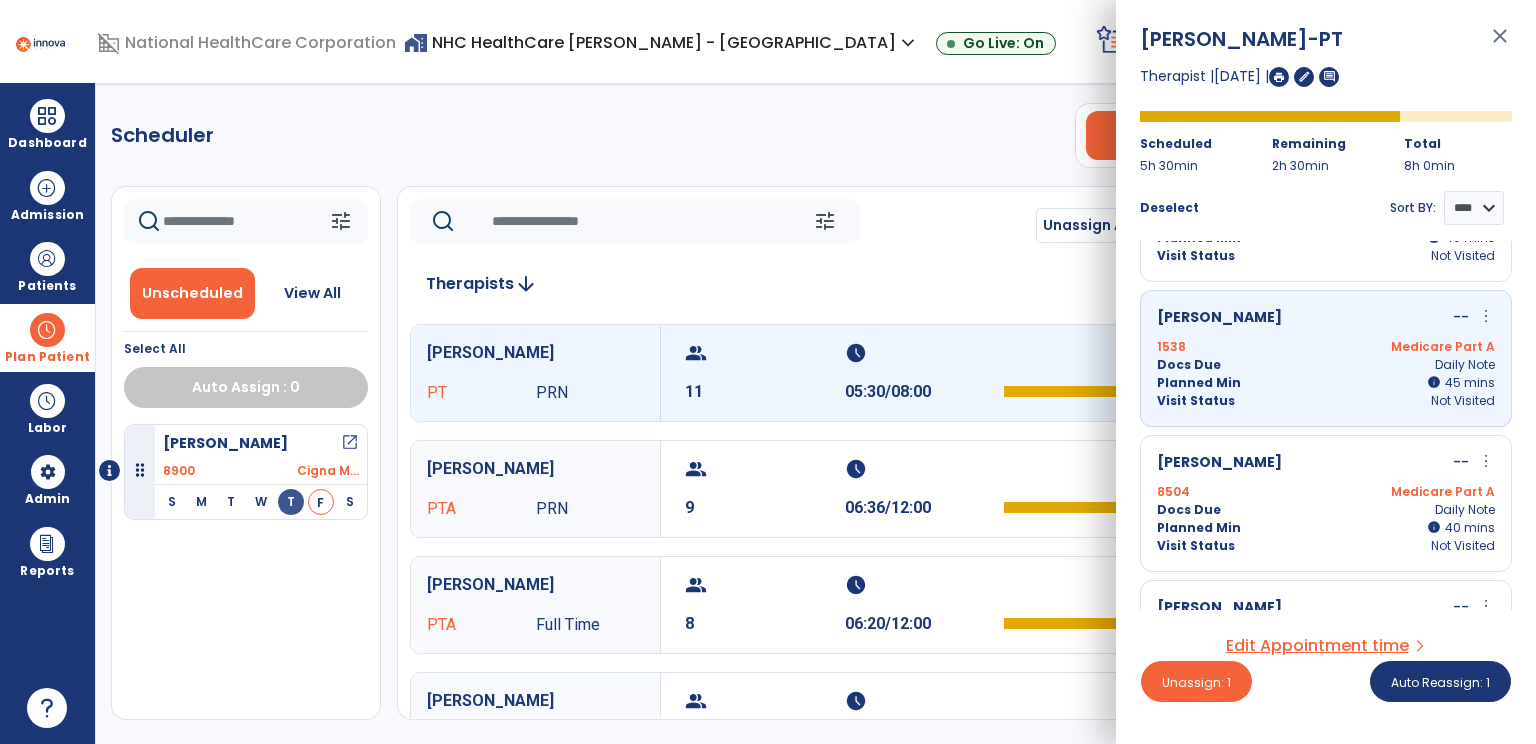 scroll, scrollTop: 0, scrollLeft: 0, axis: both 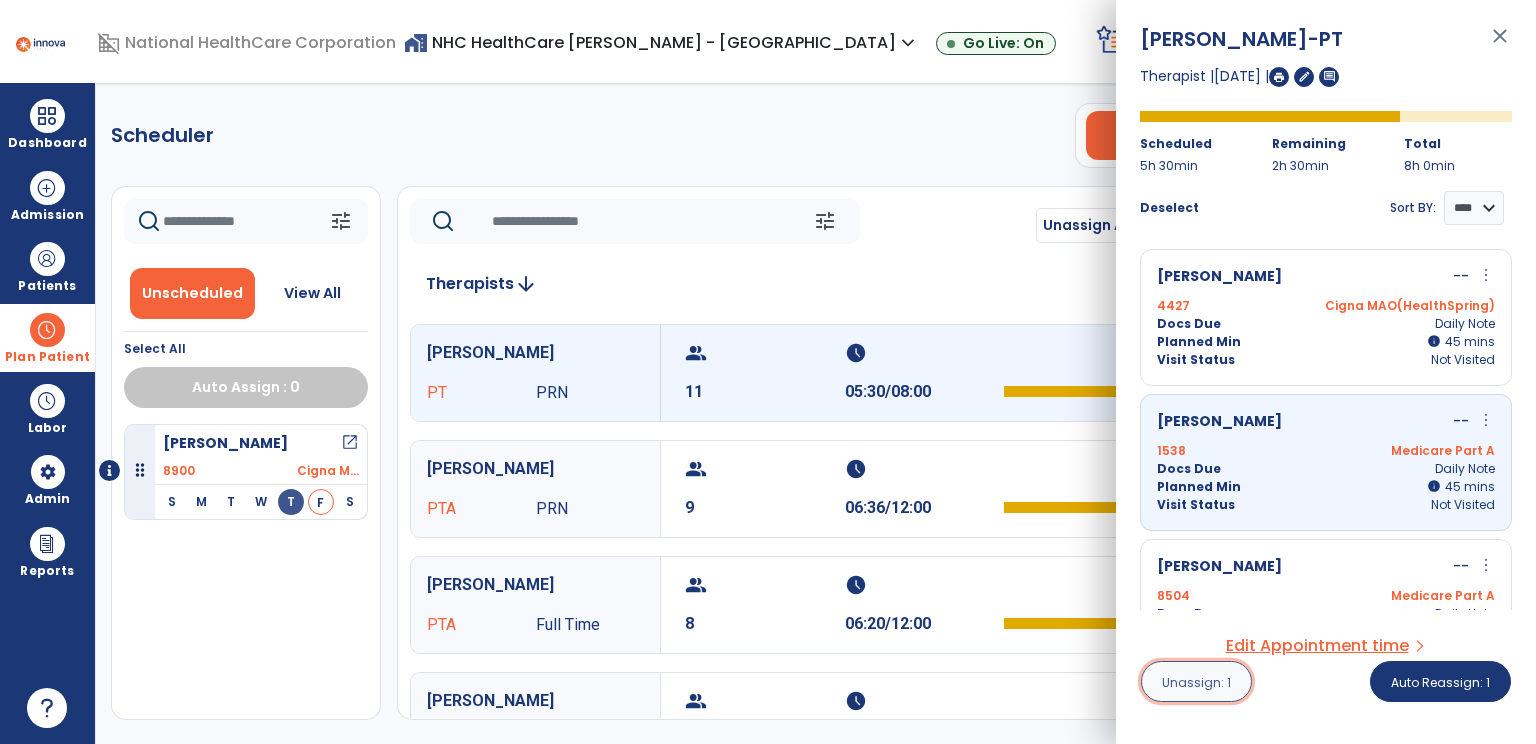 click on "Unassign: 1" at bounding box center [1196, 682] 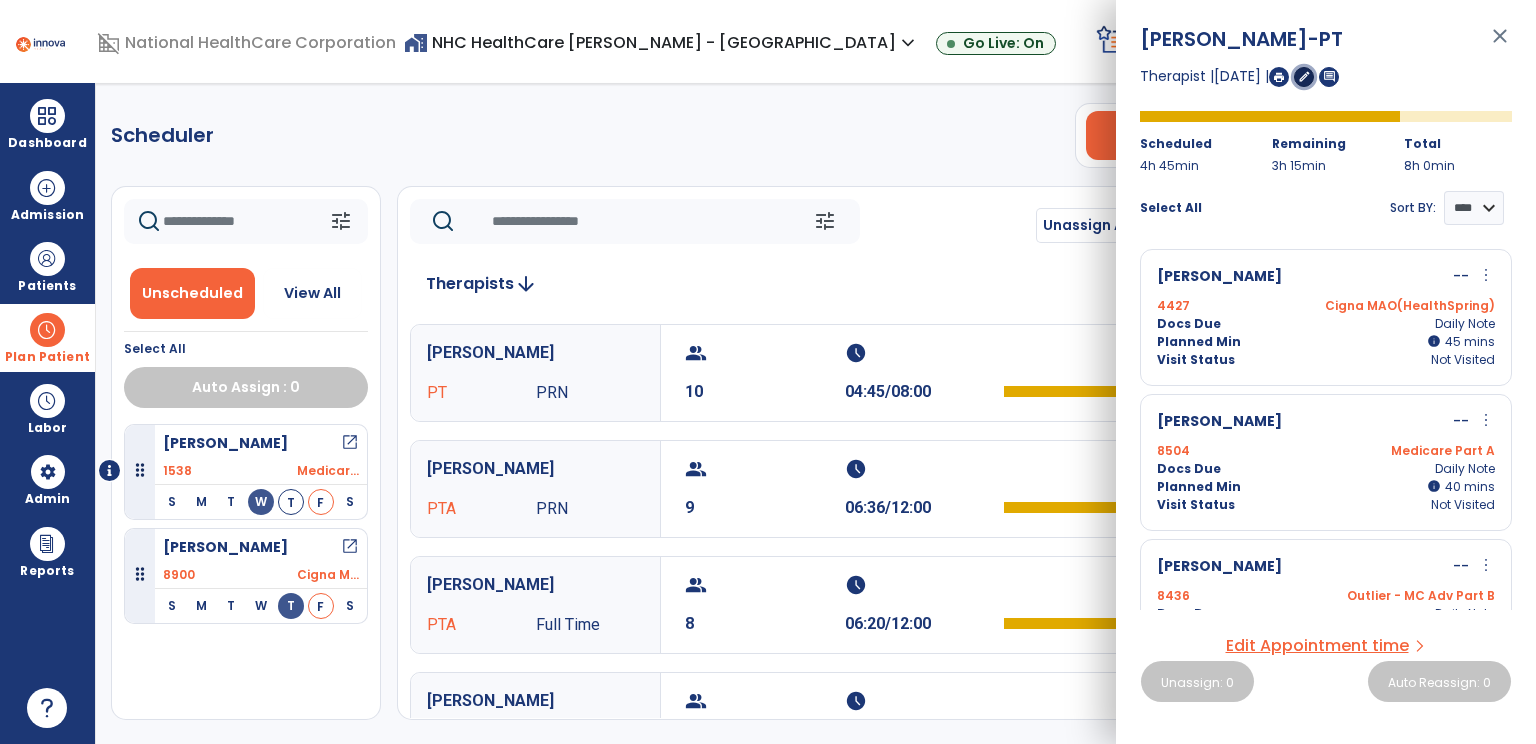 click on "edit" at bounding box center (1304, 76) 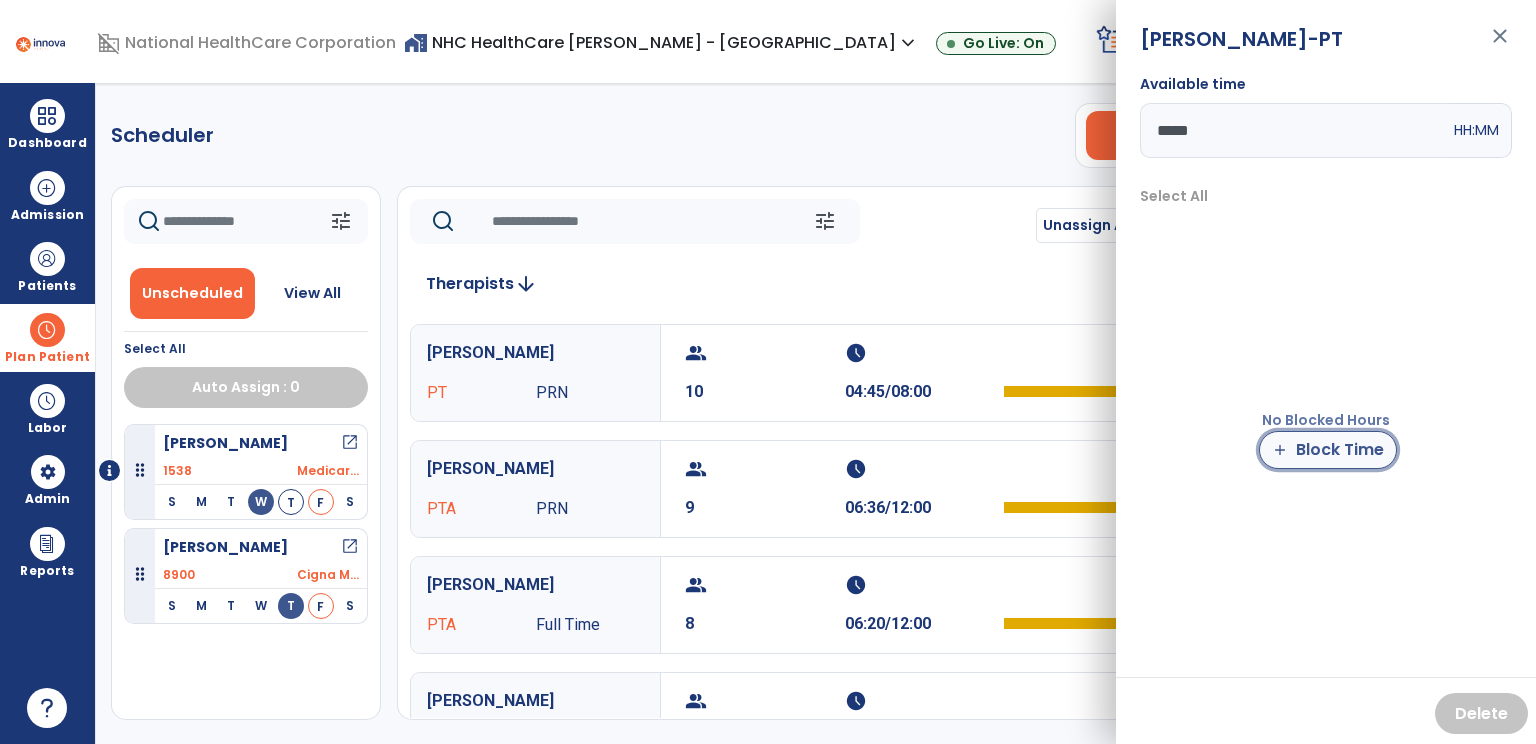 click on "add   Block Time" at bounding box center (1328, 450) 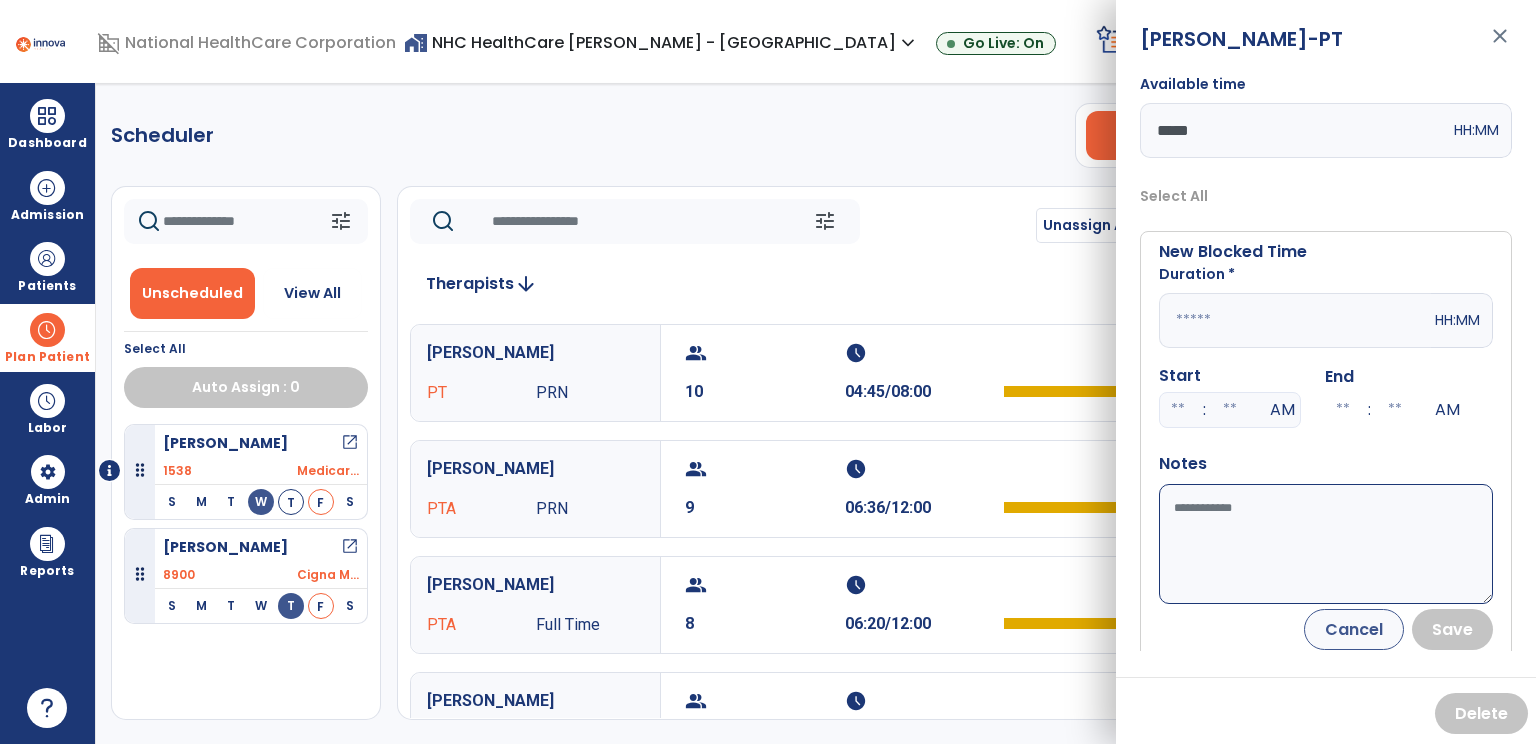 click at bounding box center [1295, 320] 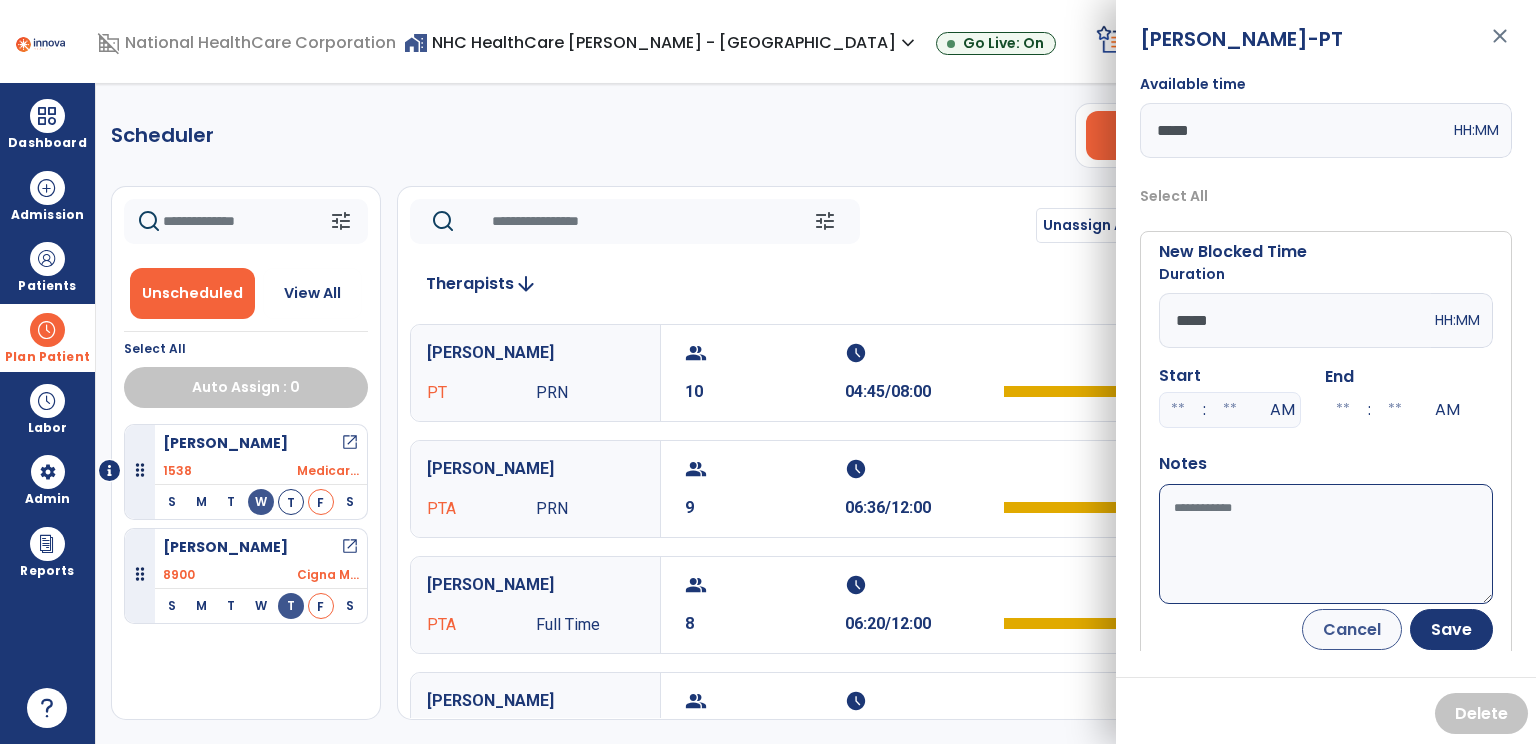 type on "*****" 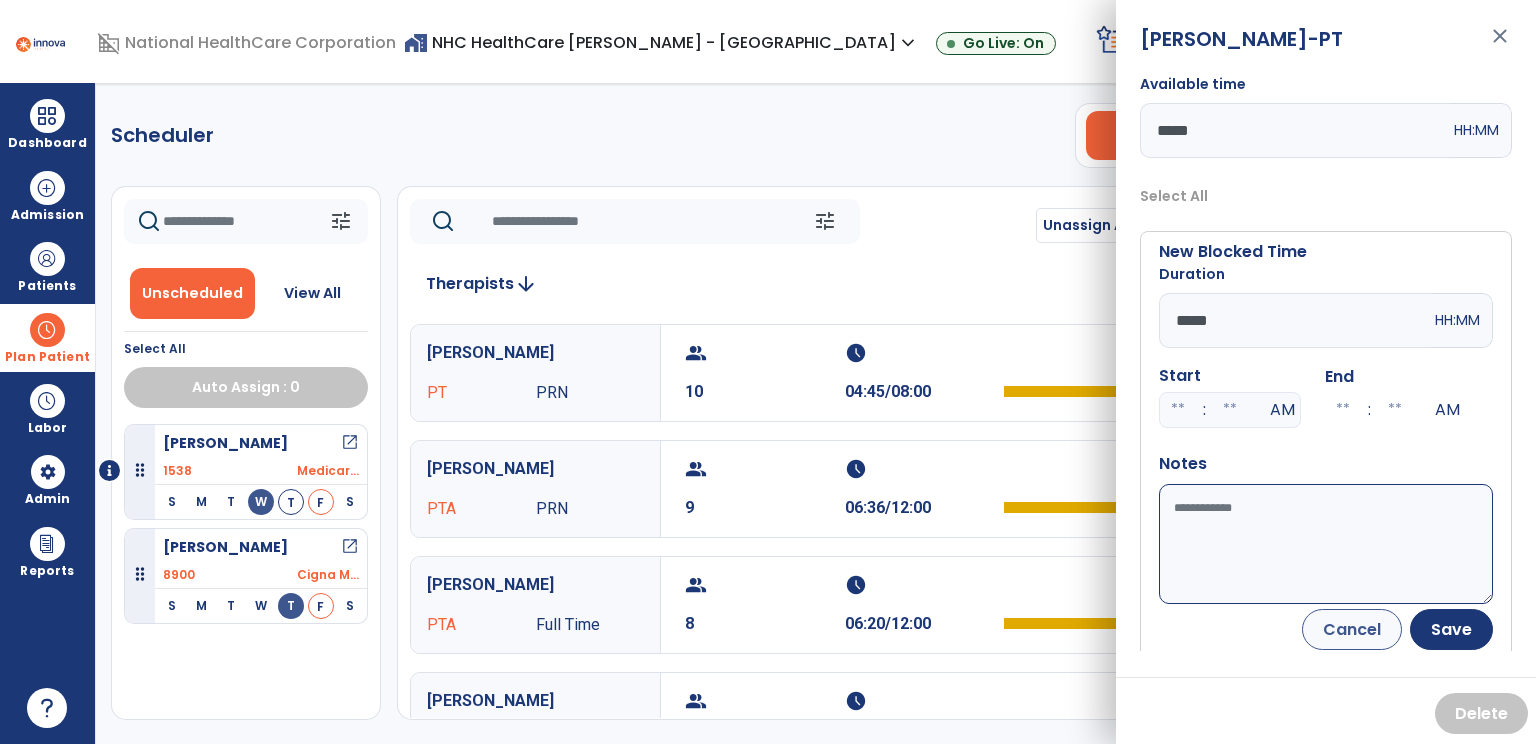 click on "Available time" at bounding box center [1326, 544] 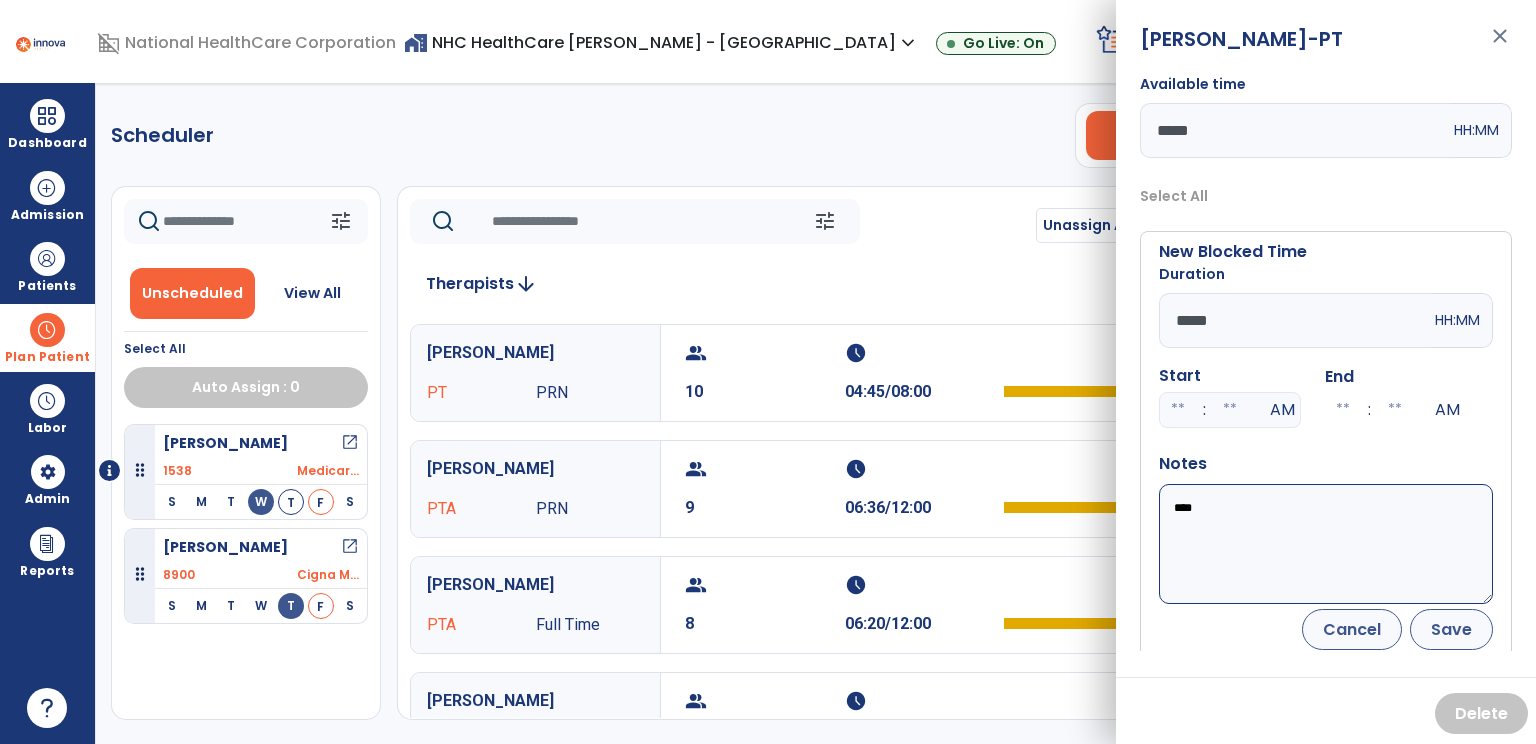 type on "****" 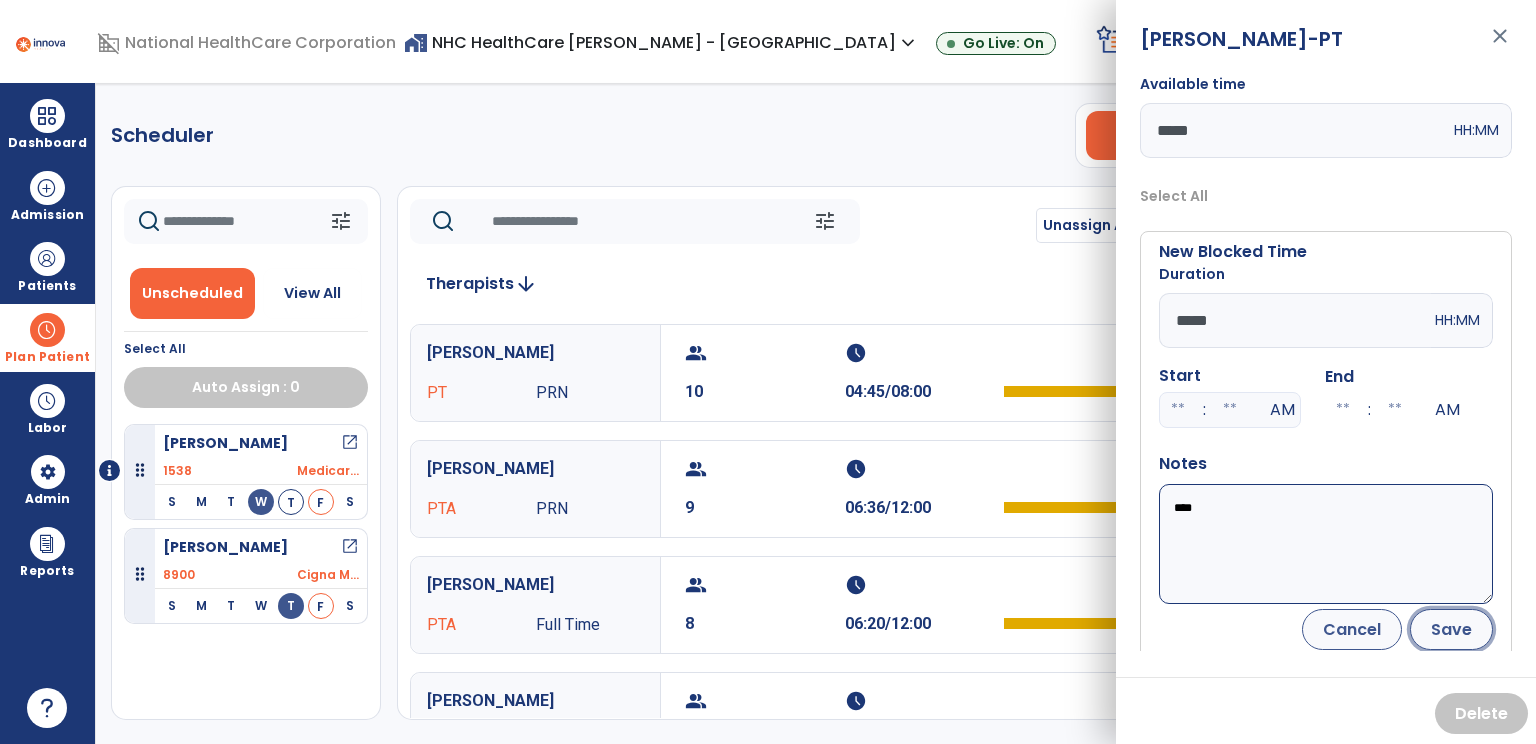click on "Save" at bounding box center [1451, 629] 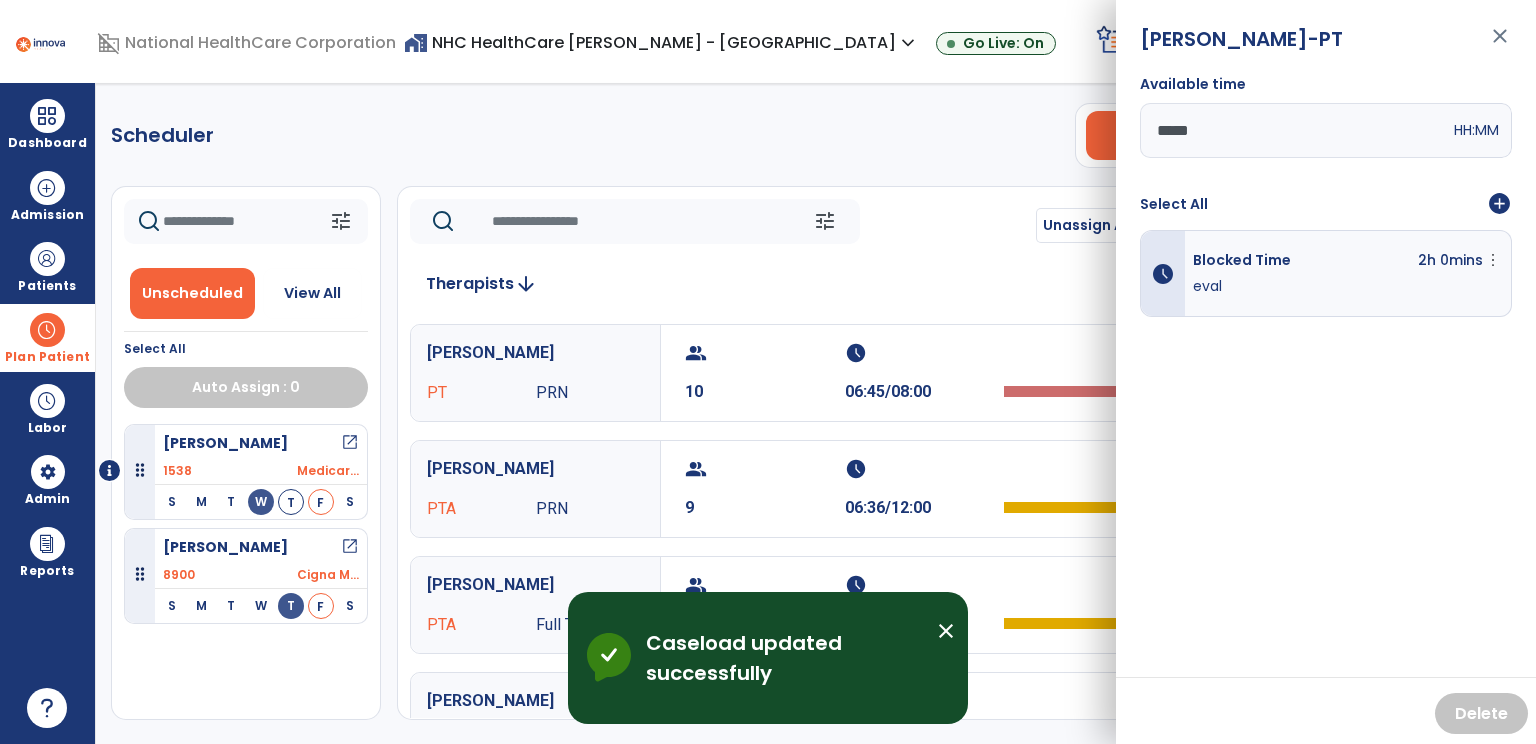 click on "Scheduler   PT   OT   ST  **** *** more_vert  Manage Labor   View All Therapists   Print" 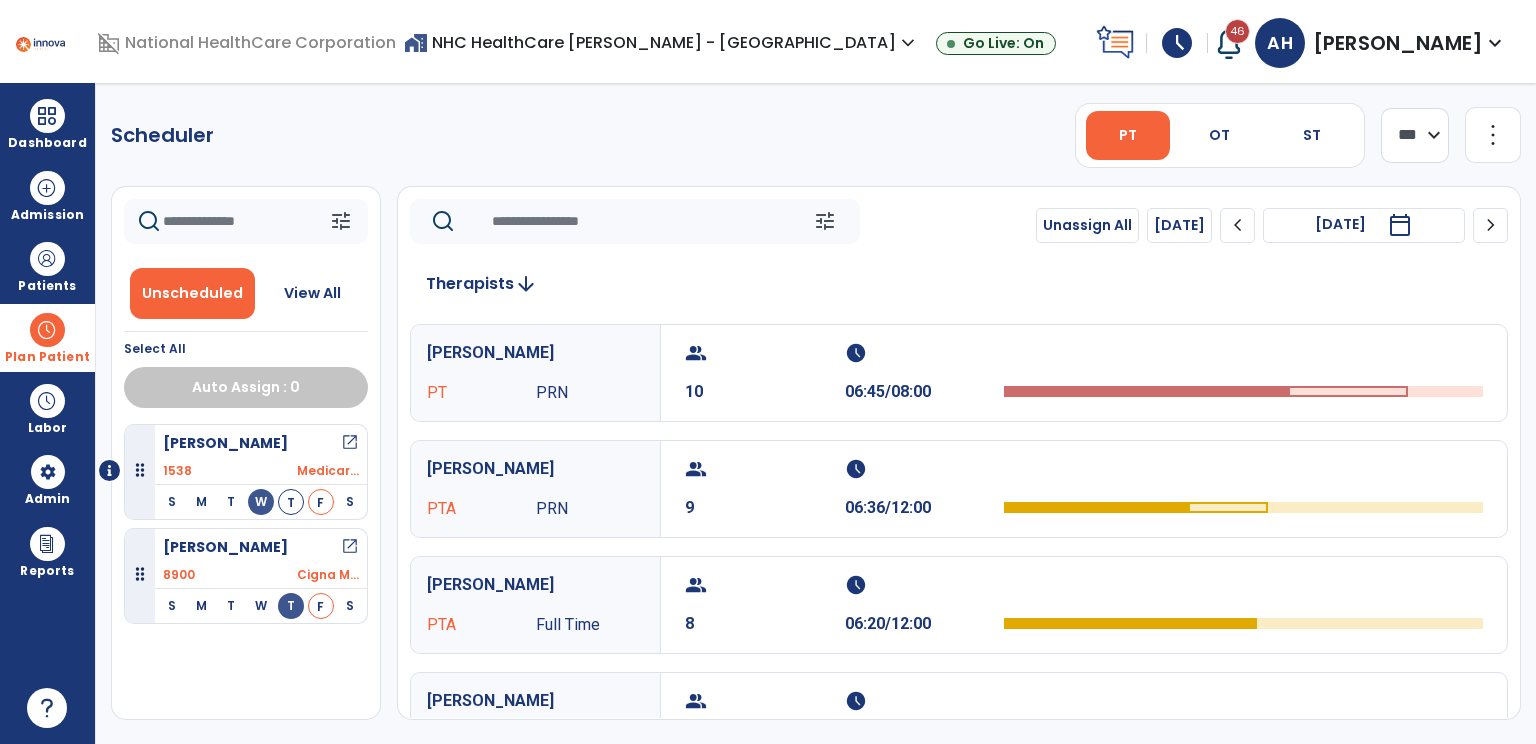 click on "open_in_new" at bounding box center [350, 443] 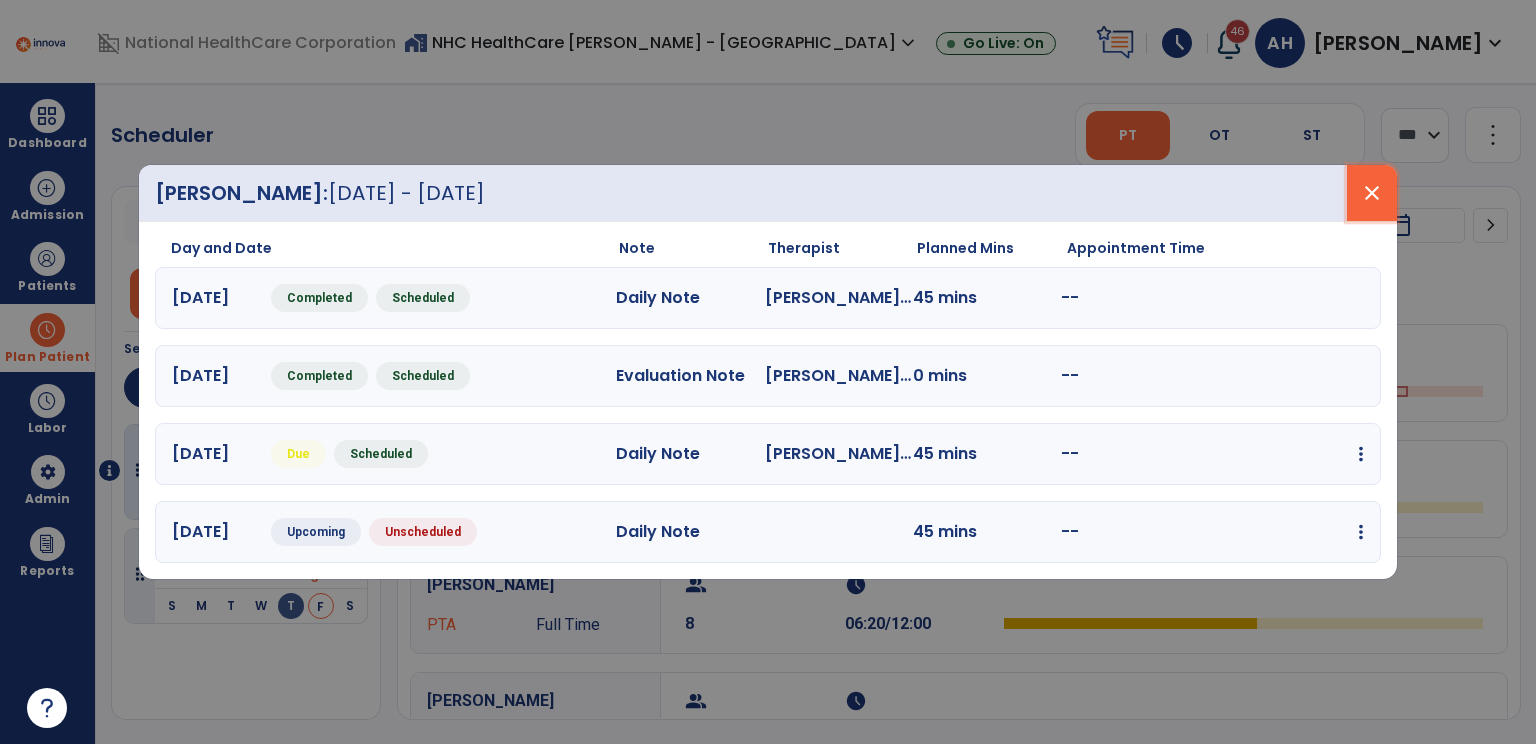 click on "close" at bounding box center [1372, 193] 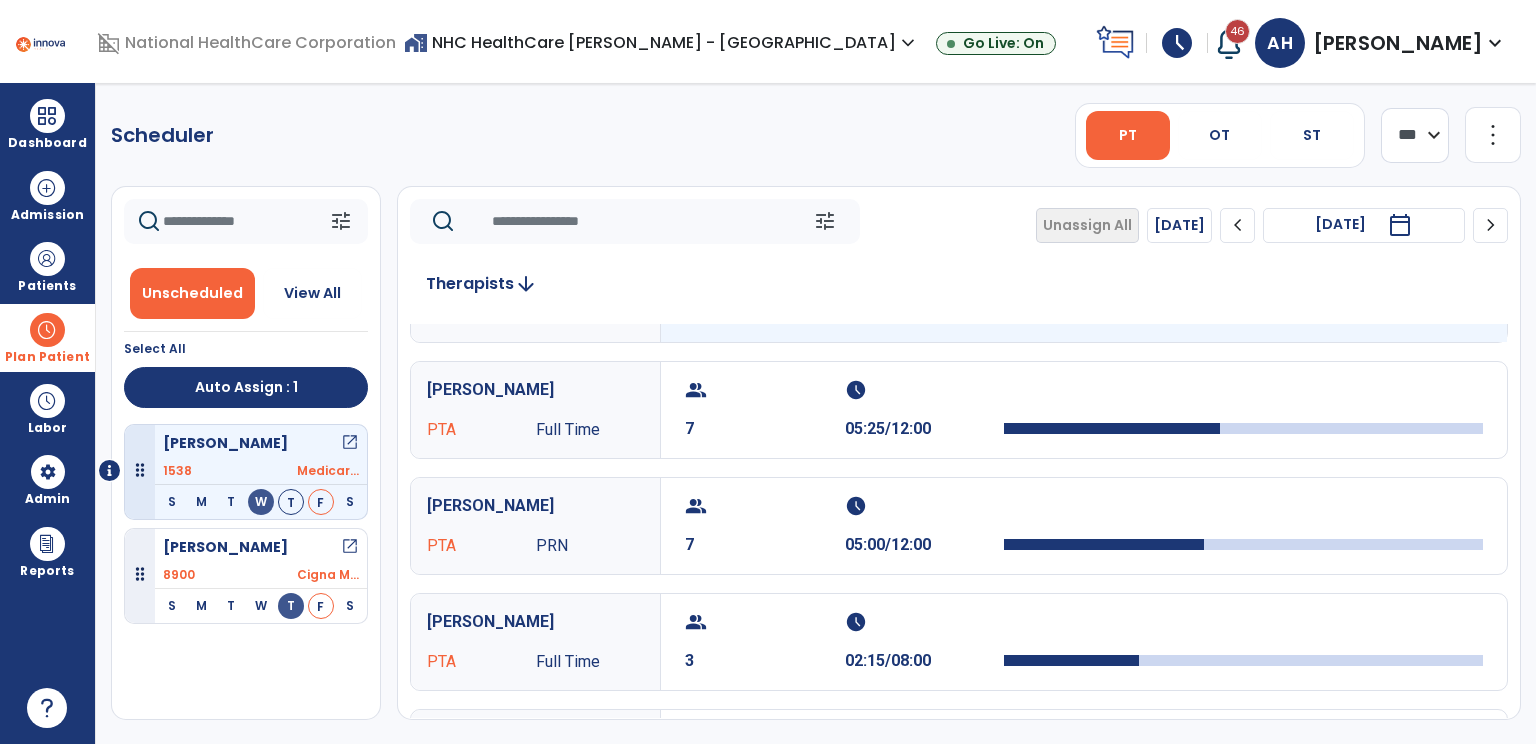 scroll, scrollTop: 312, scrollLeft: 0, axis: vertical 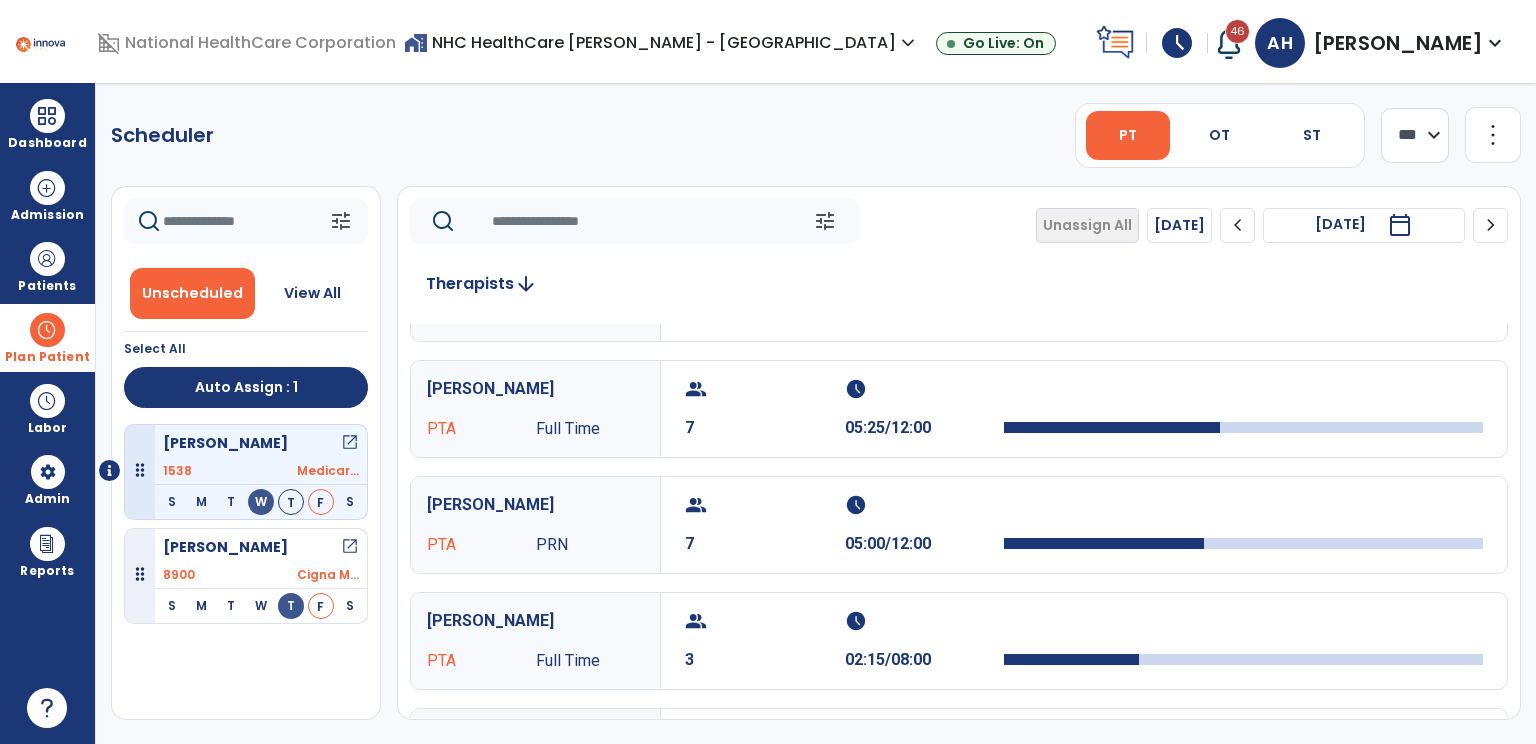 click on "1538 Medicar..." at bounding box center (261, 471) 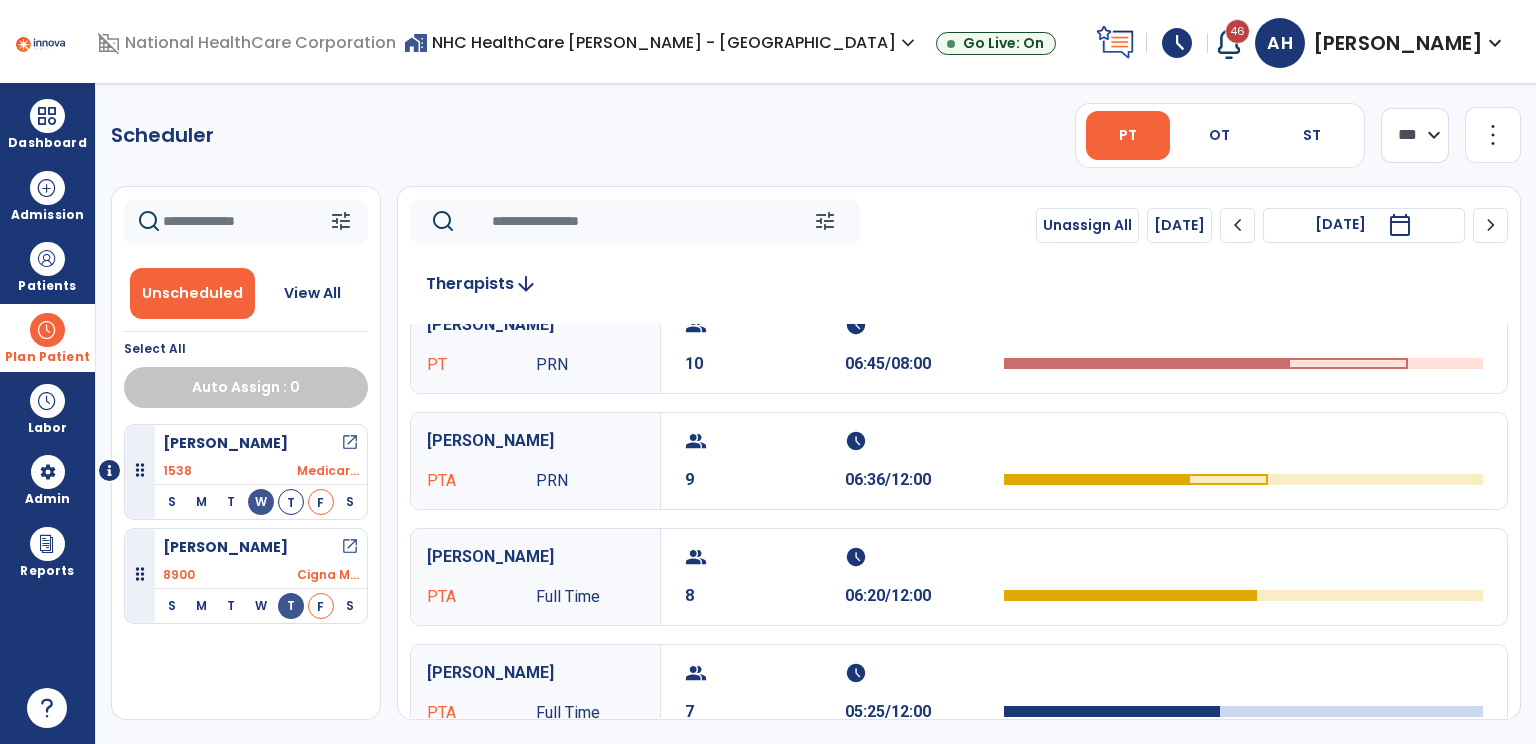 scroll, scrollTop: 0, scrollLeft: 0, axis: both 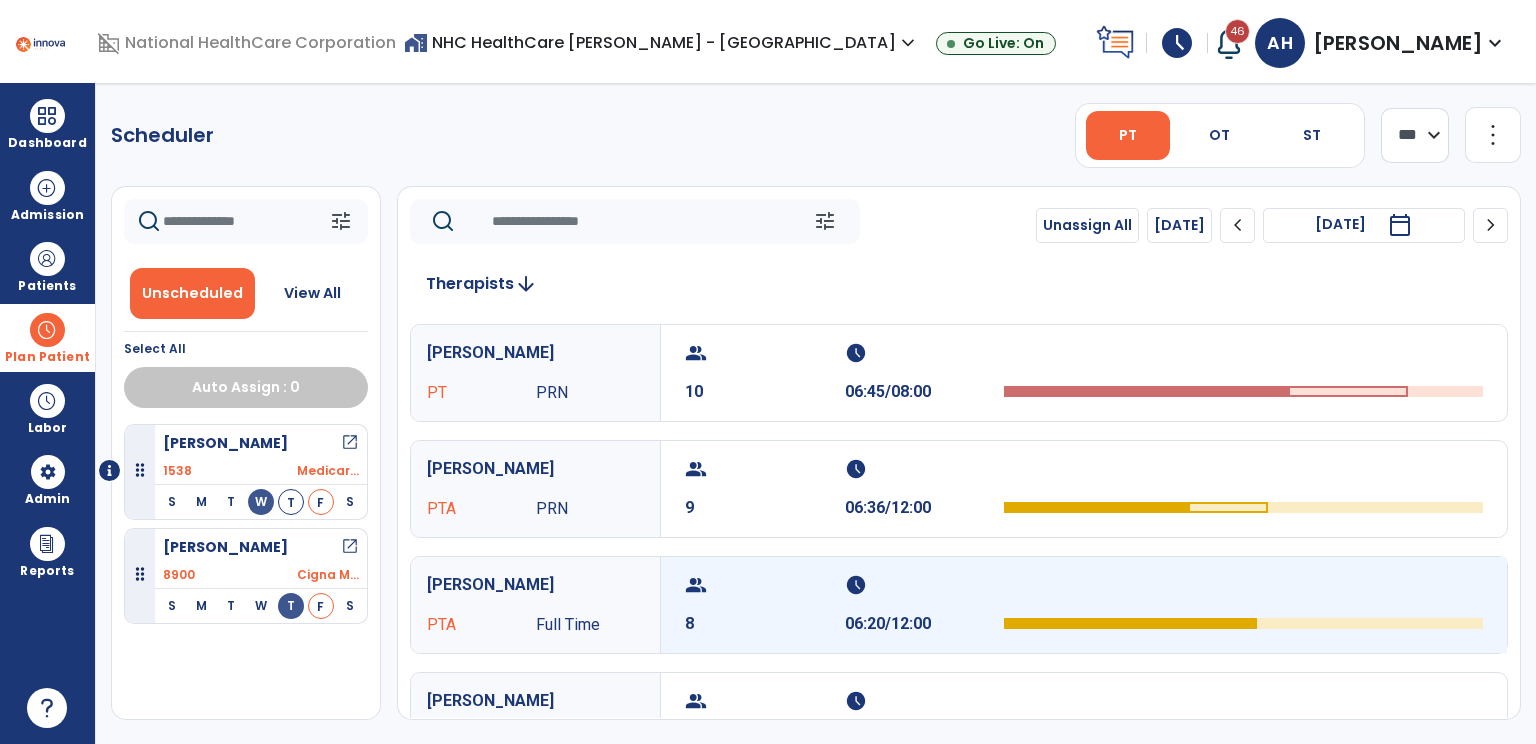 click on "8" at bounding box center [765, 624] 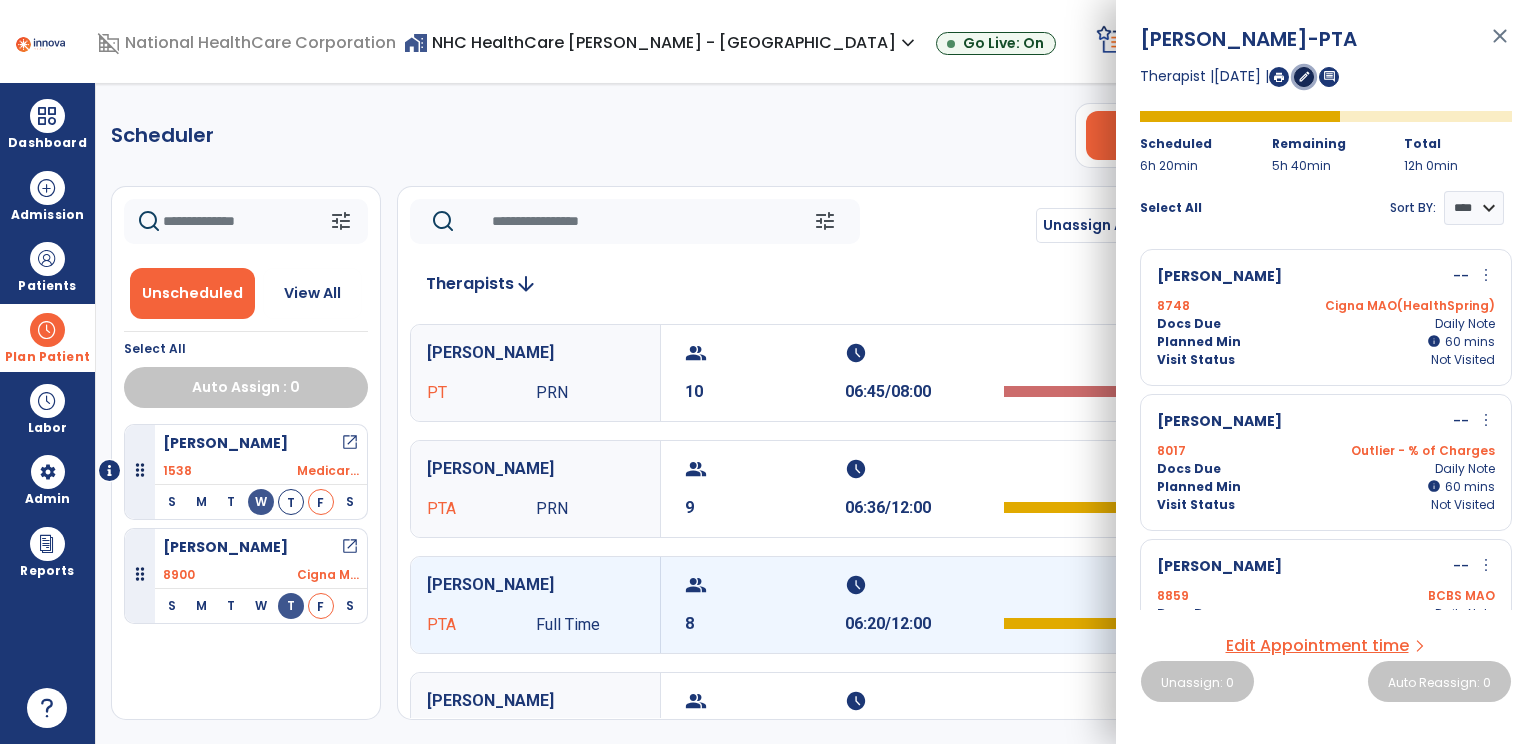 click on "edit" at bounding box center (1304, 76) 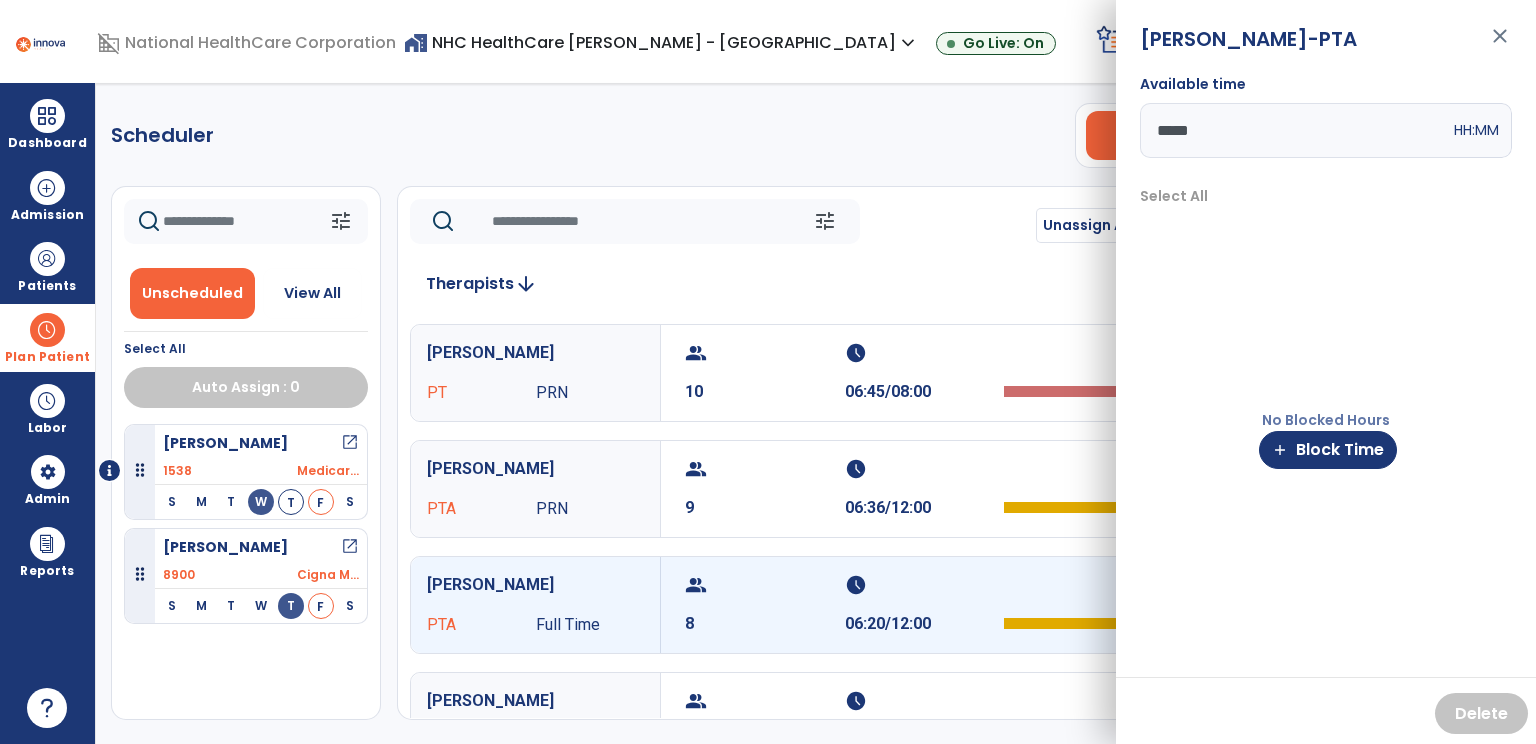 click on "*****" at bounding box center (1295, 130) 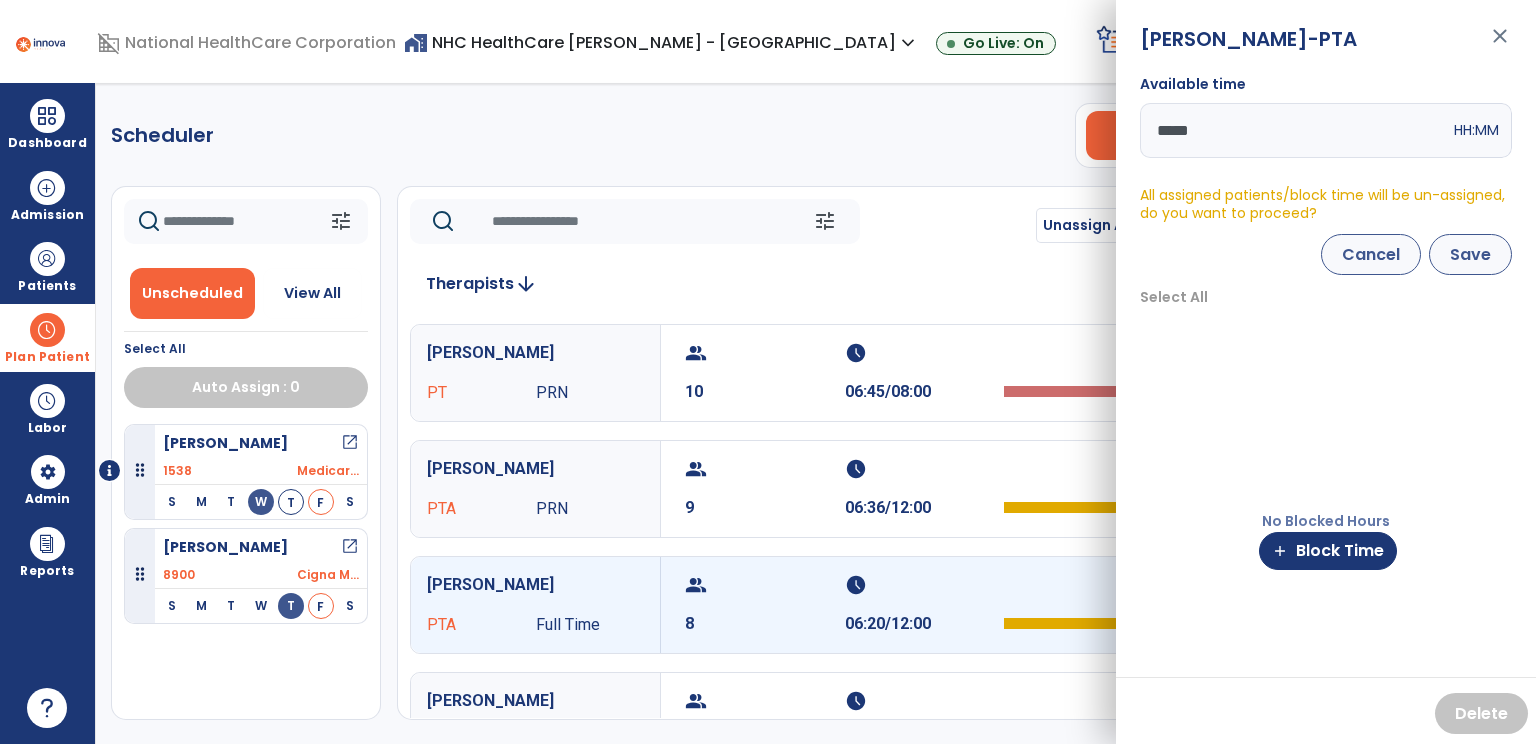 type on "*****" 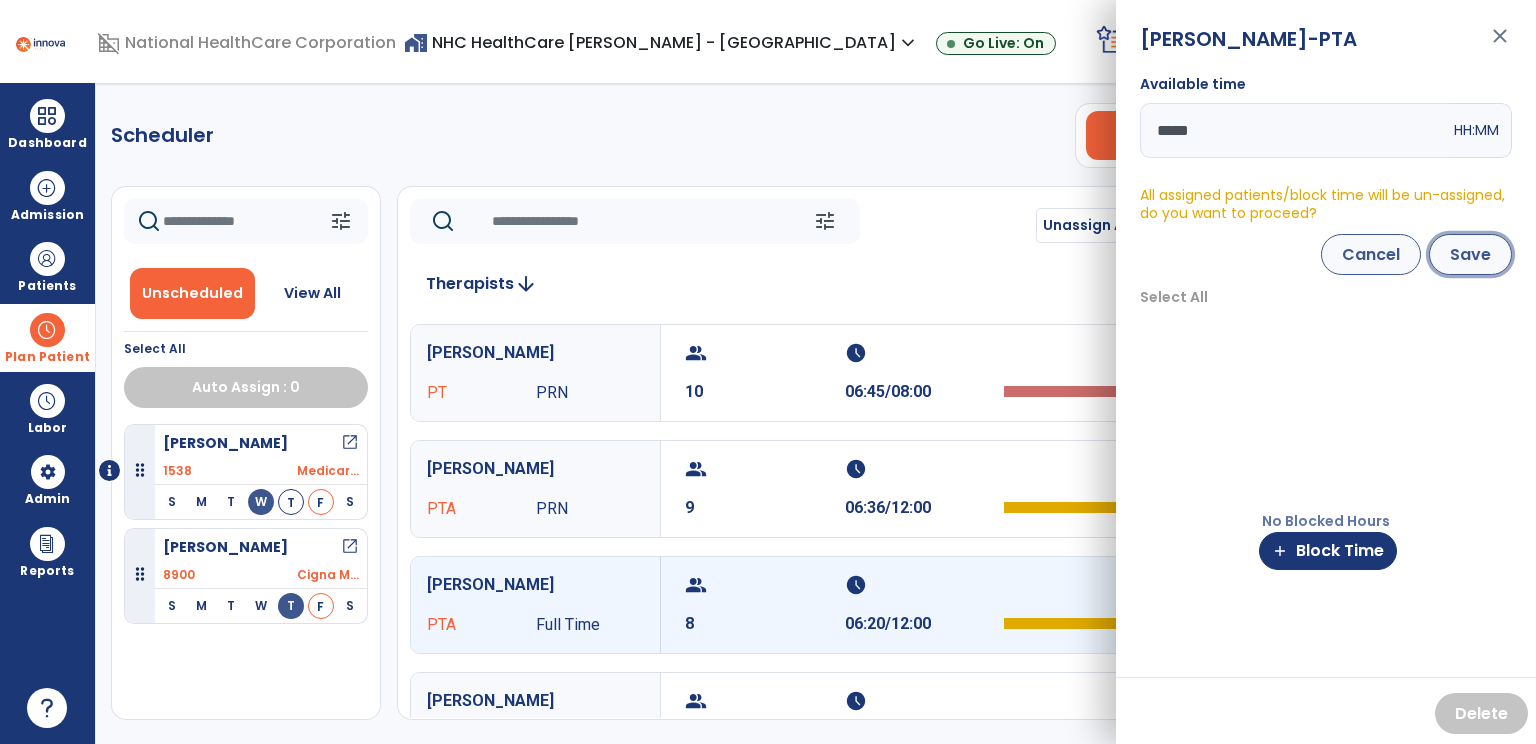 click on "Save" at bounding box center [1470, 254] 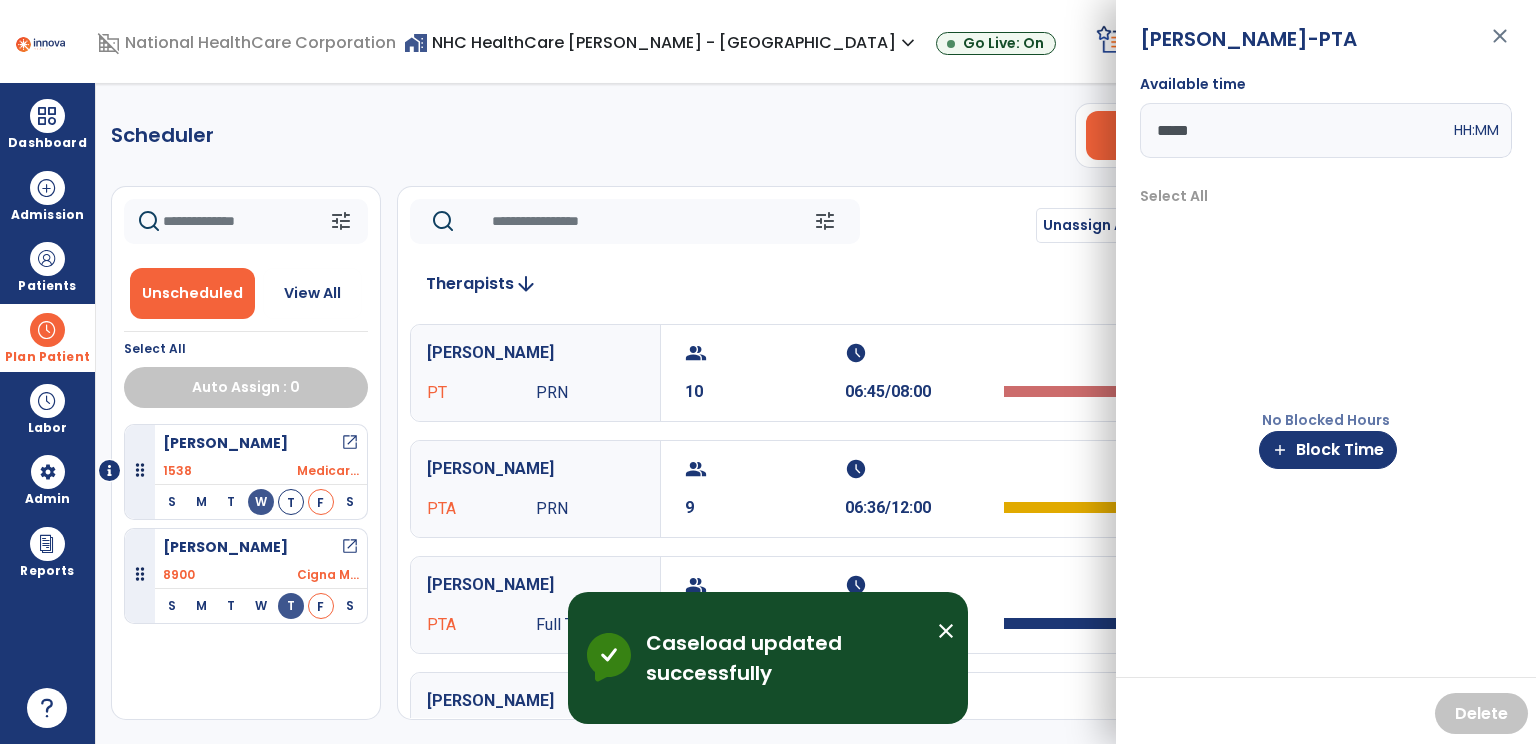 click on "Scheduler   PT   OT   ST  **** *** more_vert  Manage Labor   View All Therapists   Print" 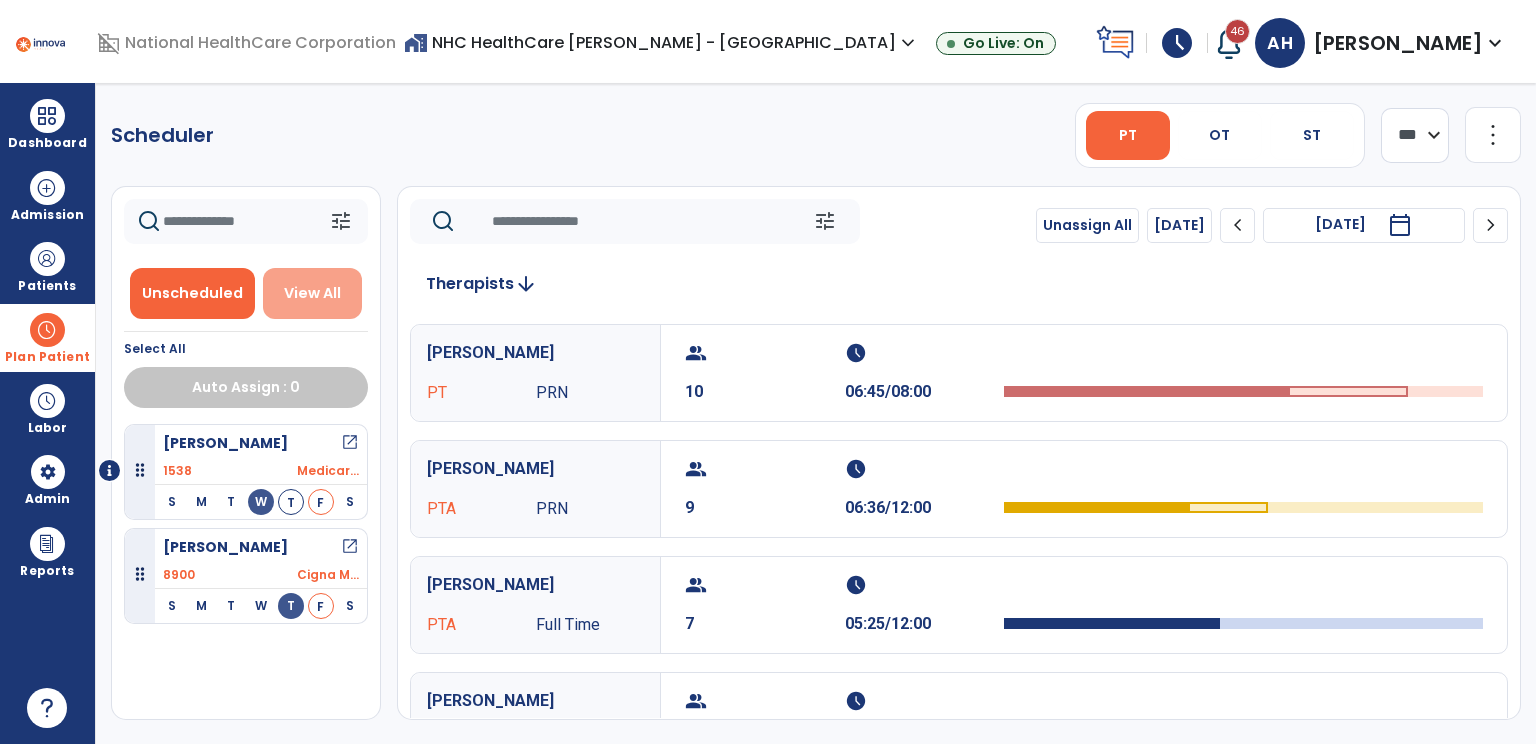 click on "View All" at bounding box center (312, 293) 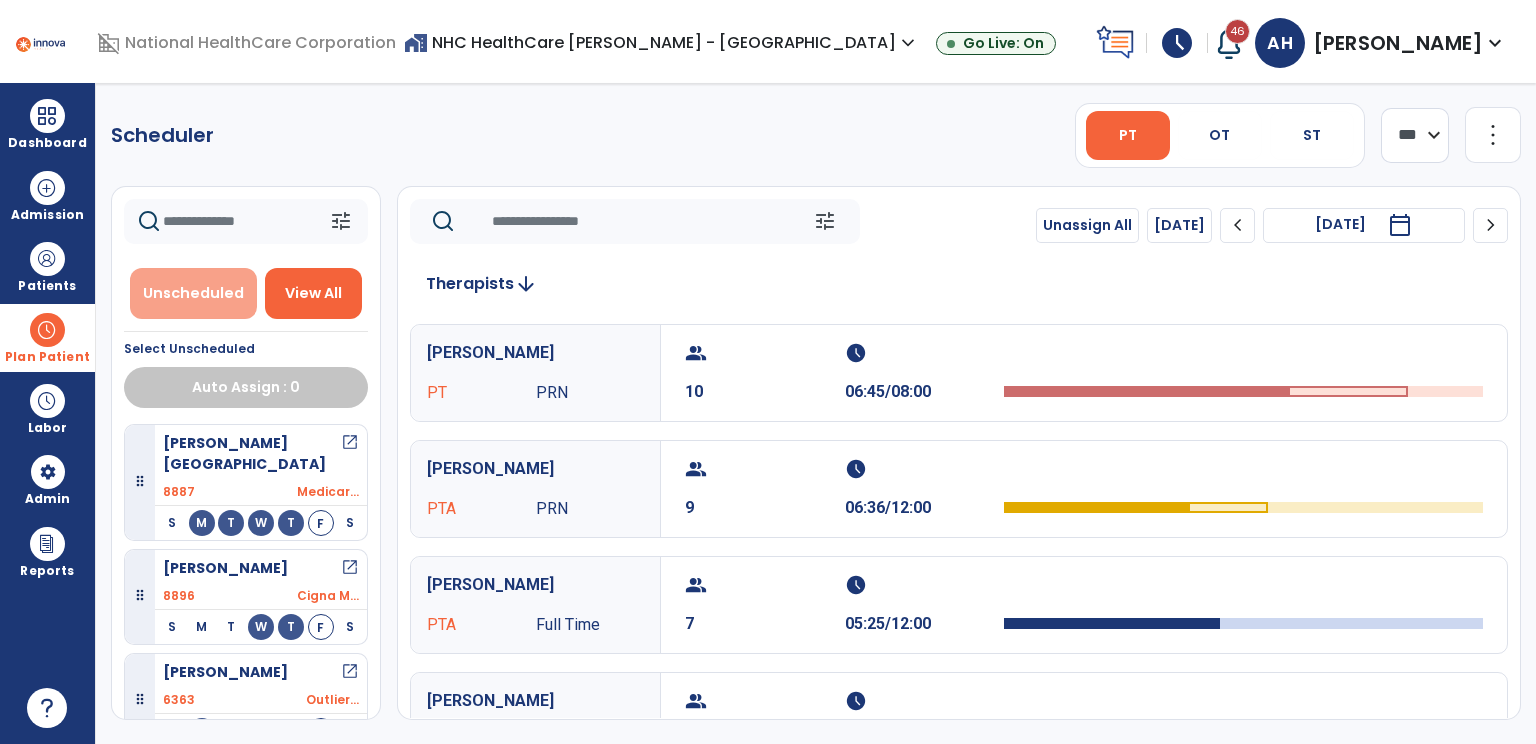 click on "Unscheduled" at bounding box center (193, 293) 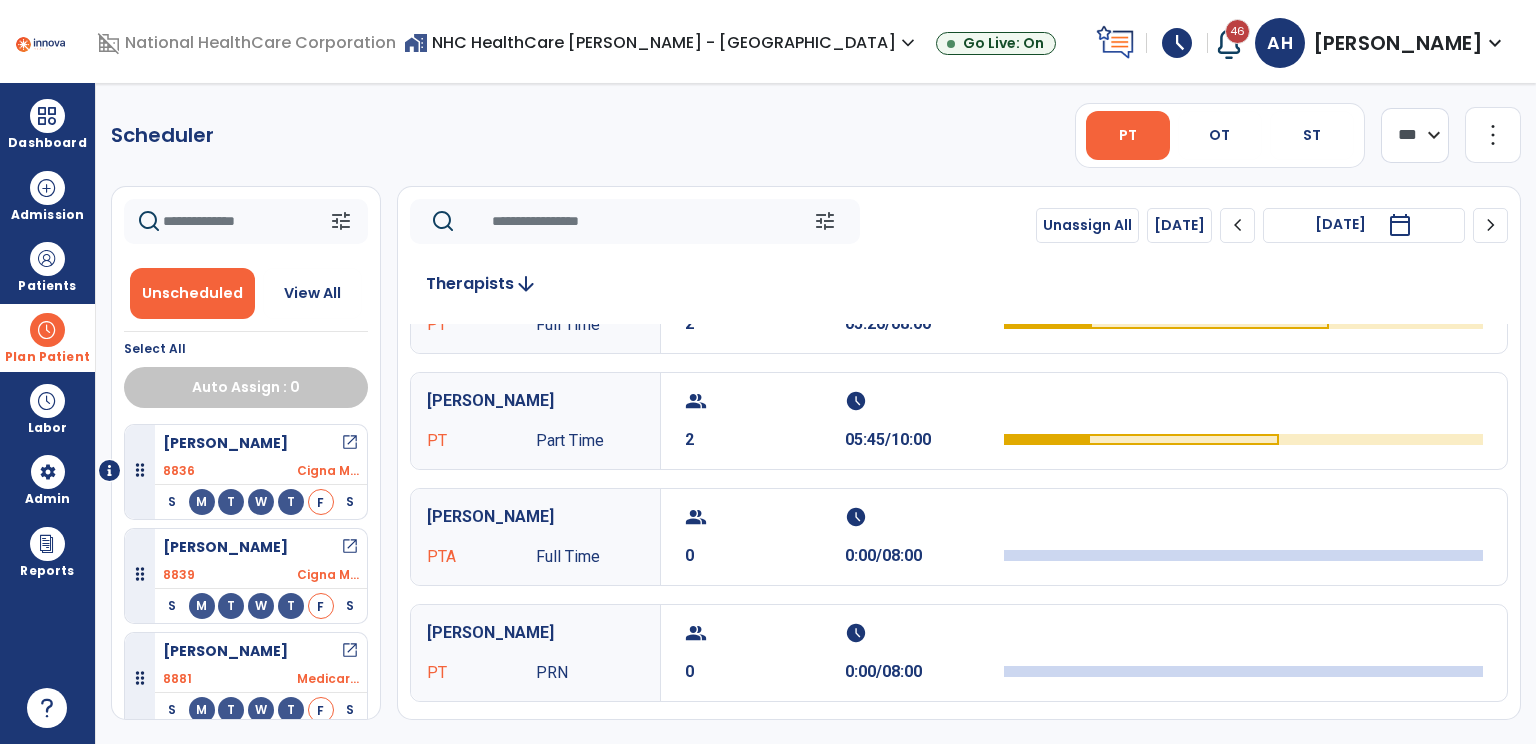 scroll, scrollTop: 647, scrollLeft: 0, axis: vertical 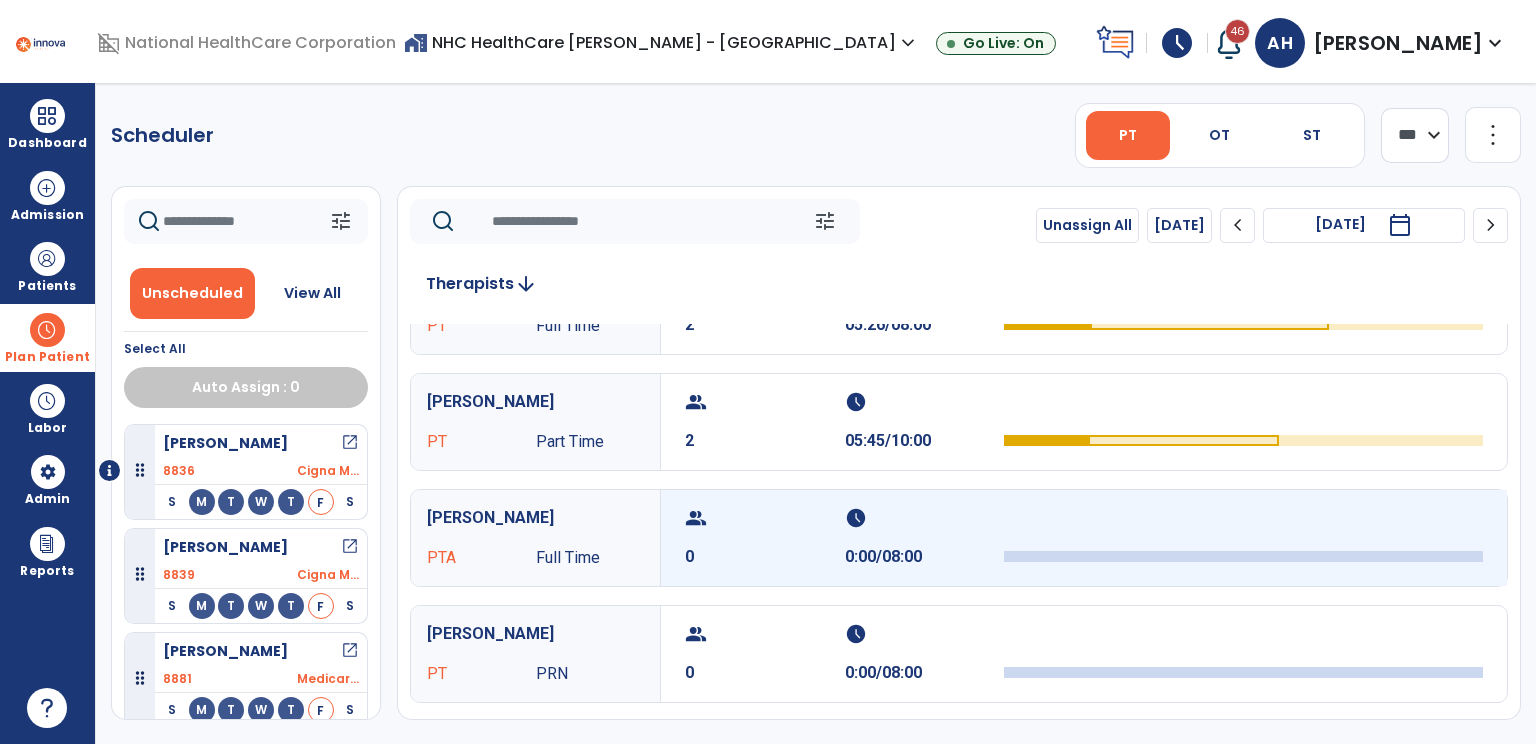 click on "group  0" at bounding box center (765, 538) 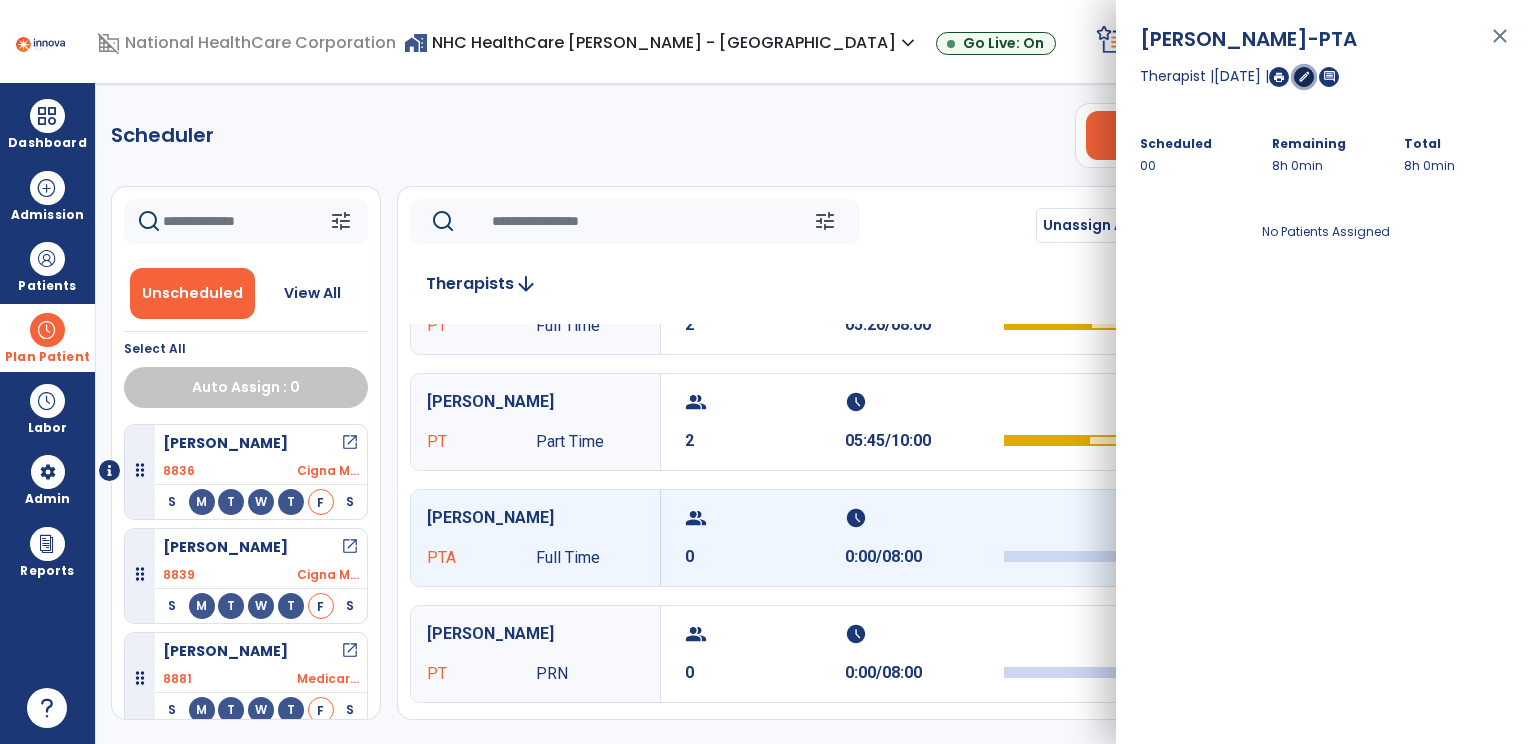 click on "edit" at bounding box center [1304, 76] 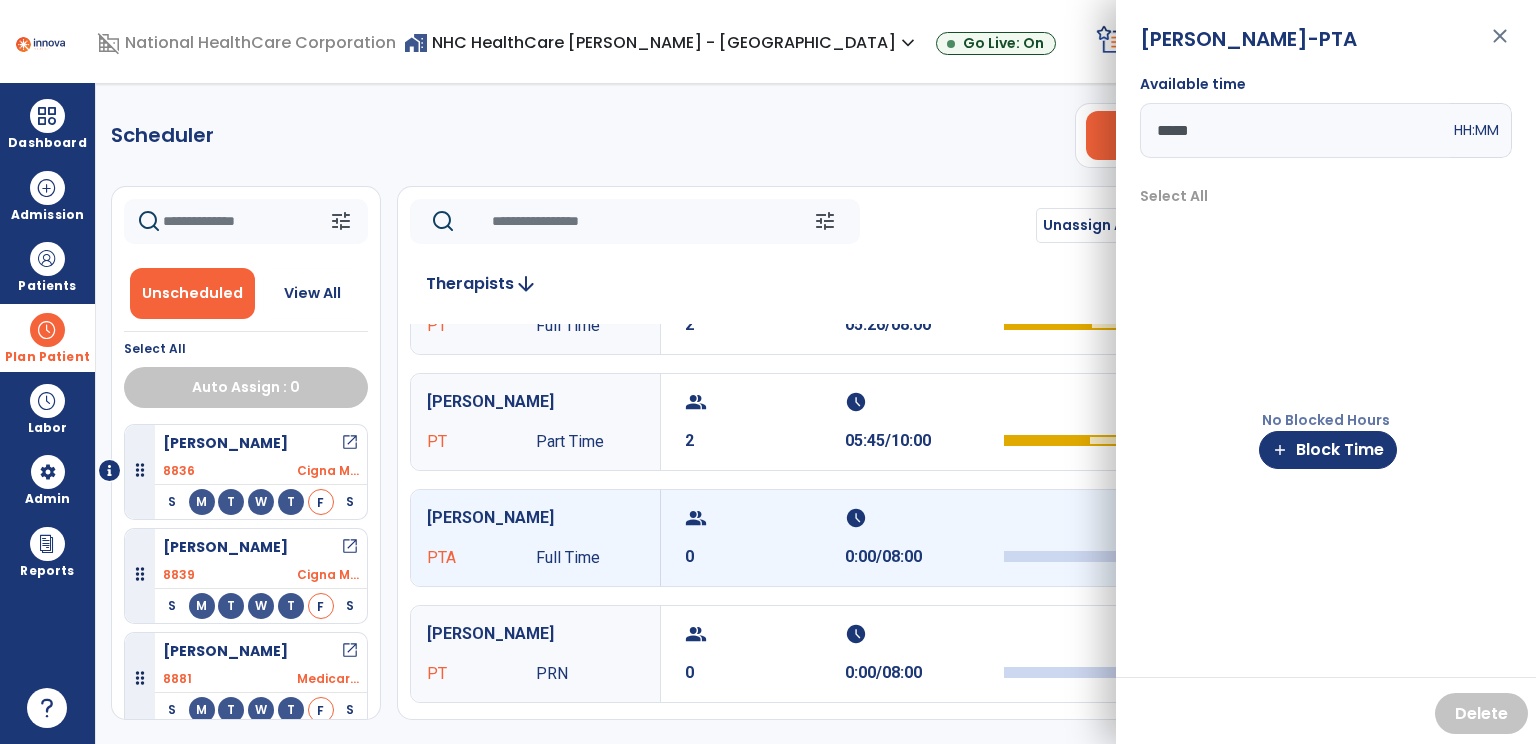 click on "*****" at bounding box center [1295, 130] 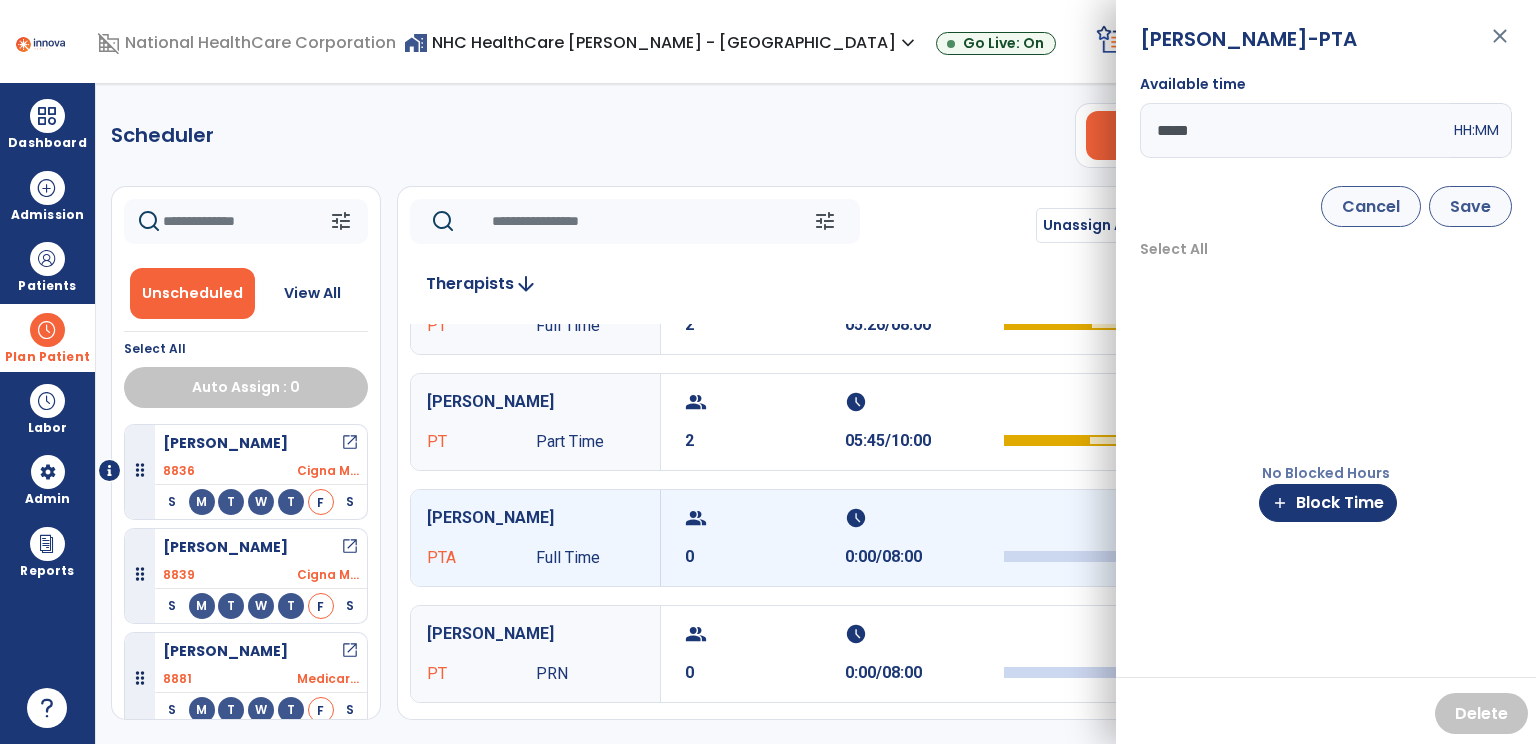 type on "*****" 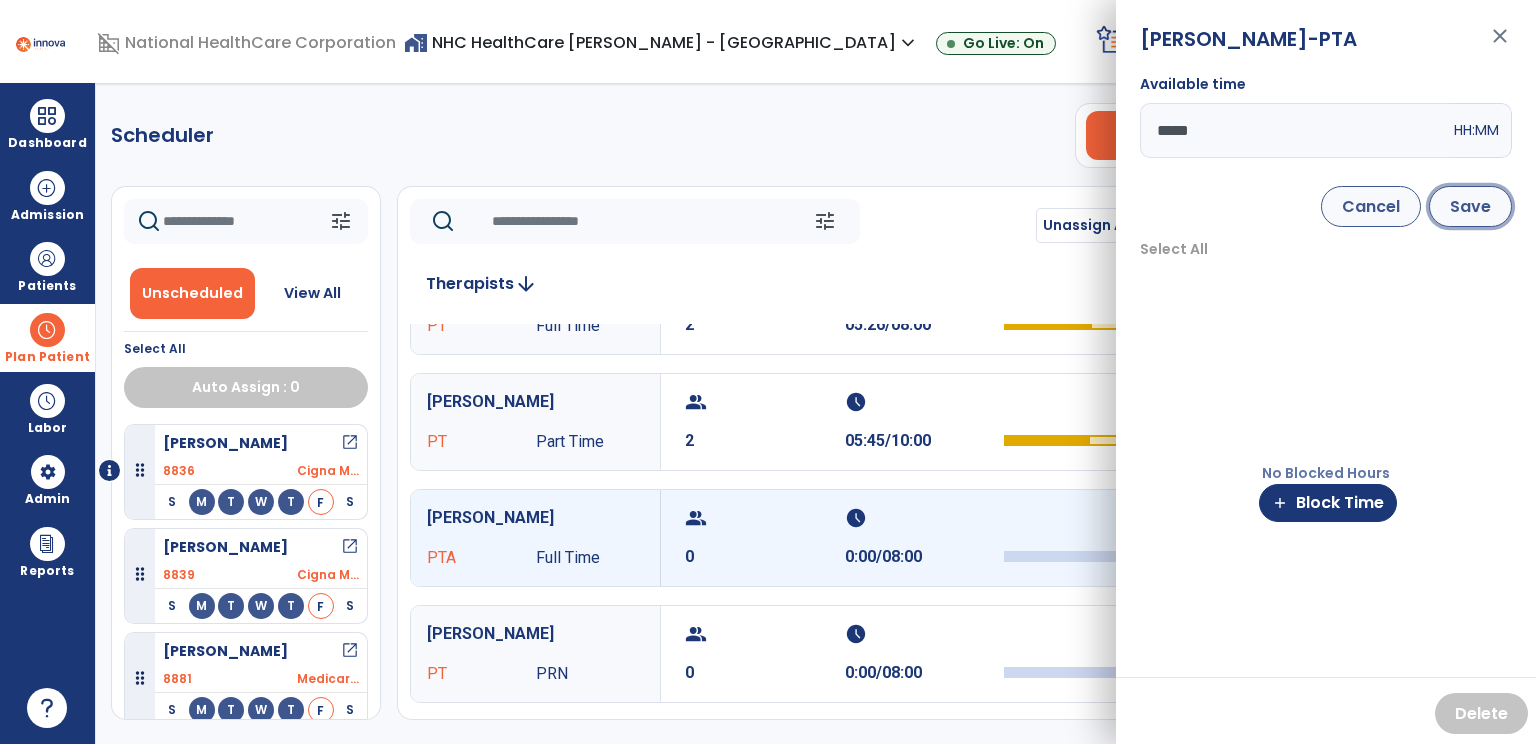 click on "Save" at bounding box center [1470, 206] 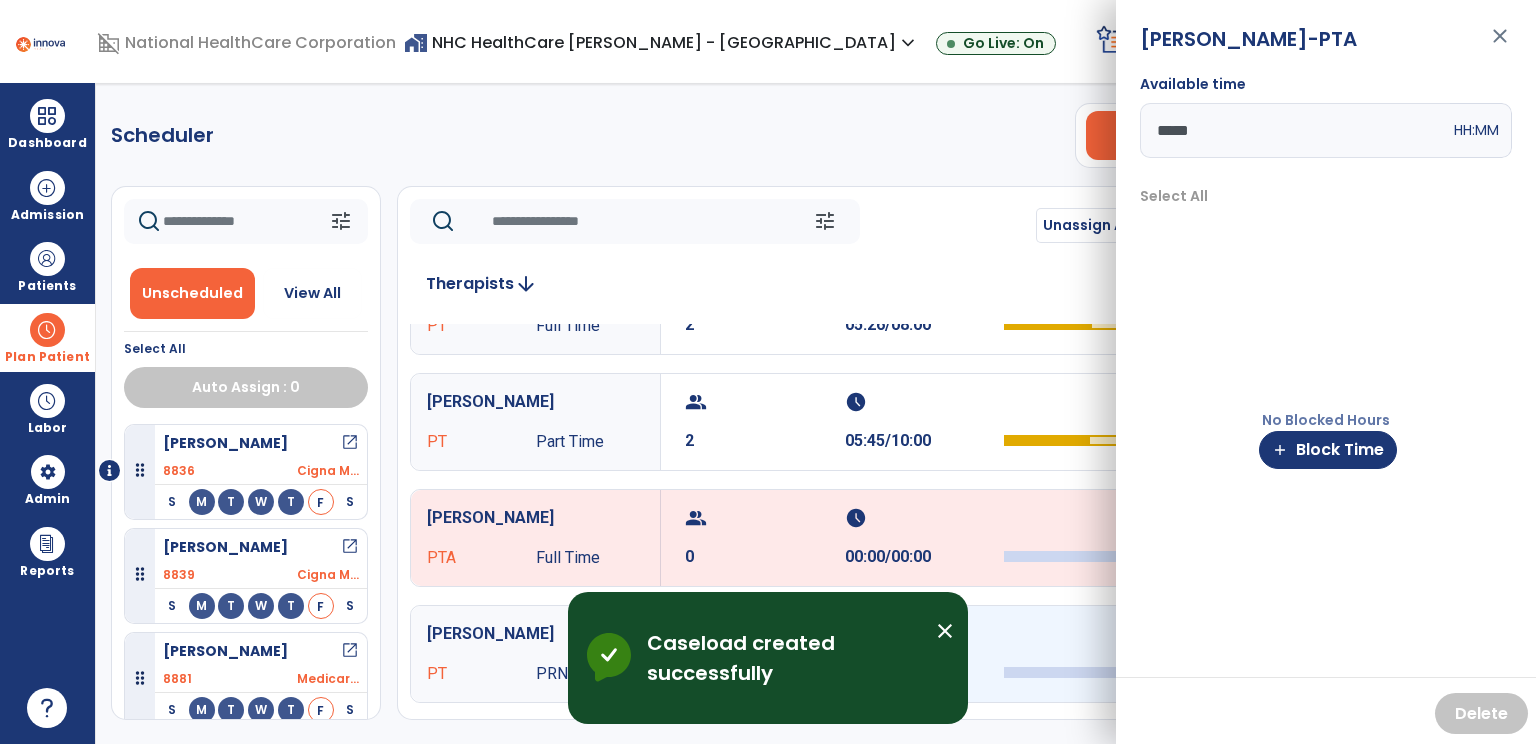 click at bounding box center [1243, 640] 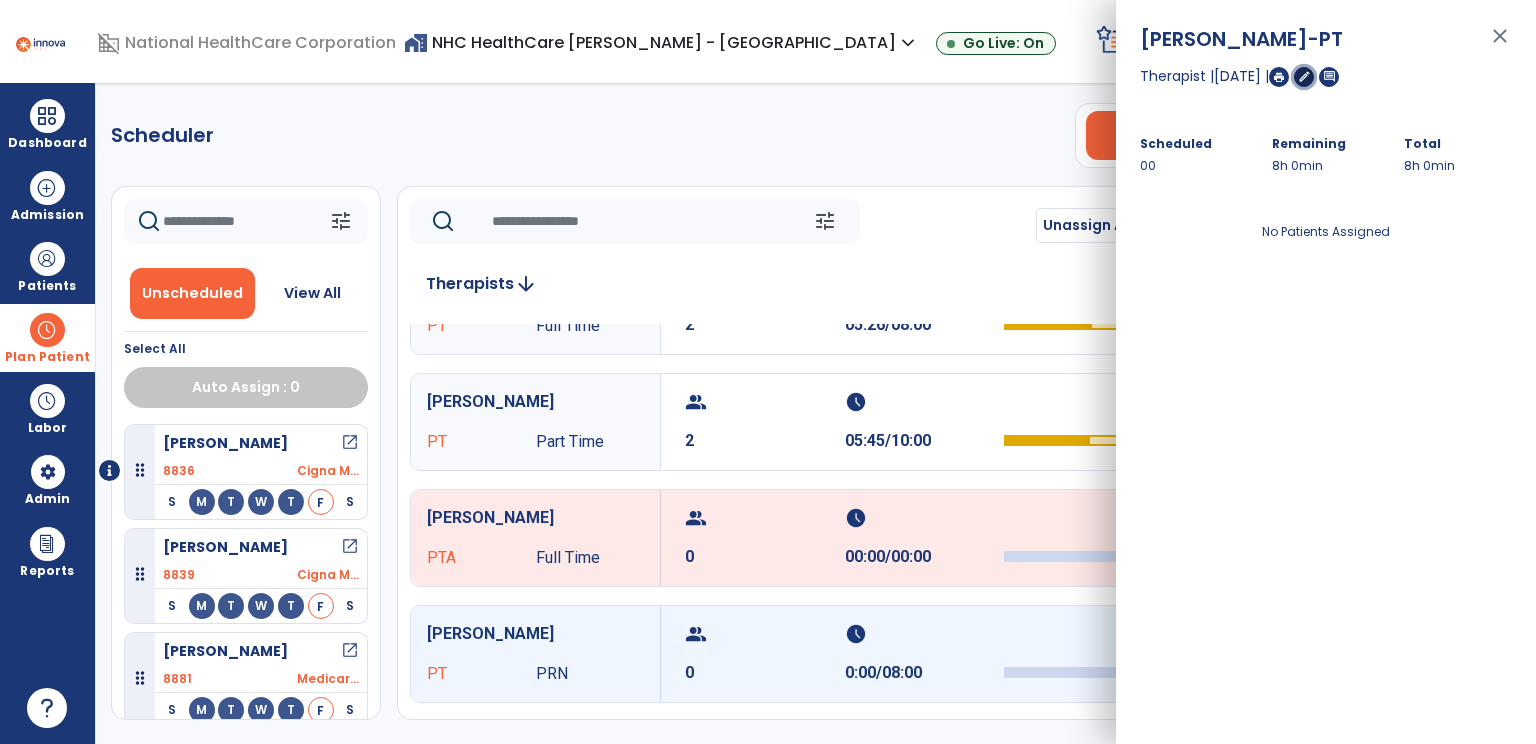 click on "edit" at bounding box center [1304, 76] 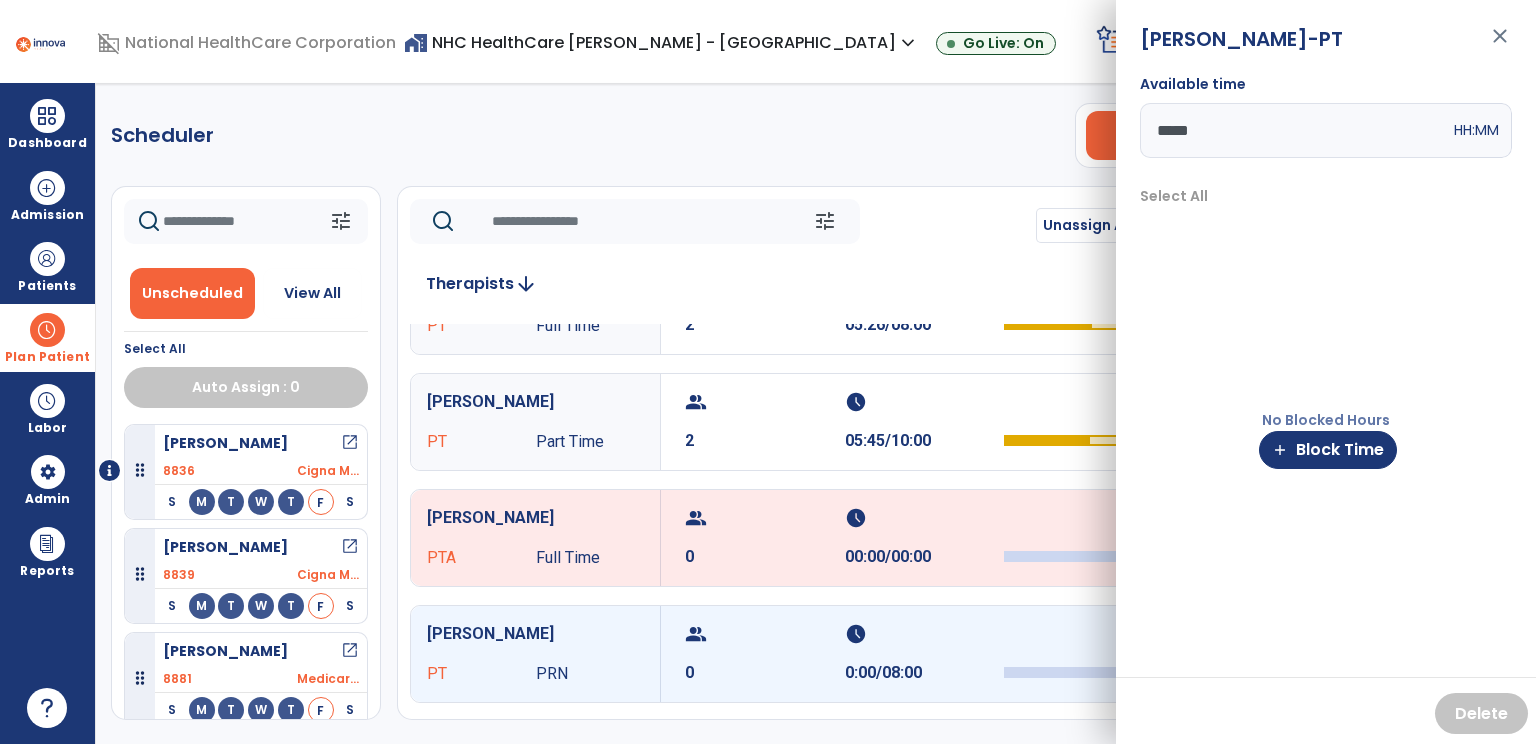 click on "*****" at bounding box center (1295, 130) 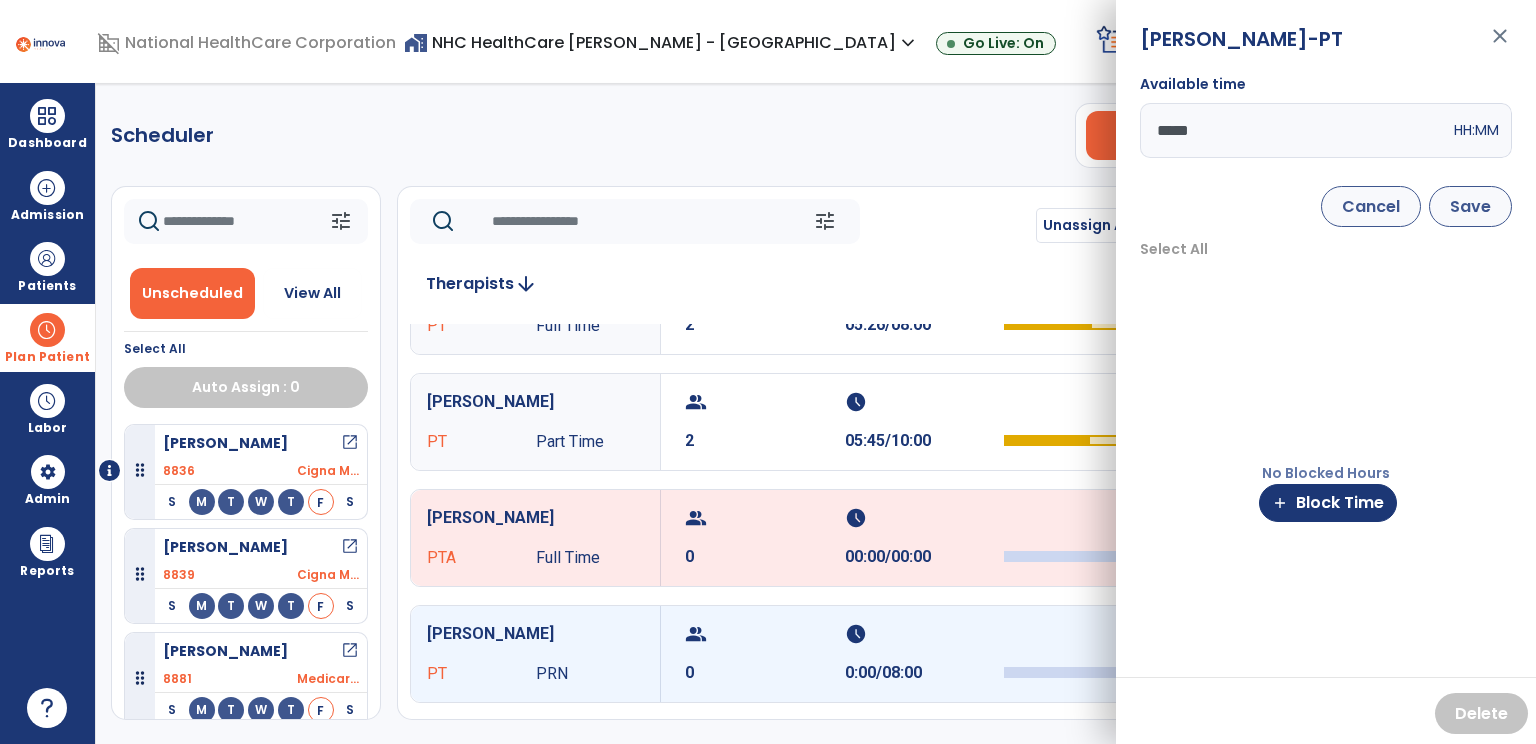 type on "*****" 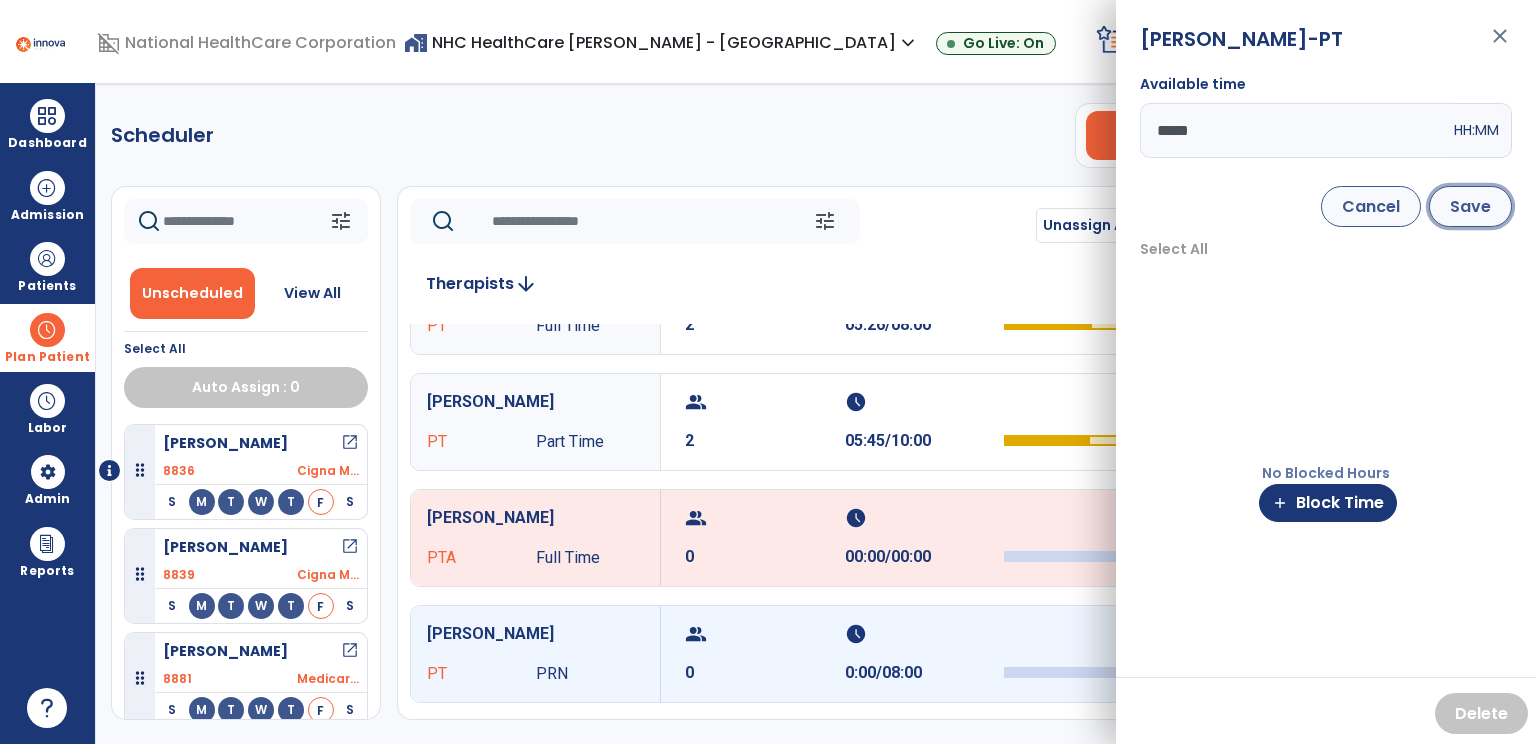 click on "Save" at bounding box center [1470, 206] 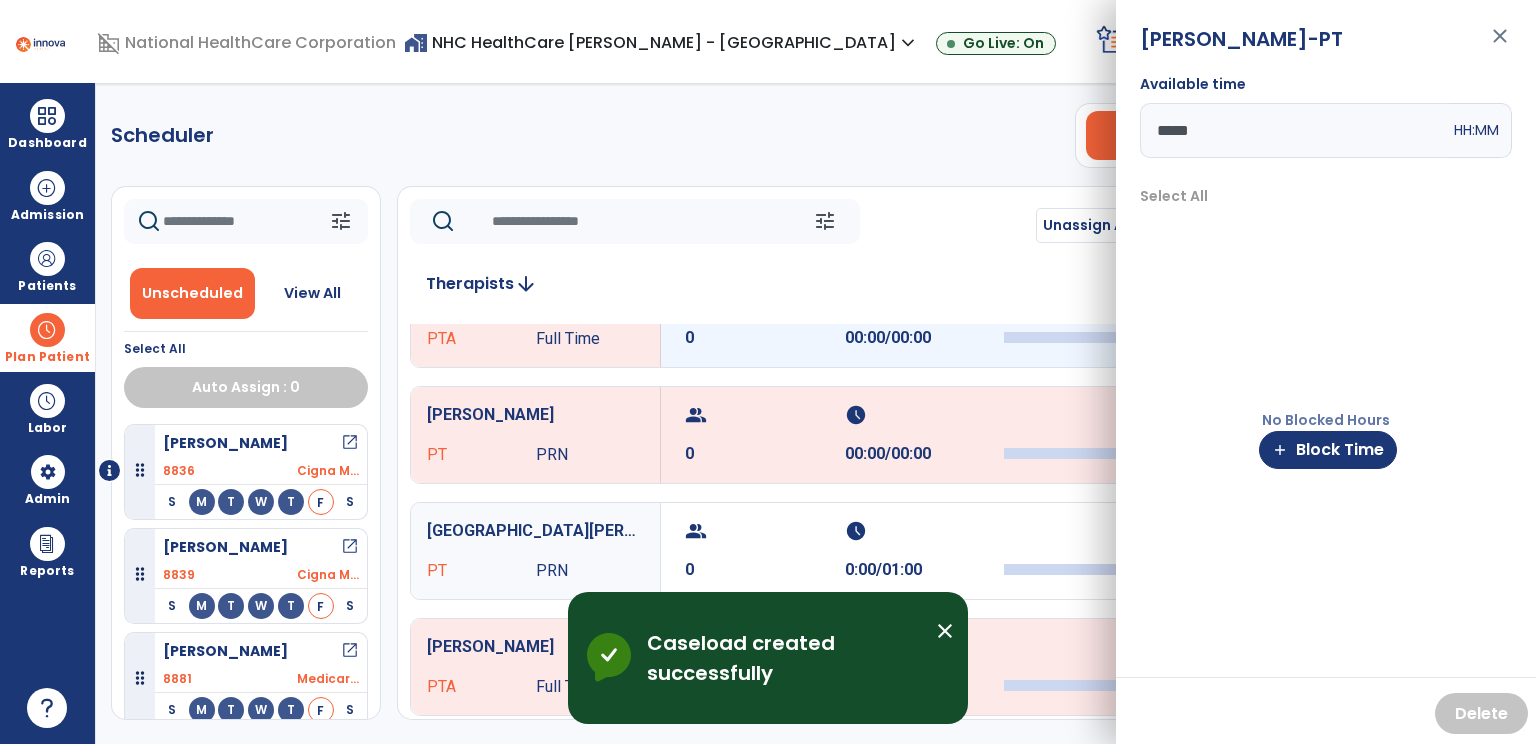 scroll, scrollTop: 868, scrollLeft: 0, axis: vertical 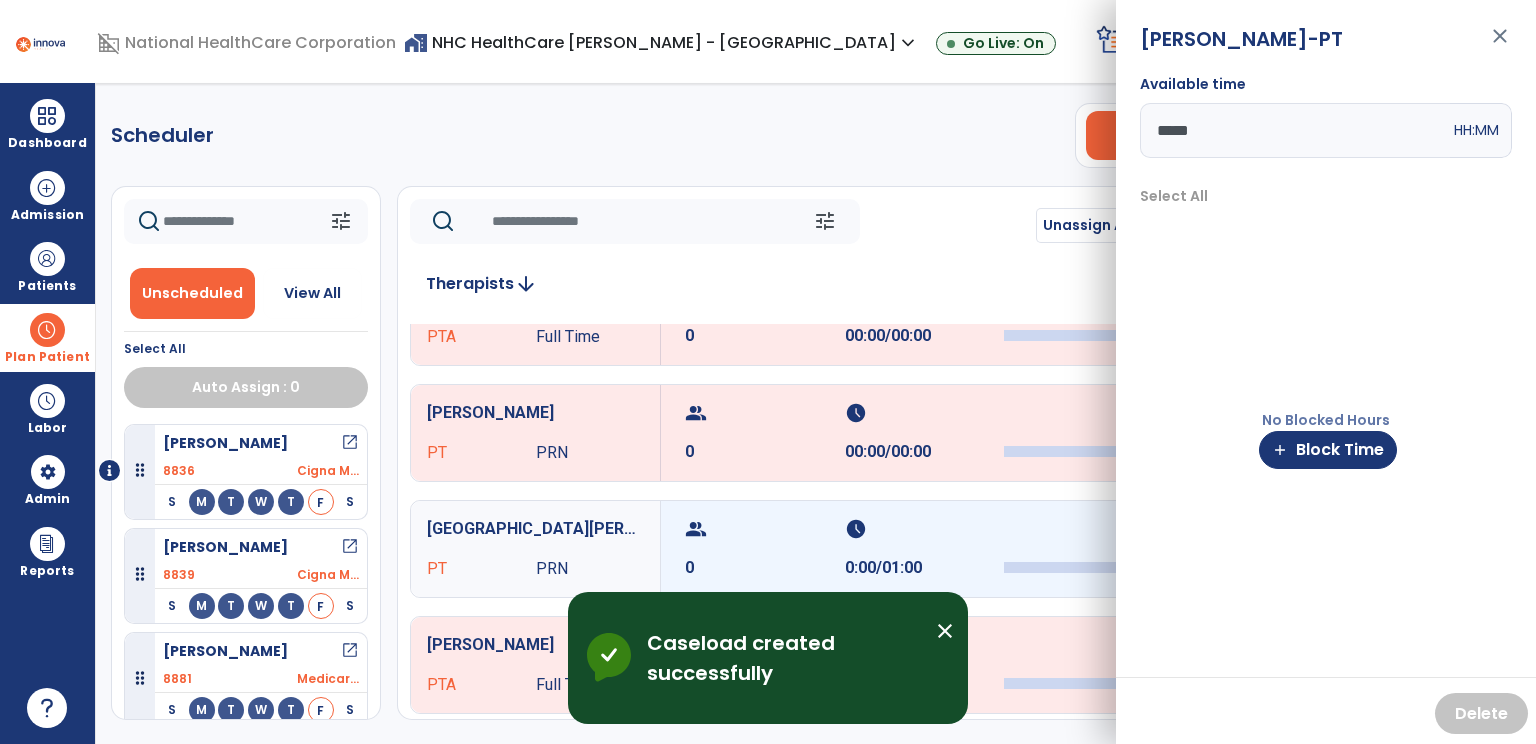 click on "schedule  0:00/01:00" at bounding box center (925, 549) 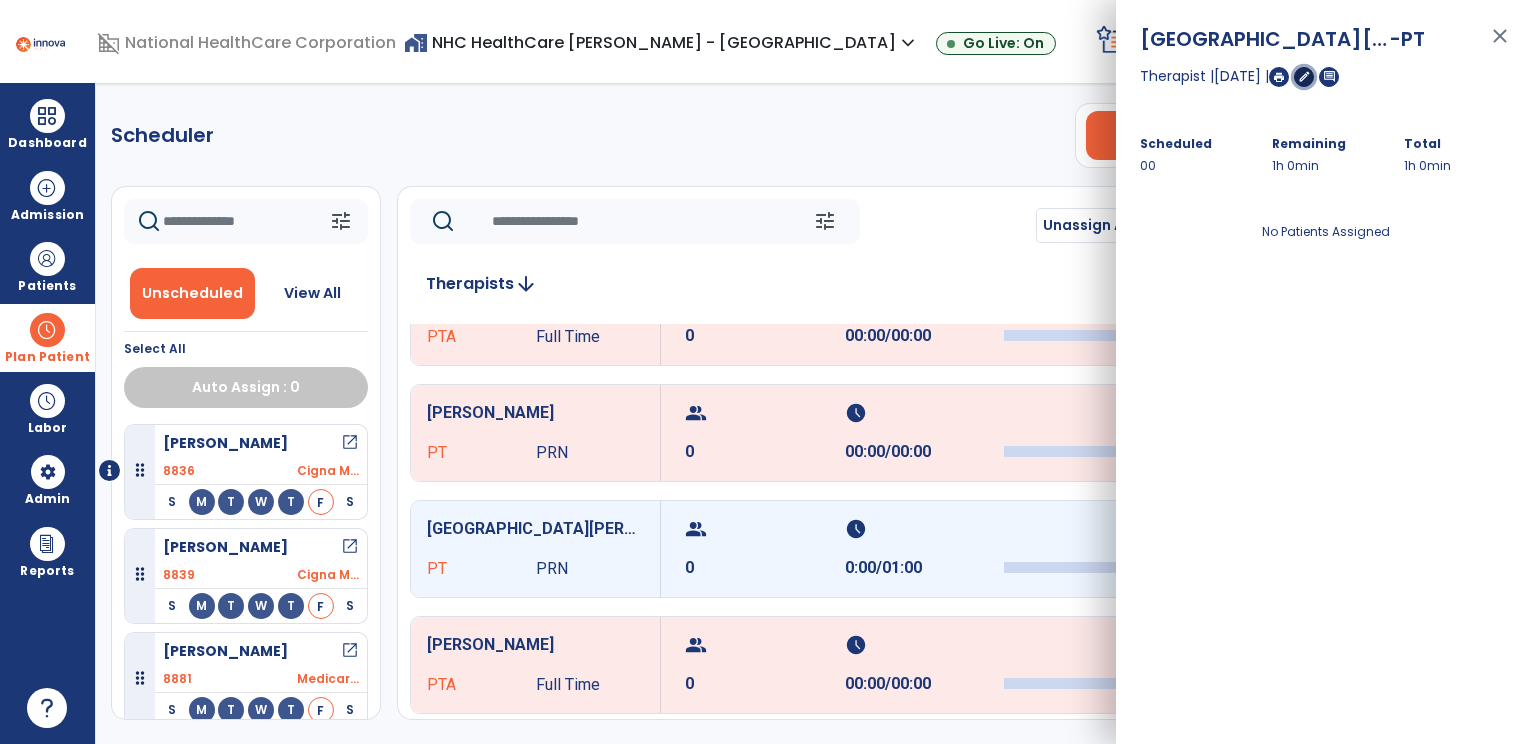click on "edit" at bounding box center (1304, 76) 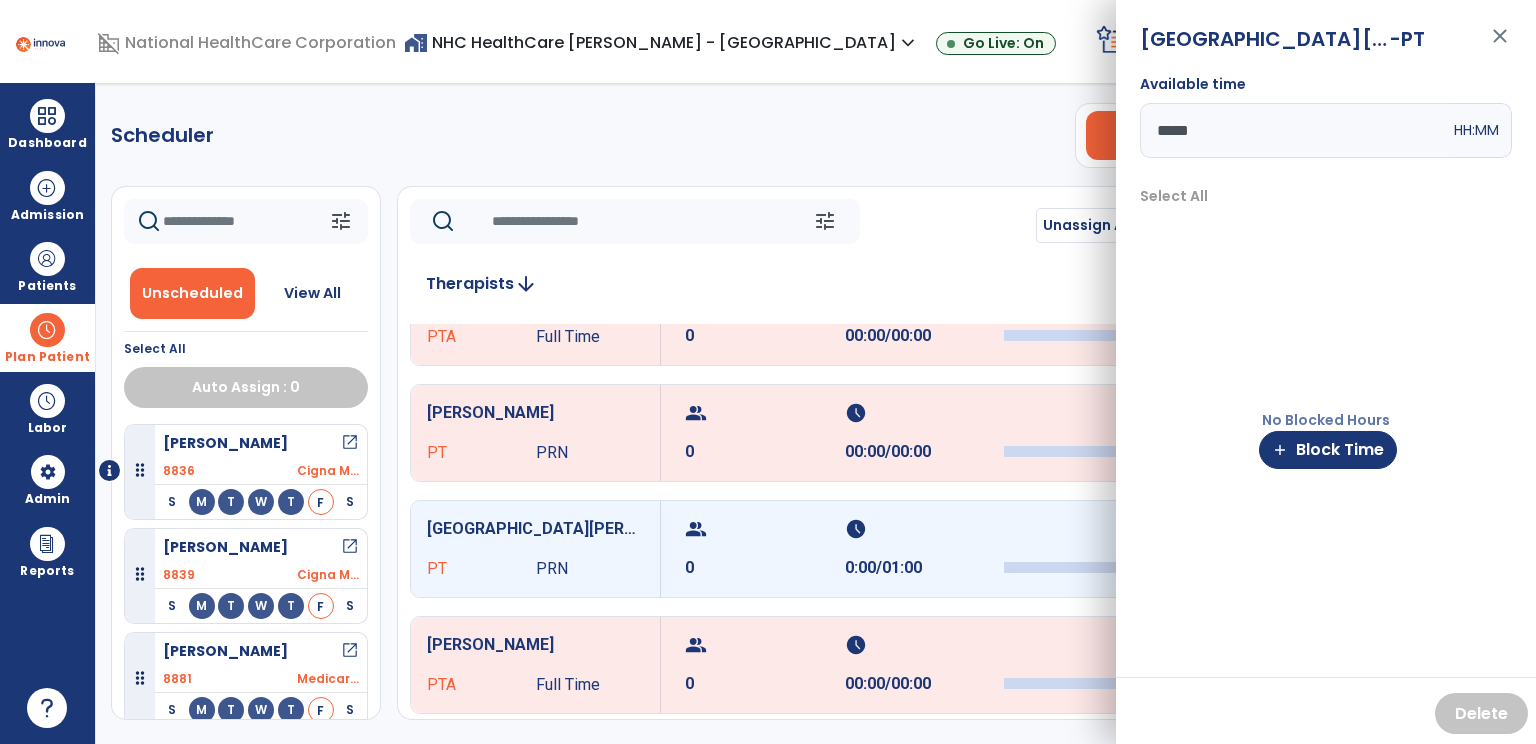 click on "*****" at bounding box center (1295, 130) 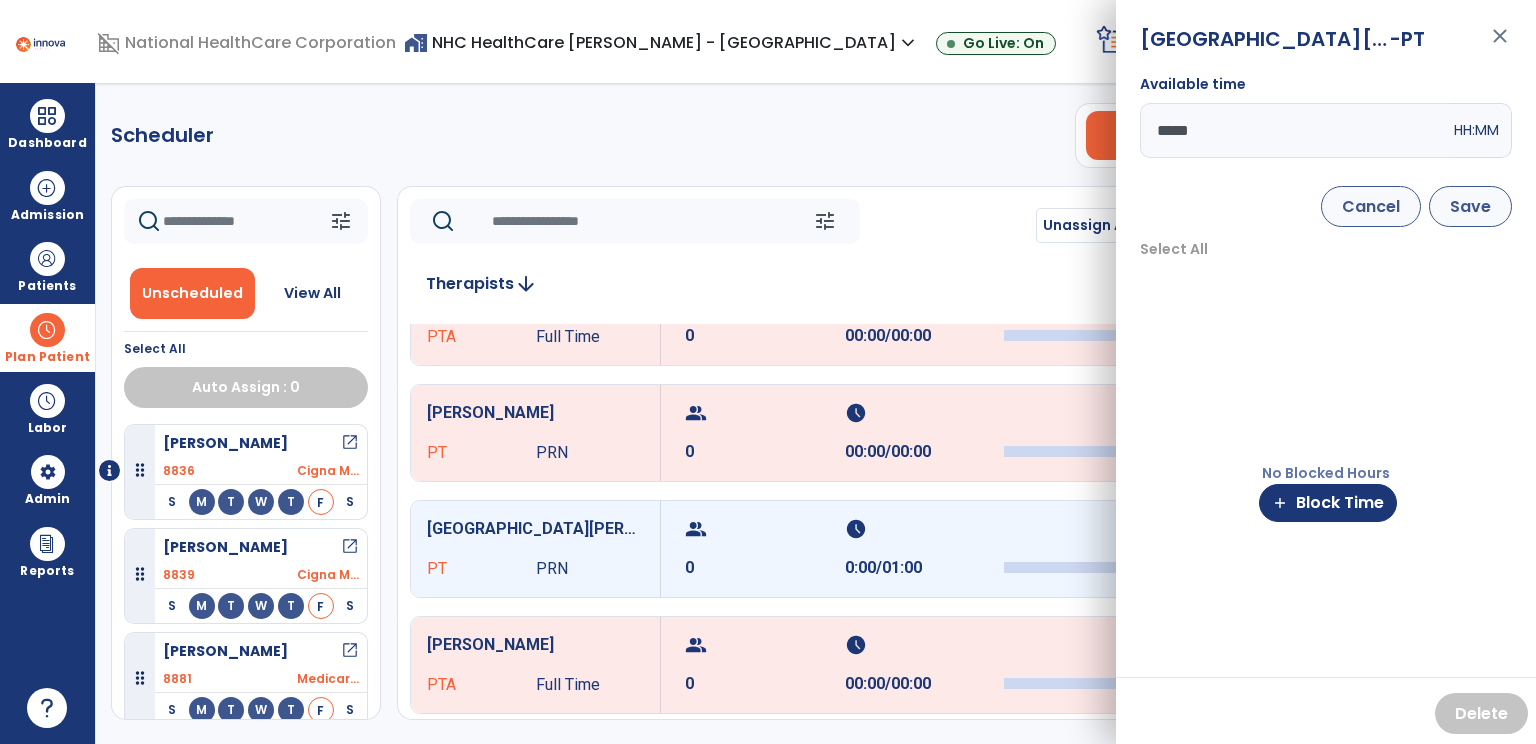 type on "*****" 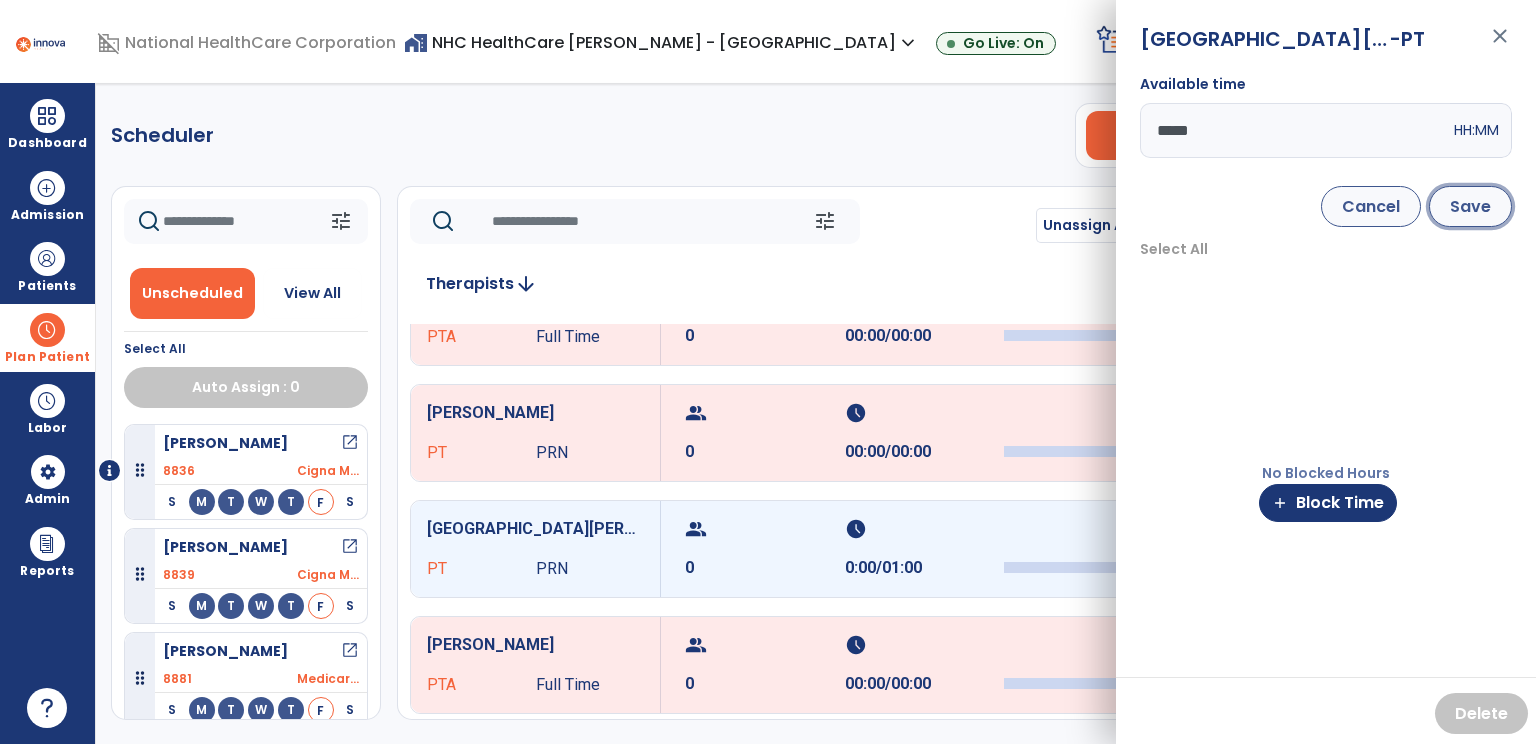 click on "Save" at bounding box center (1470, 206) 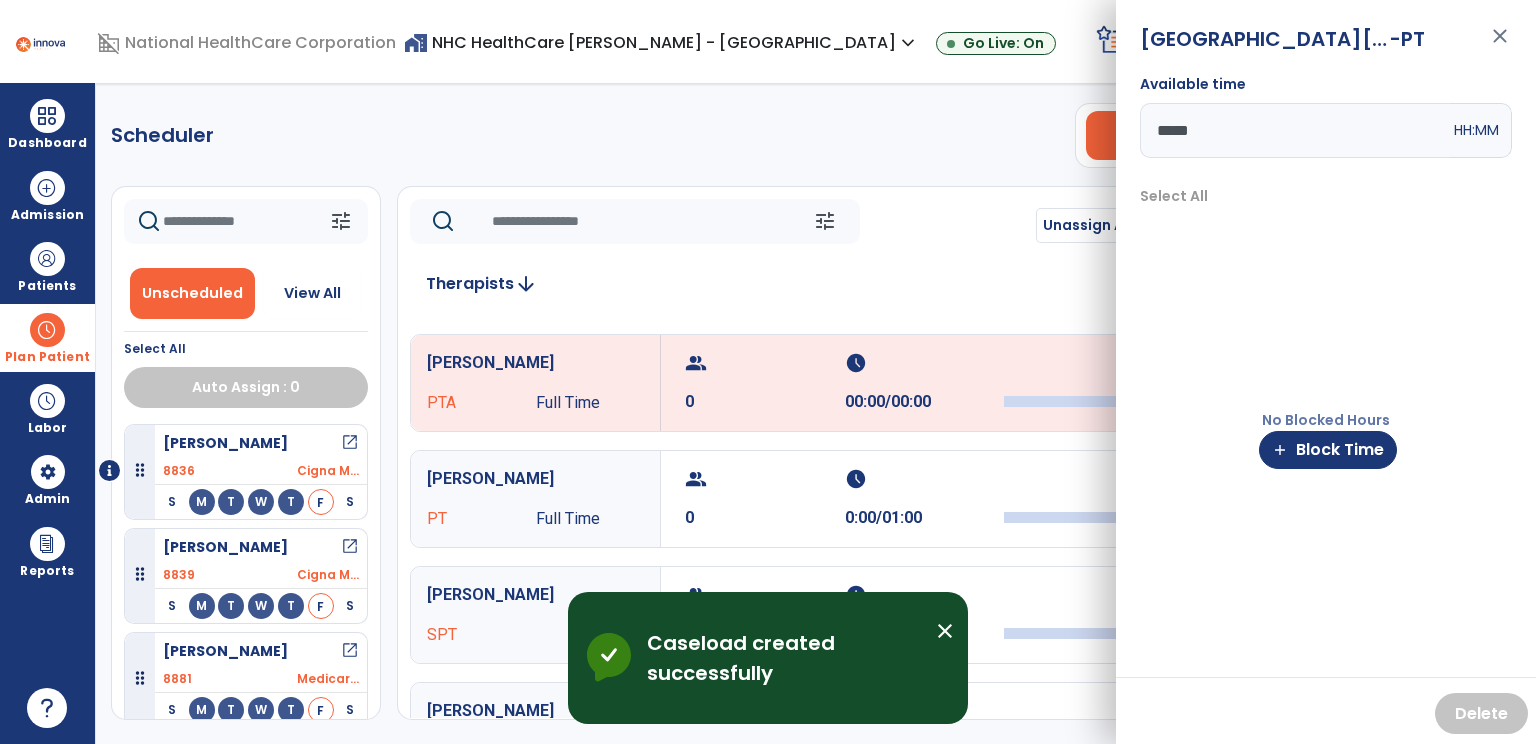 scroll, scrollTop: 1214, scrollLeft: 0, axis: vertical 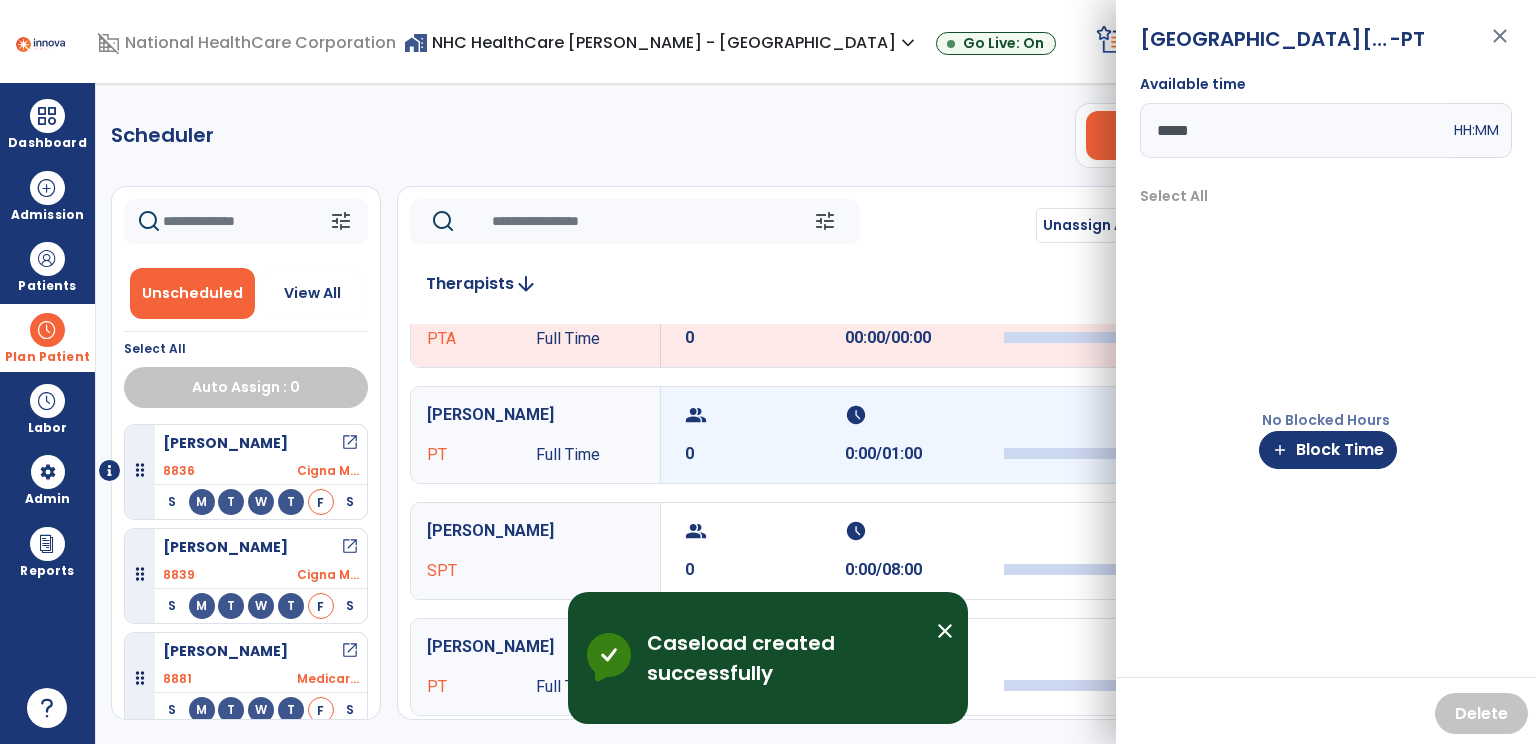 click on "group  0" at bounding box center (765, 435) 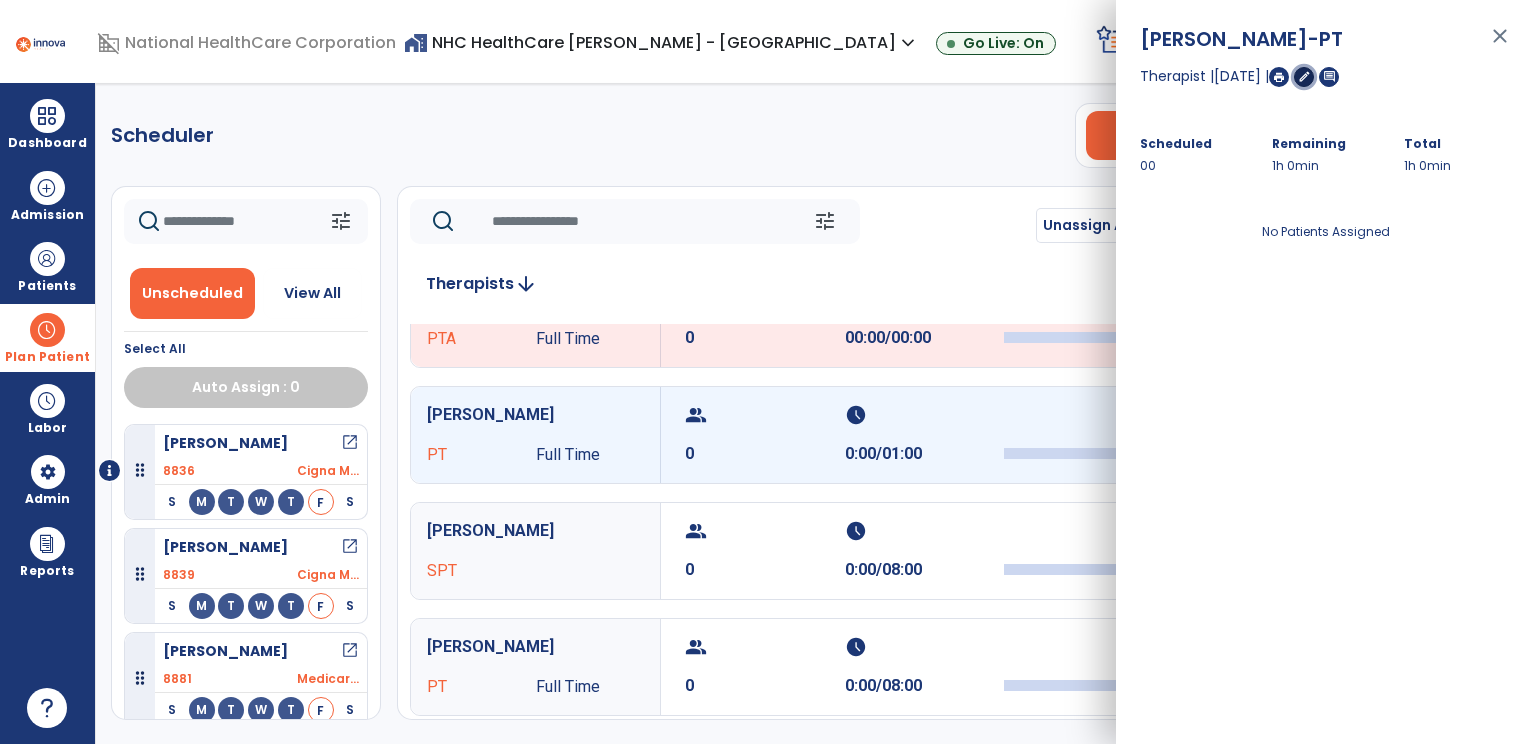 click on "edit" at bounding box center (1304, 77) 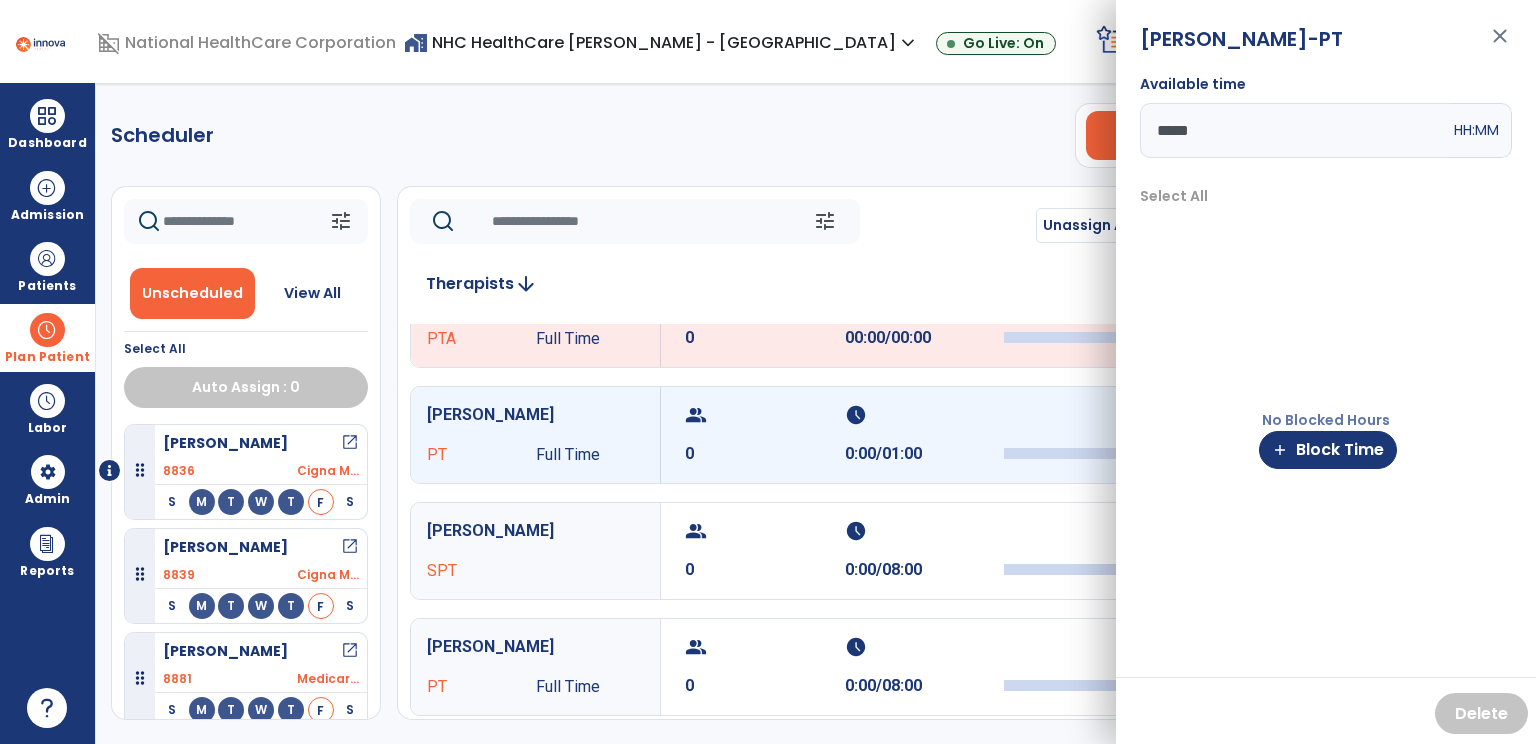 click on "*****" at bounding box center [1295, 130] 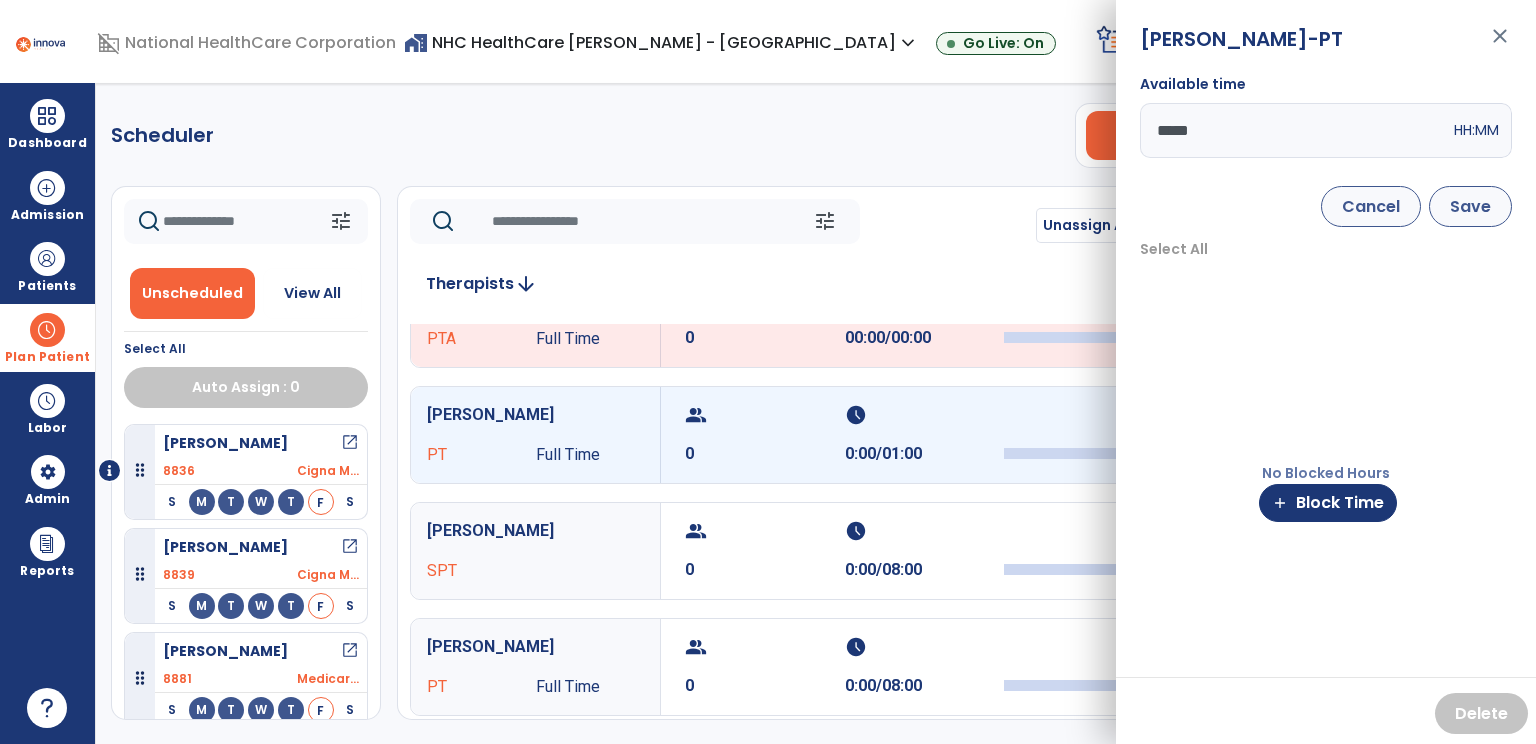 type on "*****" 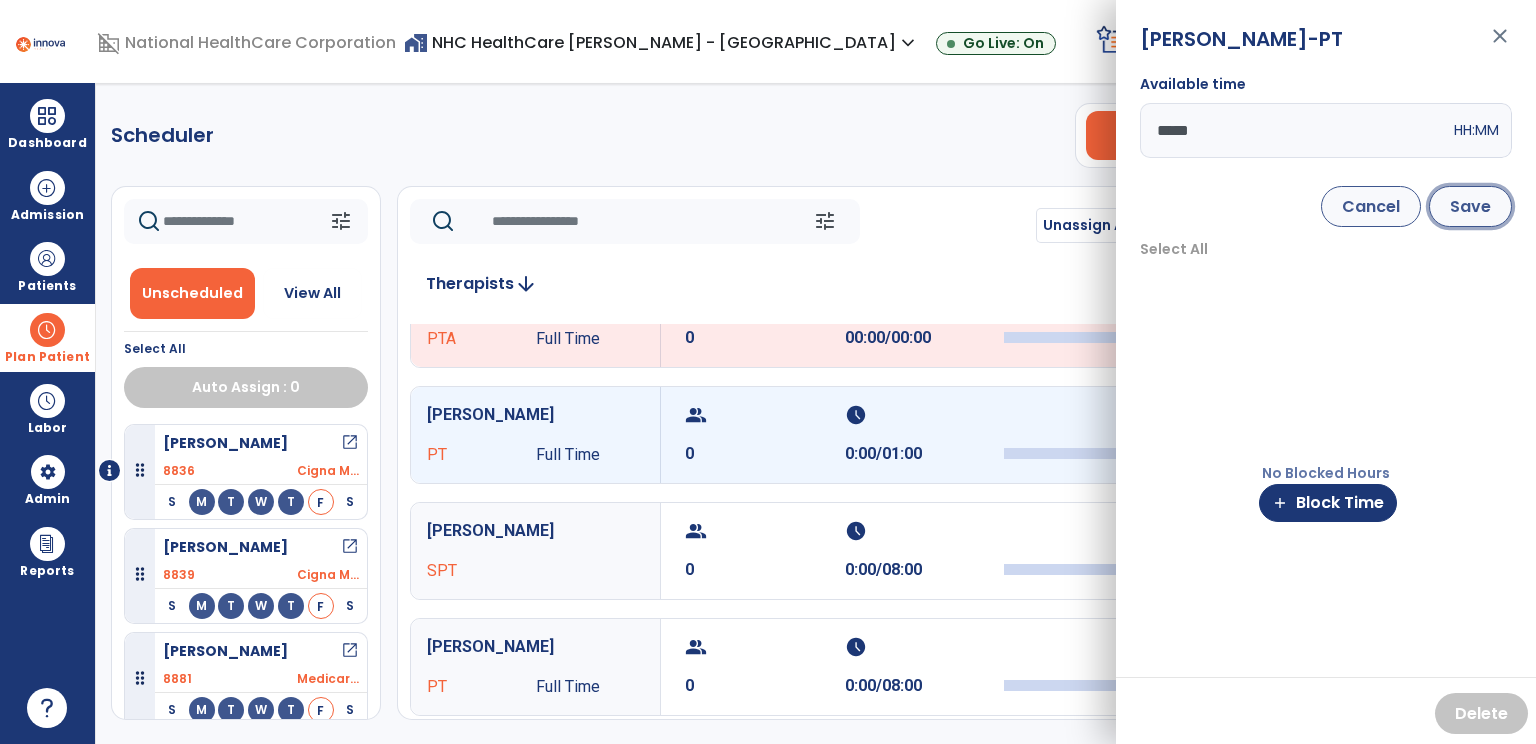 click on "Save" at bounding box center (1470, 206) 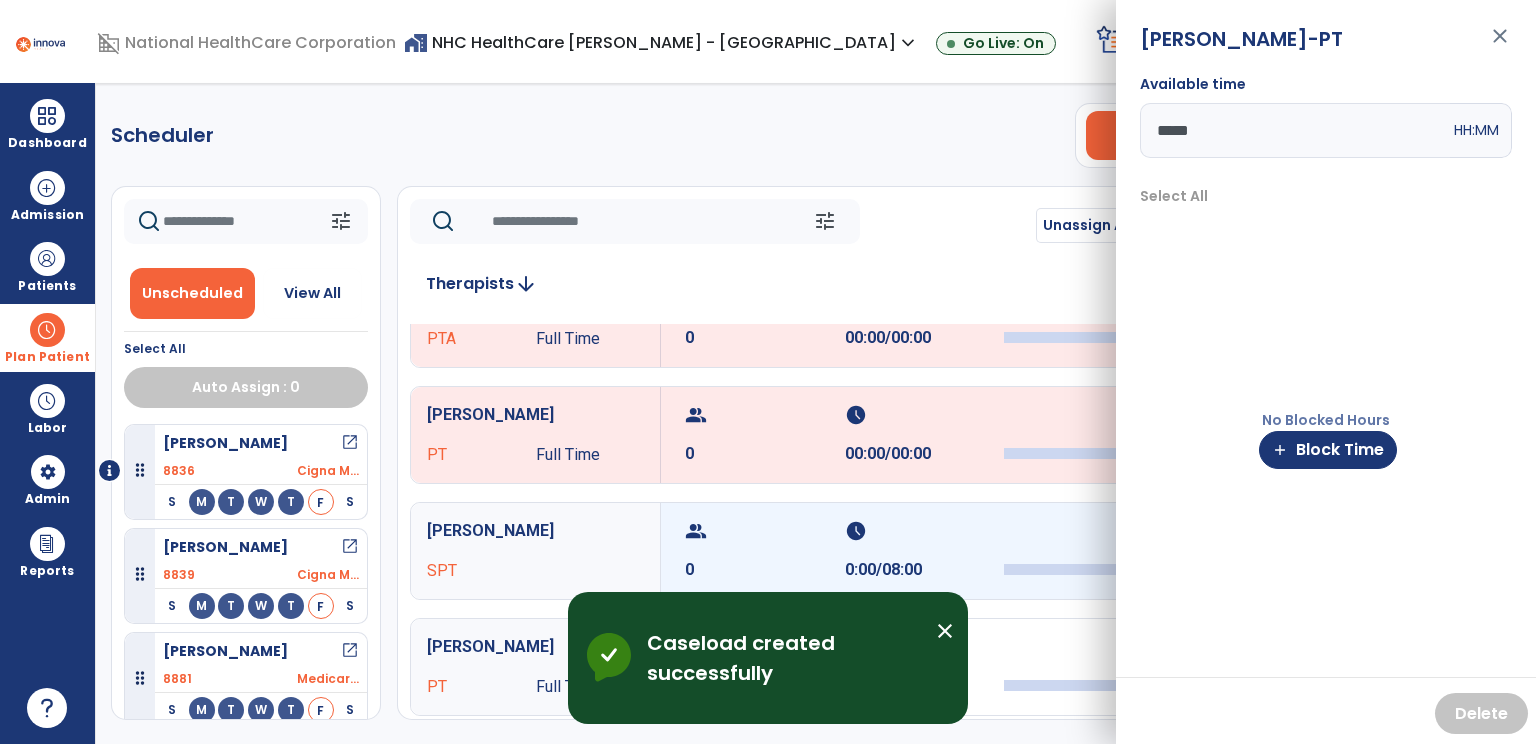 click on "schedule" at bounding box center [922, 531] 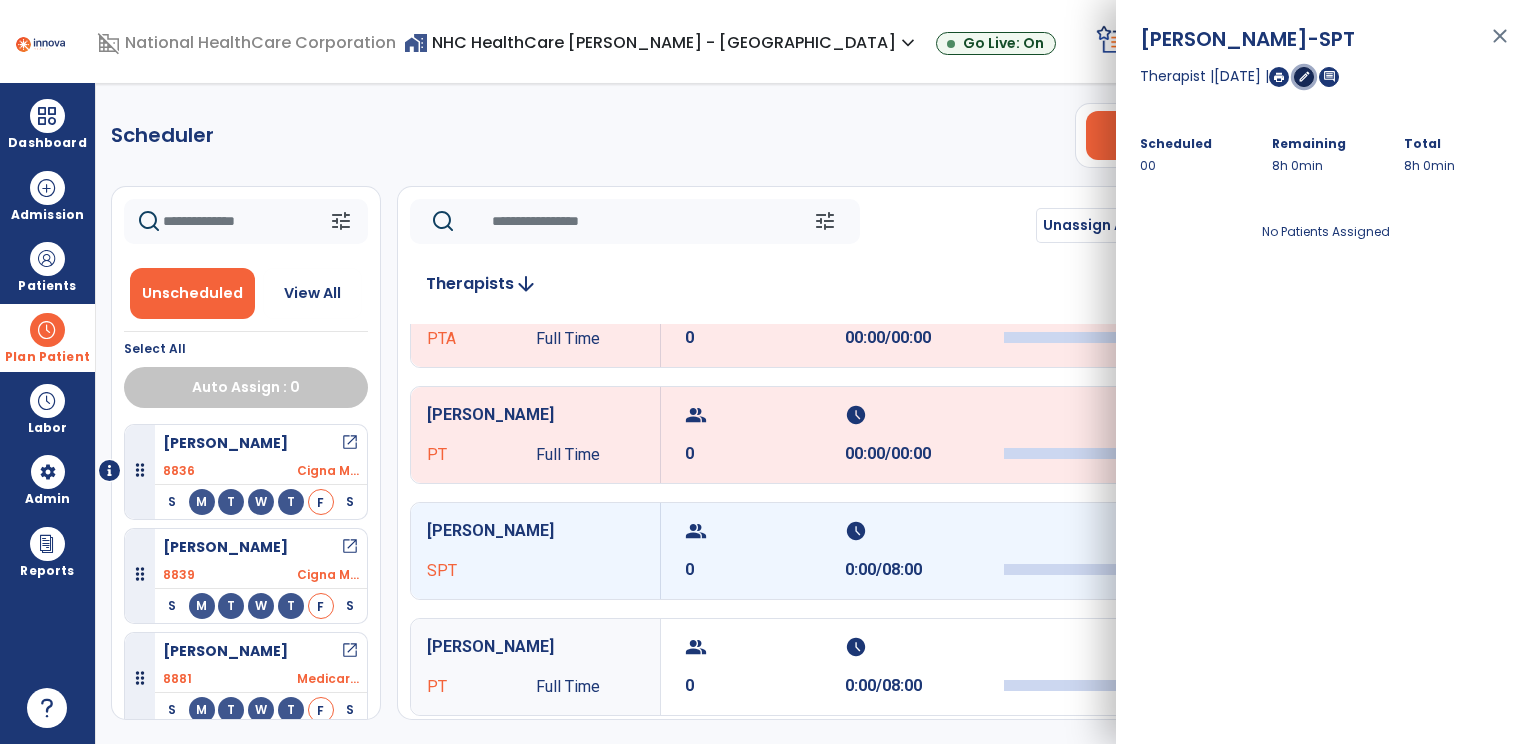 click on "edit" at bounding box center [1304, 76] 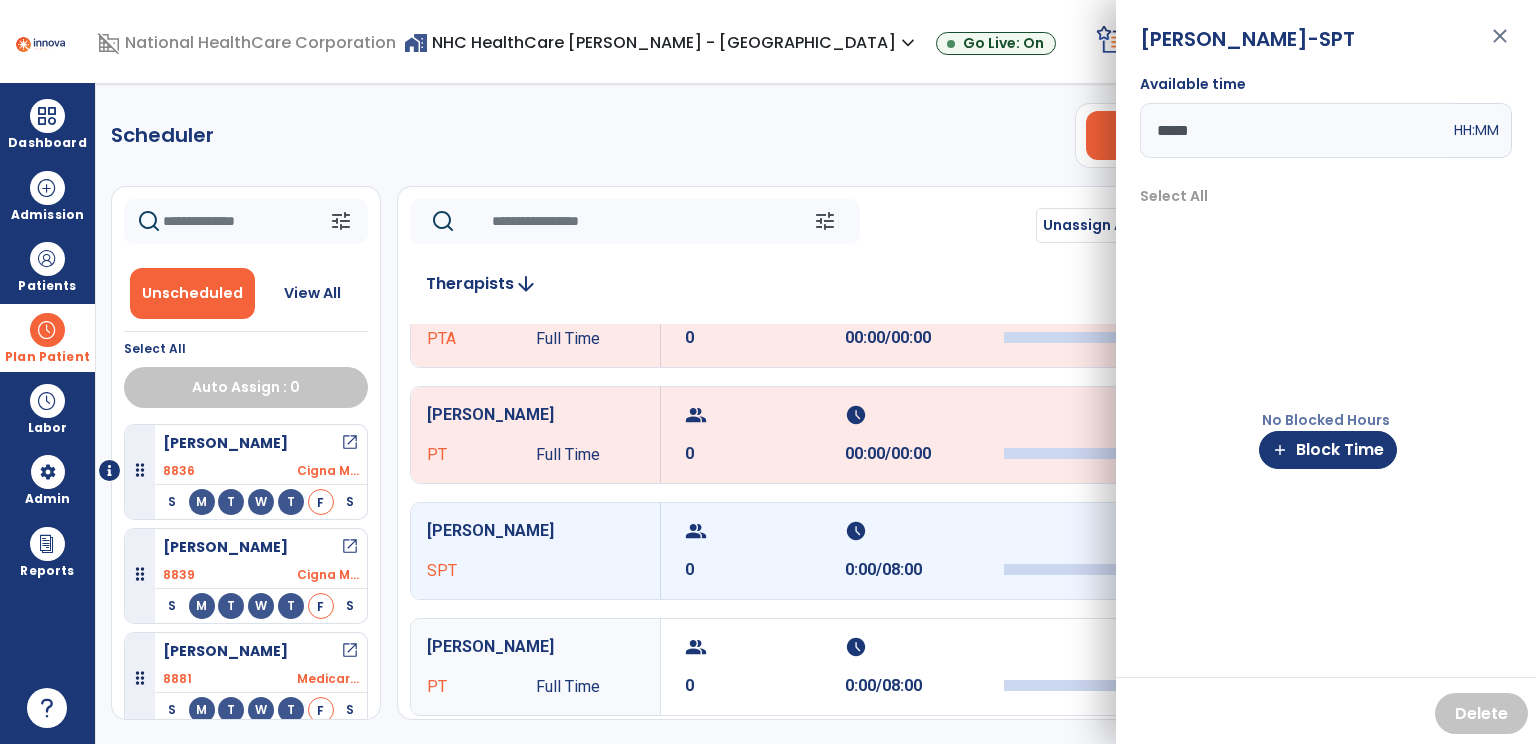 click on "*****" at bounding box center [1295, 130] 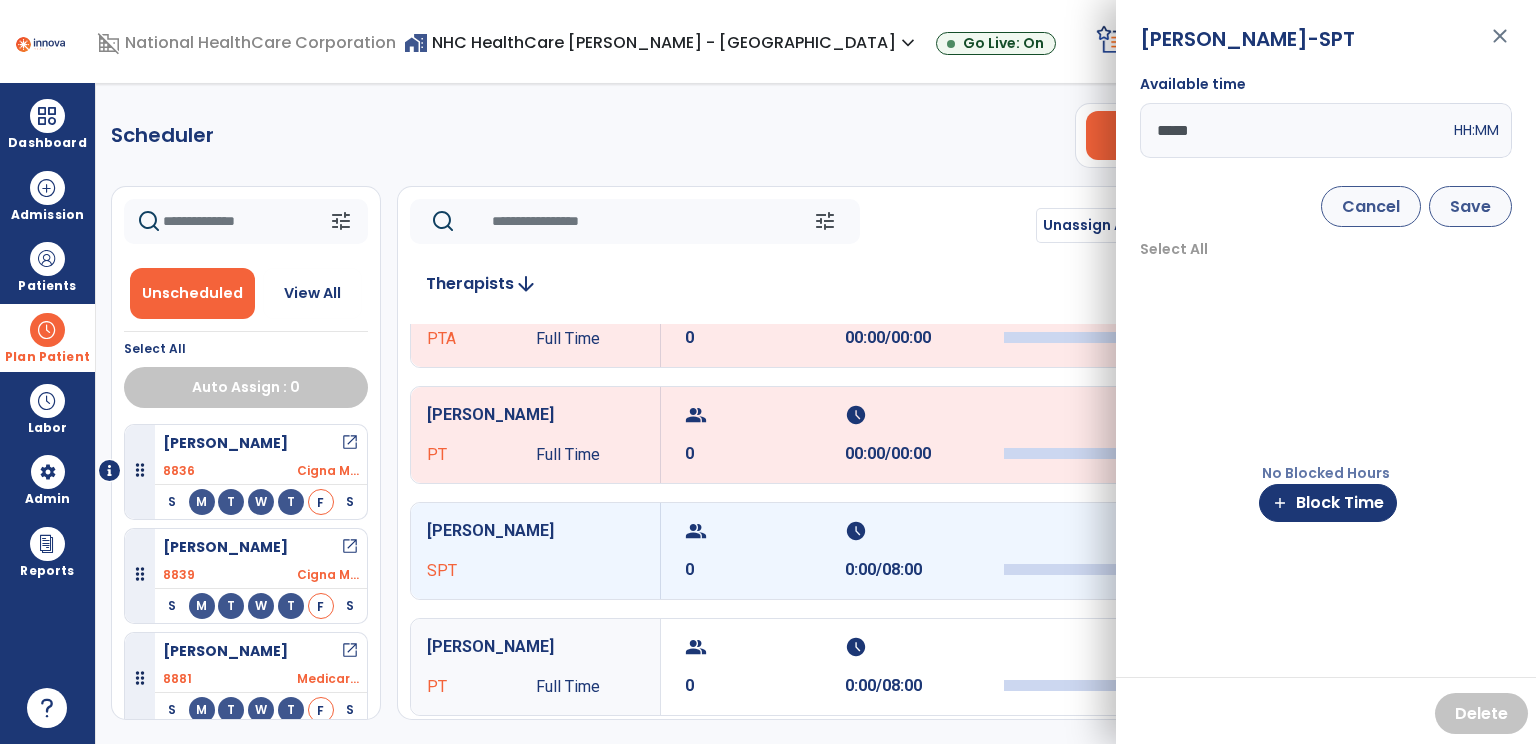 type on "*****" 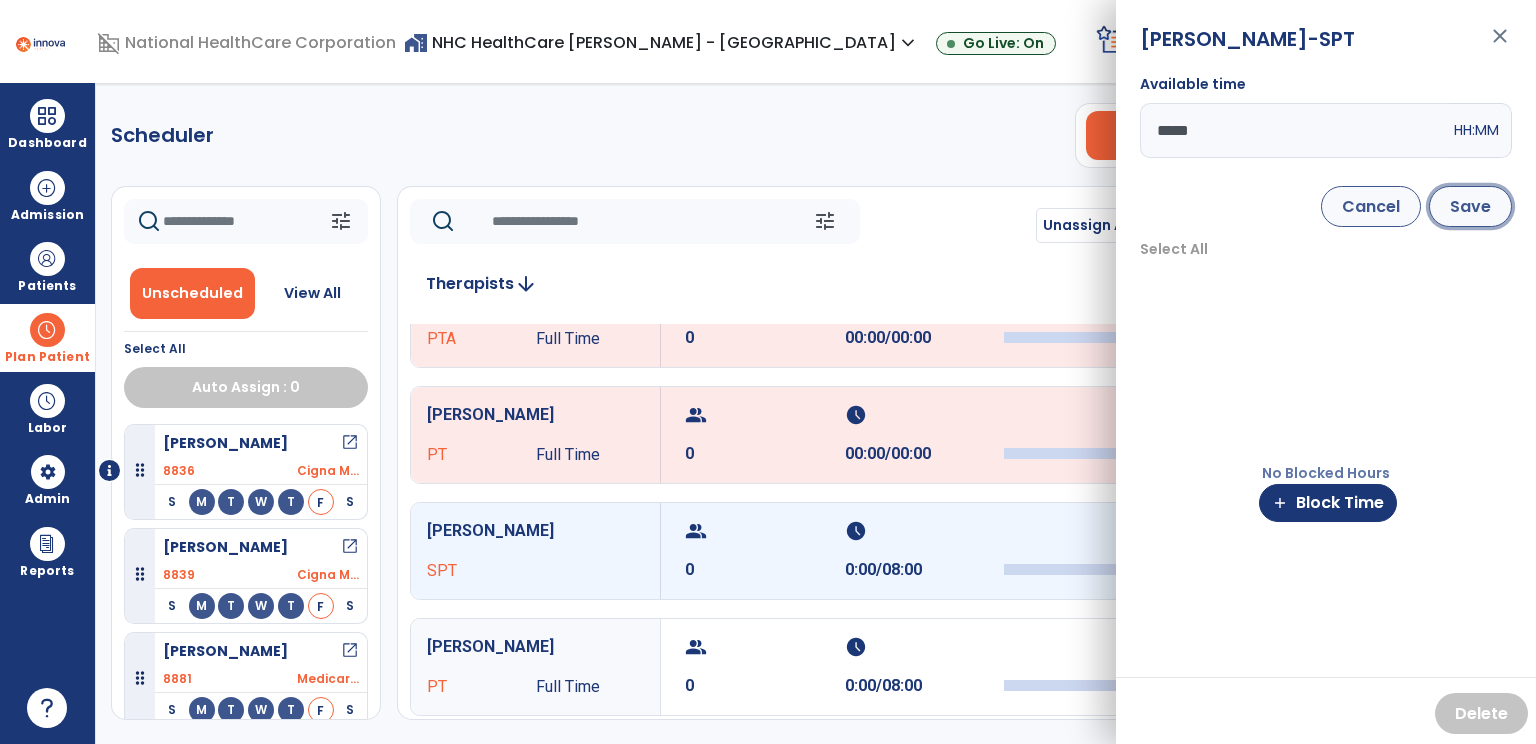 click on "Save" at bounding box center [1470, 206] 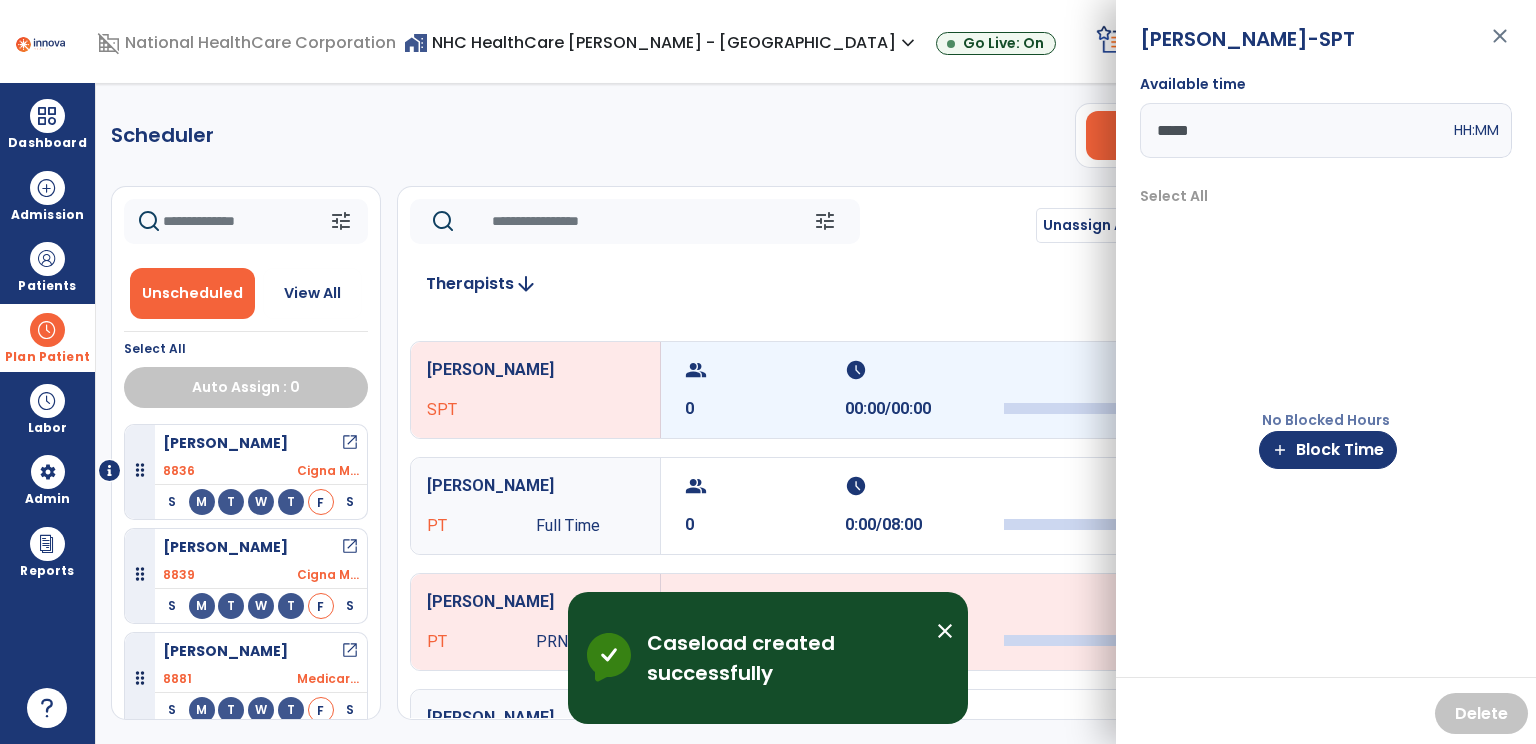 scroll, scrollTop: 1418, scrollLeft: 0, axis: vertical 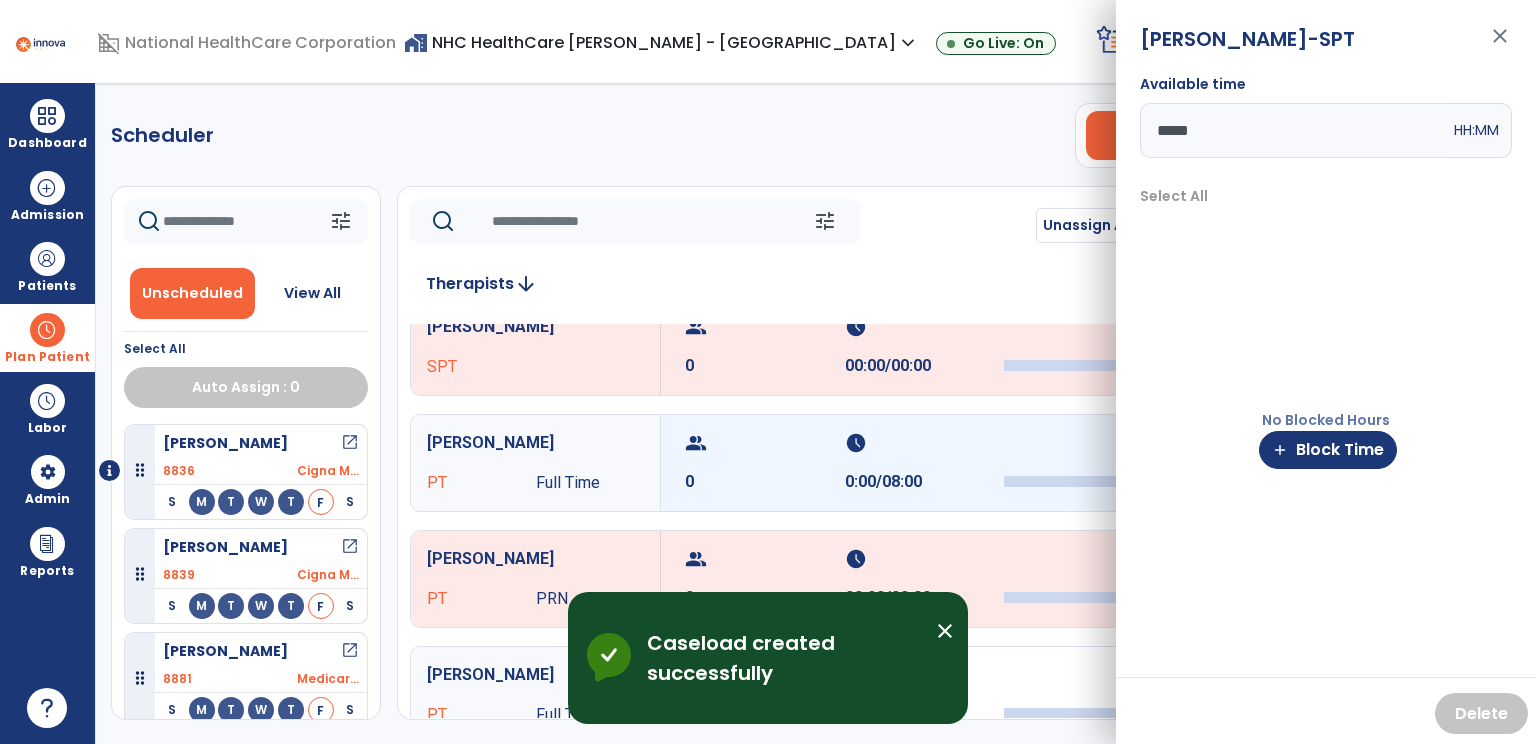 click on "0:00/08:00" at bounding box center (925, 482) 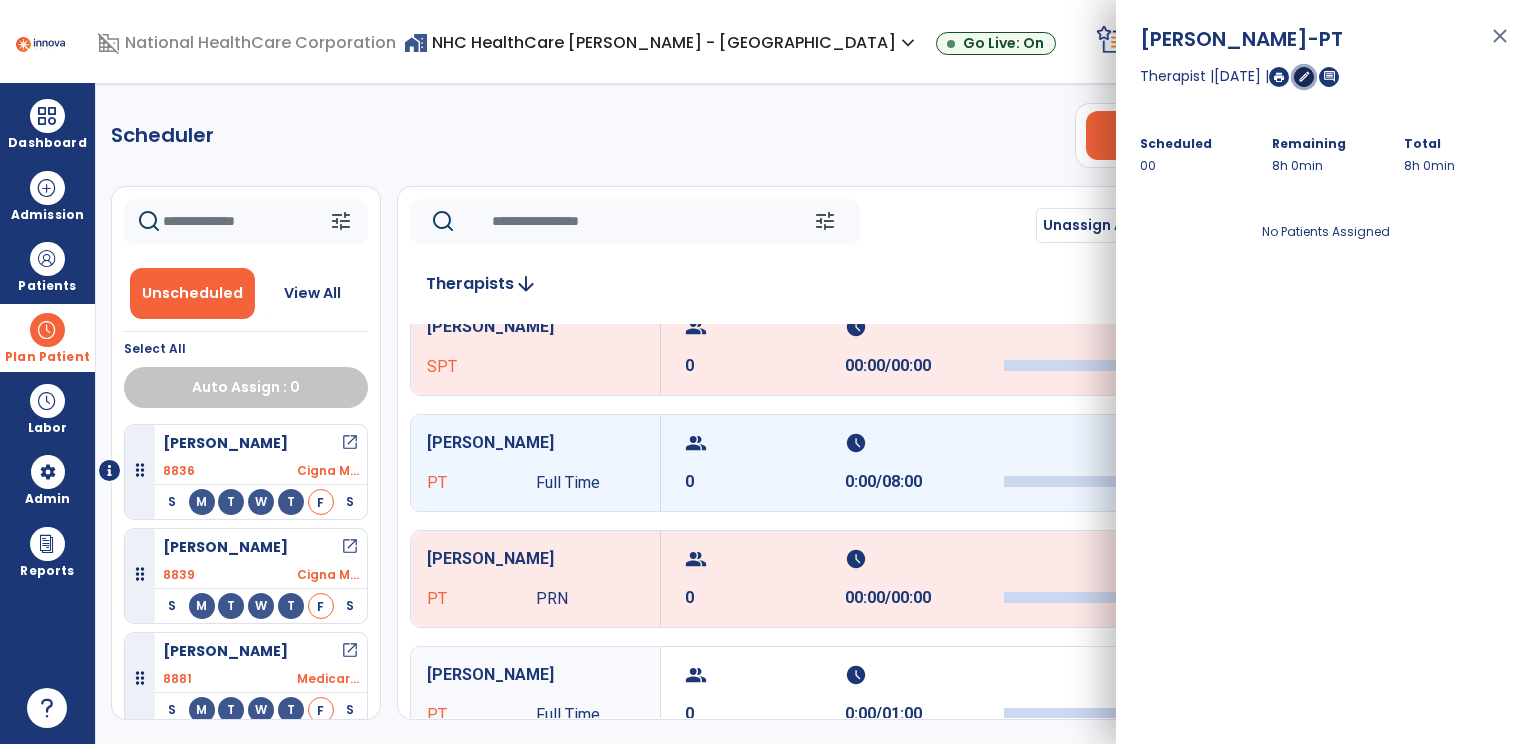 click on "edit" at bounding box center [1304, 76] 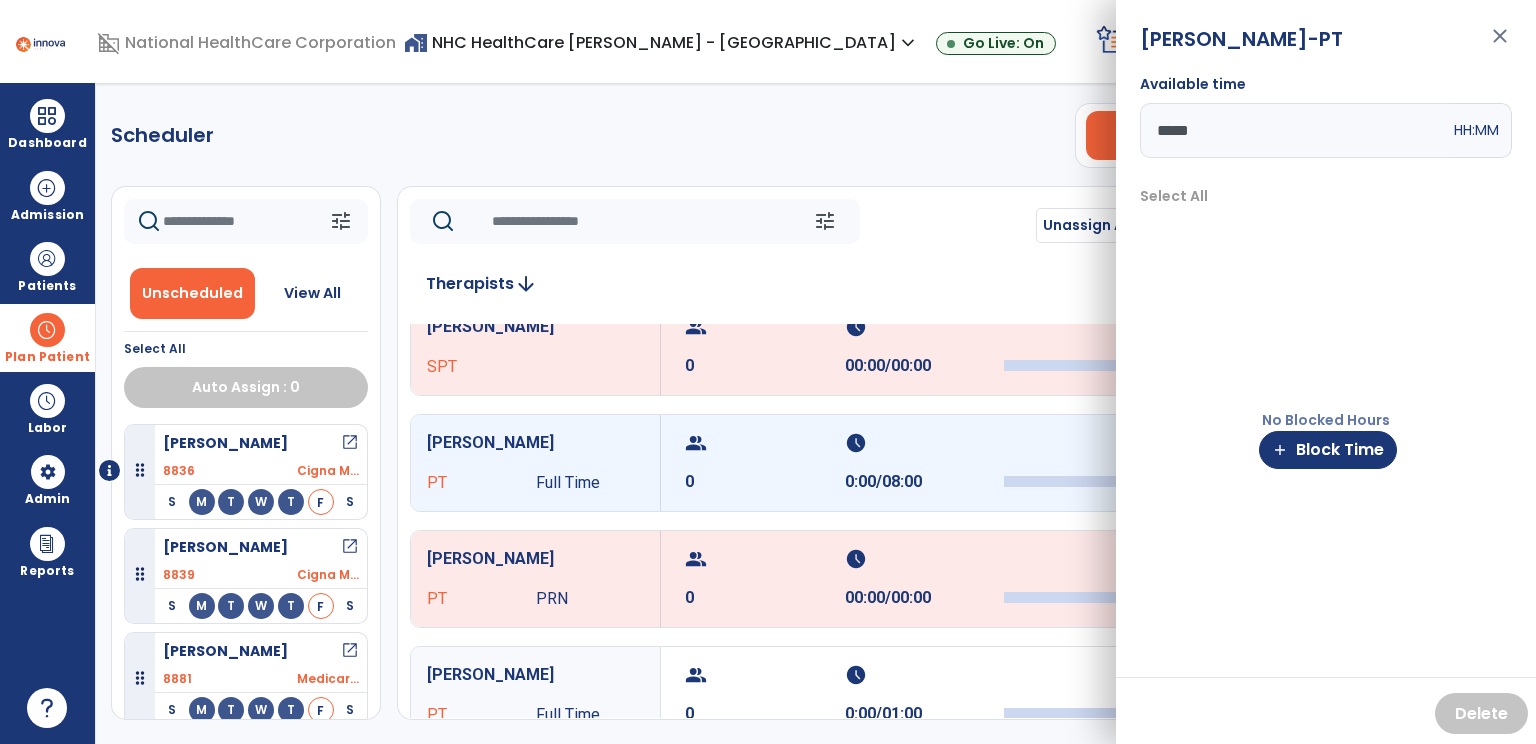 click on "*****" at bounding box center [1295, 130] 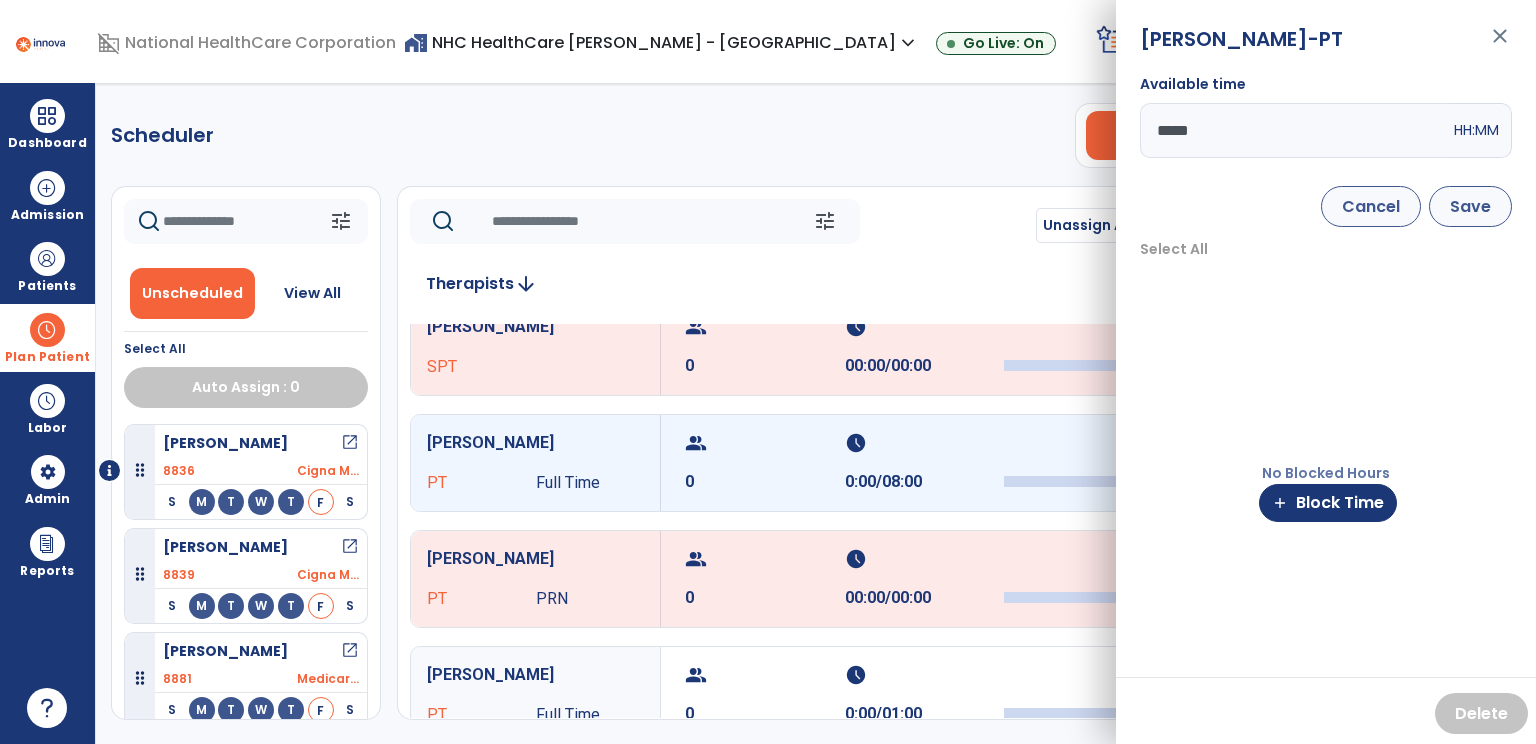 type on "*****" 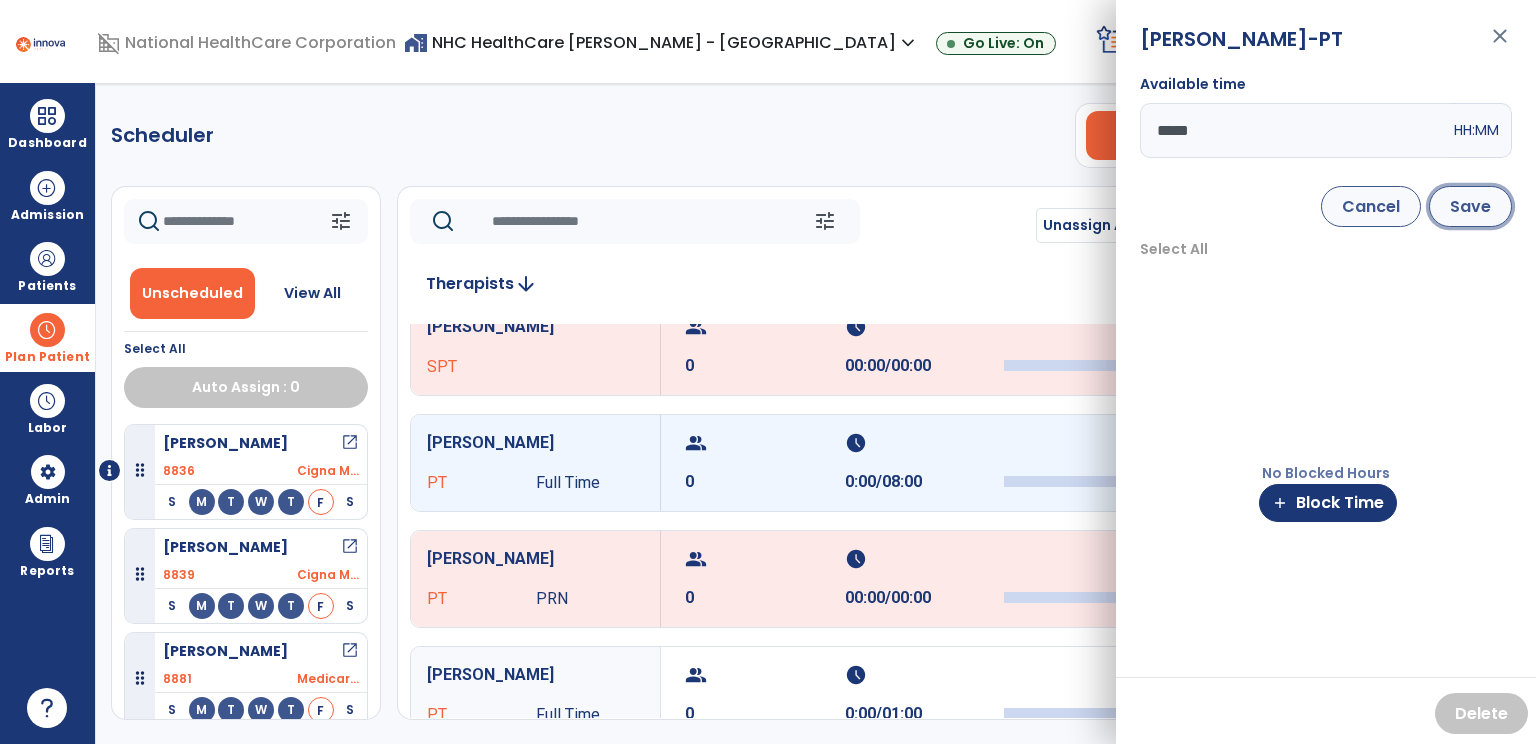 click on "Save" at bounding box center (1470, 206) 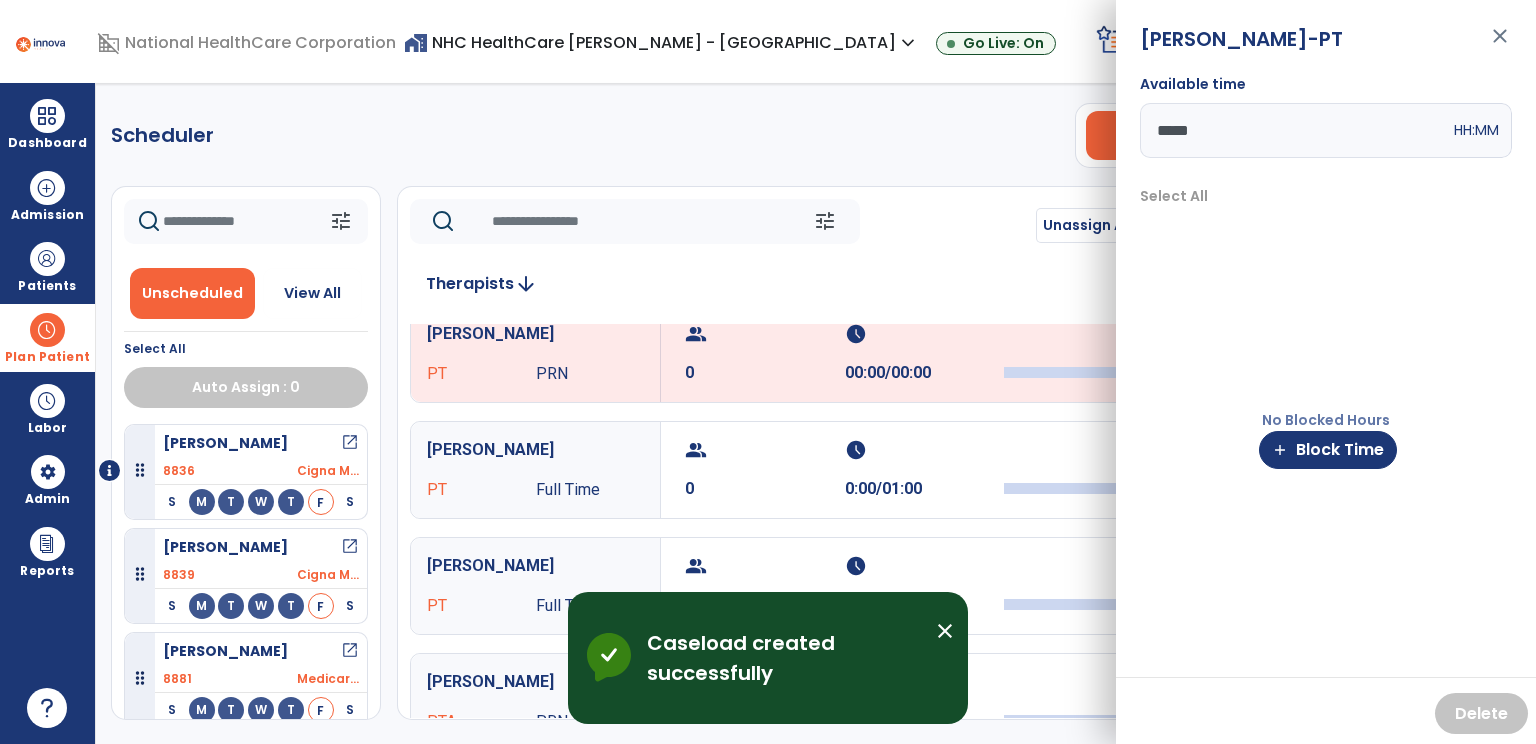 scroll, scrollTop: 1644, scrollLeft: 0, axis: vertical 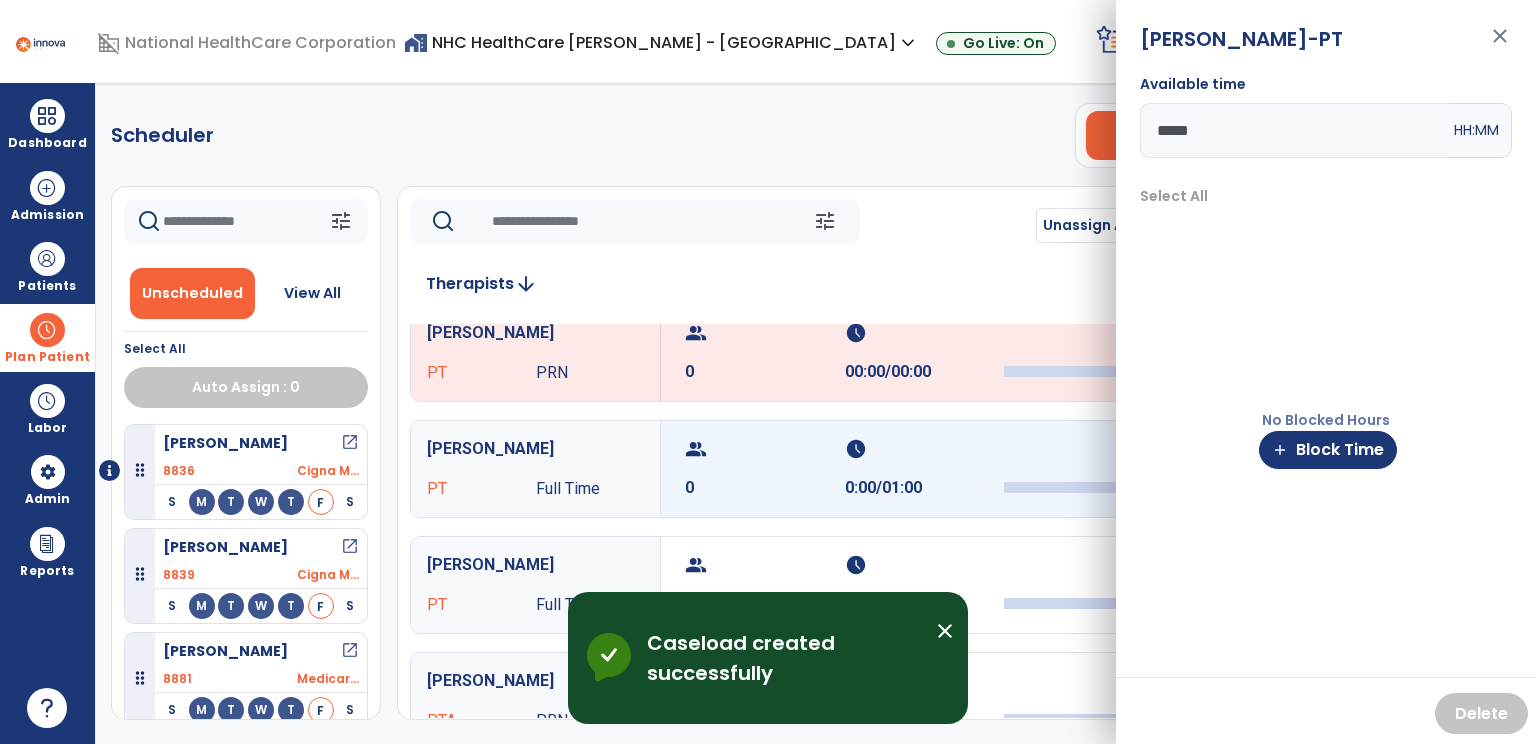 click on "schedule" at bounding box center (922, 449) 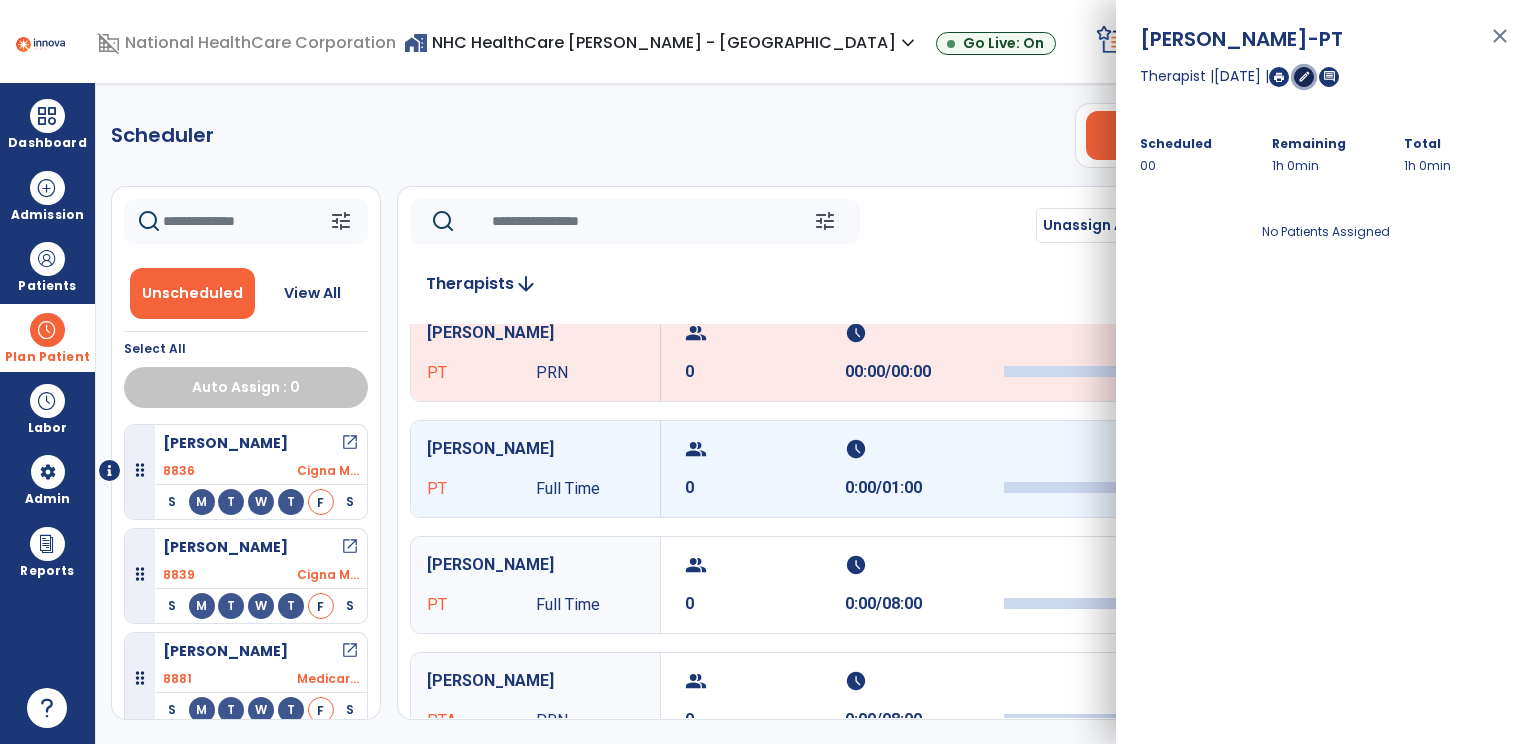 click on "edit" at bounding box center (1304, 76) 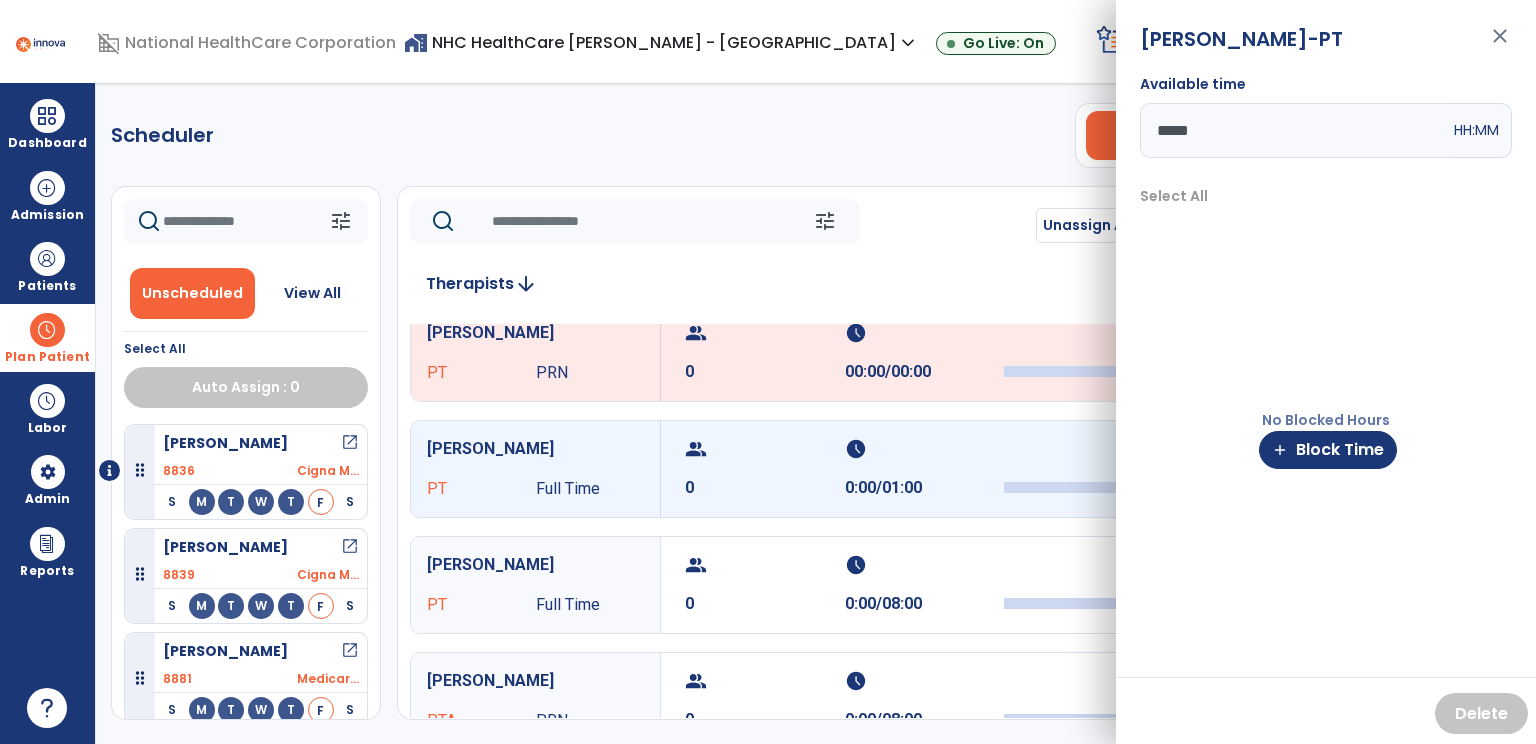 click on "*****" at bounding box center [1295, 130] 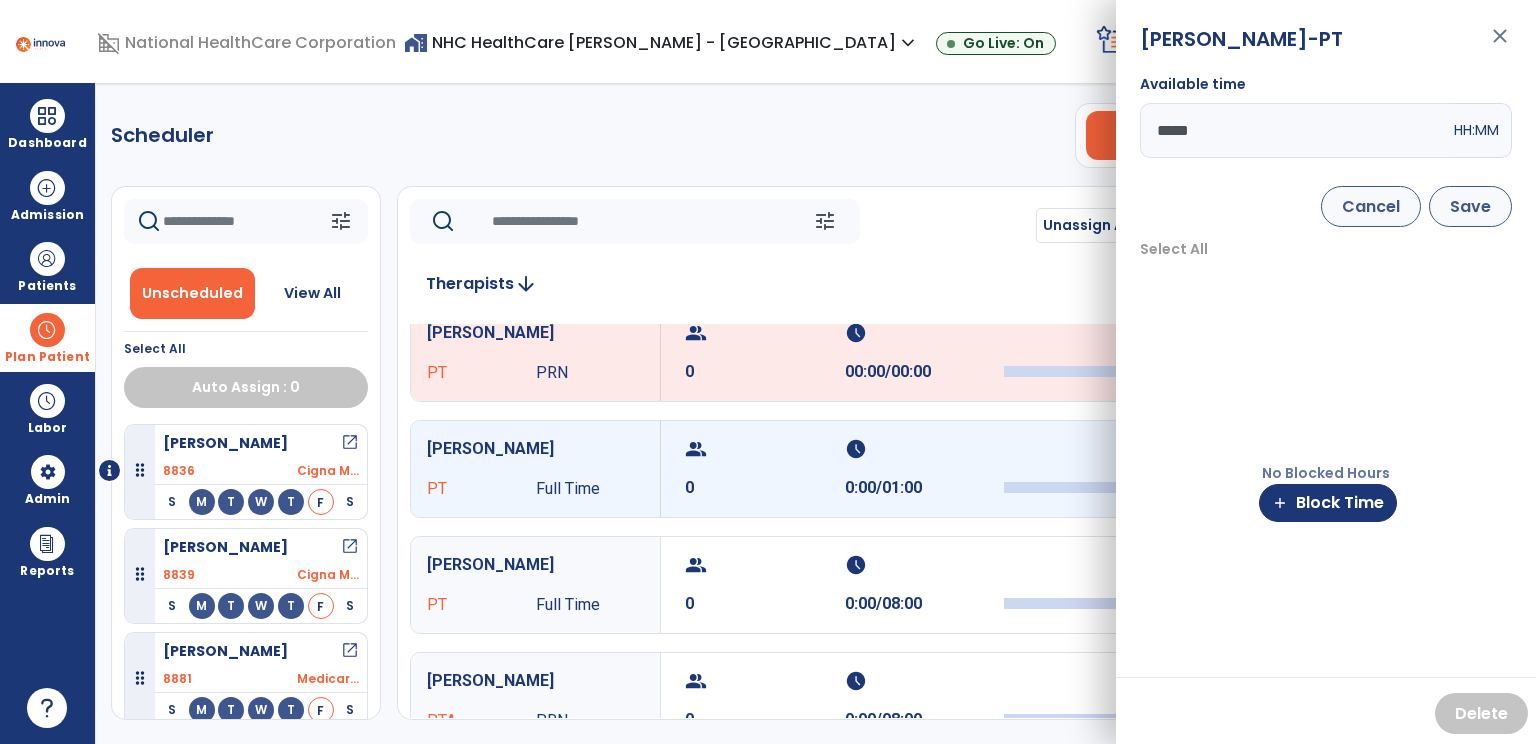 type on "*****" 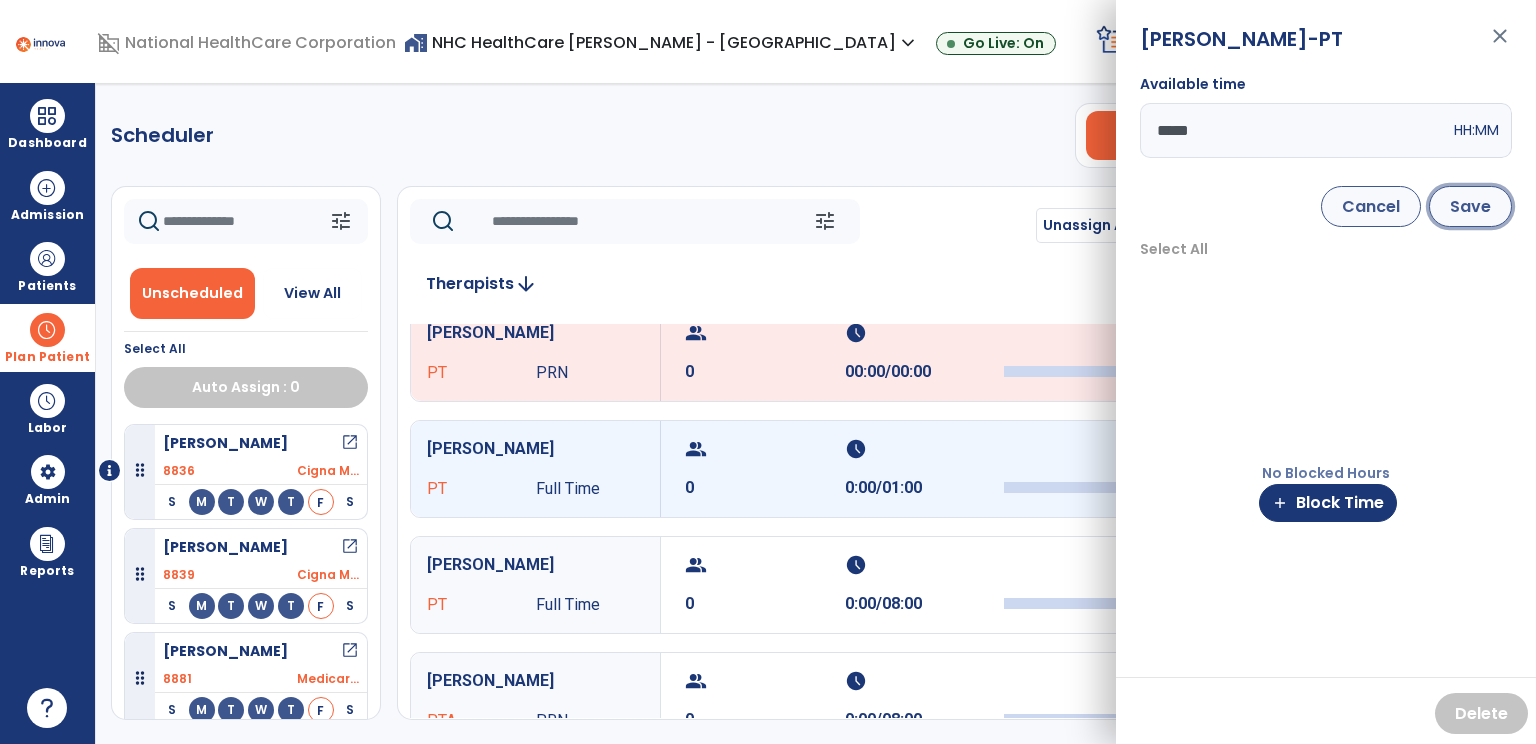 click on "Save" at bounding box center [1470, 206] 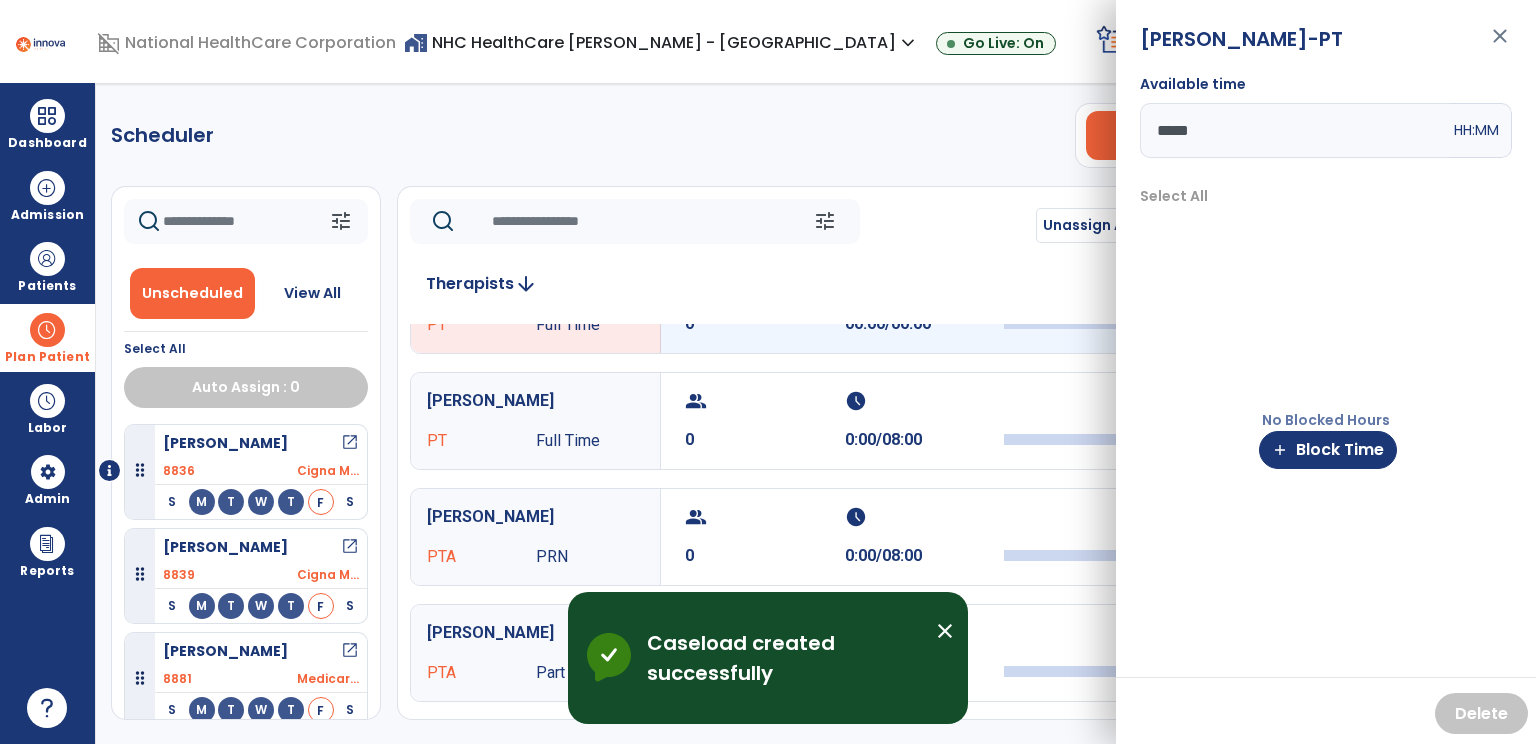 scroll, scrollTop: 1835, scrollLeft: 0, axis: vertical 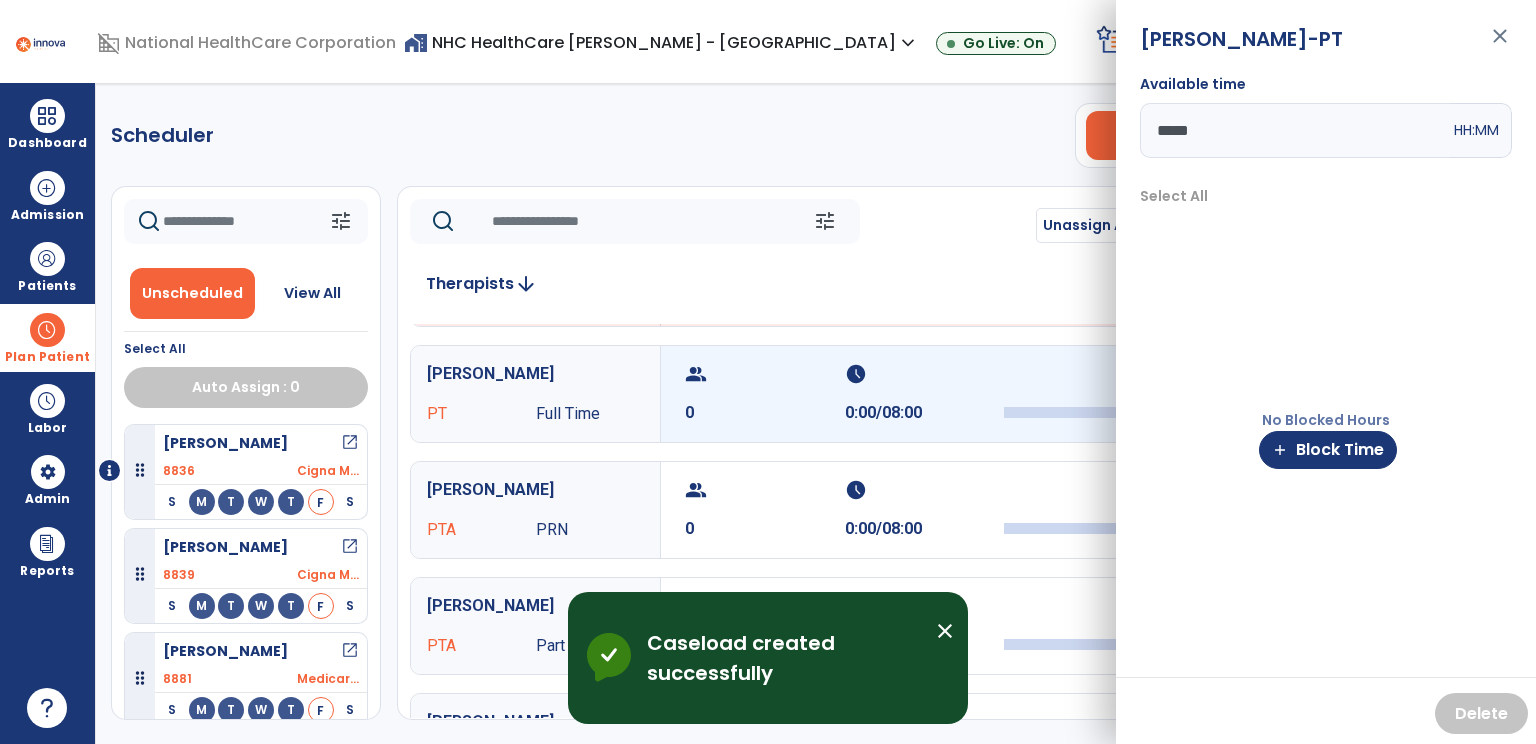 click on "schedule  0:00/08:00" at bounding box center [925, 394] 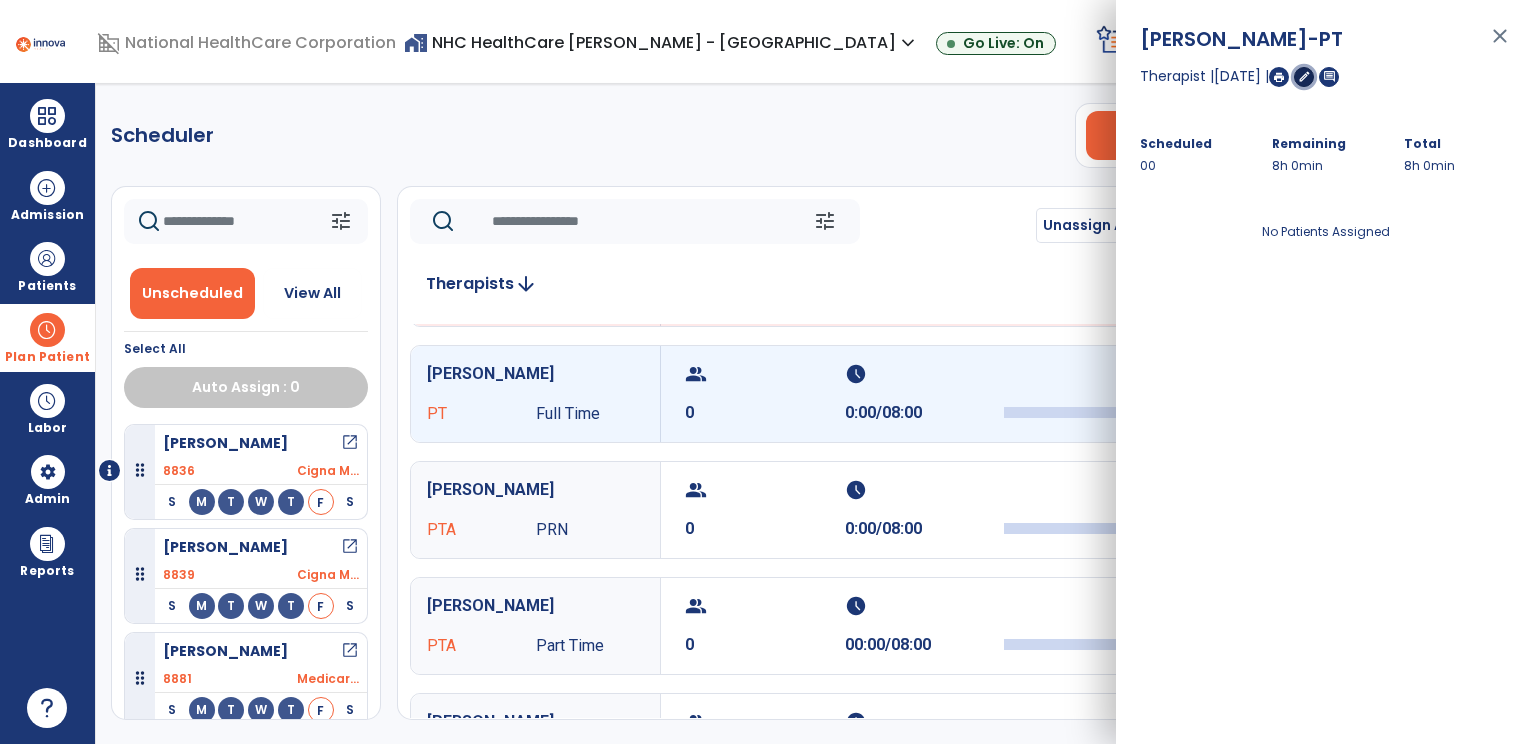 click on "edit" at bounding box center [1304, 77] 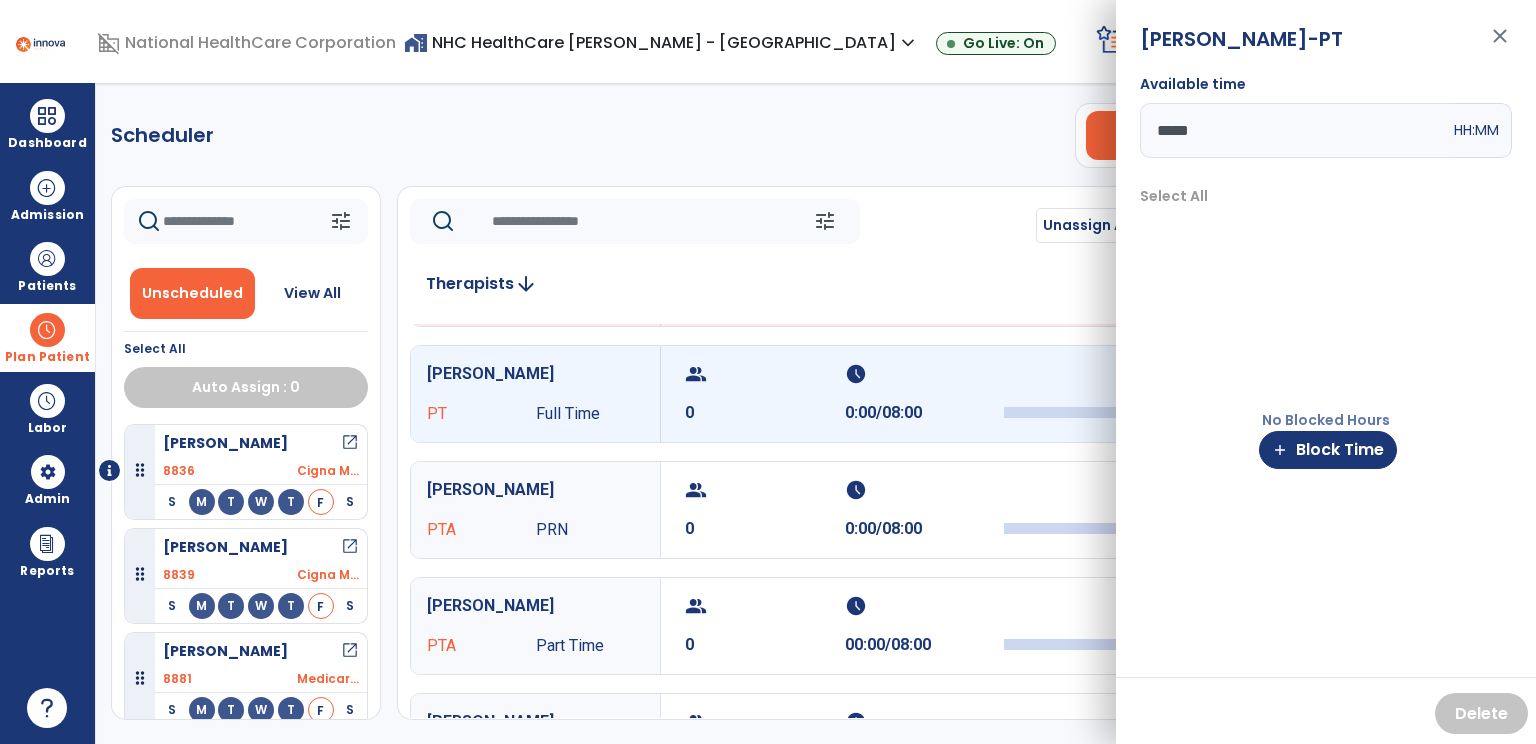 click on "*****" at bounding box center (1295, 130) 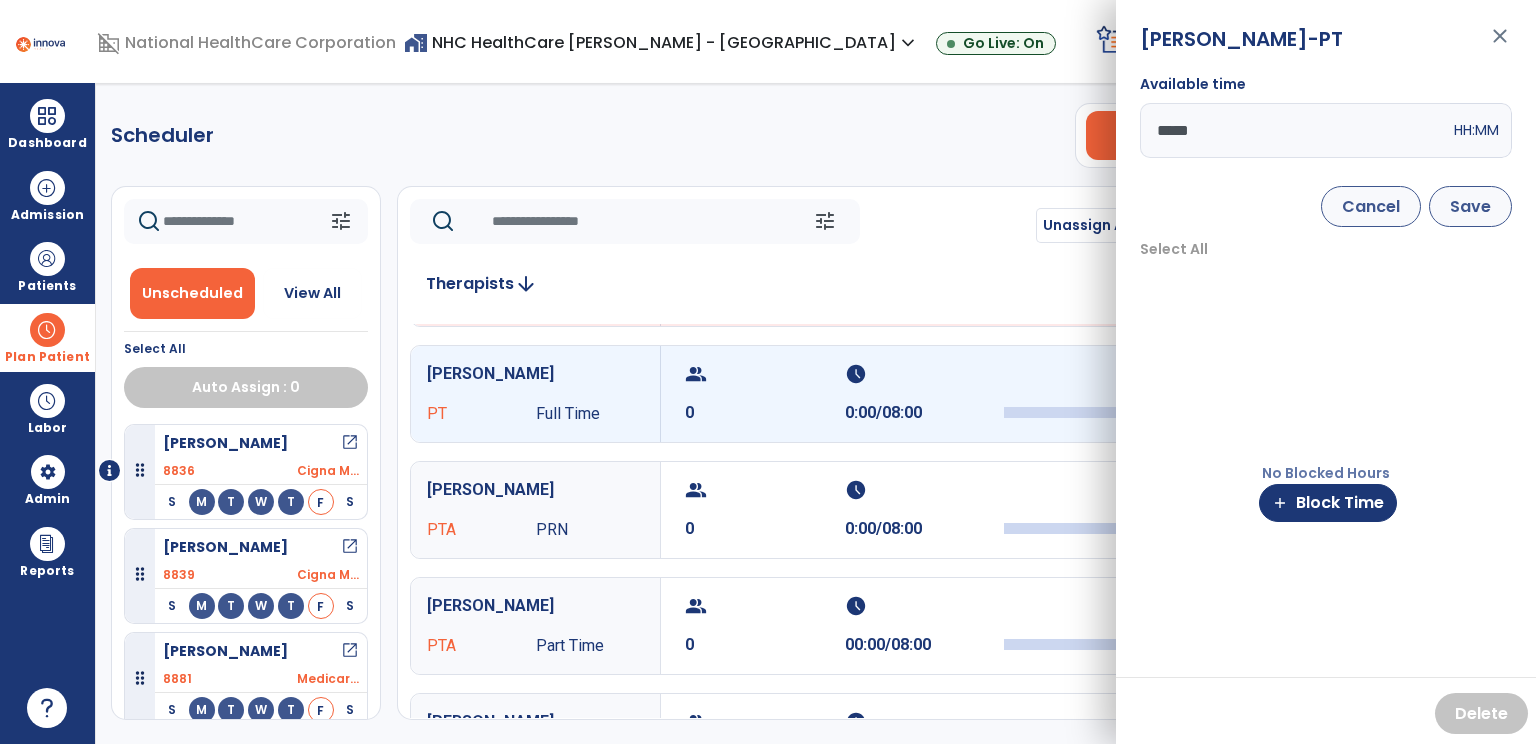 type on "*****" 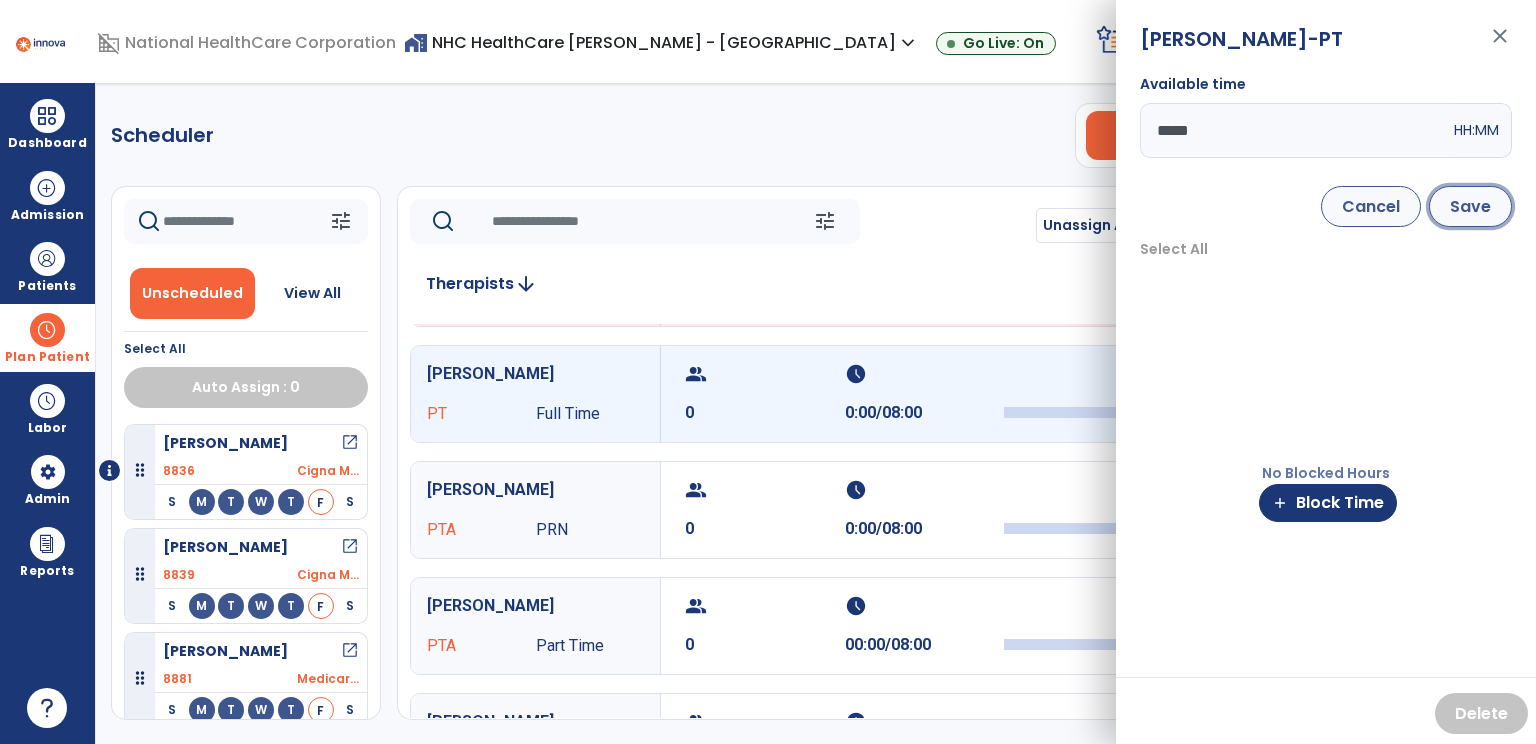 click on "Save" at bounding box center (1470, 206) 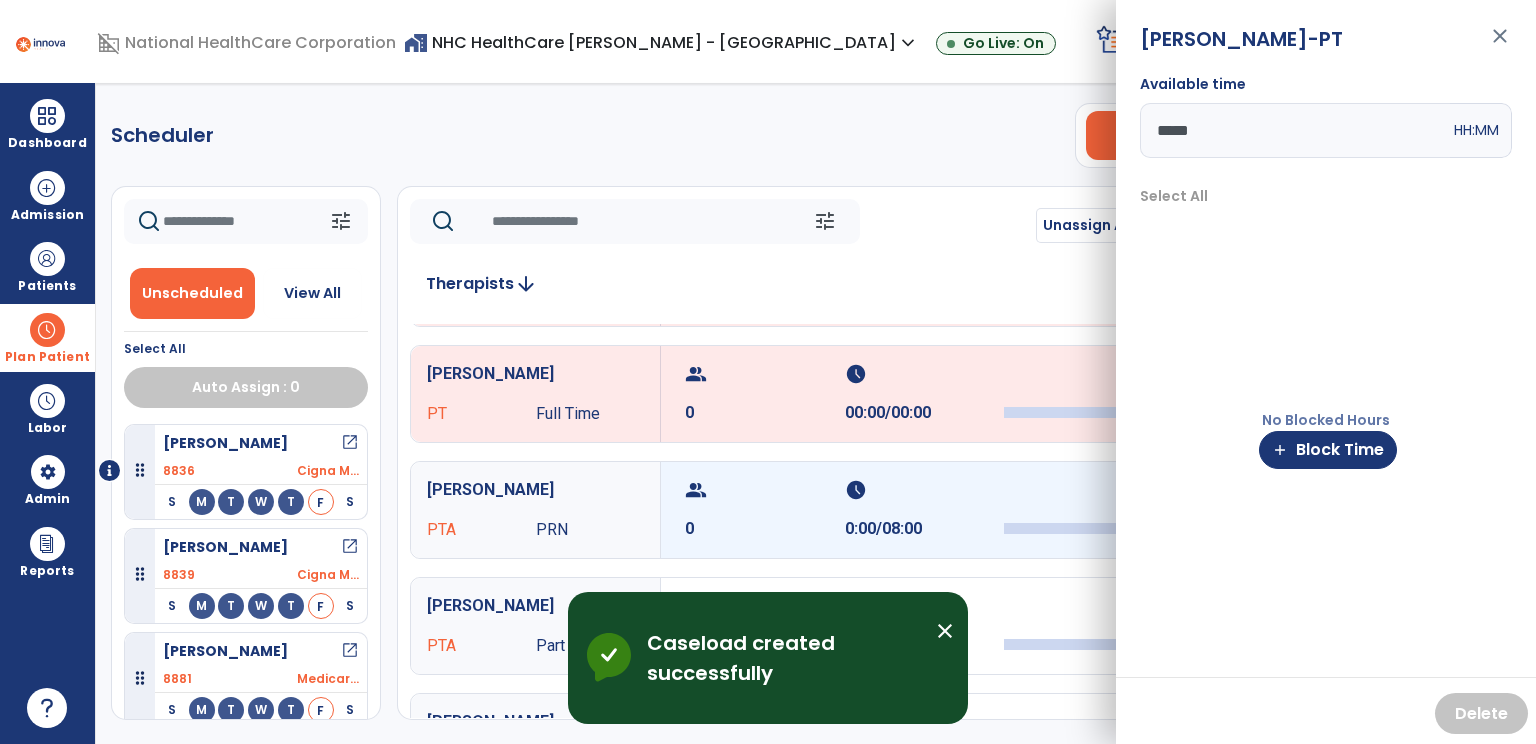 click on "group  0  schedule  0:00/08:00" at bounding box center (1084, 510) 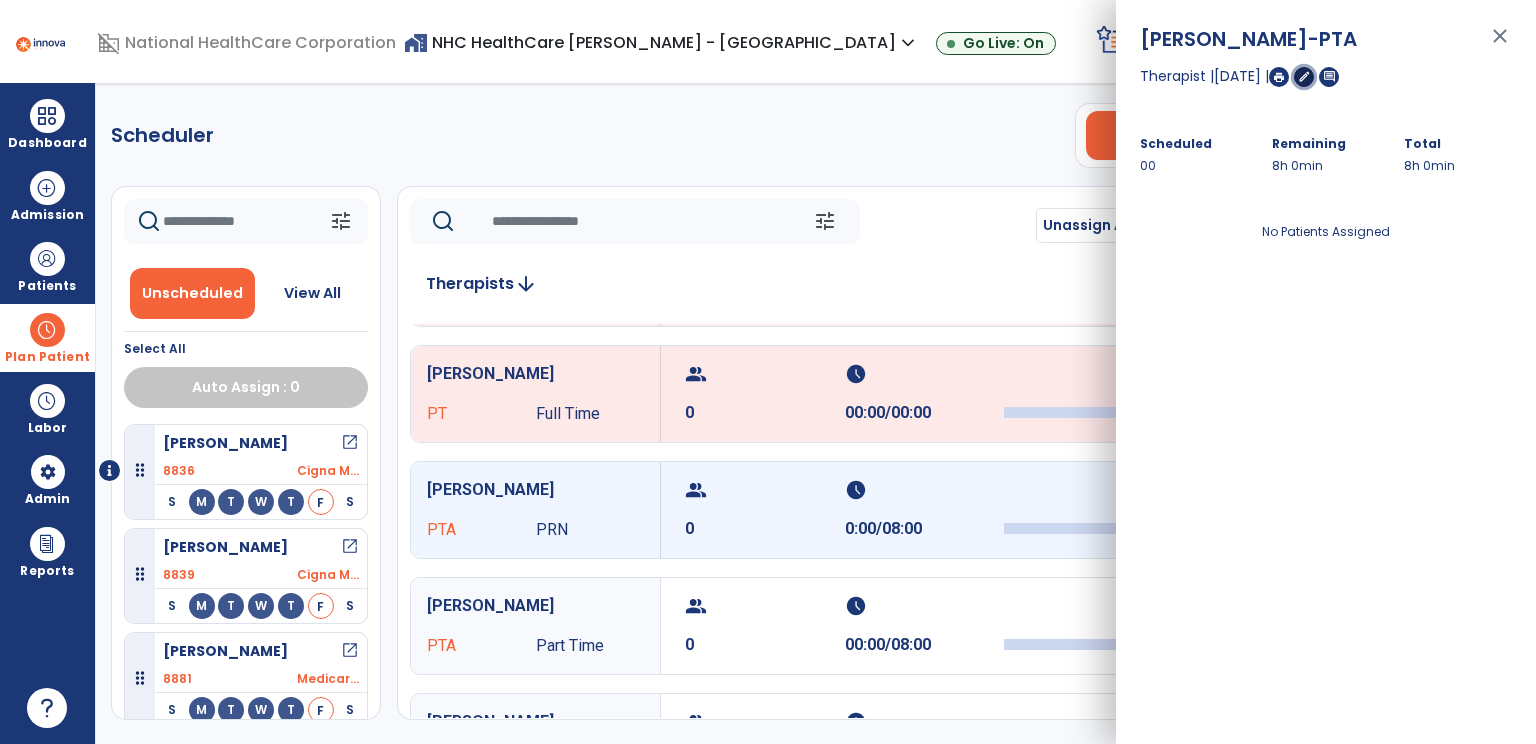 click on "edit" at bounding box center (1304, 76) 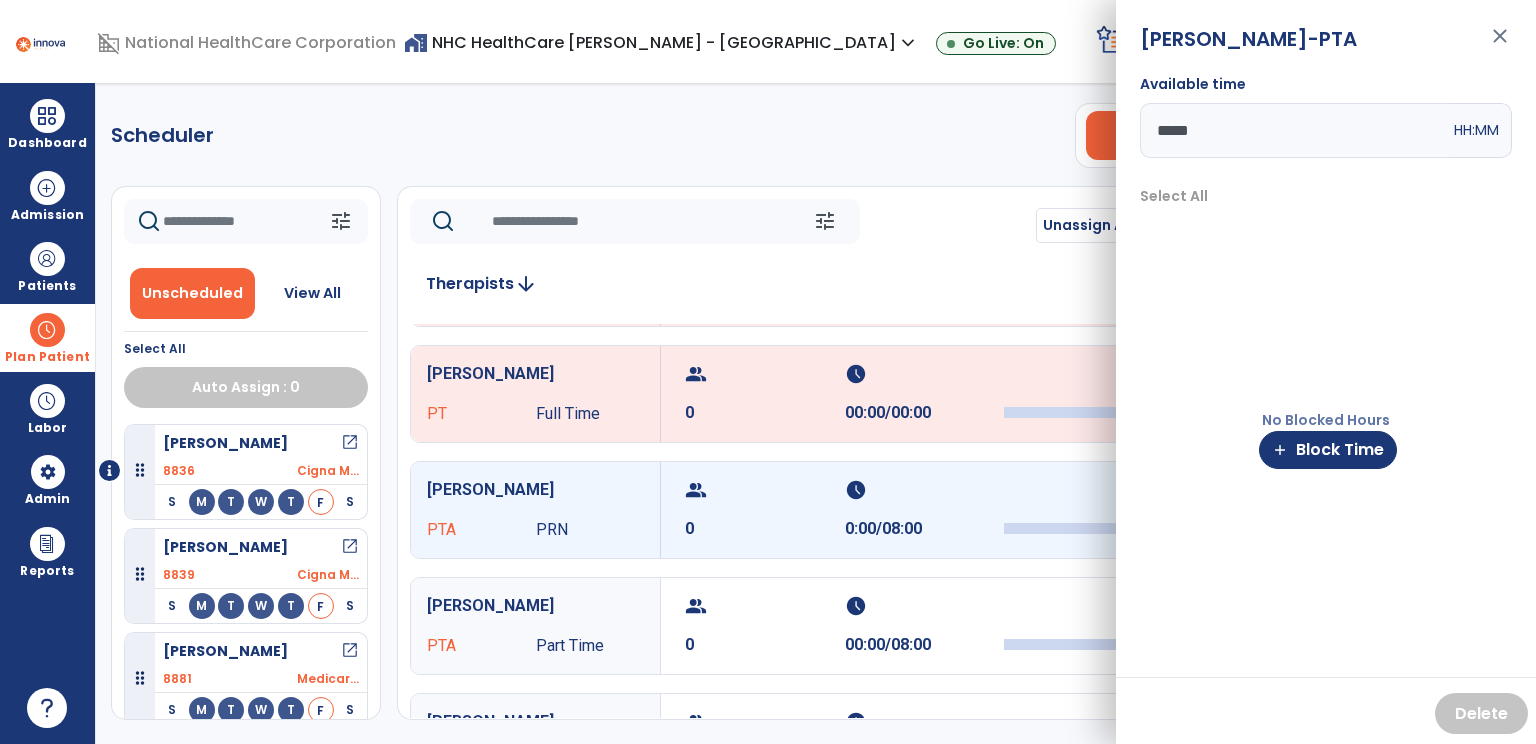 click on "*****" at bounding box center [1295, 130] 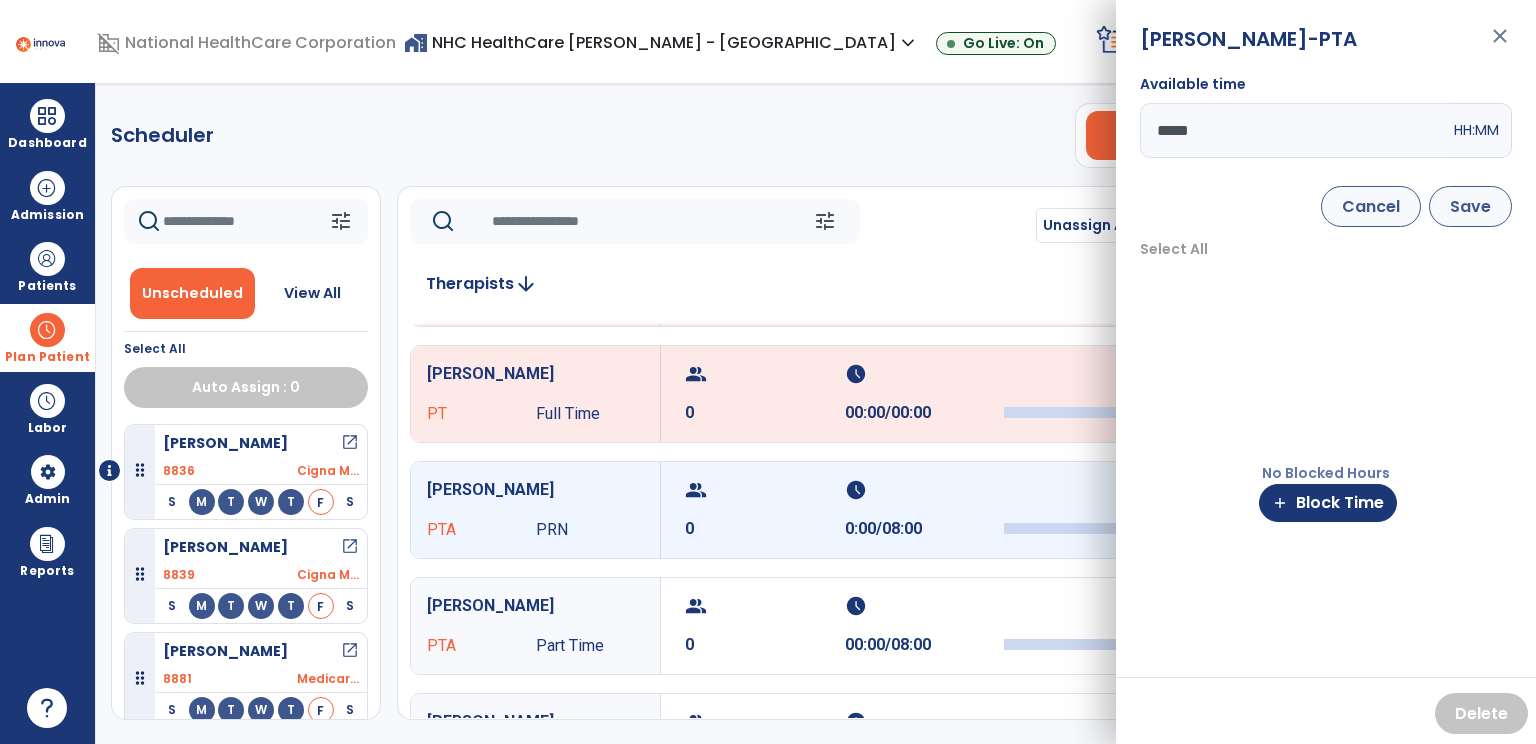 type on "*****" 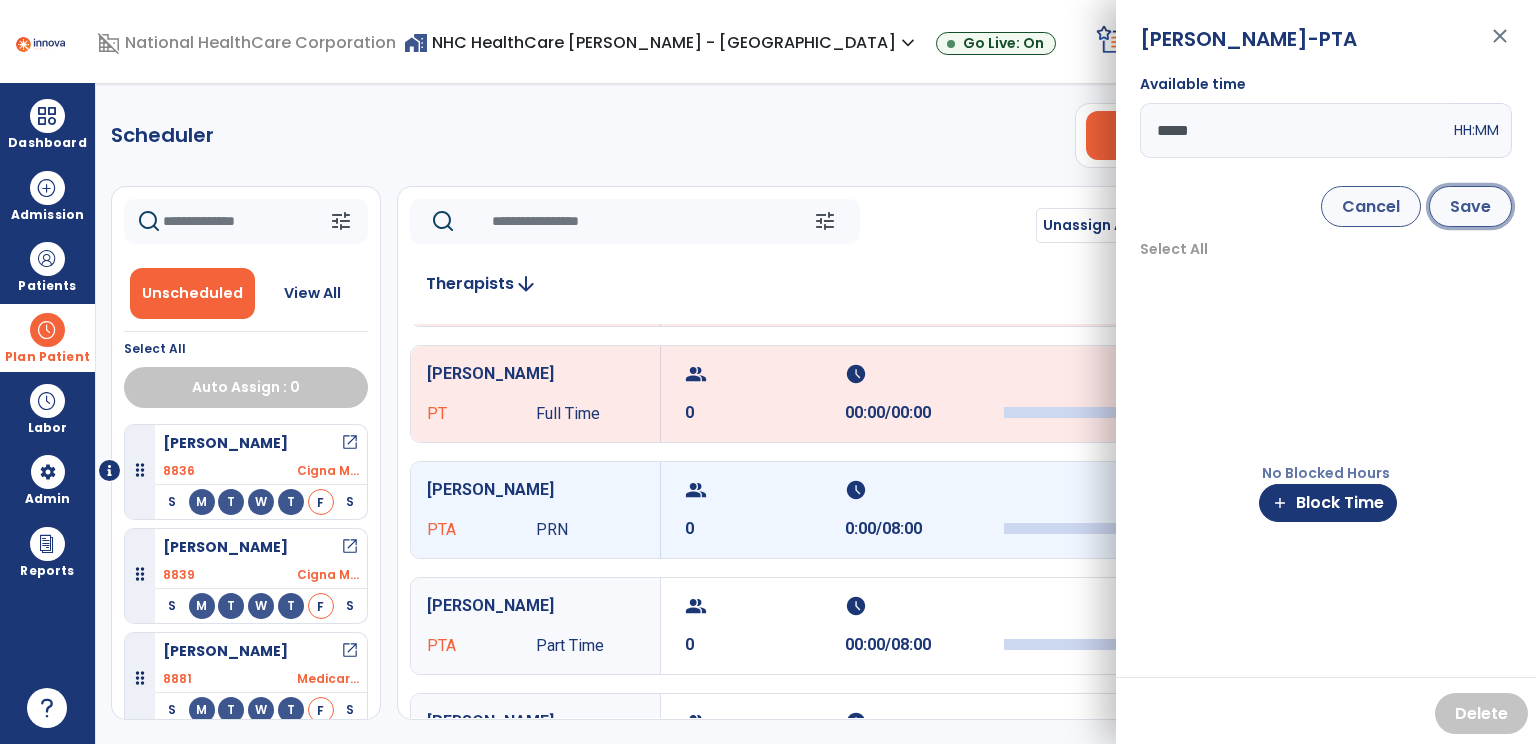 click on "Save" at bounding box center [1470, 206] 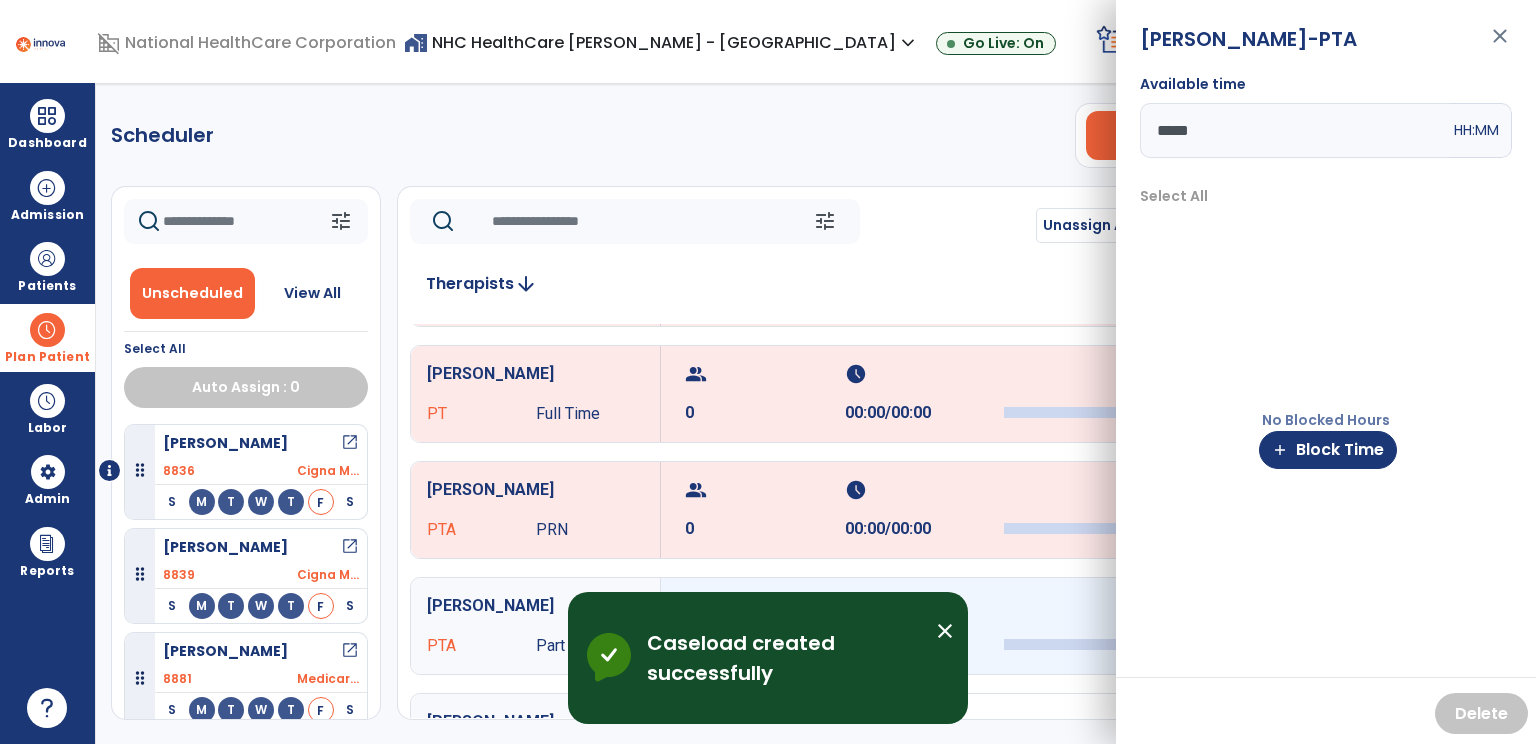 click on "group  0  schedule  00:00/08:00" at bounding box center [1084, 626] 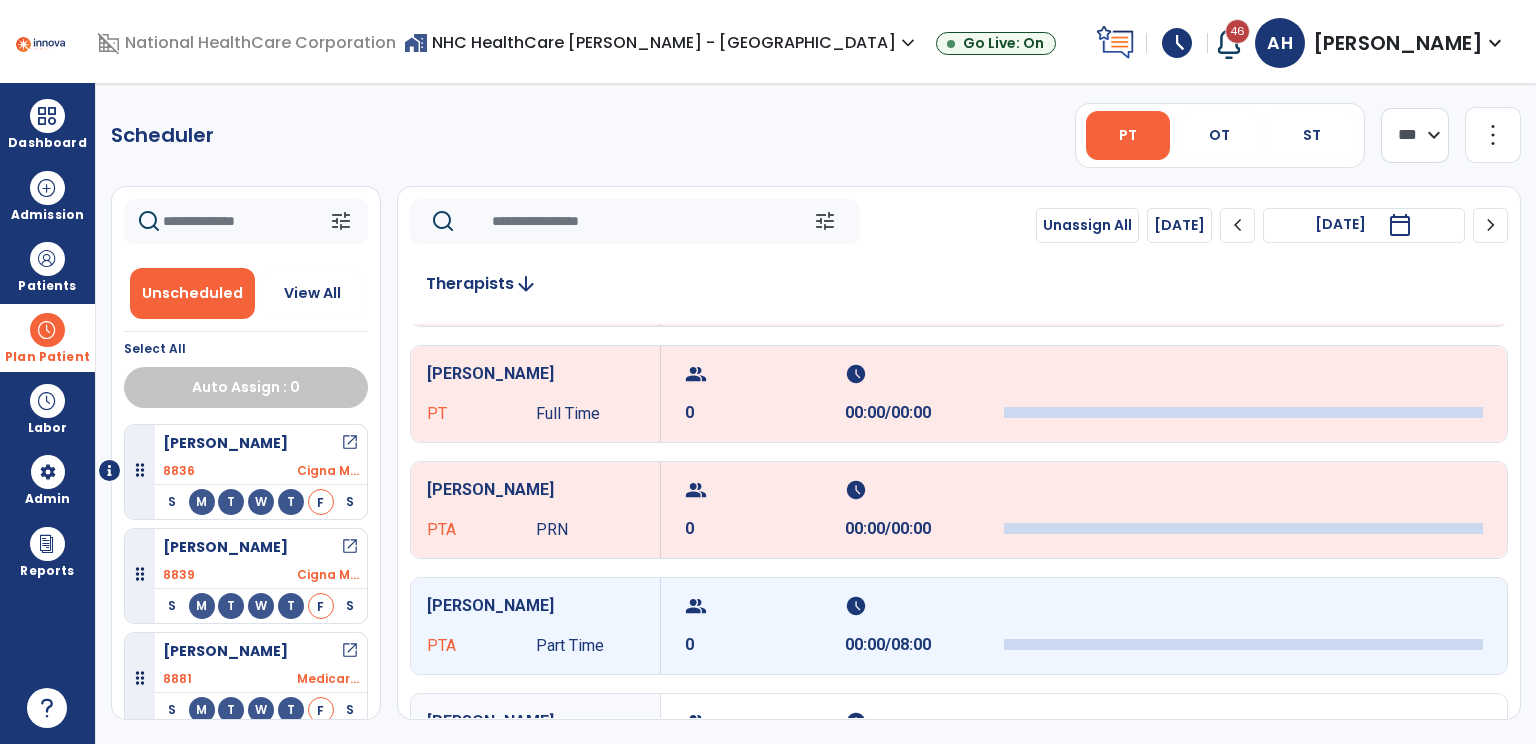 scroll, scrollTop: 1925, scrollLeft: 0, axis: vertical 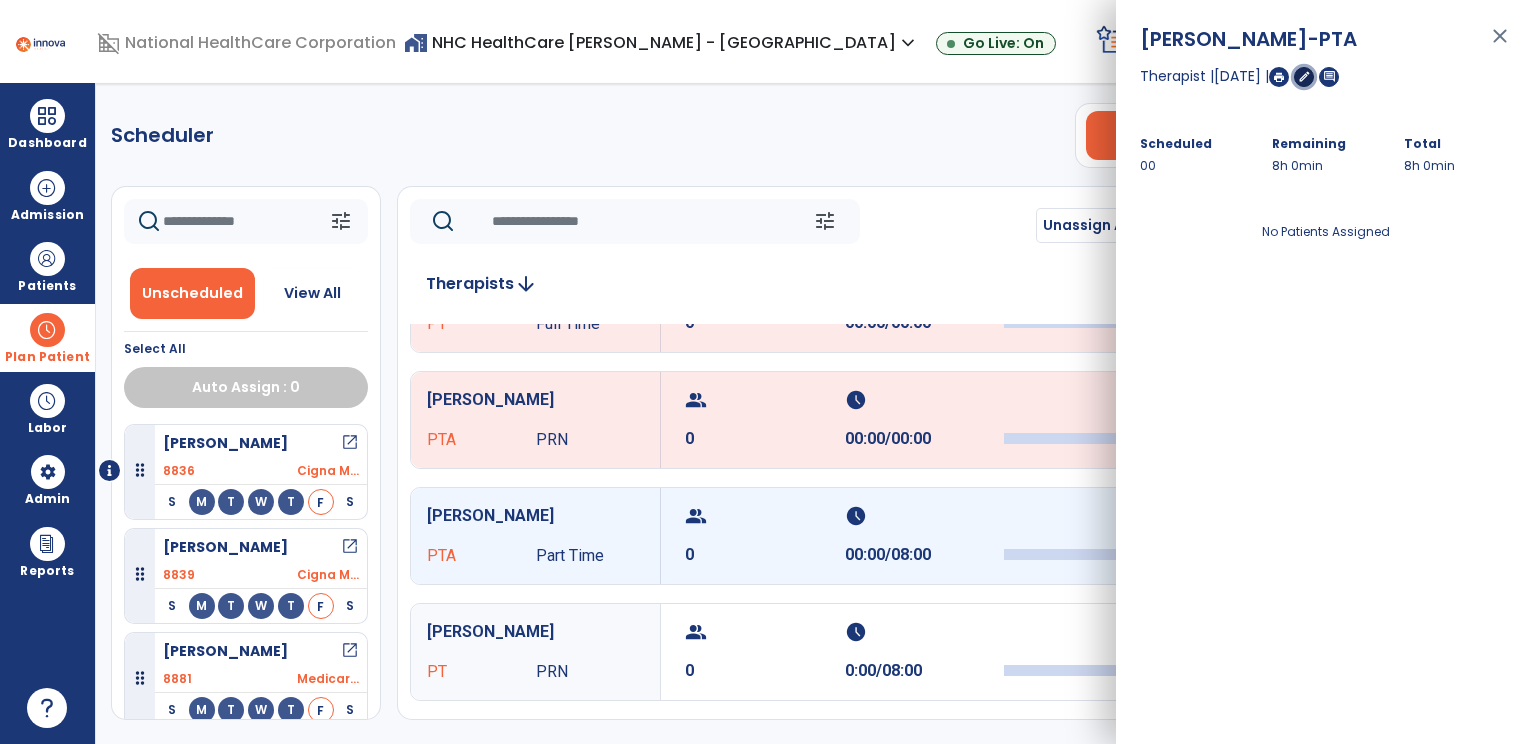 click on "edit" at bounding box center (1304, 76) 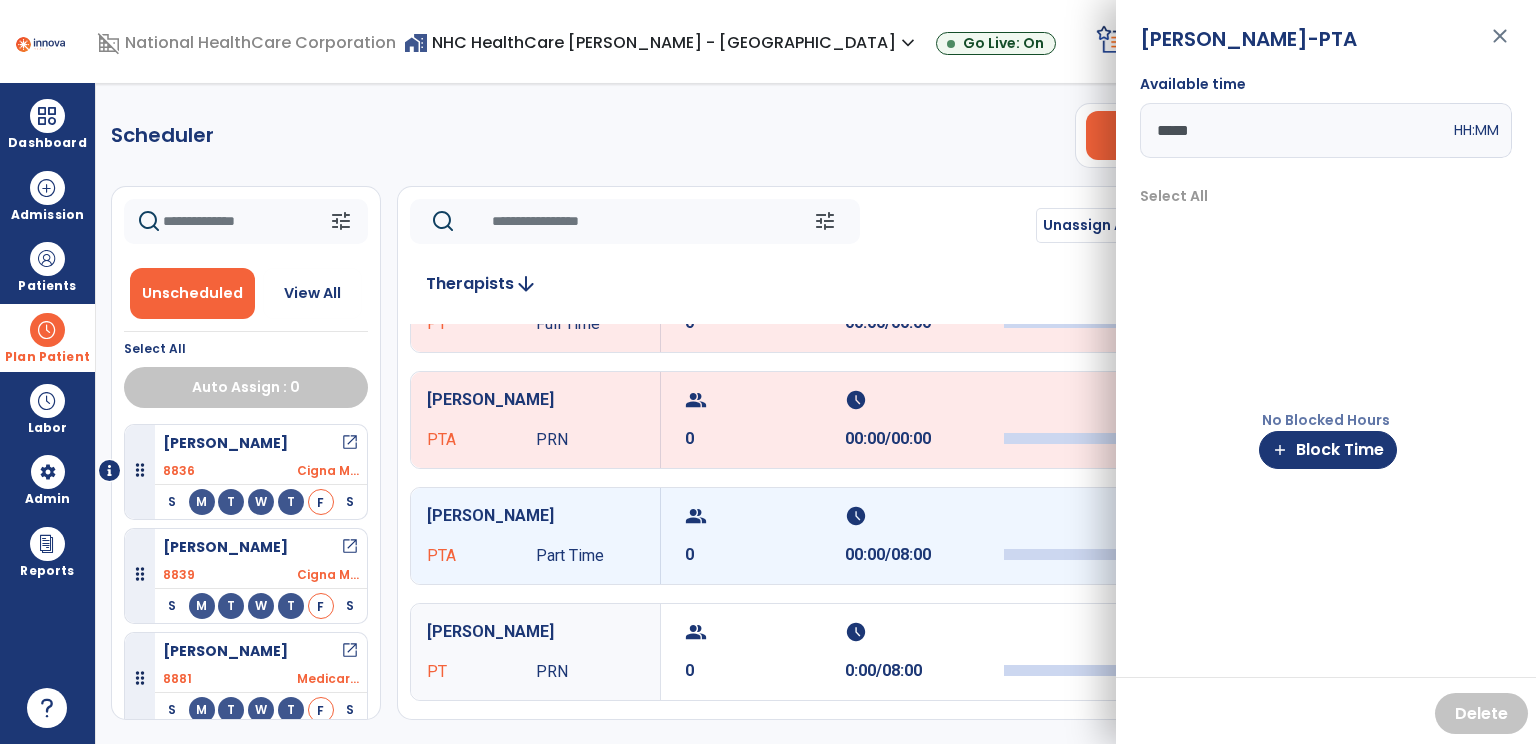 click on "*****" at bounding box center [1295, 130] 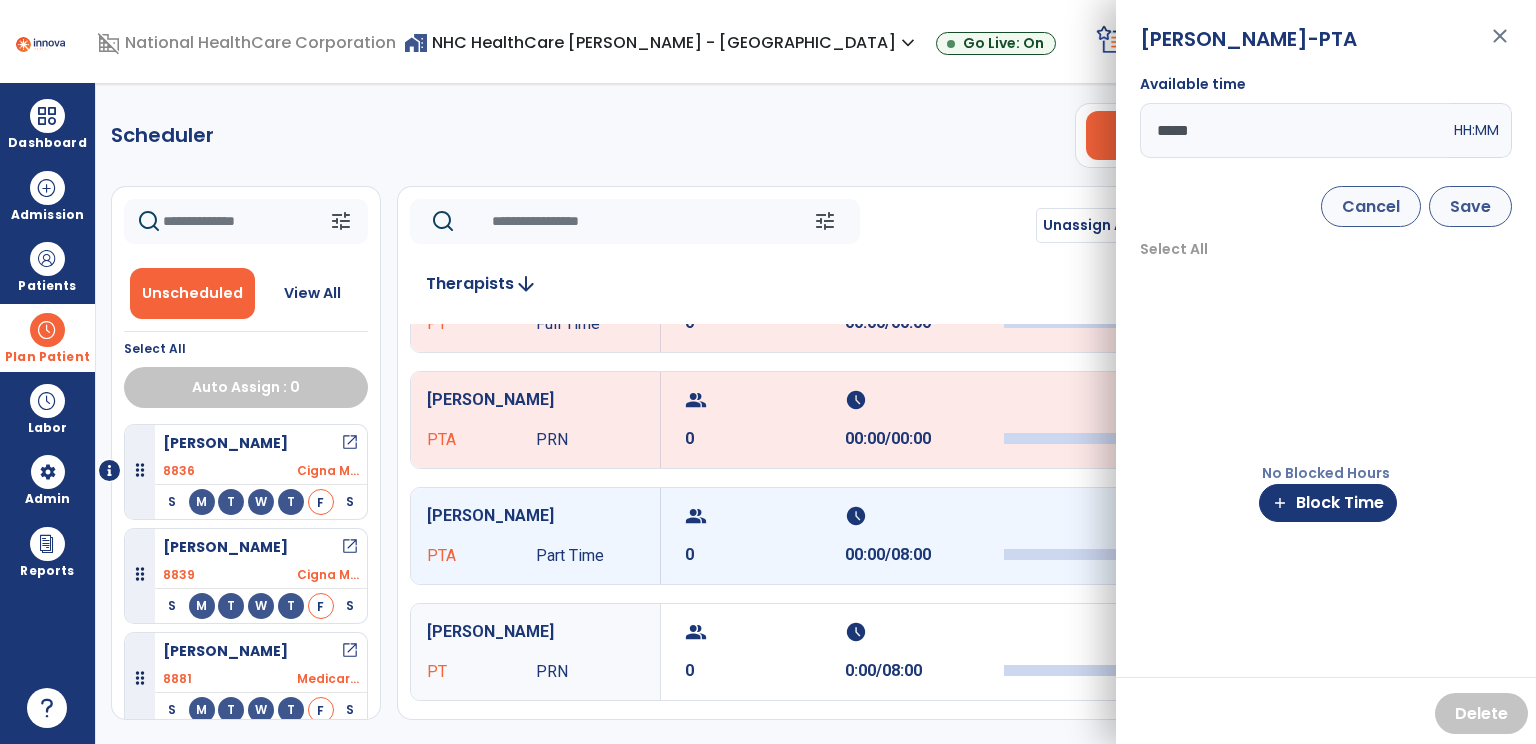 type on "*****" 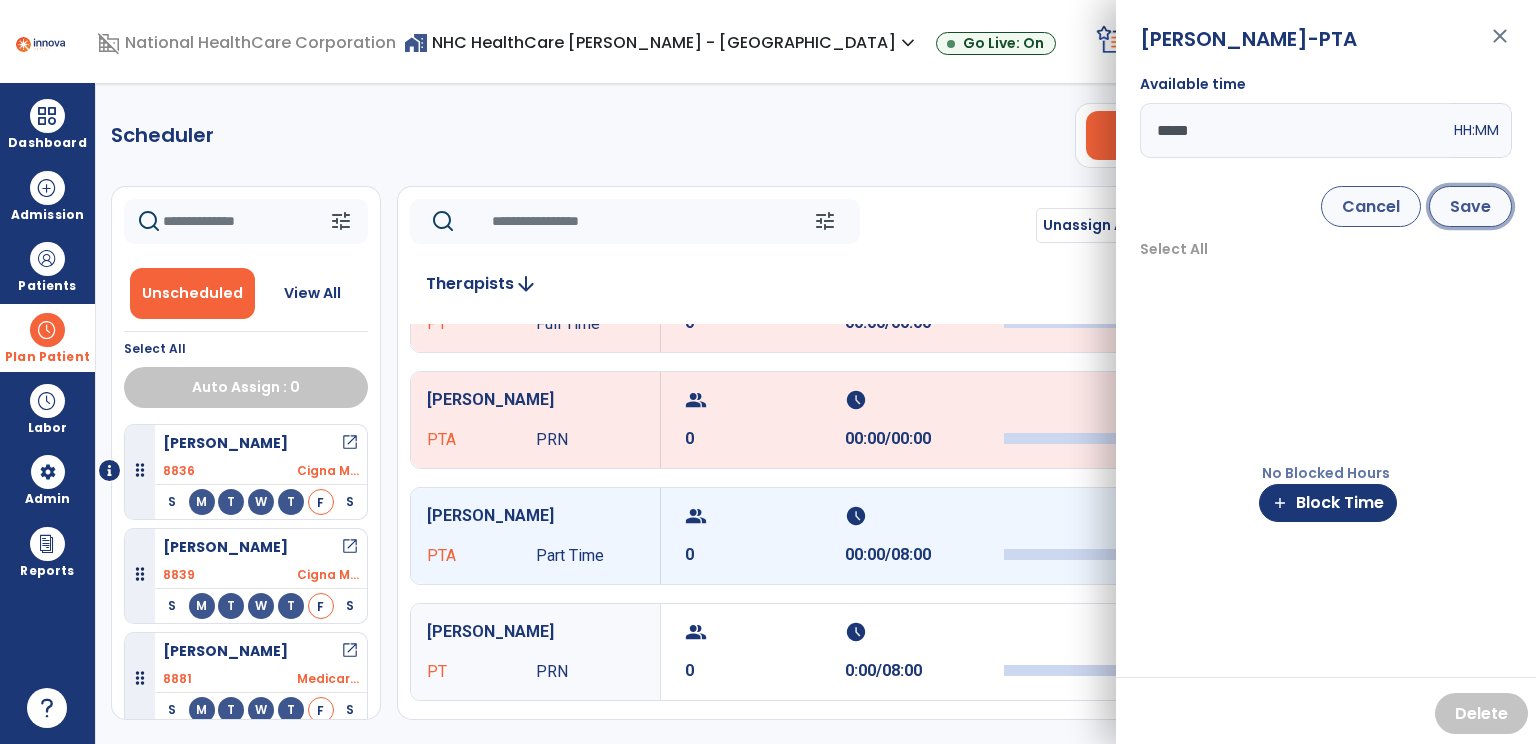 click on "Save" at bounding box center (1470, 206) 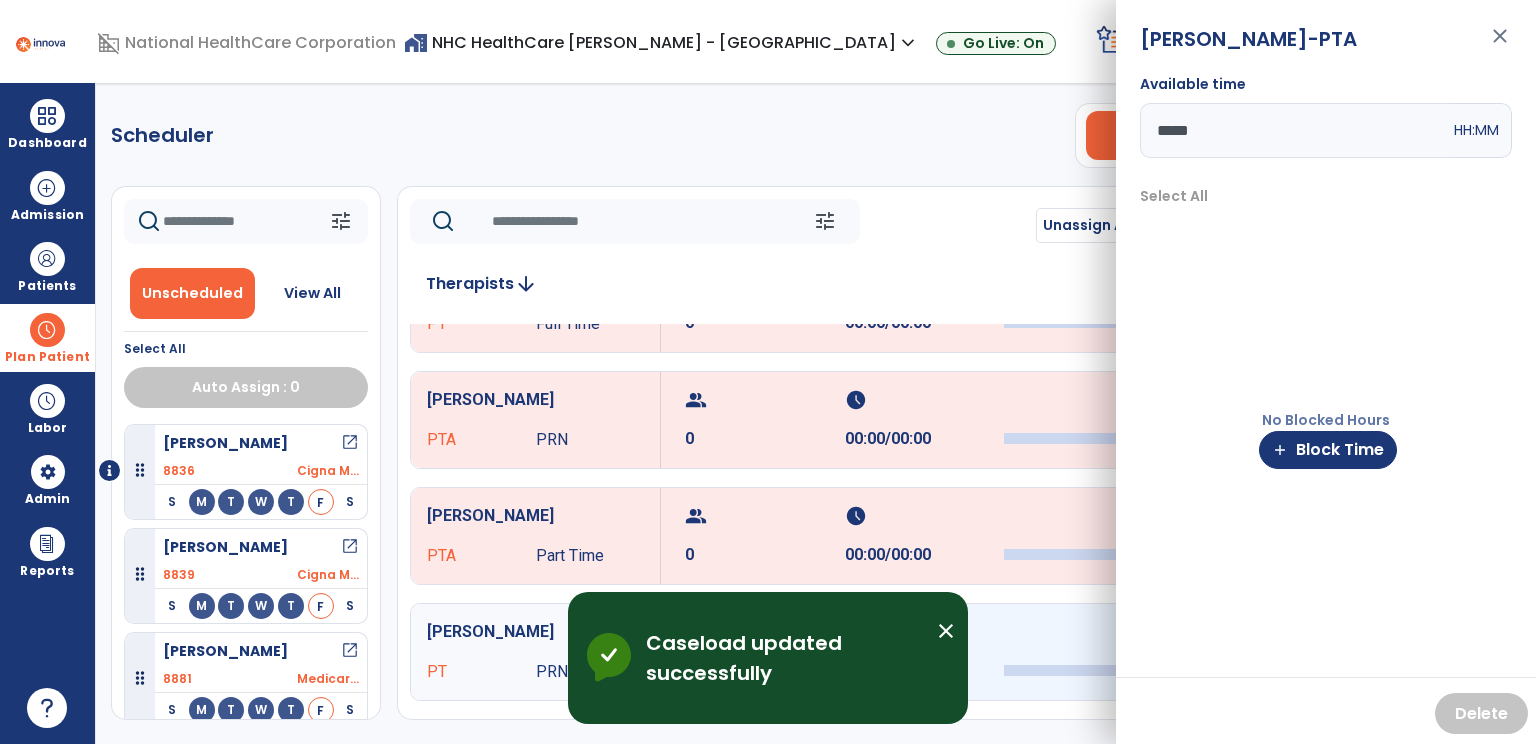 click at bounding box center [1243, 652] 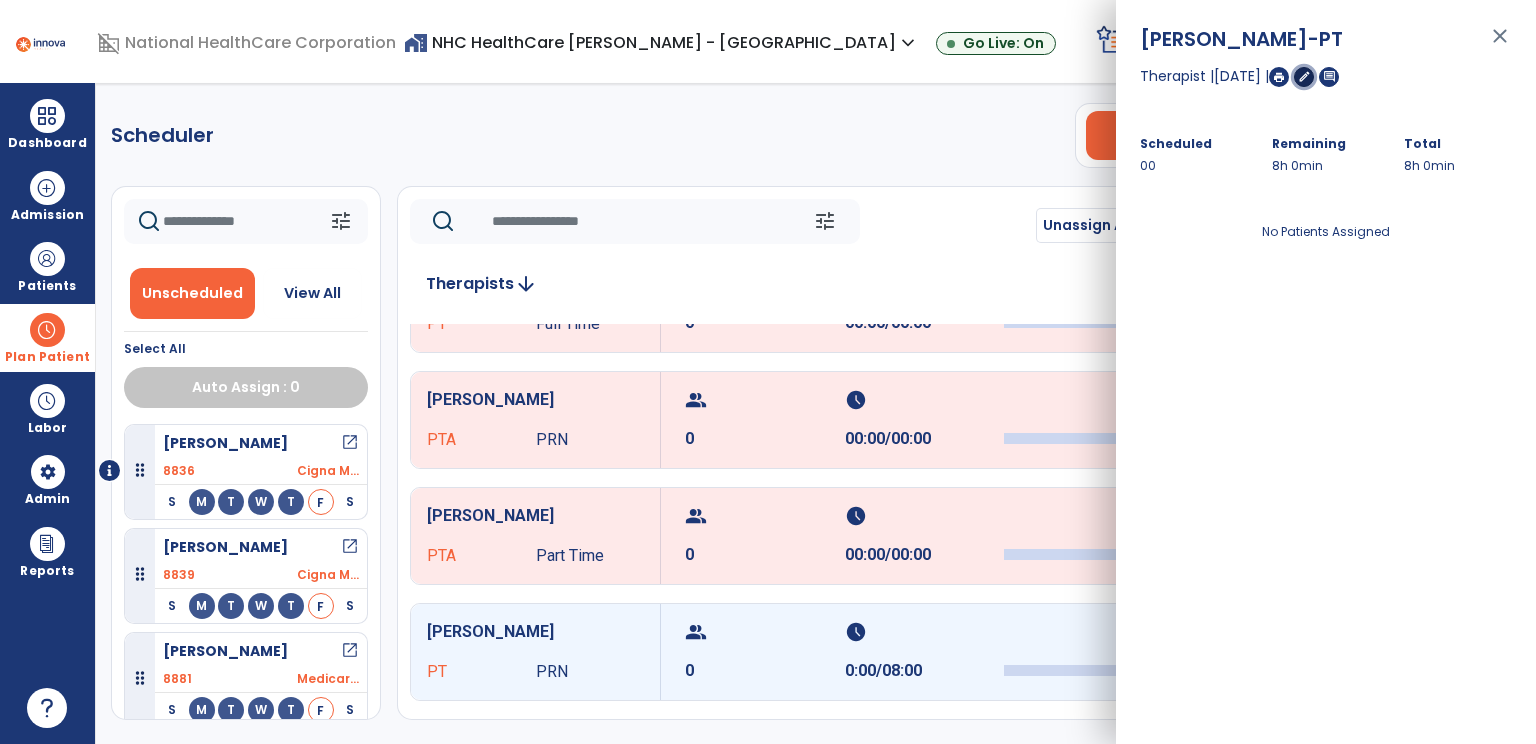 click on "edit" at bounding box center (1304, 76) 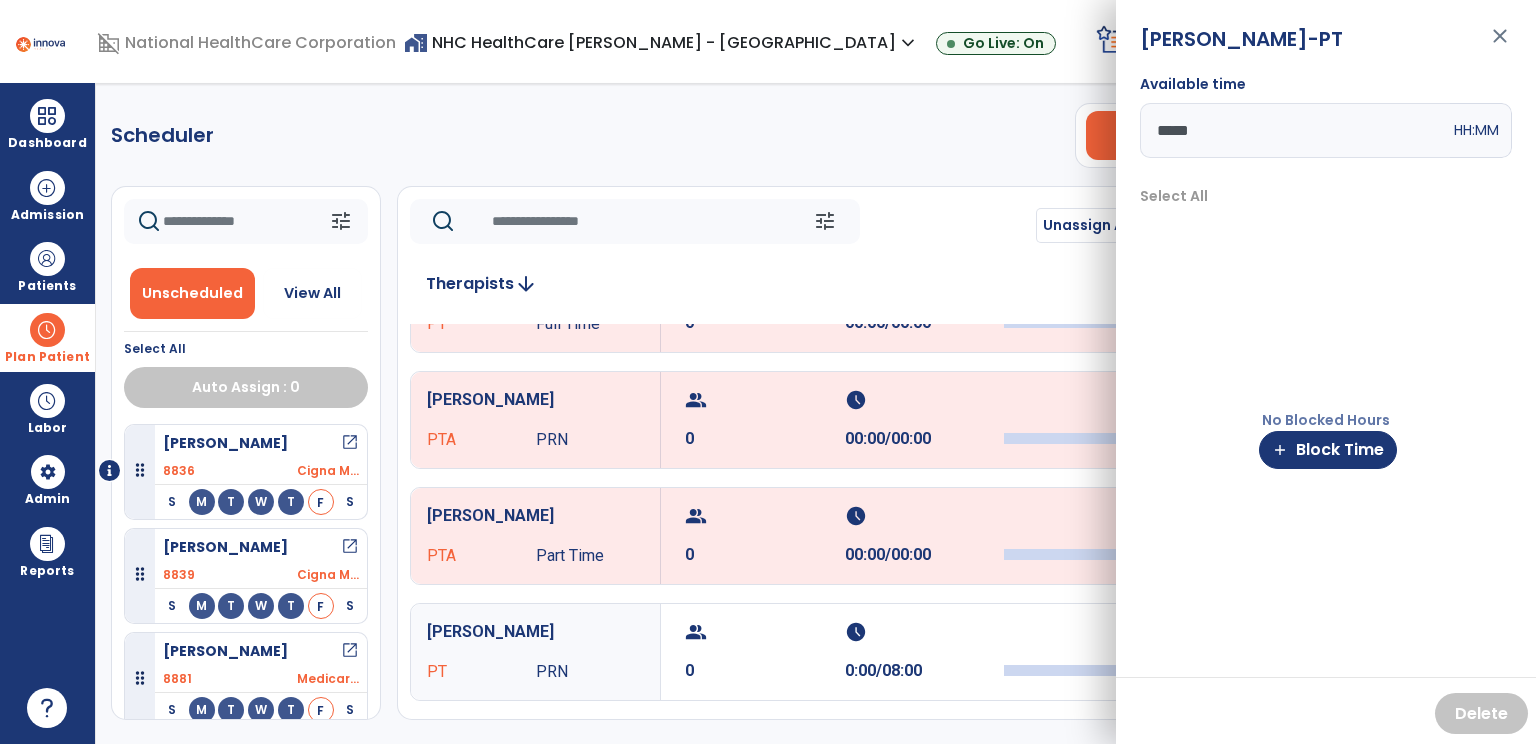 click on "*****" at bounding box center (1295, 130) 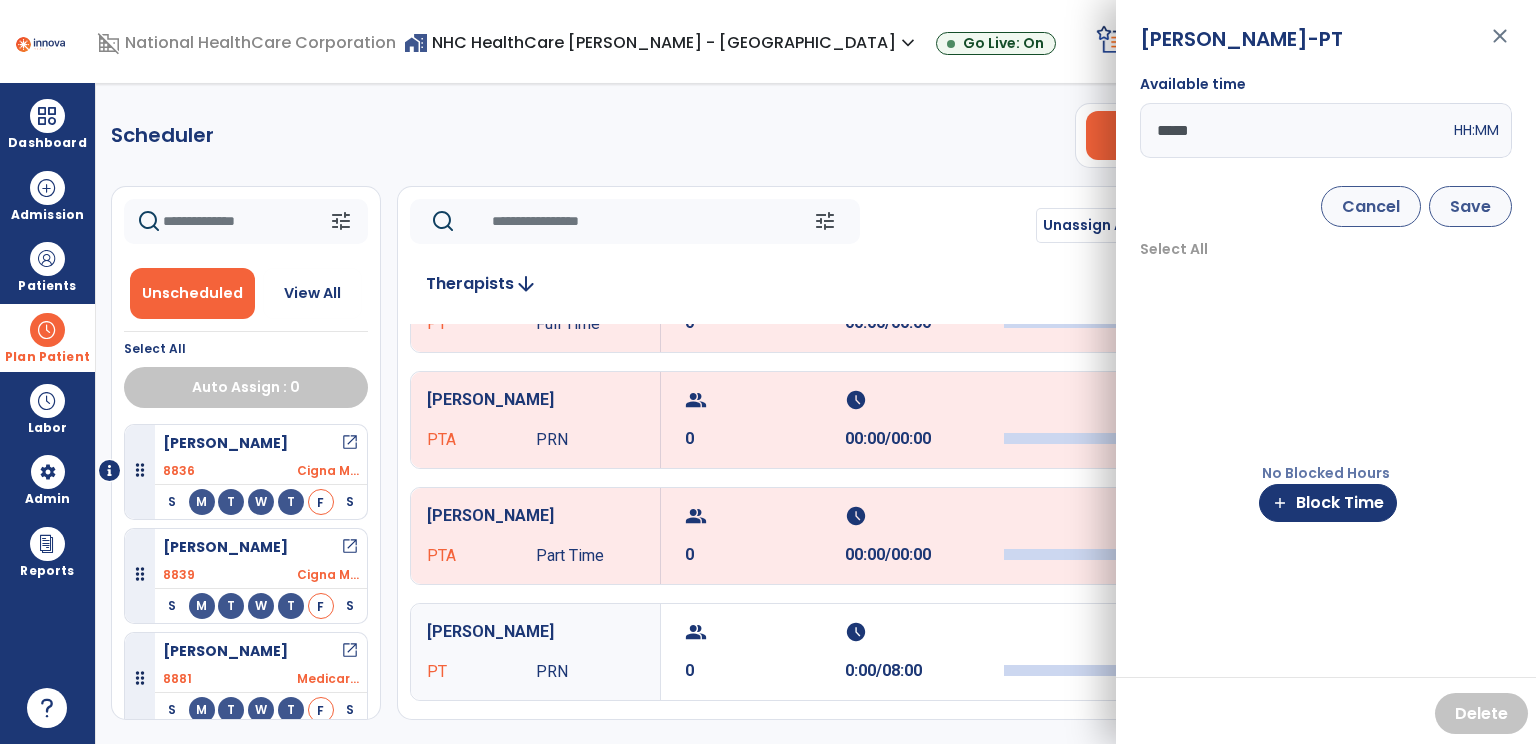 type on "*****" 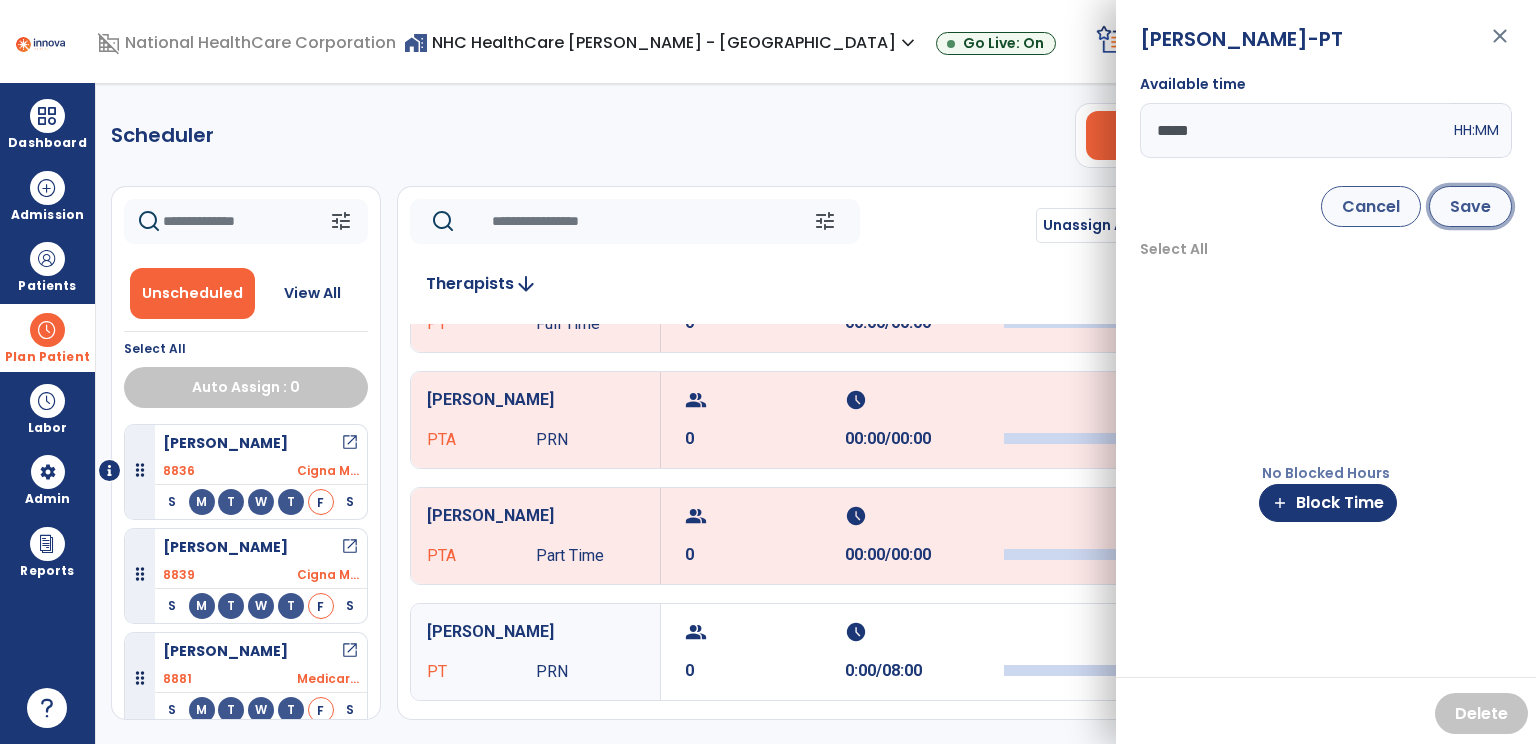 click on "Save" at bounding box center [1470, 206] 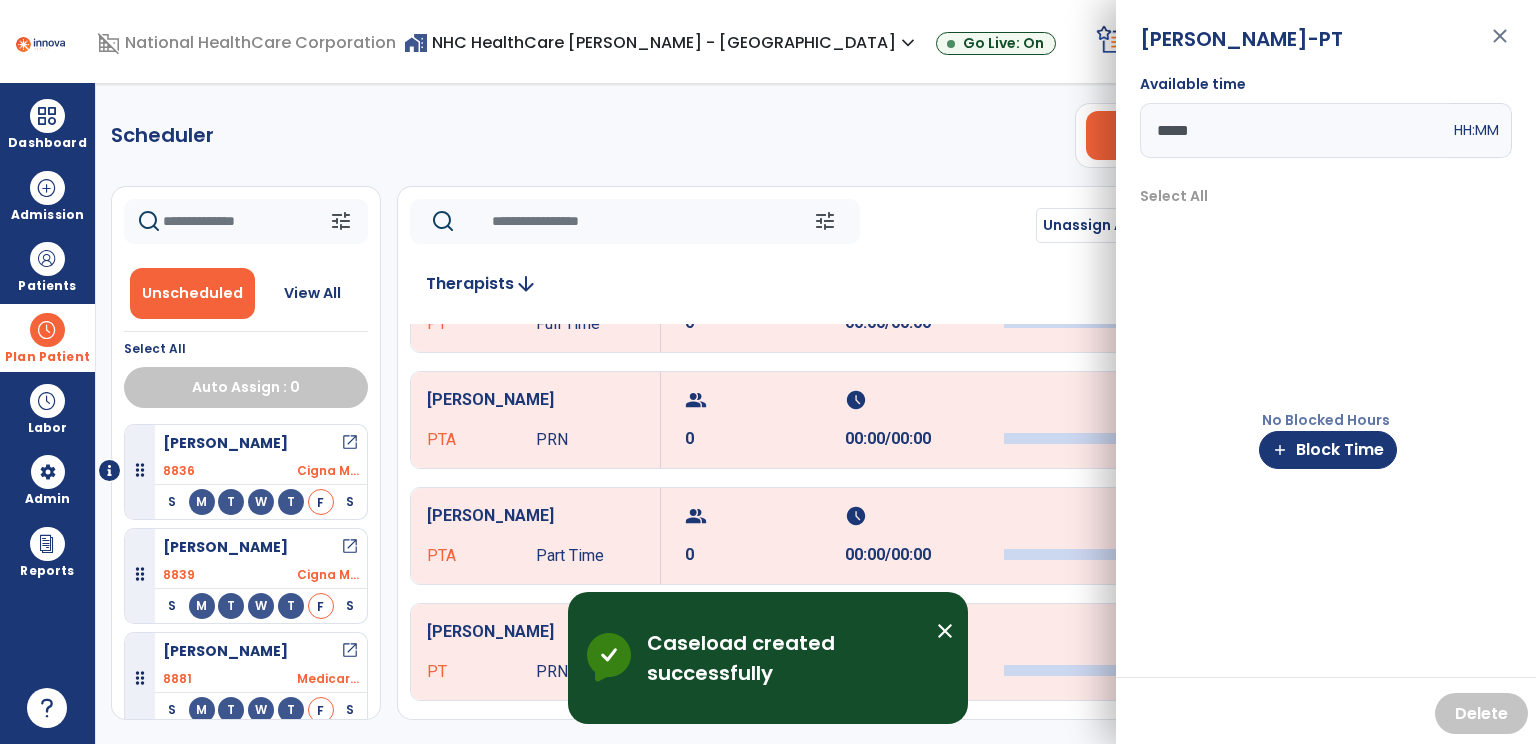 click on "home_work   NHC HealthCare [PERSON_NAME] - [GEOGRAPHIC_DATA]   expand_more   NHC HealthCare [PERSON_NAME] - [GEOGRAPHIC_DATA]  Go Live: On" at bounding box center (746, 43) 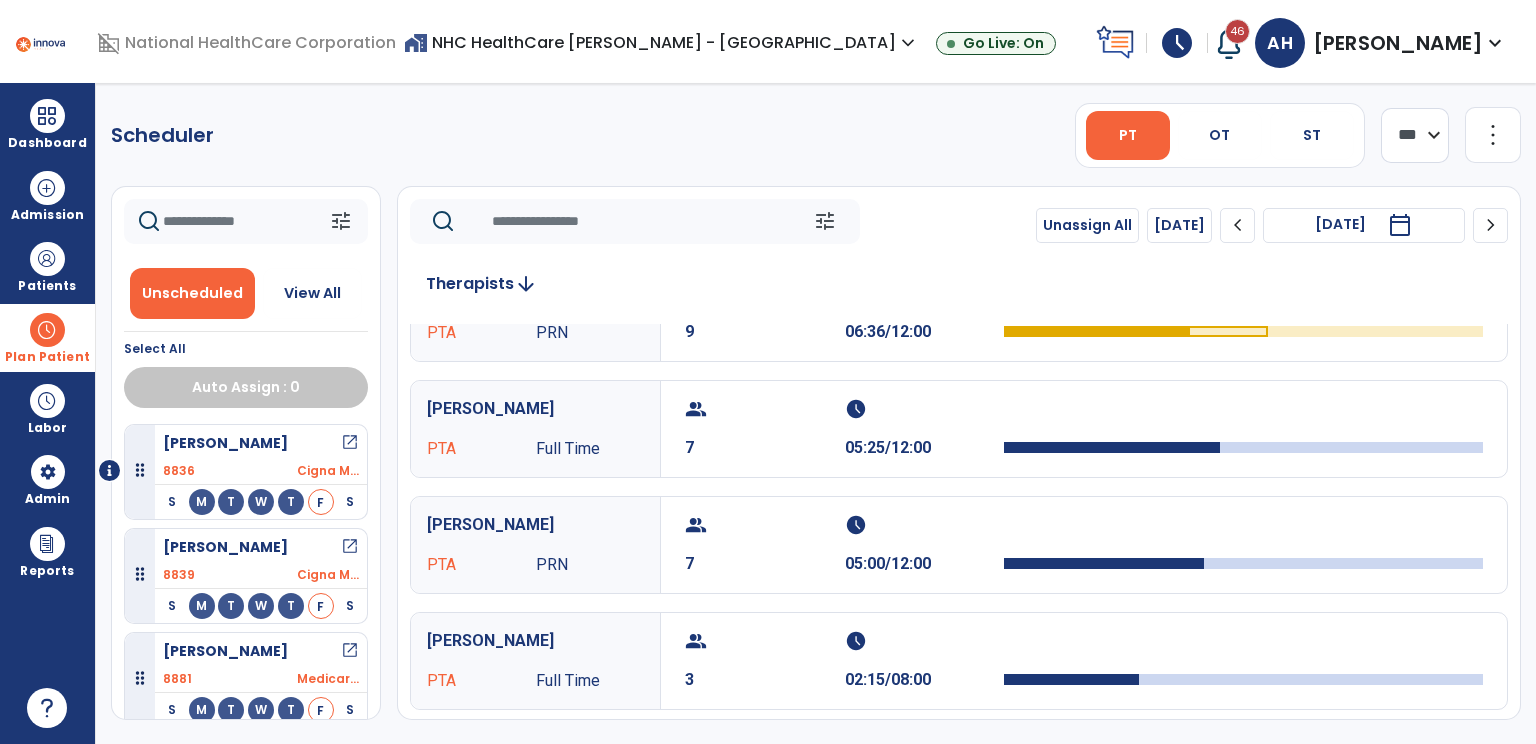 scroll, scrollTop: 308, scrollLeft: 0, axis: vertical 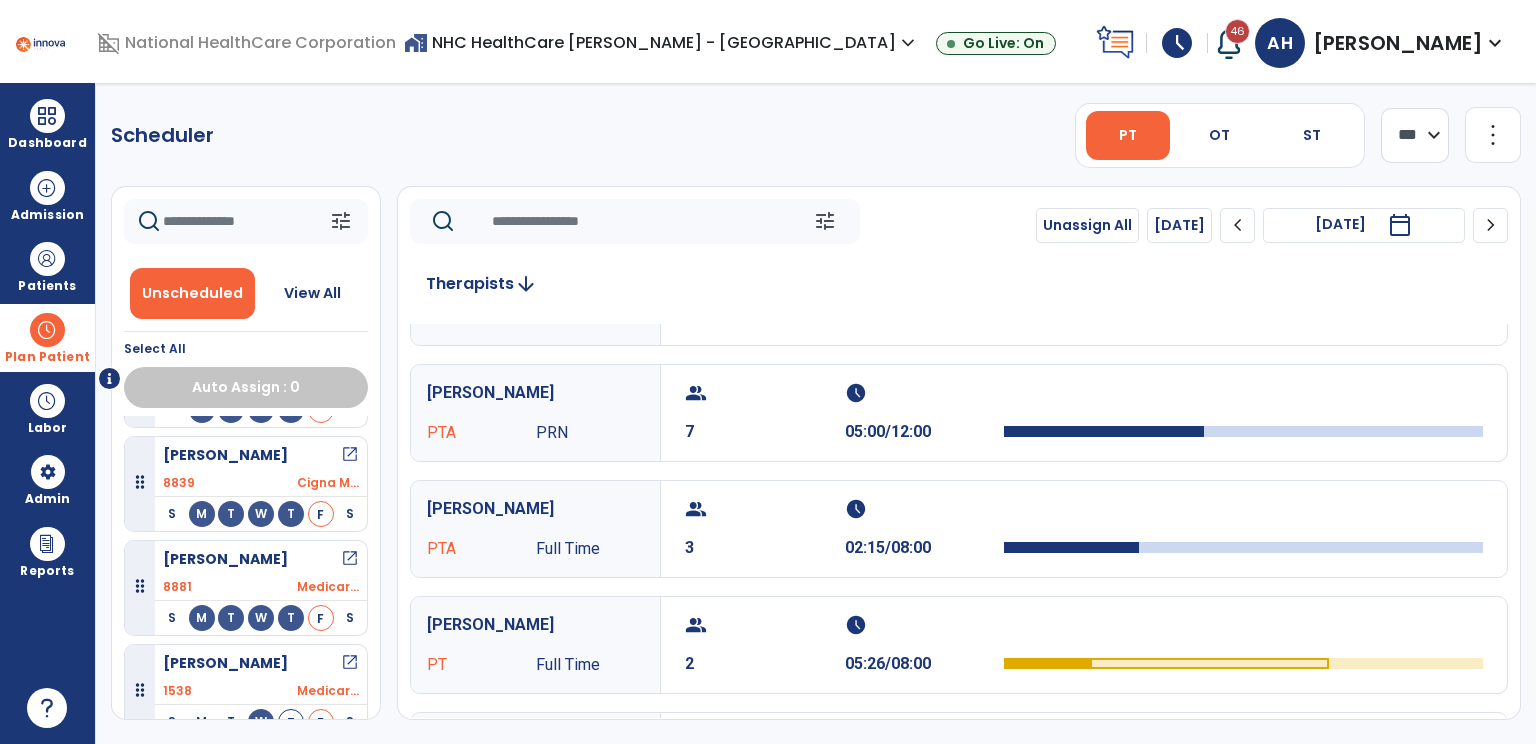 click on "open_in_new" at bounding box center (350, 559) 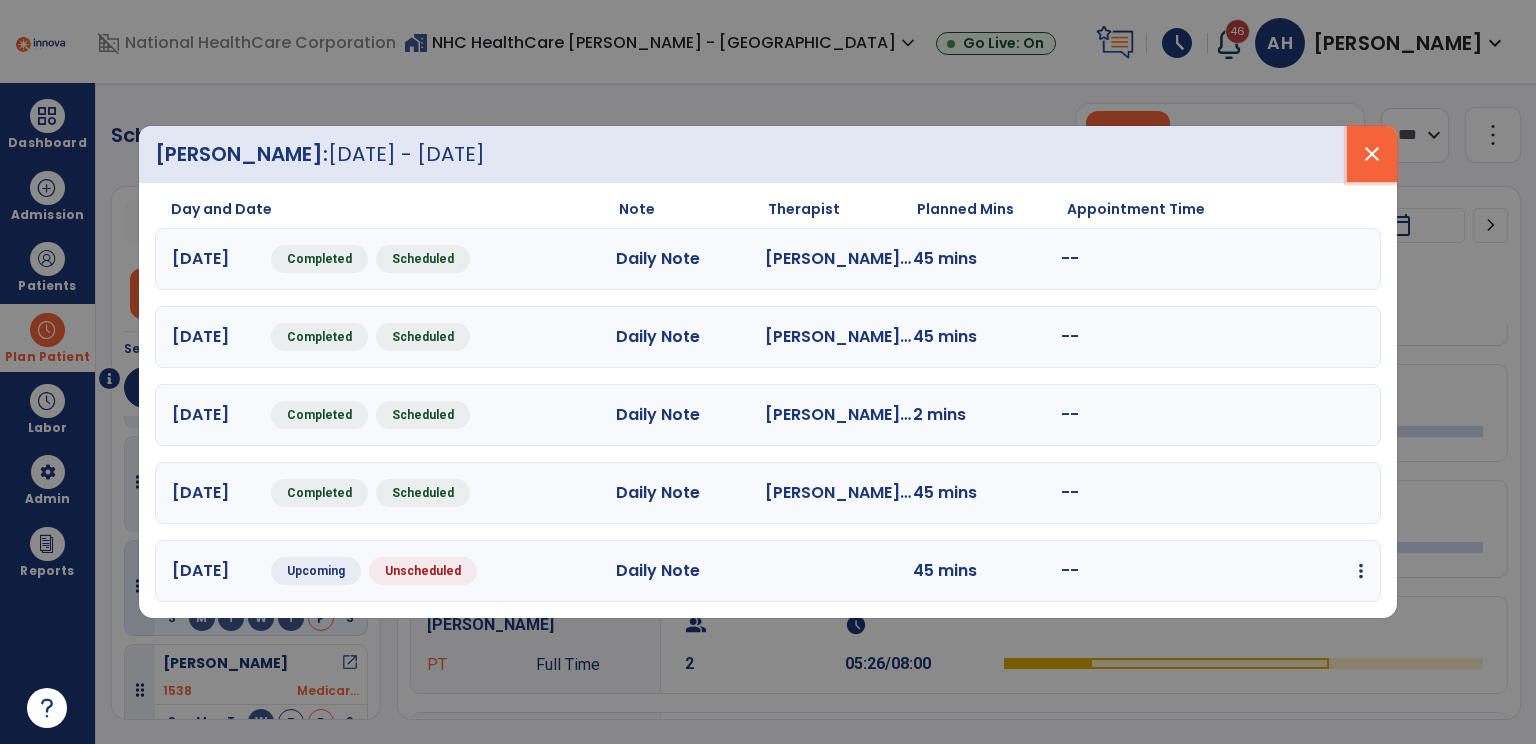click on "close" at bounding box center [1372, 154] 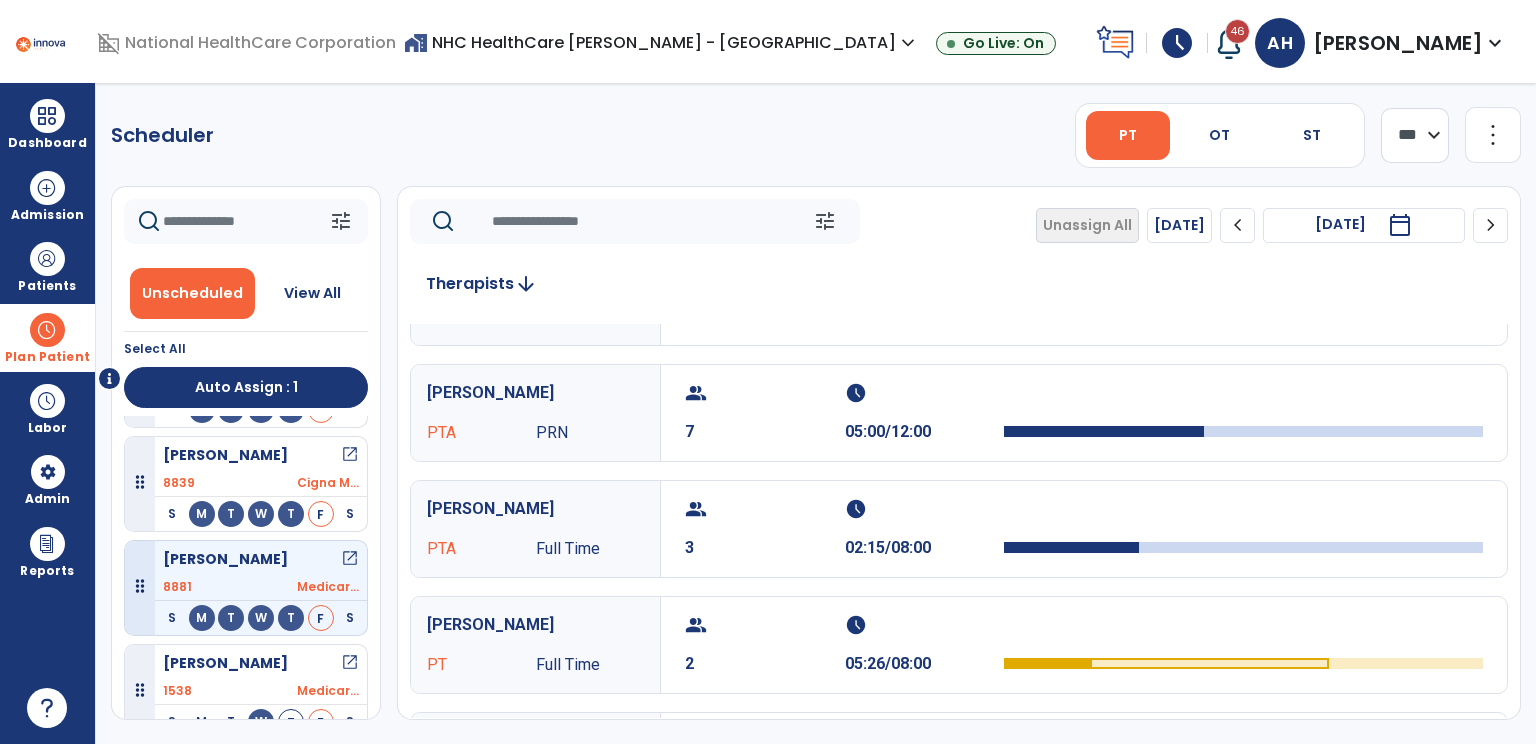 scroll, scrollTop: 236, scrollLeft: 0, axis: vertical 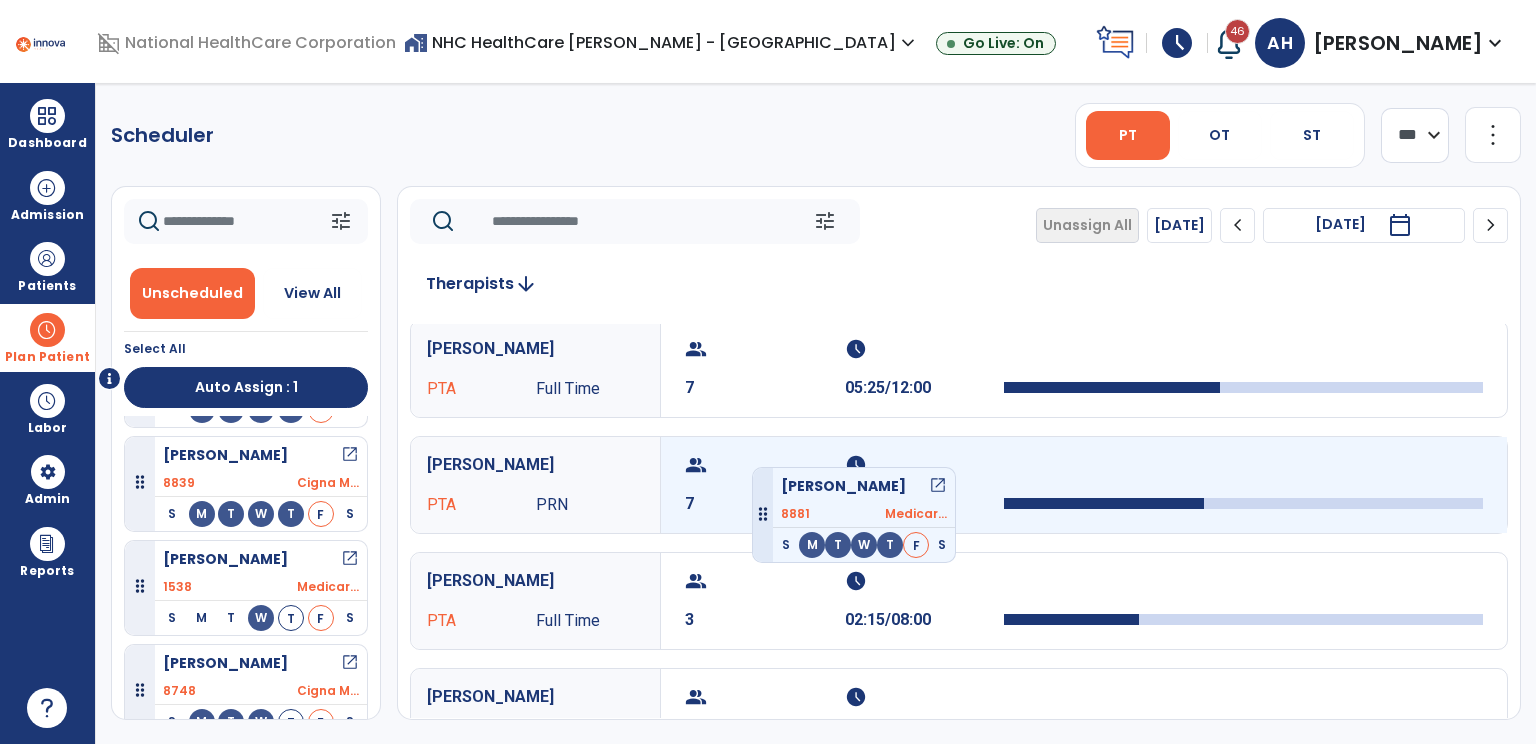 drag, startPoint x: 440, startPoint y: 539, endPoint x: 755, endPoint y: 458, distance: 325.2476 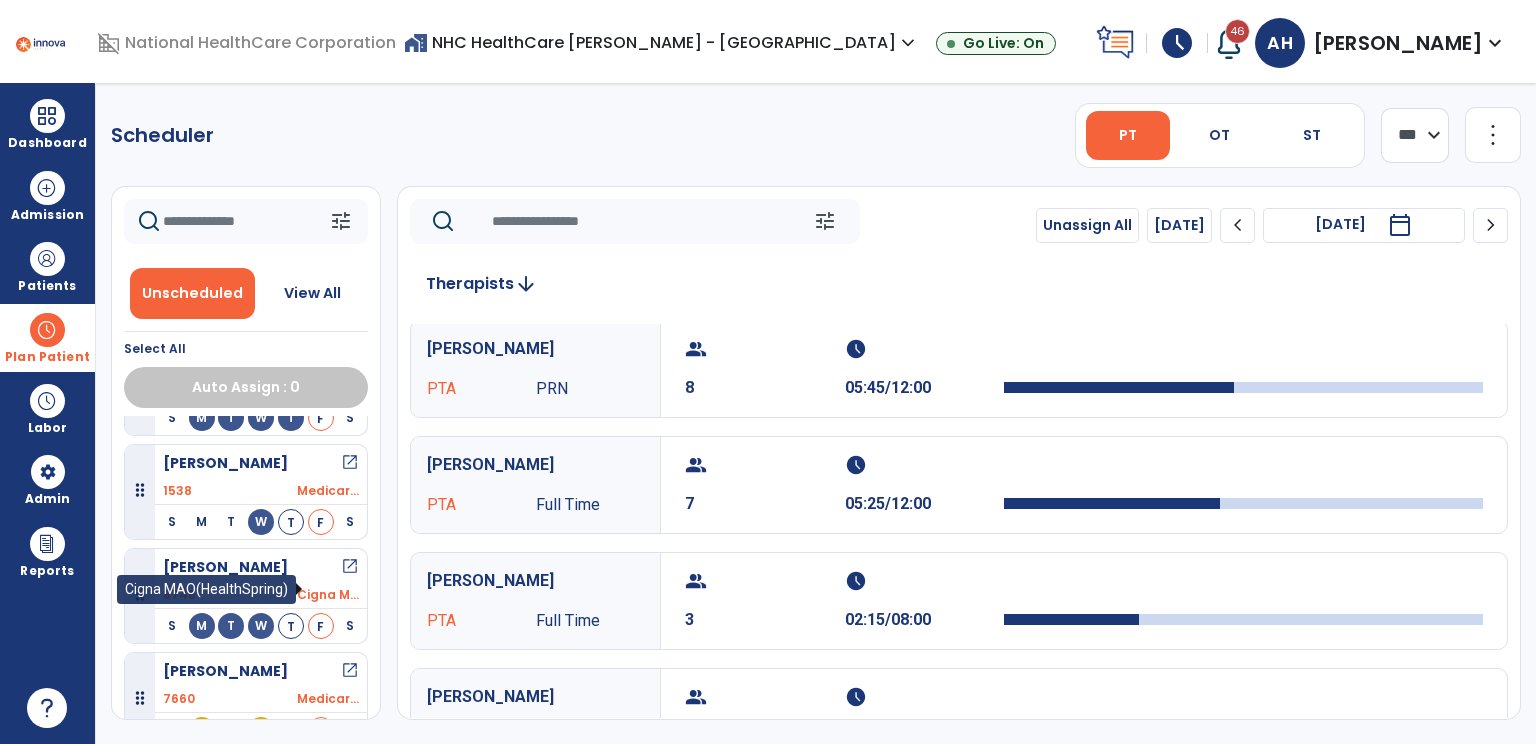 scroll, scrollTop: 190, scrollLeft: 0, axis: vertical 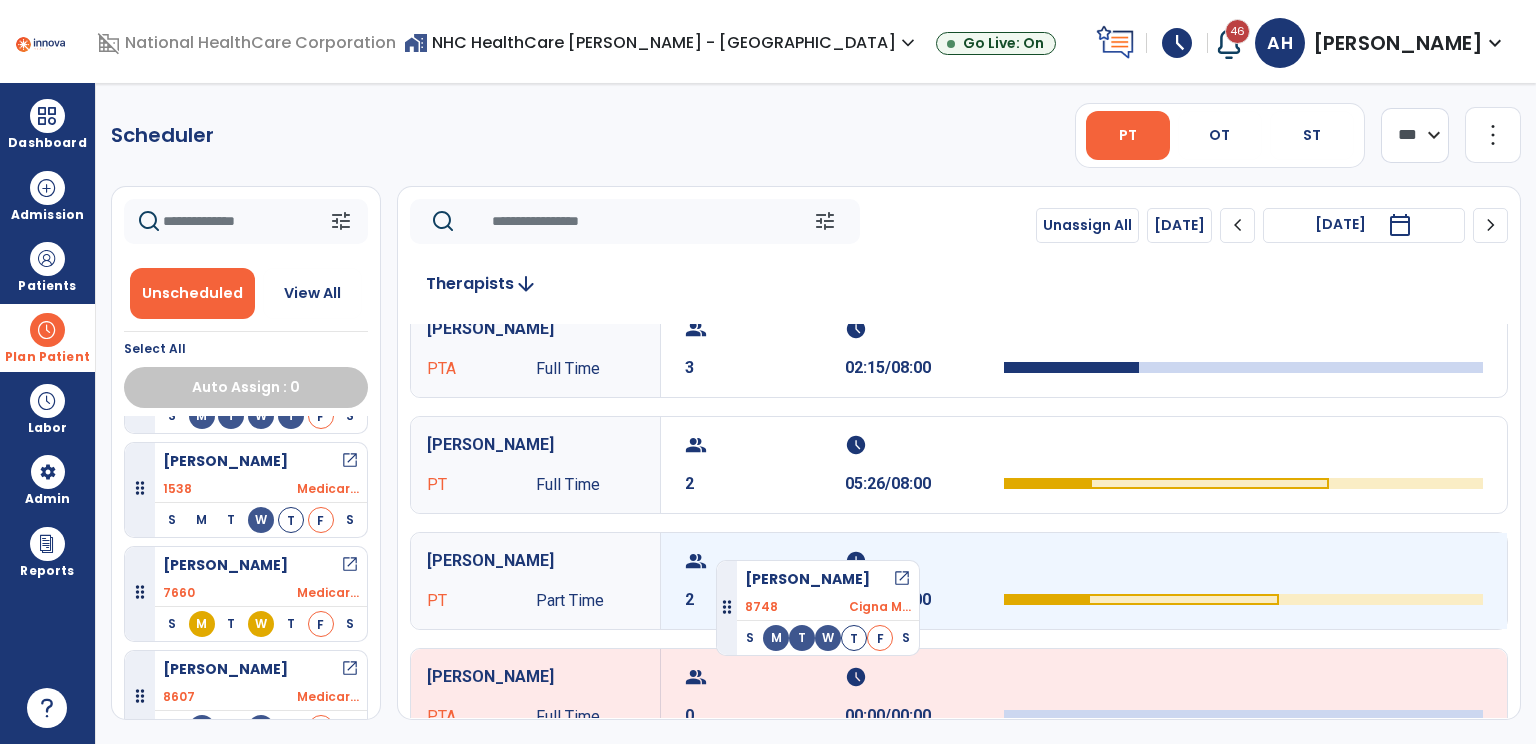 drag, startPoint x: 263, startPoint y: 569, endPoint x: 729, endPoint y: 550, distance: 466.38718 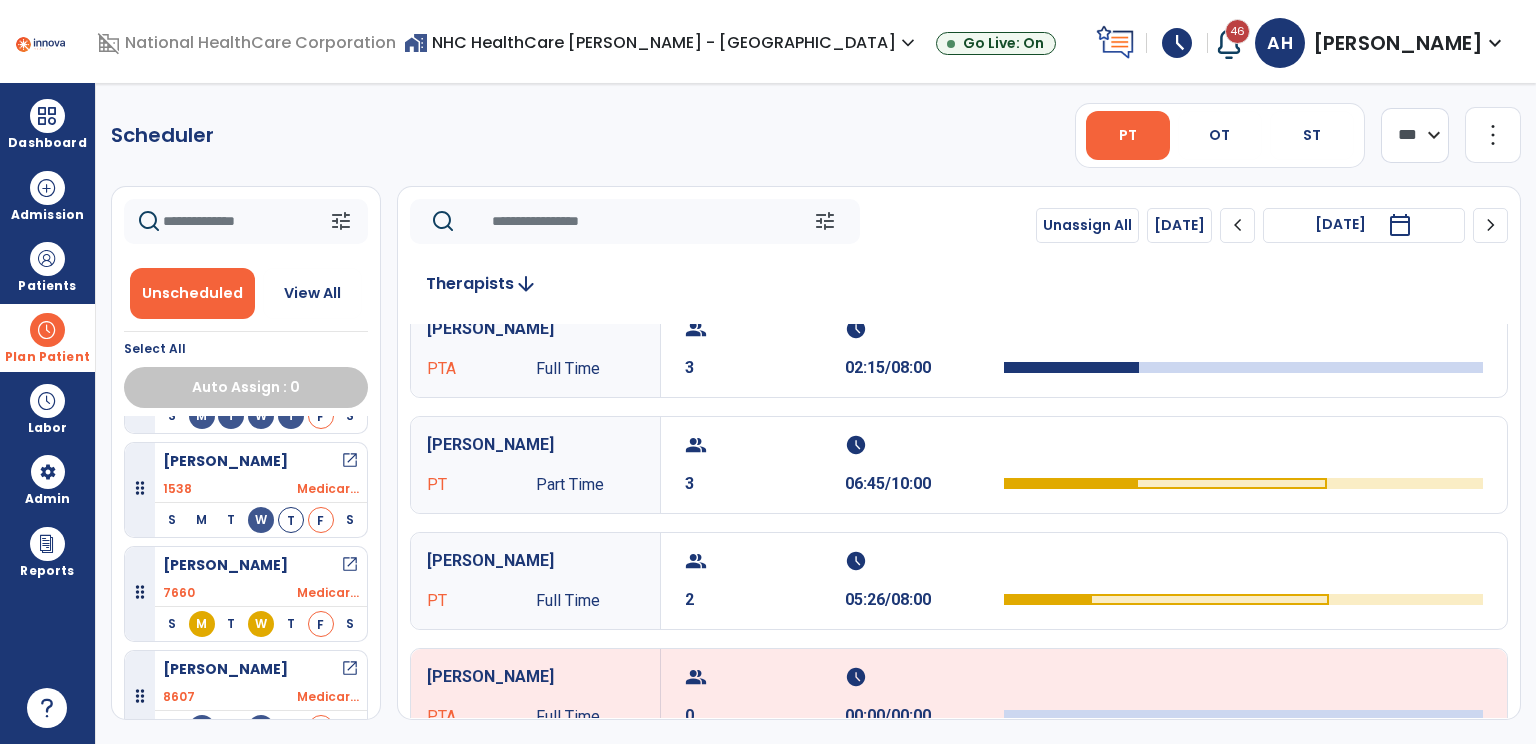 click on "open_in_new" at bounding box center [350, 565] 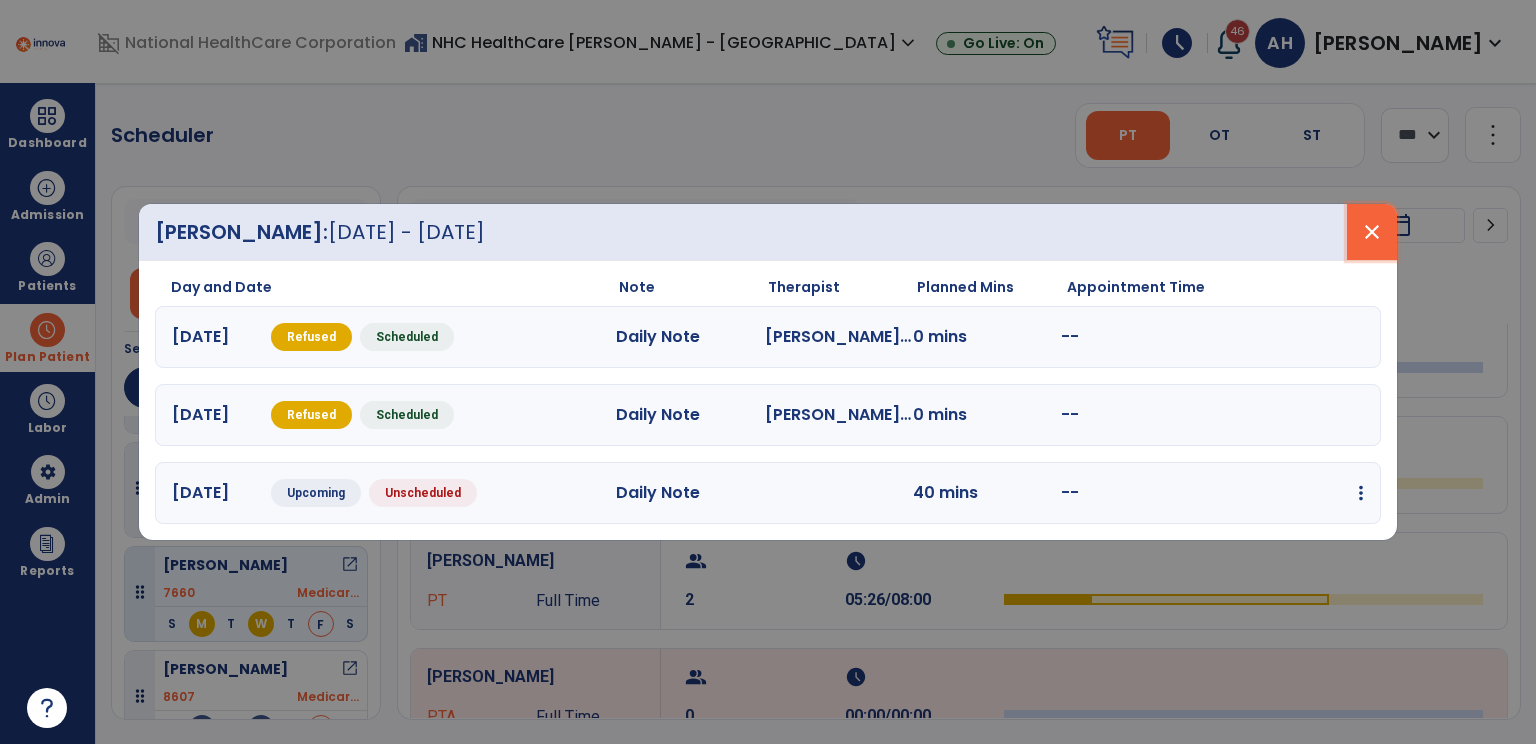 click on "close" at bounding box center (1372, 232) 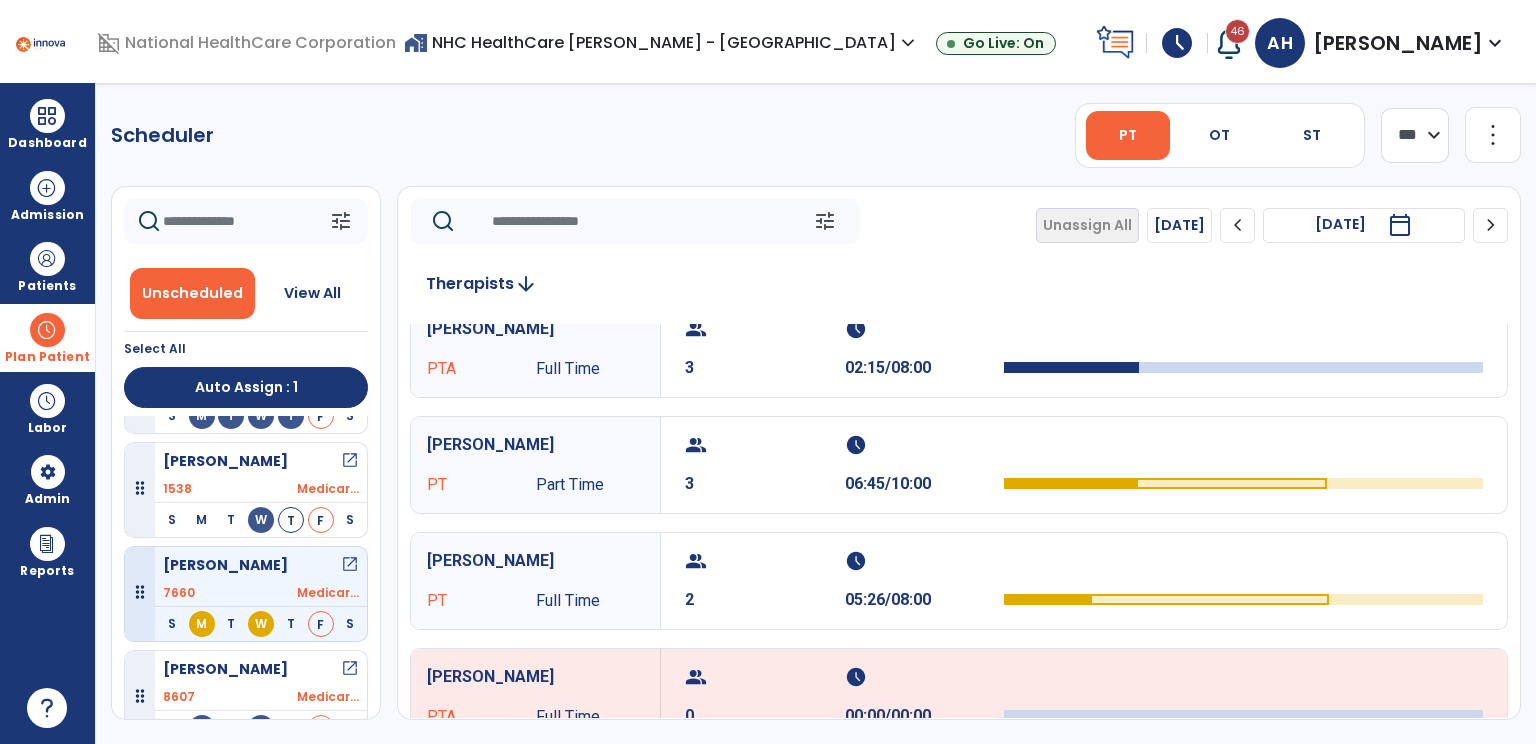 click on "7660 Medicar..." at bounding box center (261, 593) 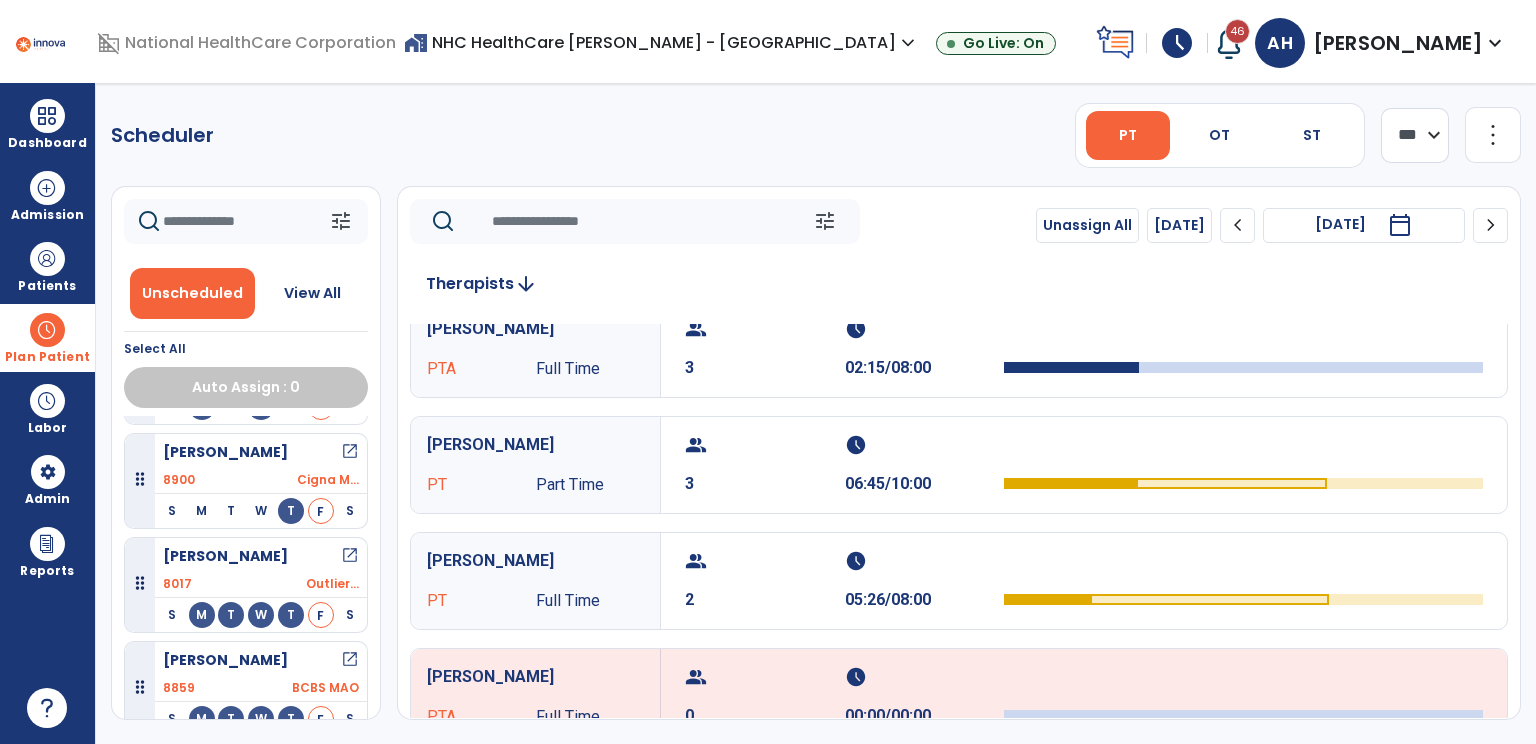 scroll, scrollTop: 514, scrollLeft: 0, axis: vertical 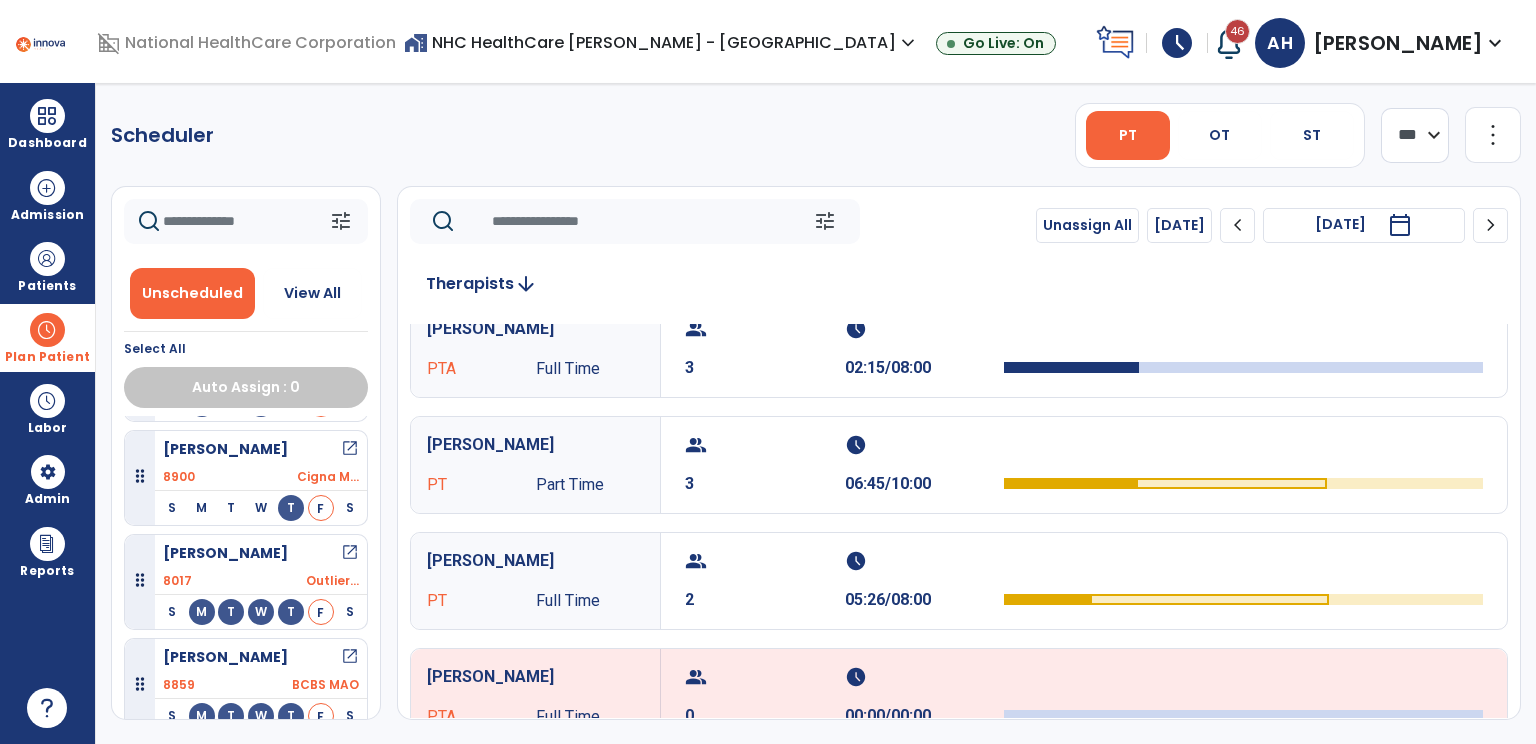 click on "open_in_new" at bounding box center (350, 553) 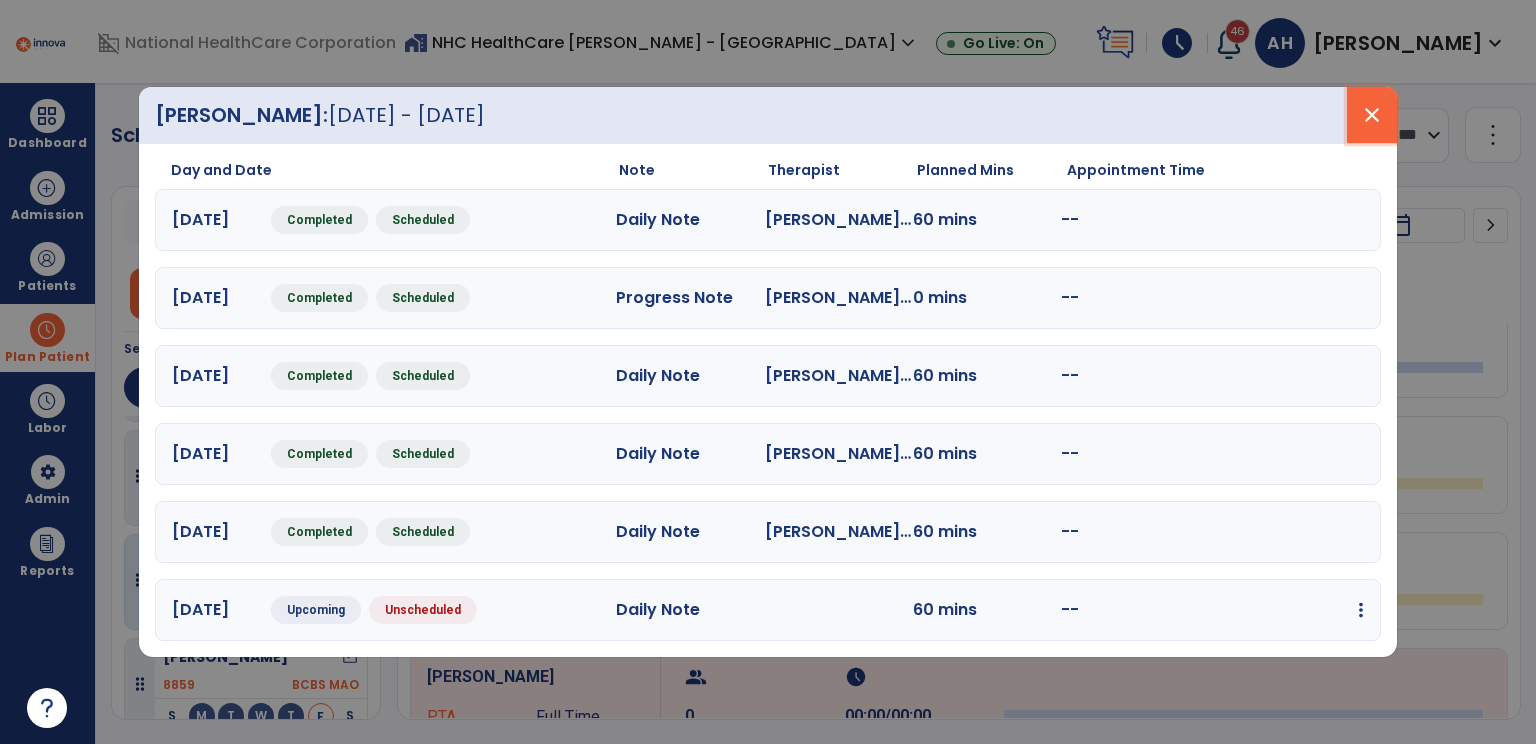 click on "close" at bounding box center (1372, 115) 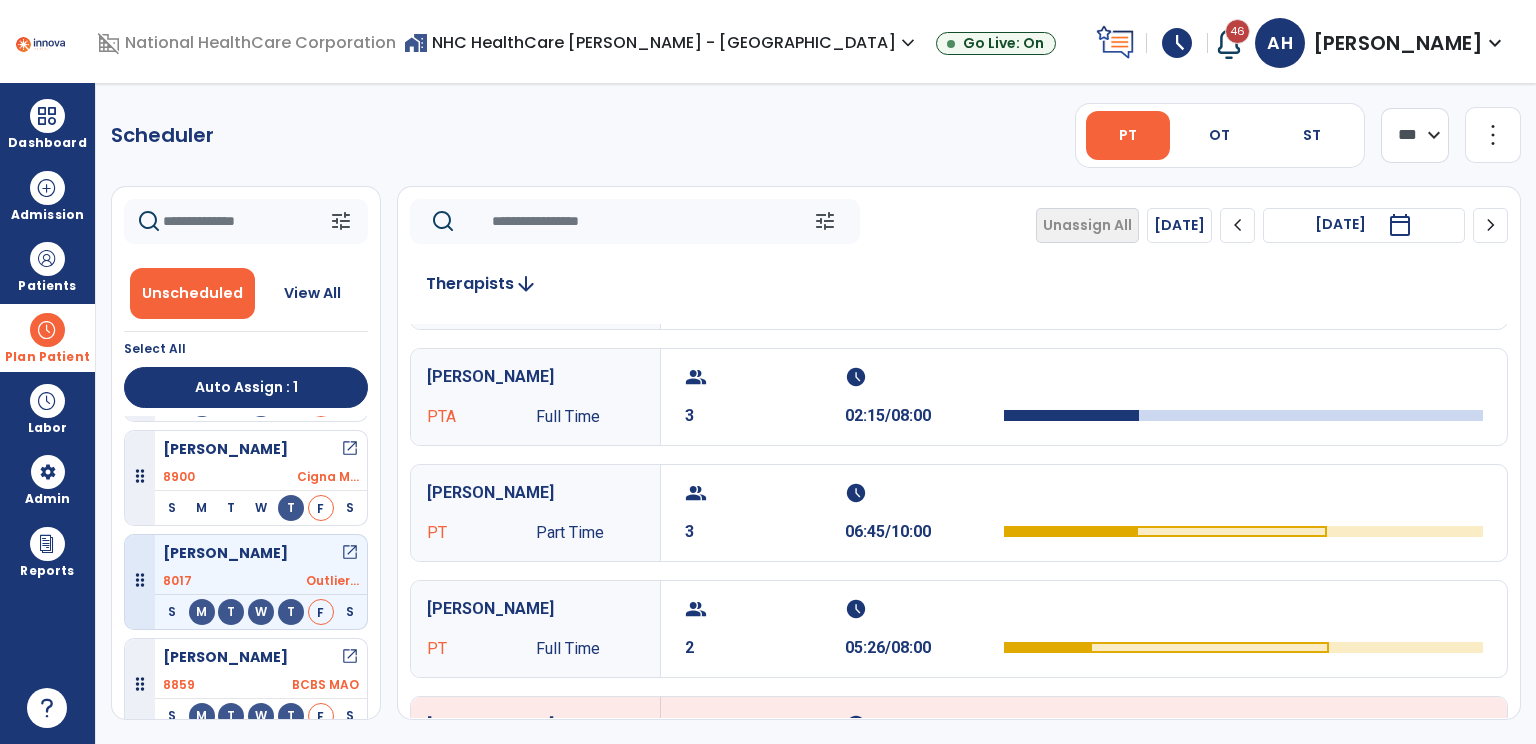 scroll, scrollTop: 512, scrollLeft: 0, axis: vertical 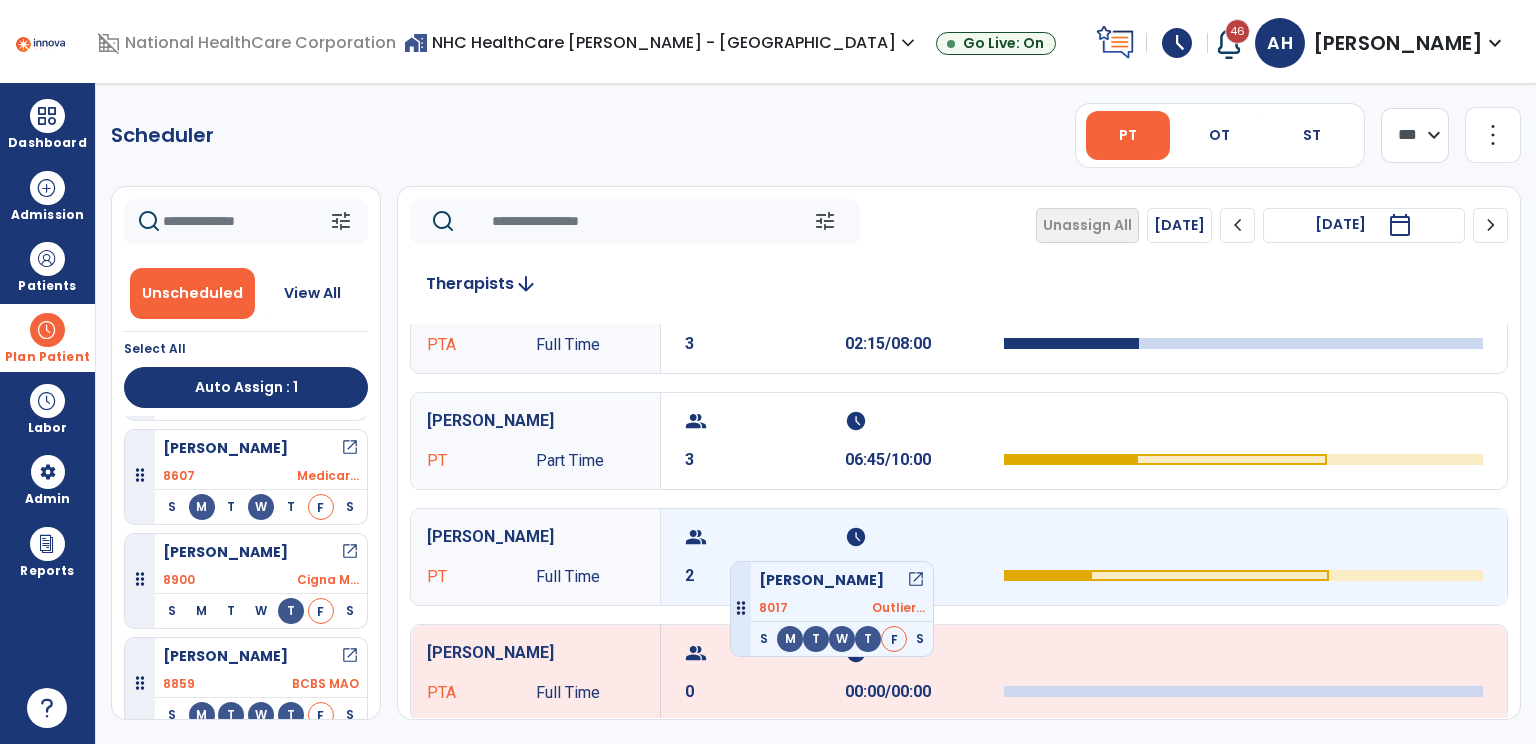 drag, startPoint x: 270, startPoint y: 566, endPoint x: 752, endPoint y: 547, distance: 482.37433 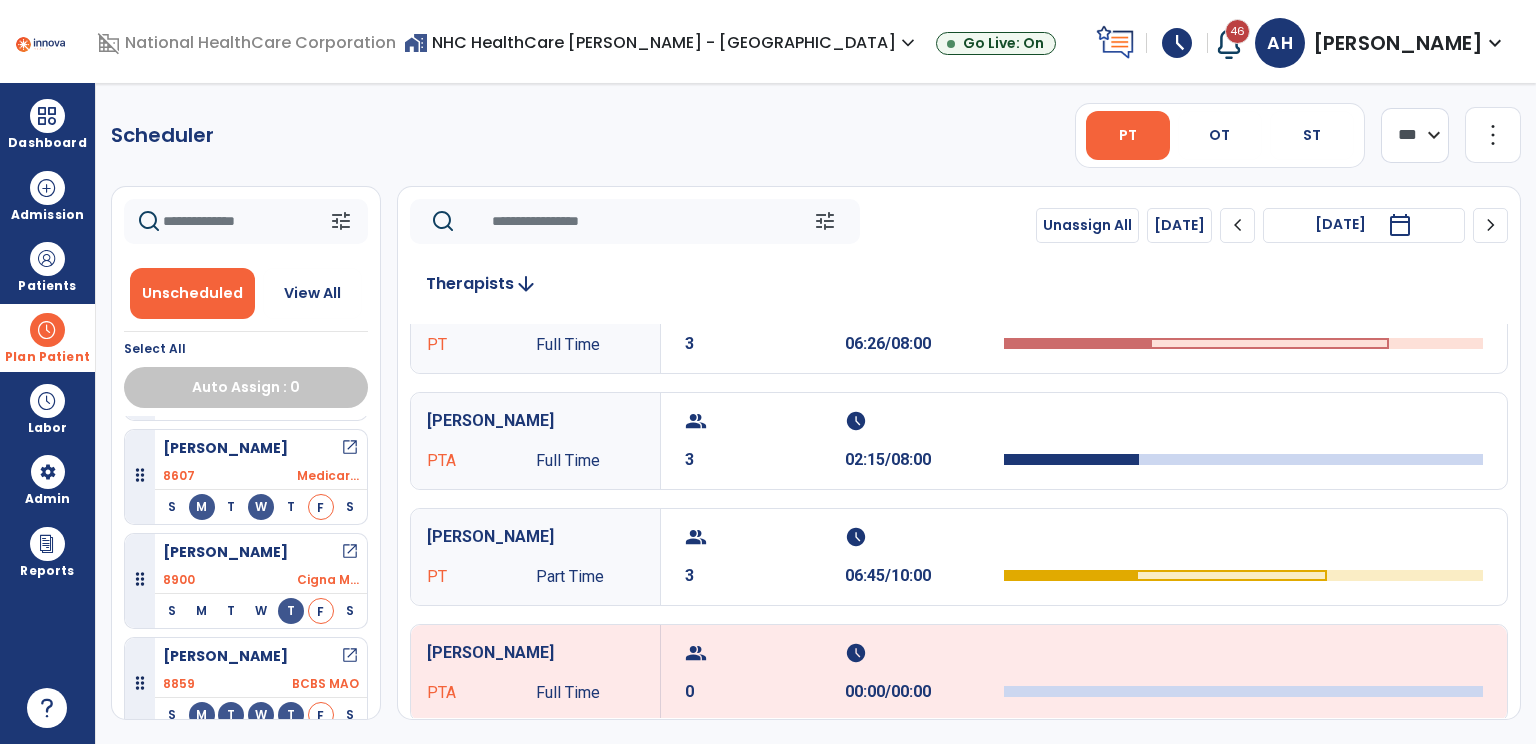scroll, scrollTop: 411, scrollLeft: 0, axis: vertical 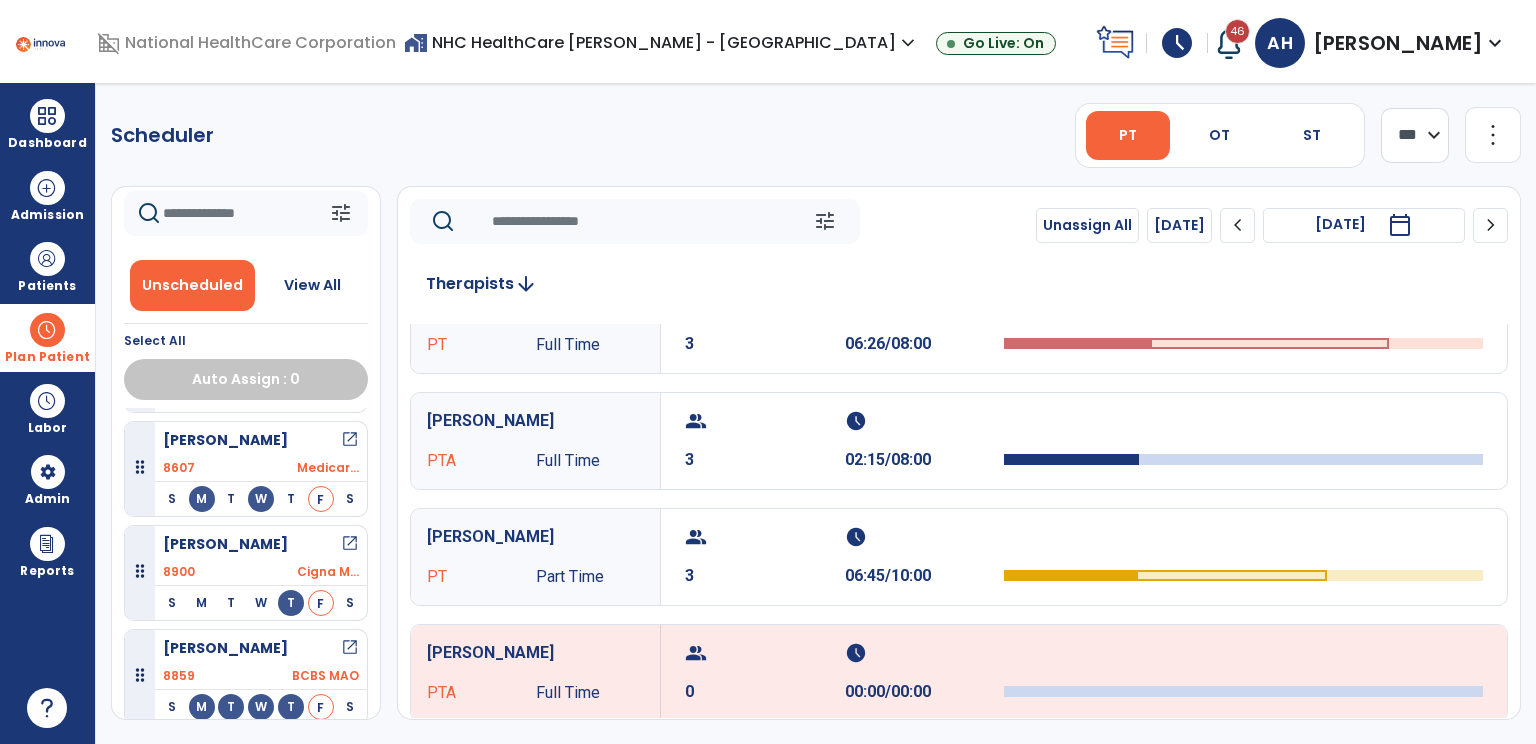 click on "open_in_new" at bounding box center [350, 648] 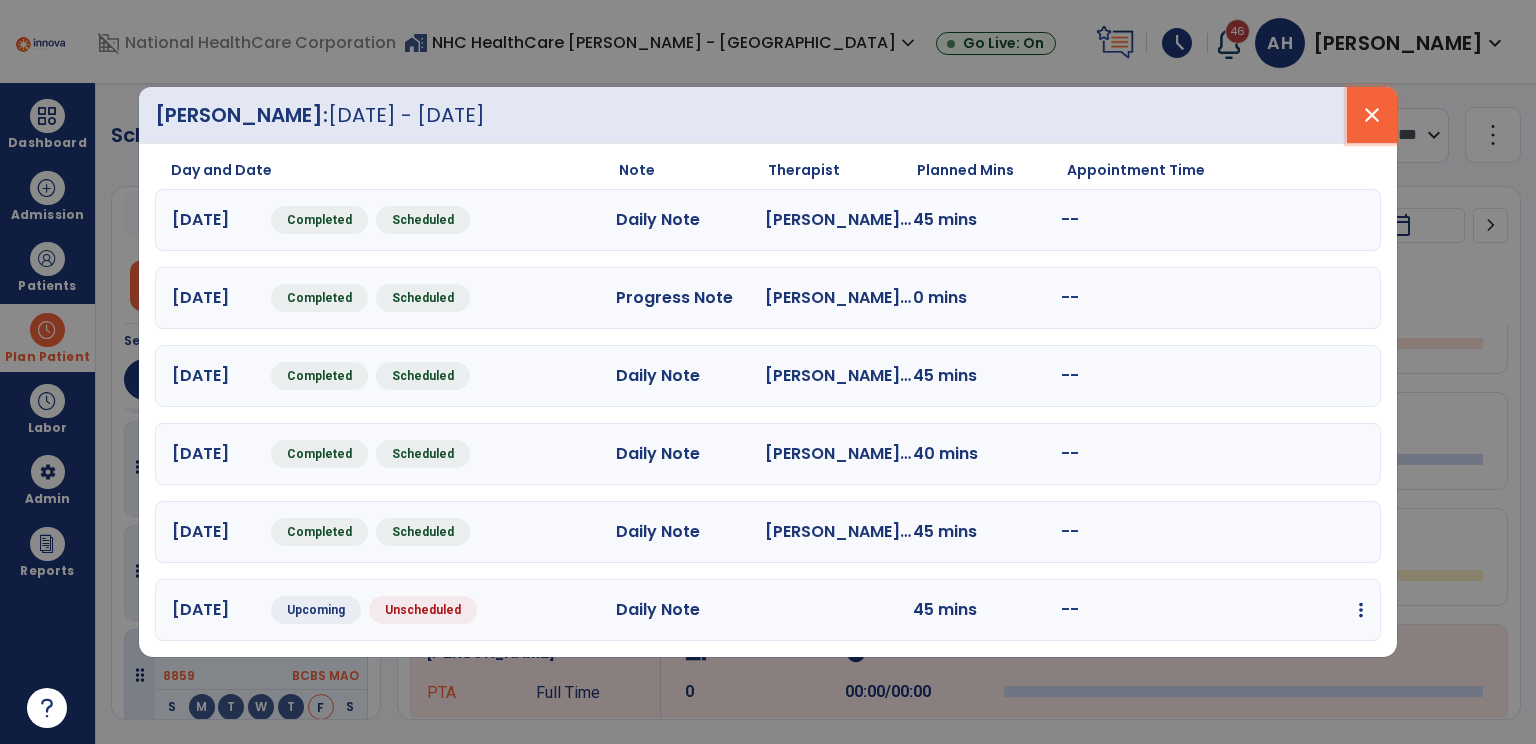 click on "close" at bounding box center [1372, 115] 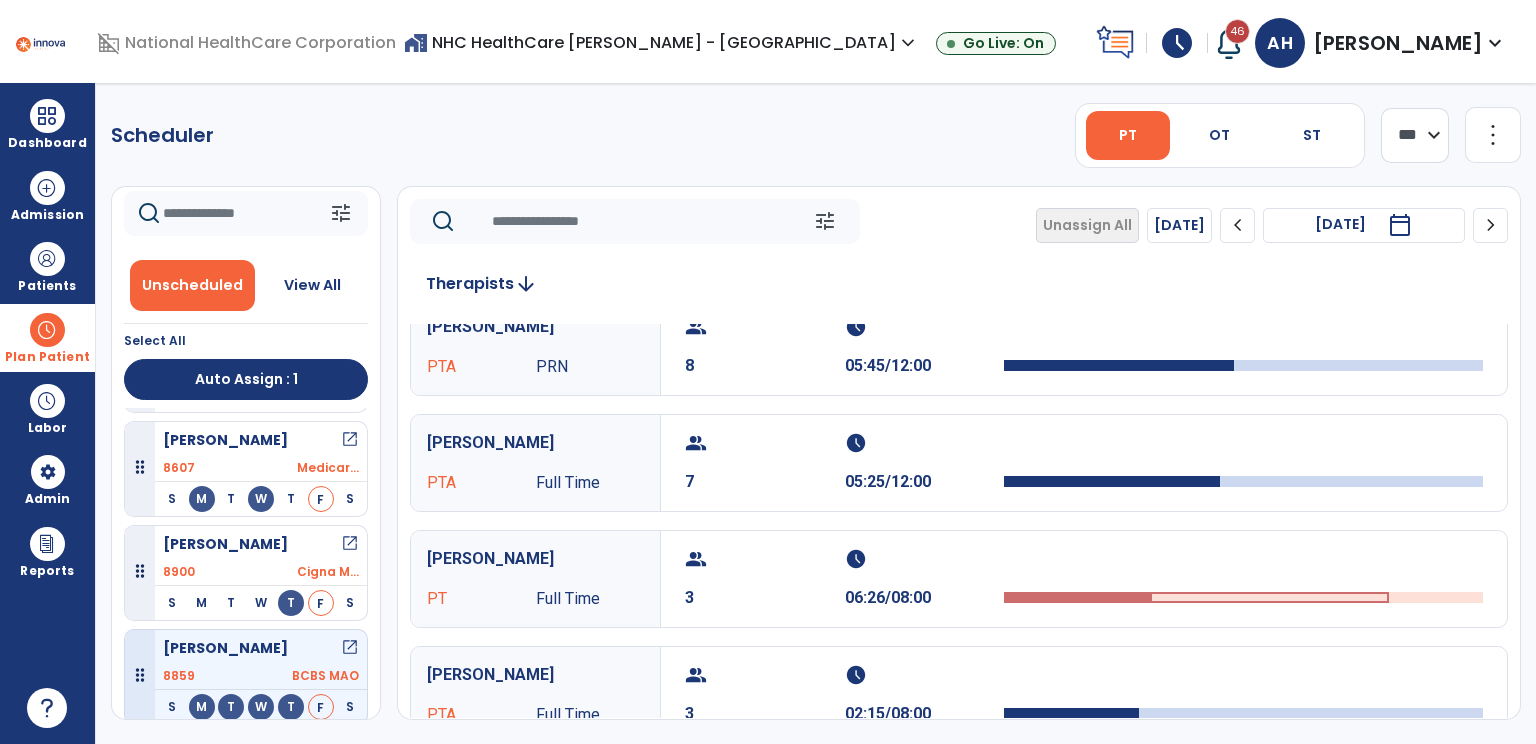 scroll, scrollTop: 200, scrollLeft: 0, axis: vertical 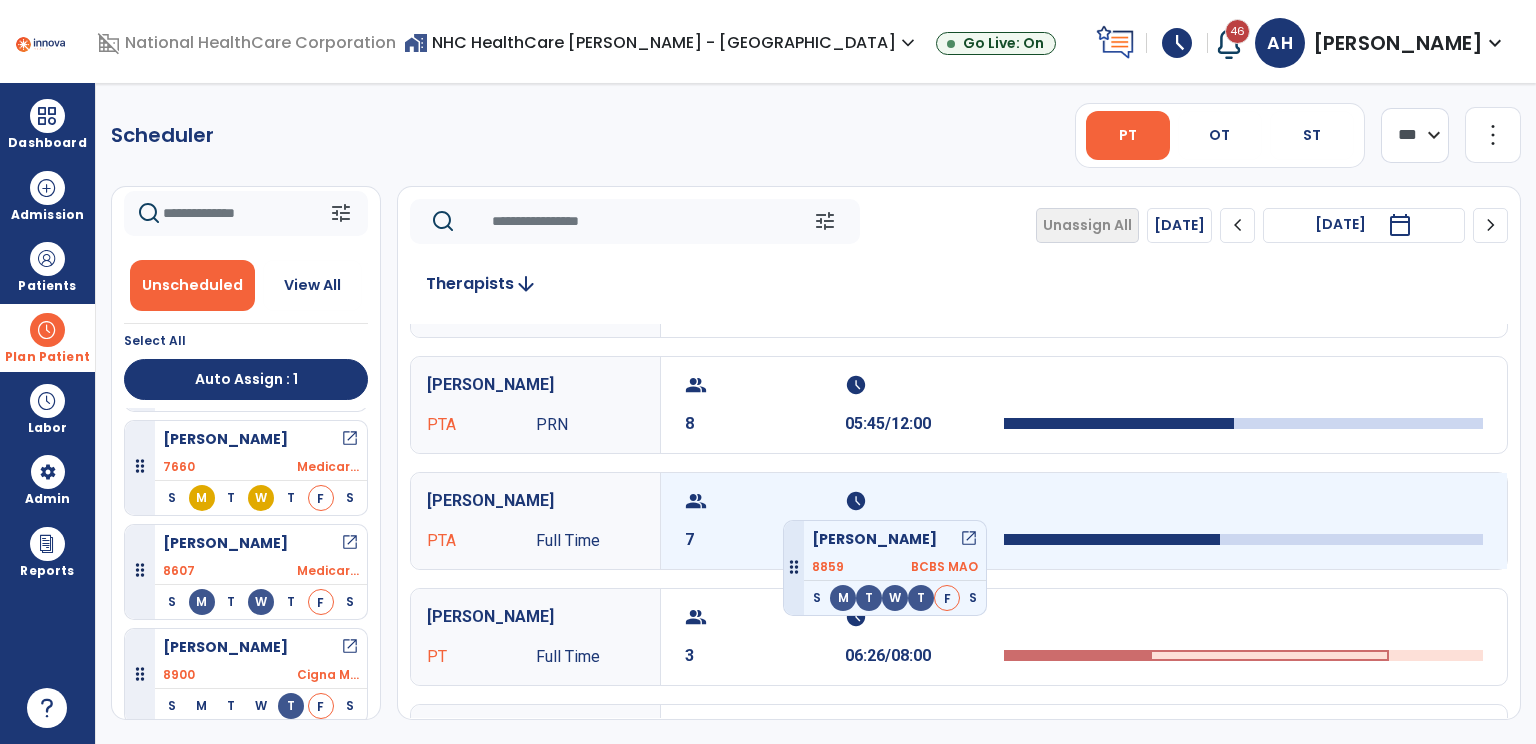 drag, startPoint x: 314, startPoint y: 657, endPoint x: 783, endPoint y: 512, distance: 490.90326 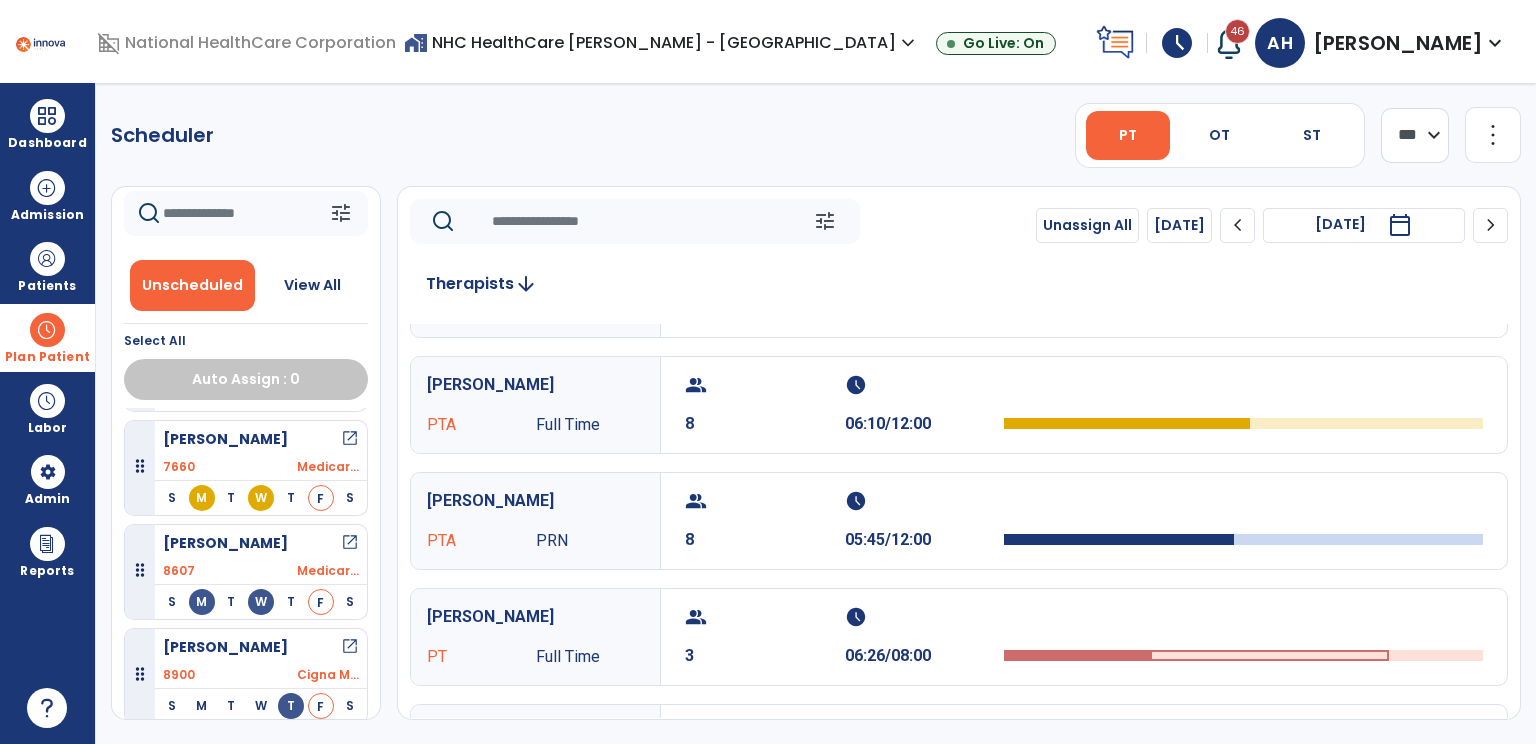 scroll, scrollTop: 0, scrollLeft: 0, axis: both 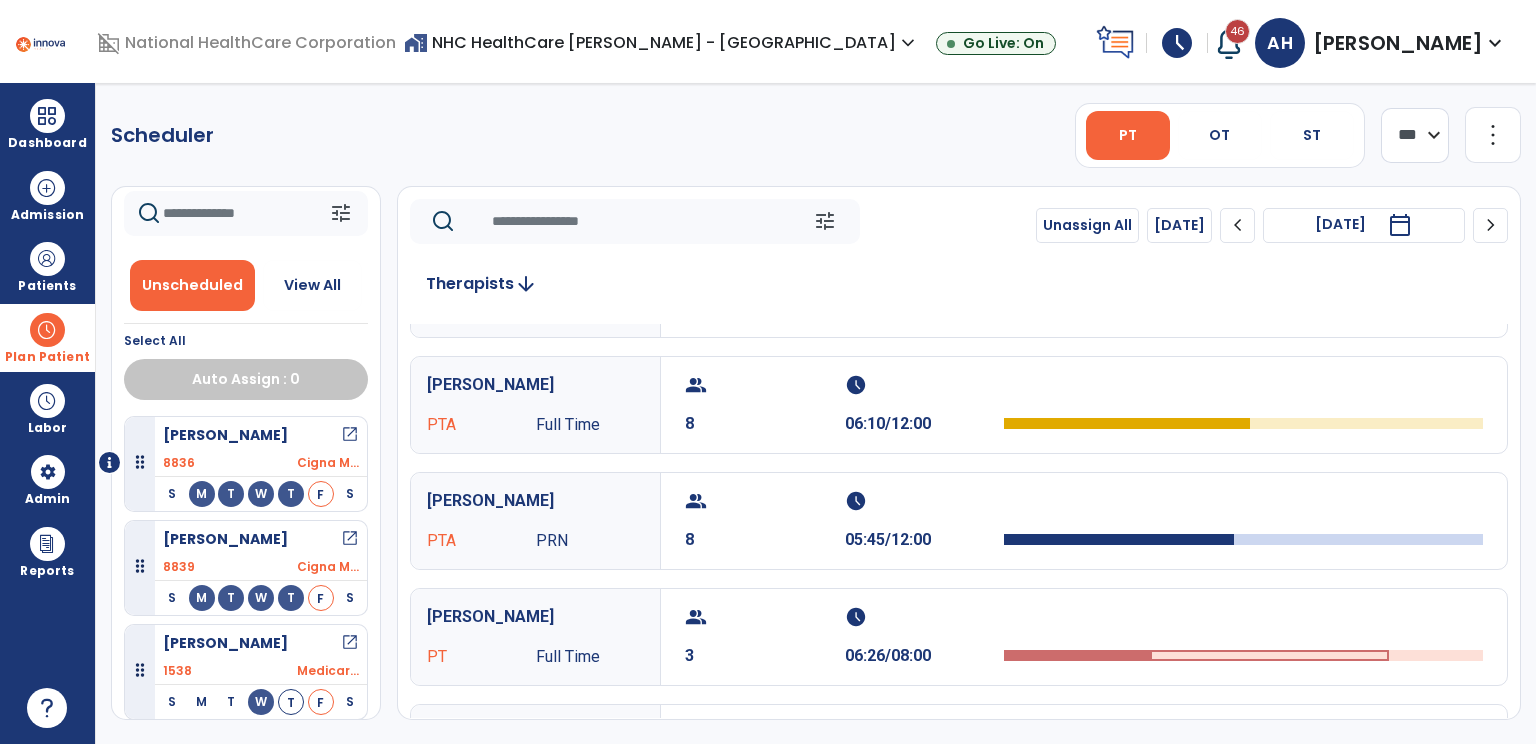 click on "open_in_new" at bounding box center [350, 435] 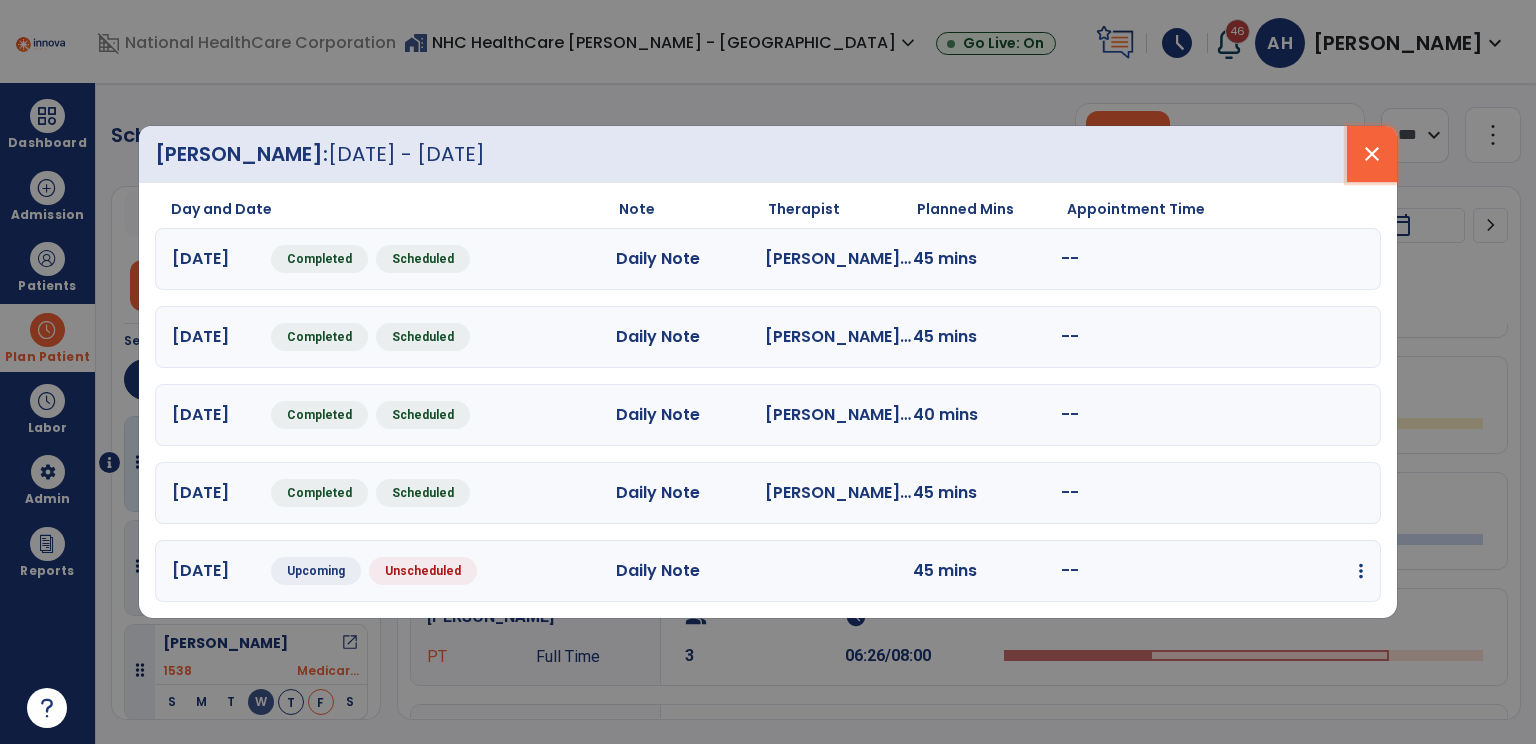 click on "close" at bounding box center [1372, 154] 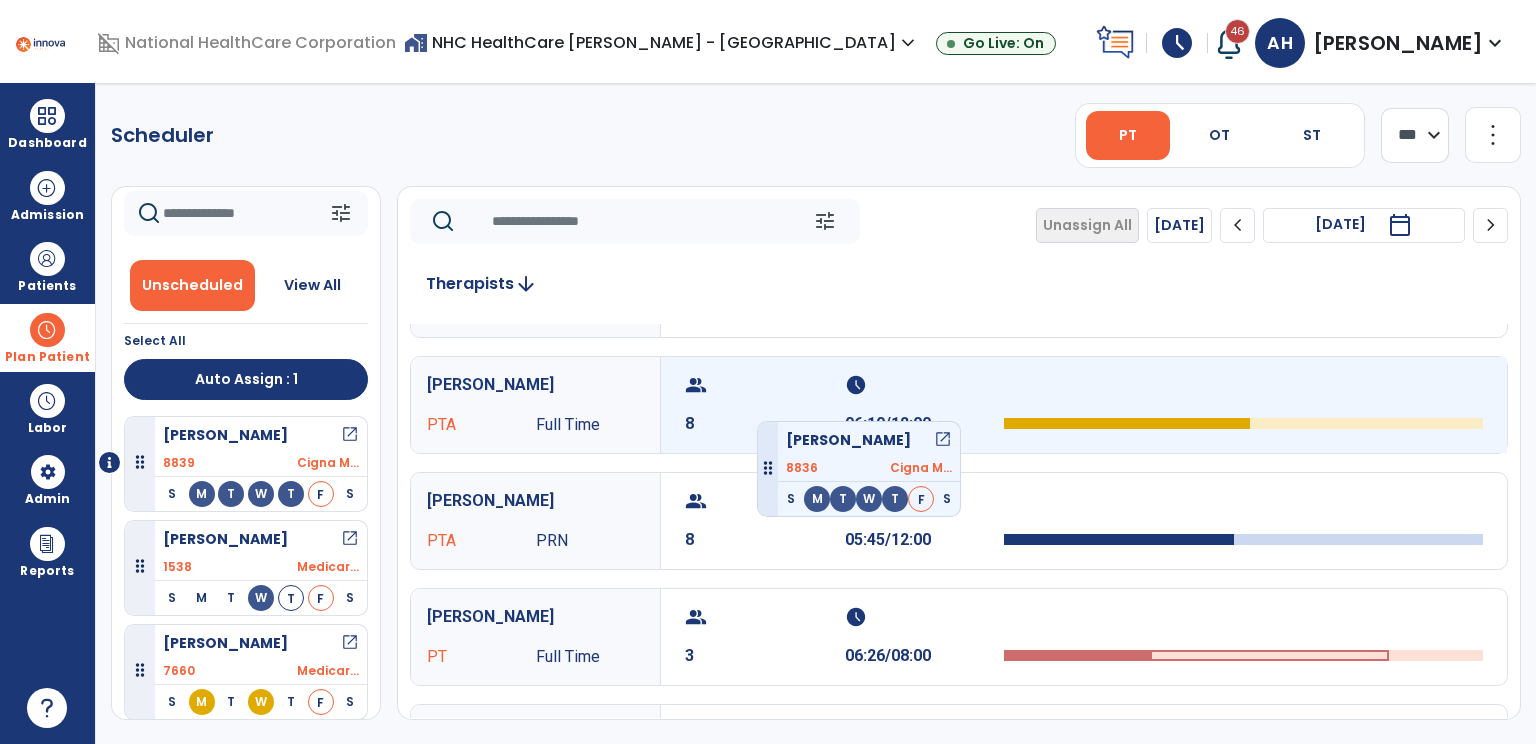 drag, startPoint x: 280, startPoint y: 456, endPoint x: 790, endPoint y: 400, distance: 513.0653 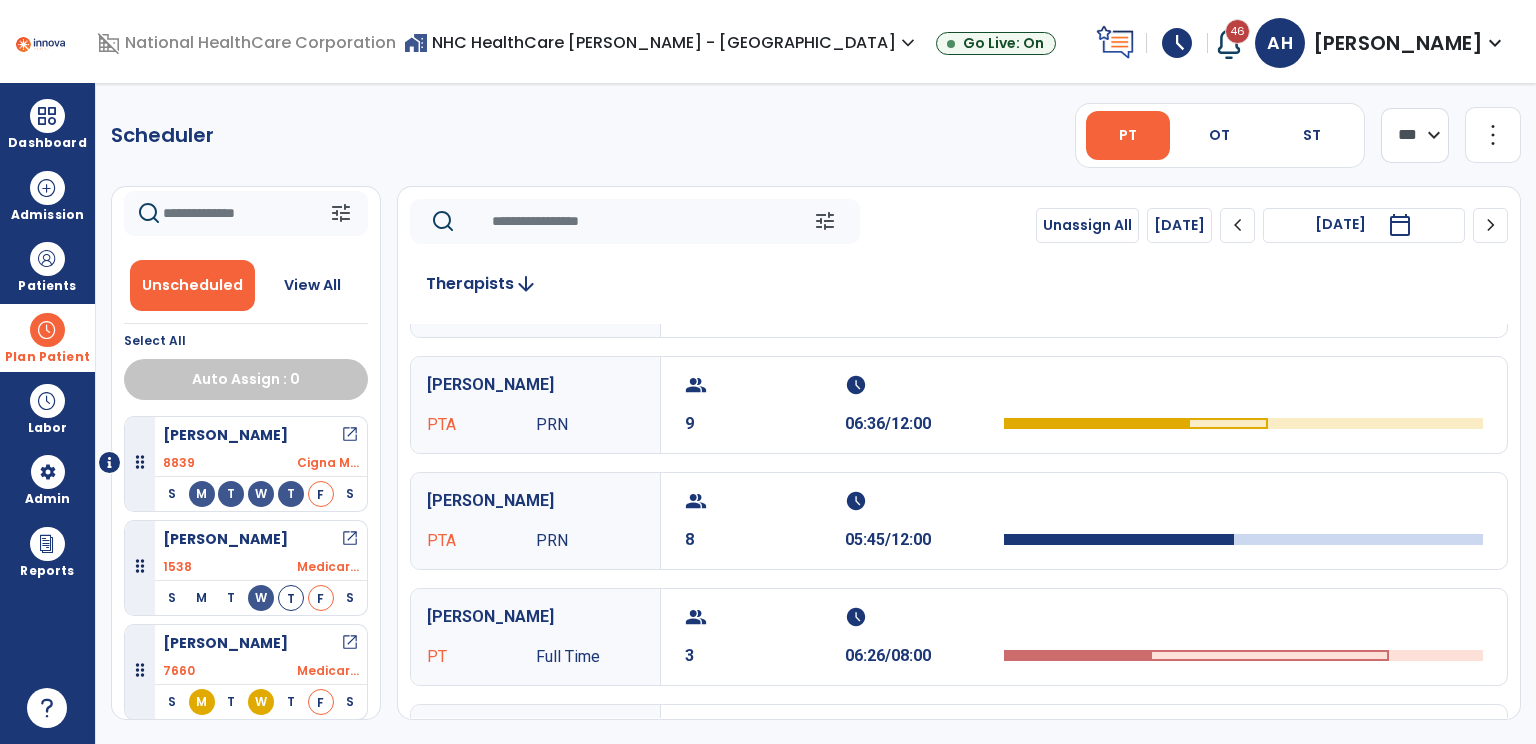 click on "open_in_new" at bounding box center [350, 435] 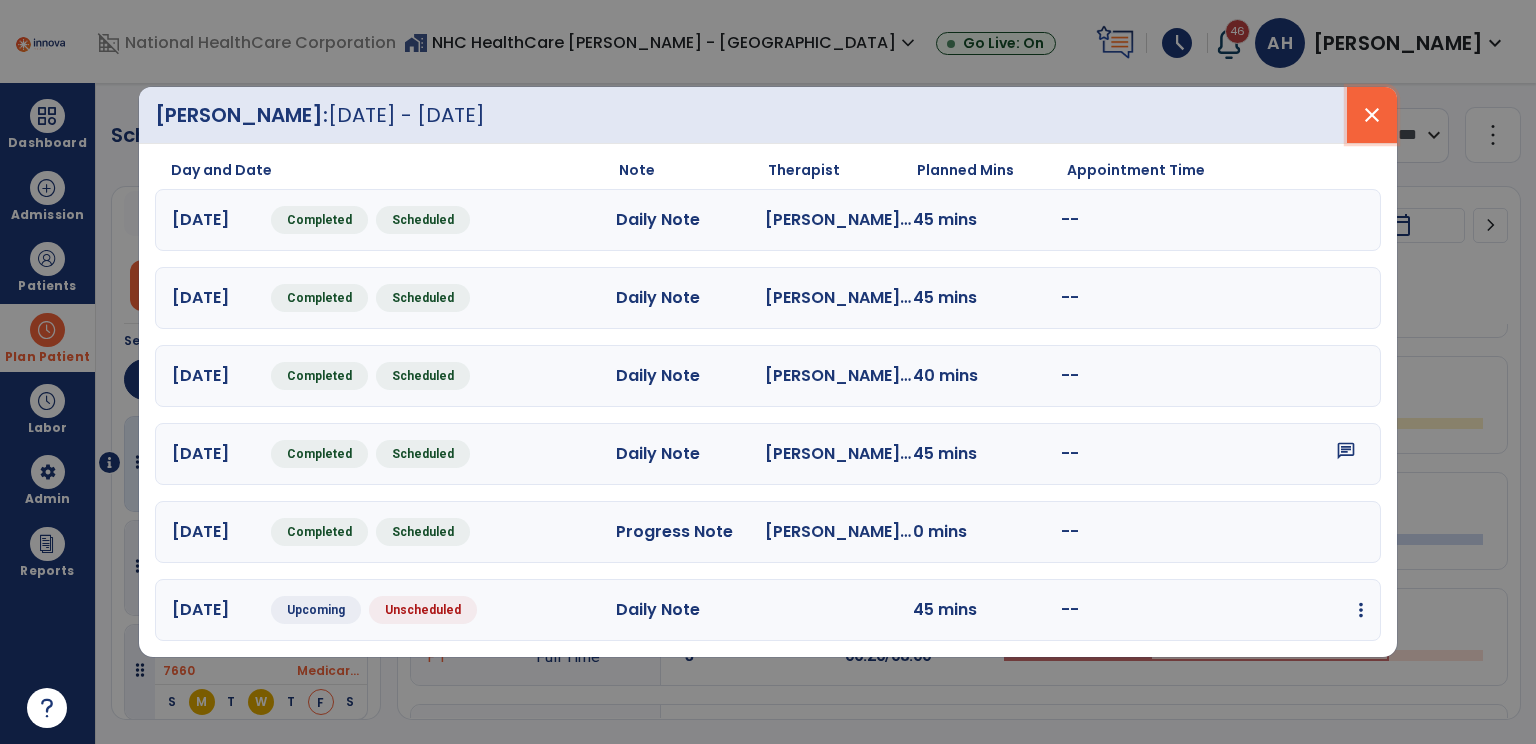 click on "close" at bounding box center (1372, 115) 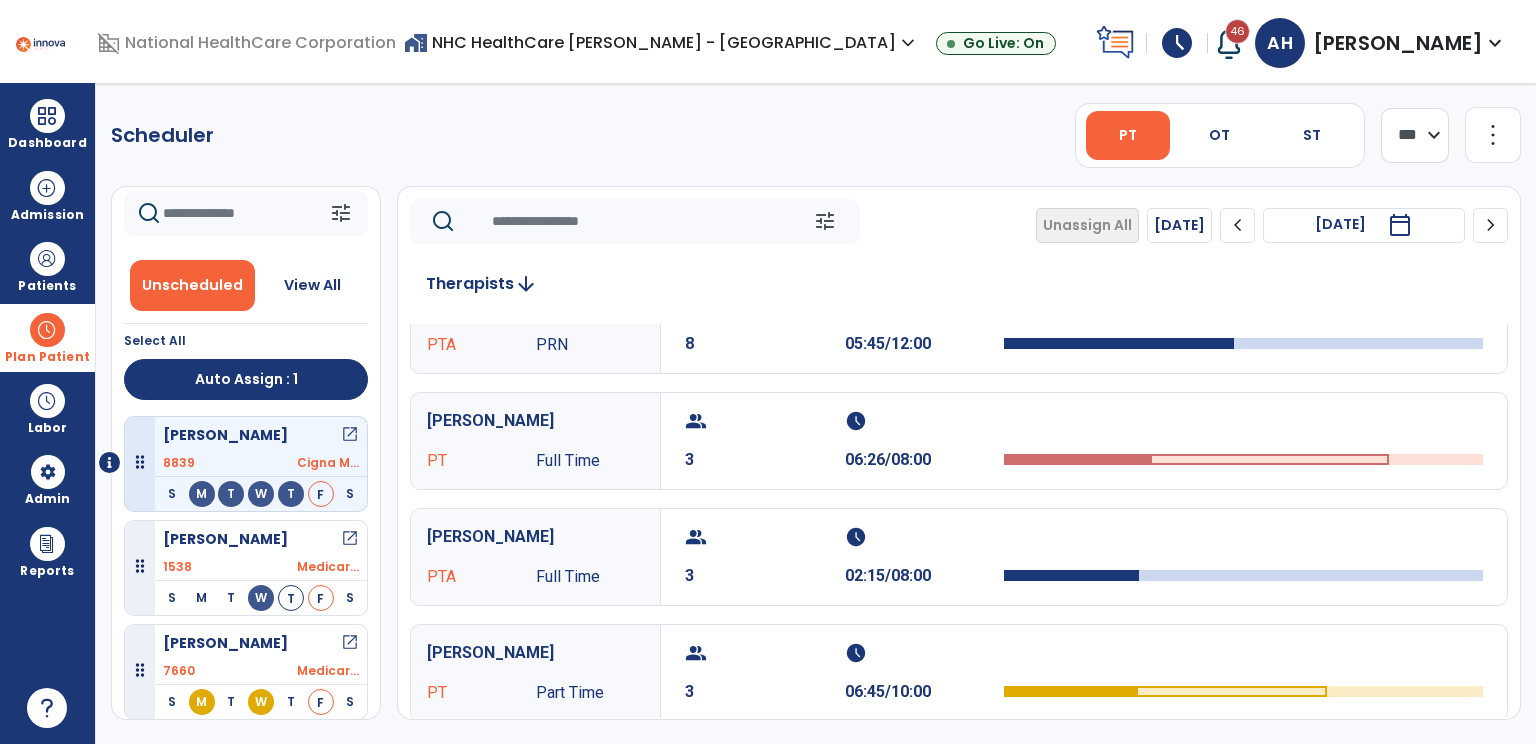 scroll, scrollTop: 404, scrollLeft: 0, axis: vertical 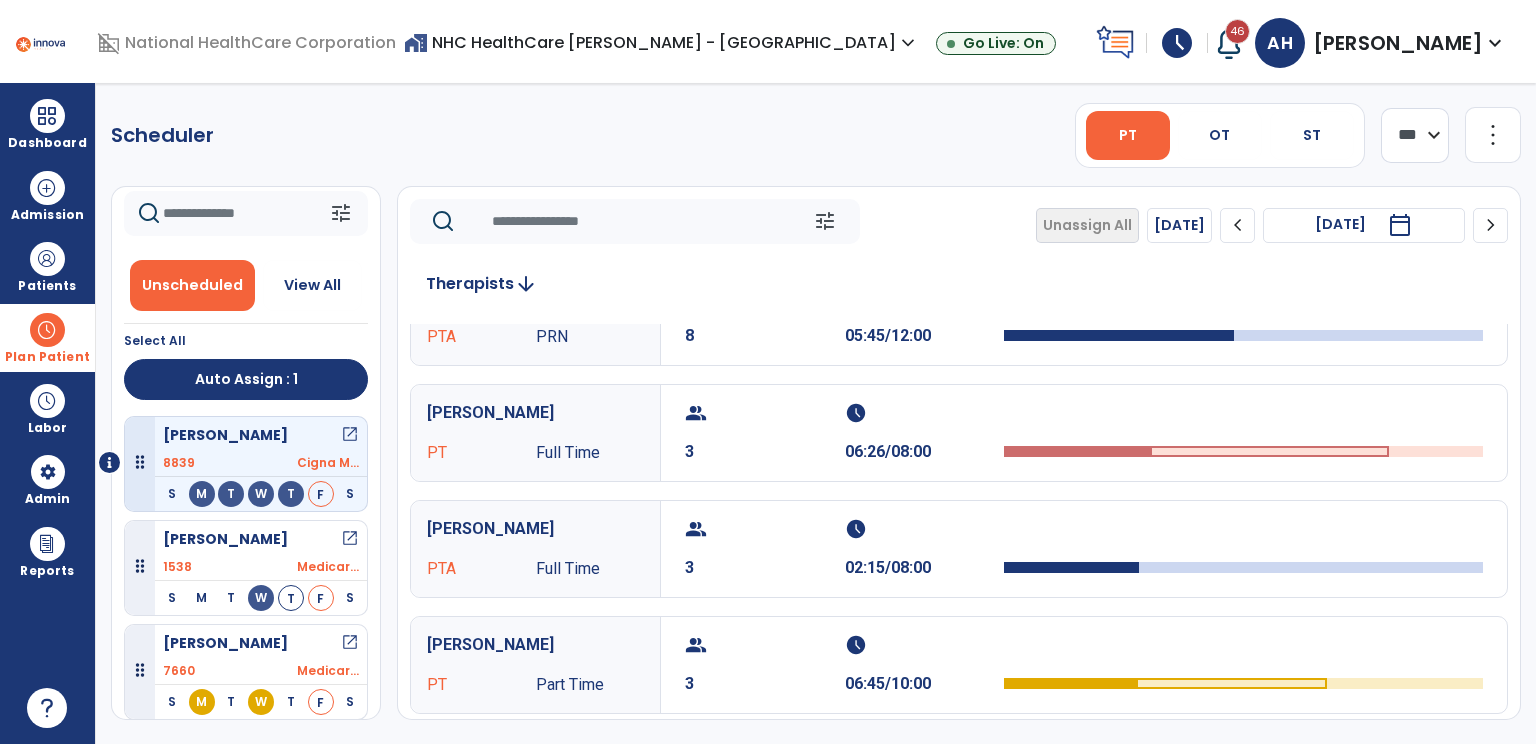 click on "8839 Cigna M..." at bounding box center [261, 463] 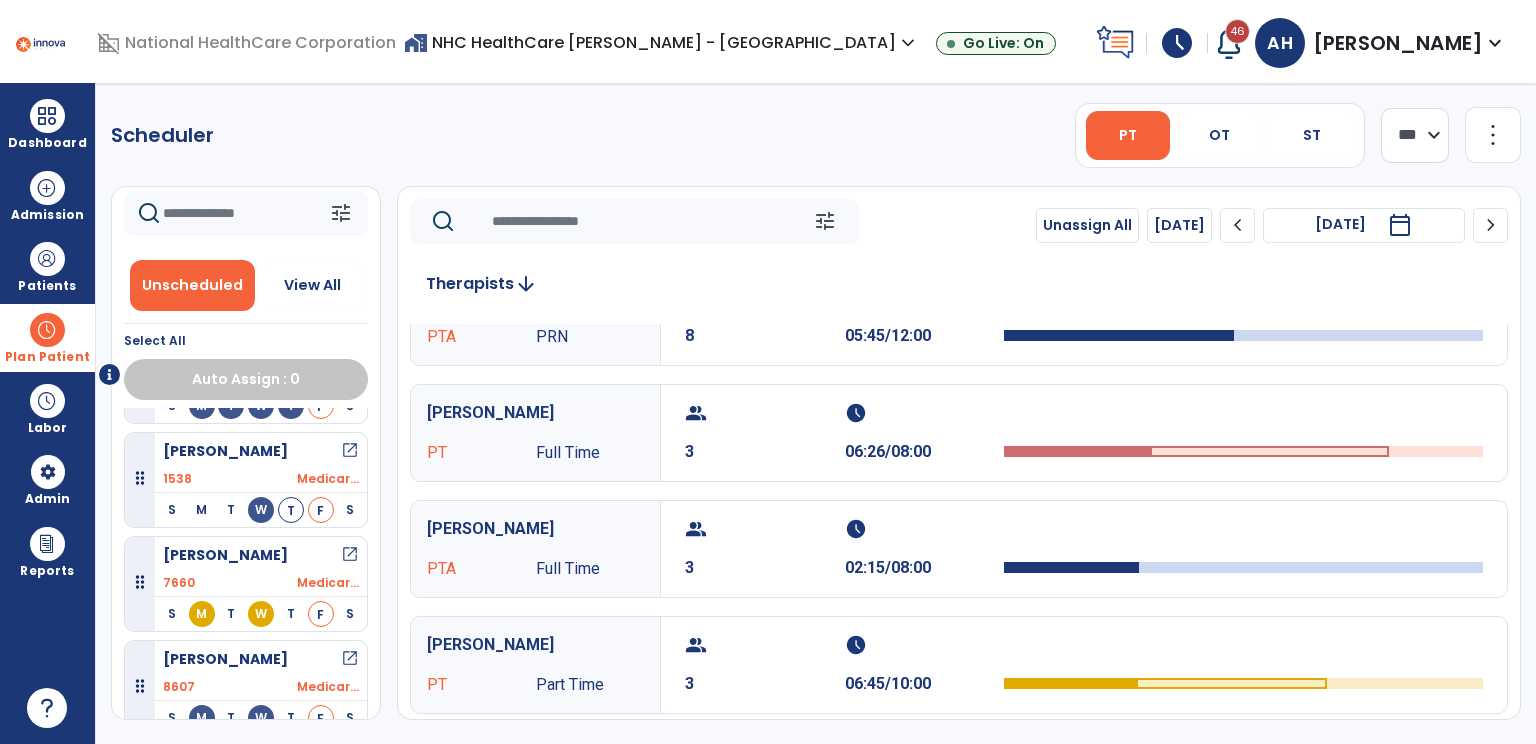 scroll, scrollTop: 88, scrollLeft: 0, axis: vertical 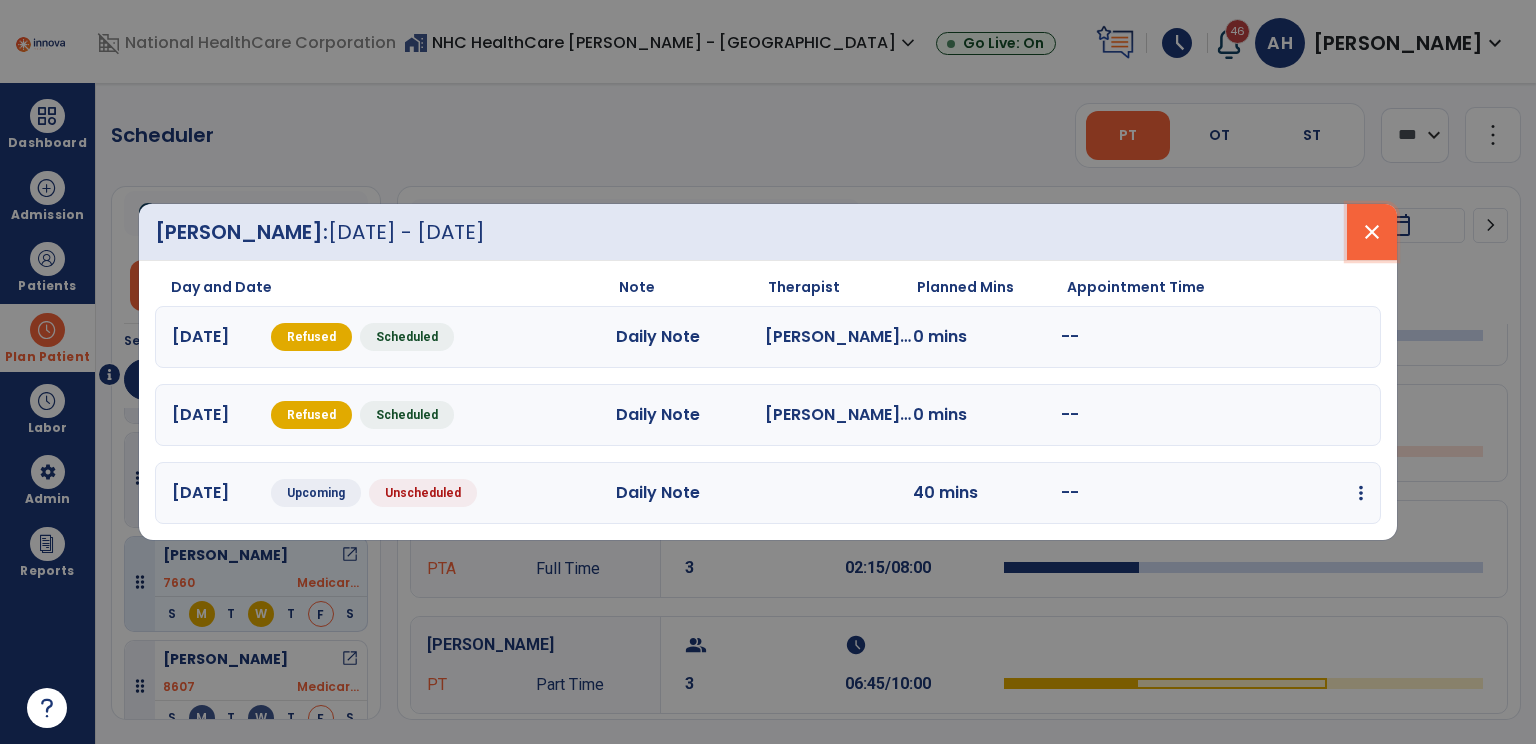 click on "close" at bounding box center [1372, 232] 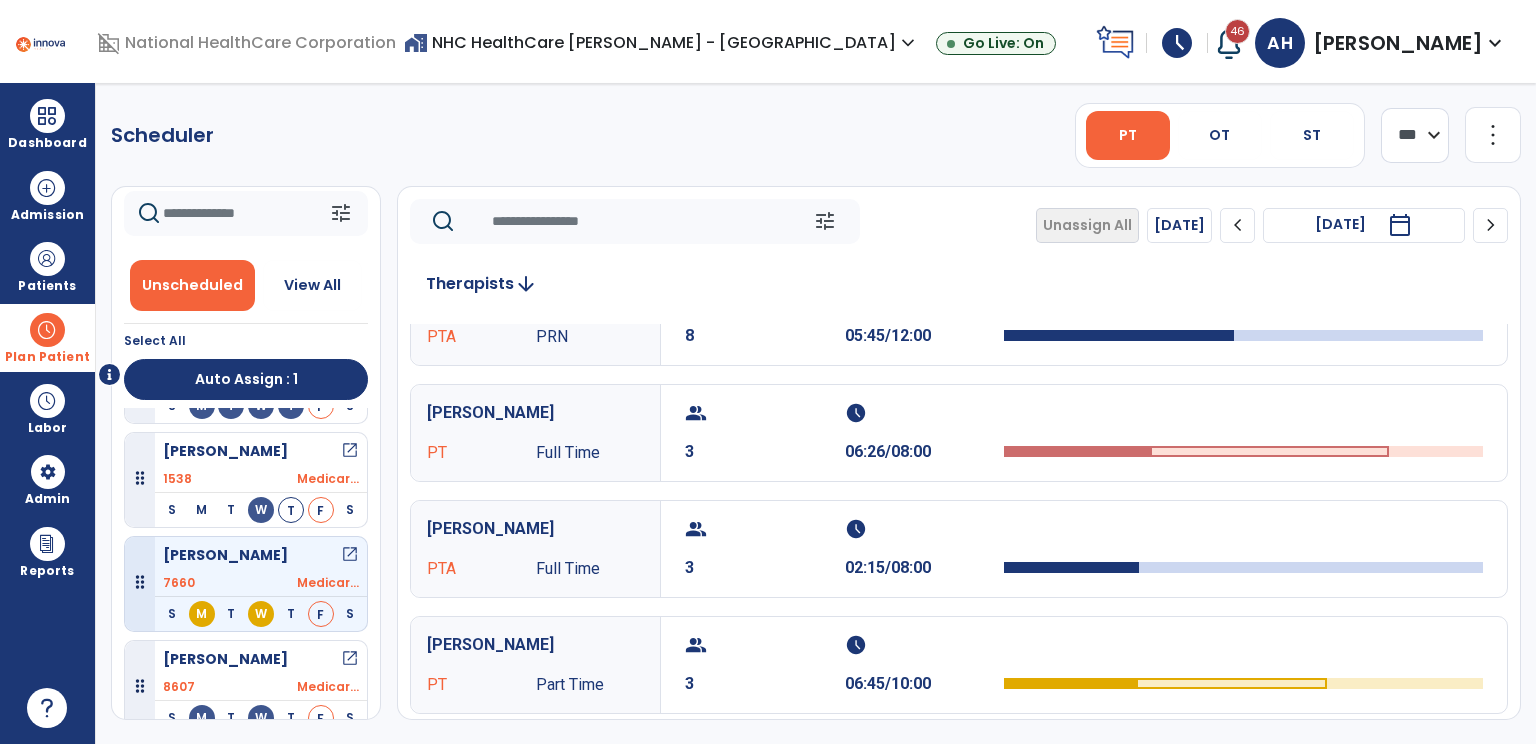click on "[PERSON_NAME]   open_in_new" at bounding box center [261, 555] 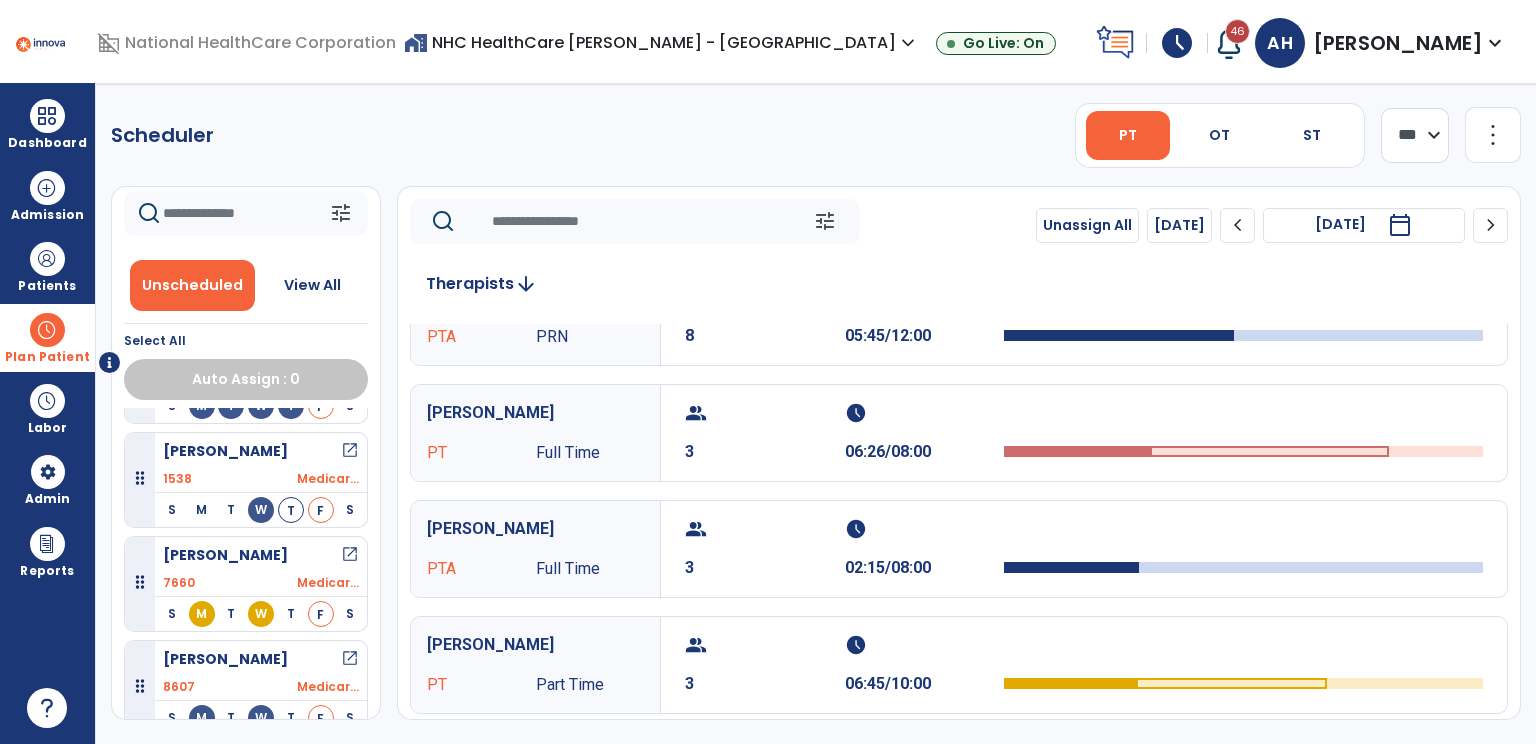 scroll, scrollTop: 204, scrollLeft: 0, axis: vertical 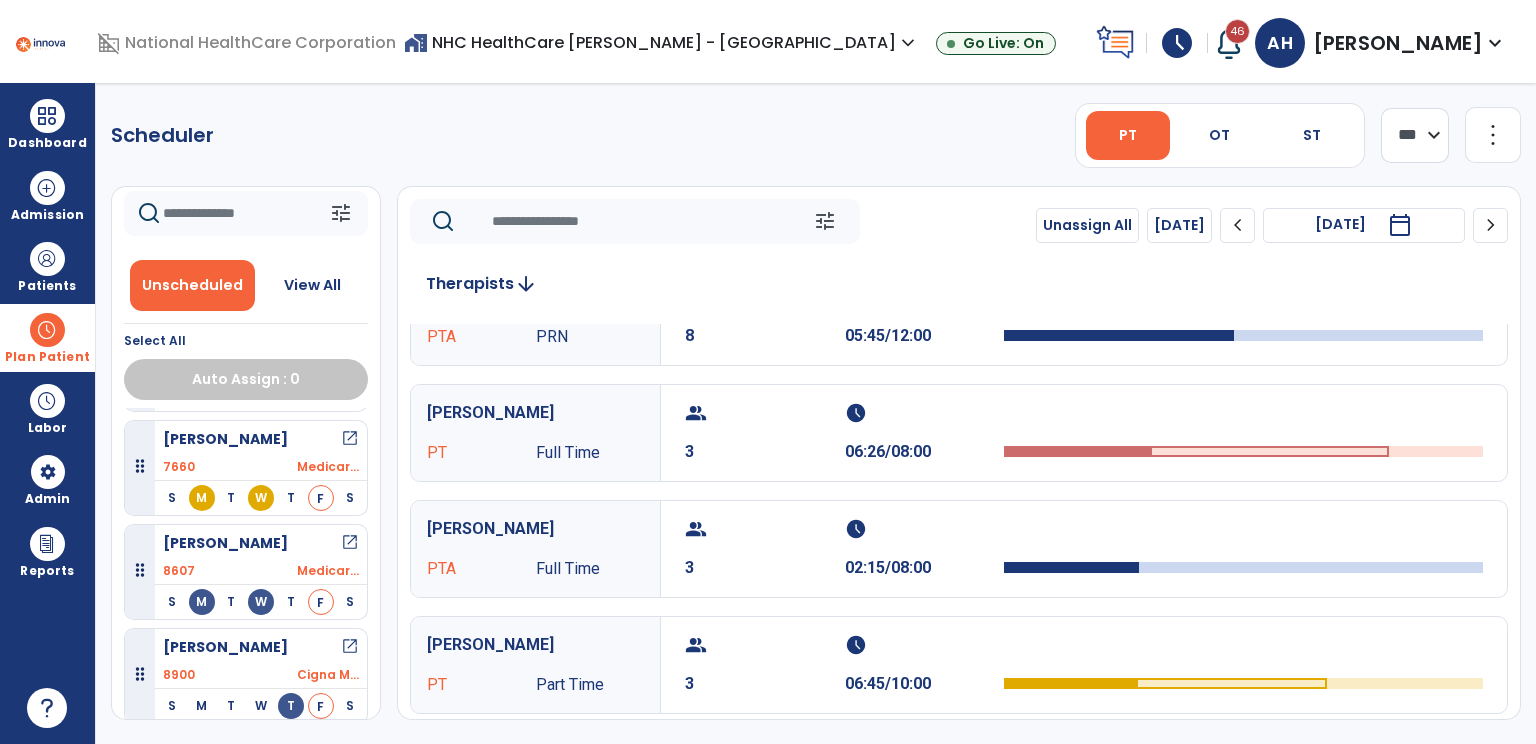click on "open_in_new" at bounding box center [350, 647] 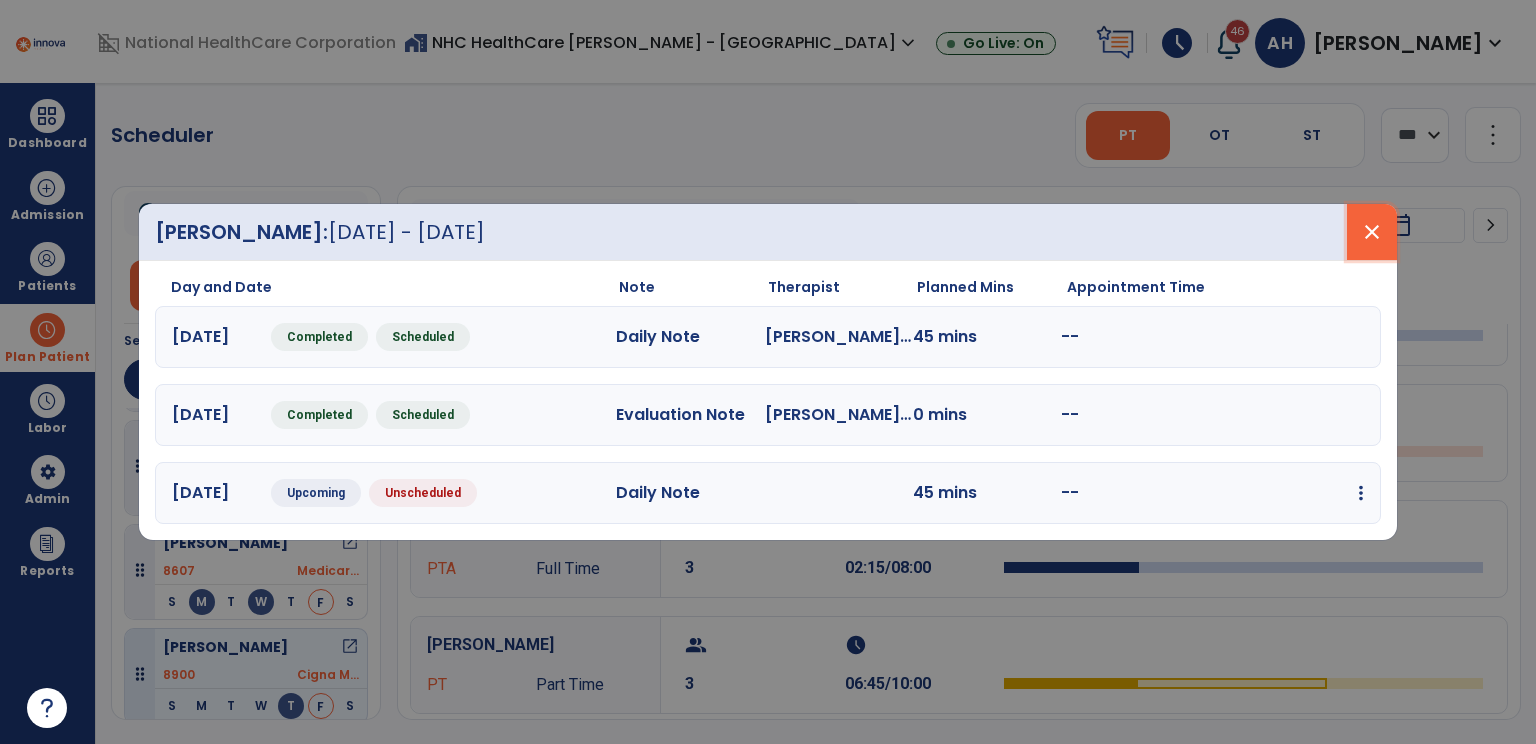 click on "close" at bounding box center (1372, 232) 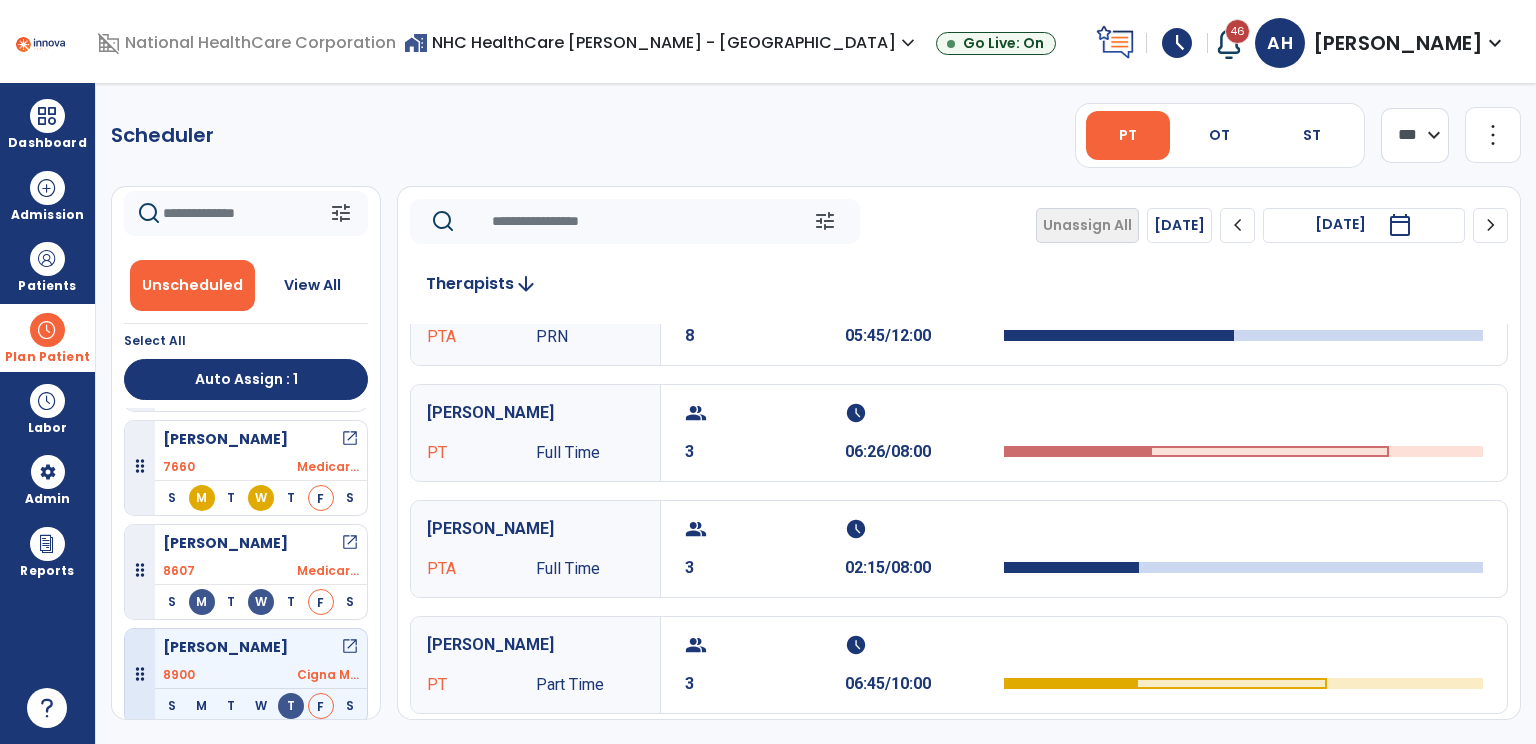 click on "[PERSON_NAME]   open_in_new" at bounding box center (261, 647) 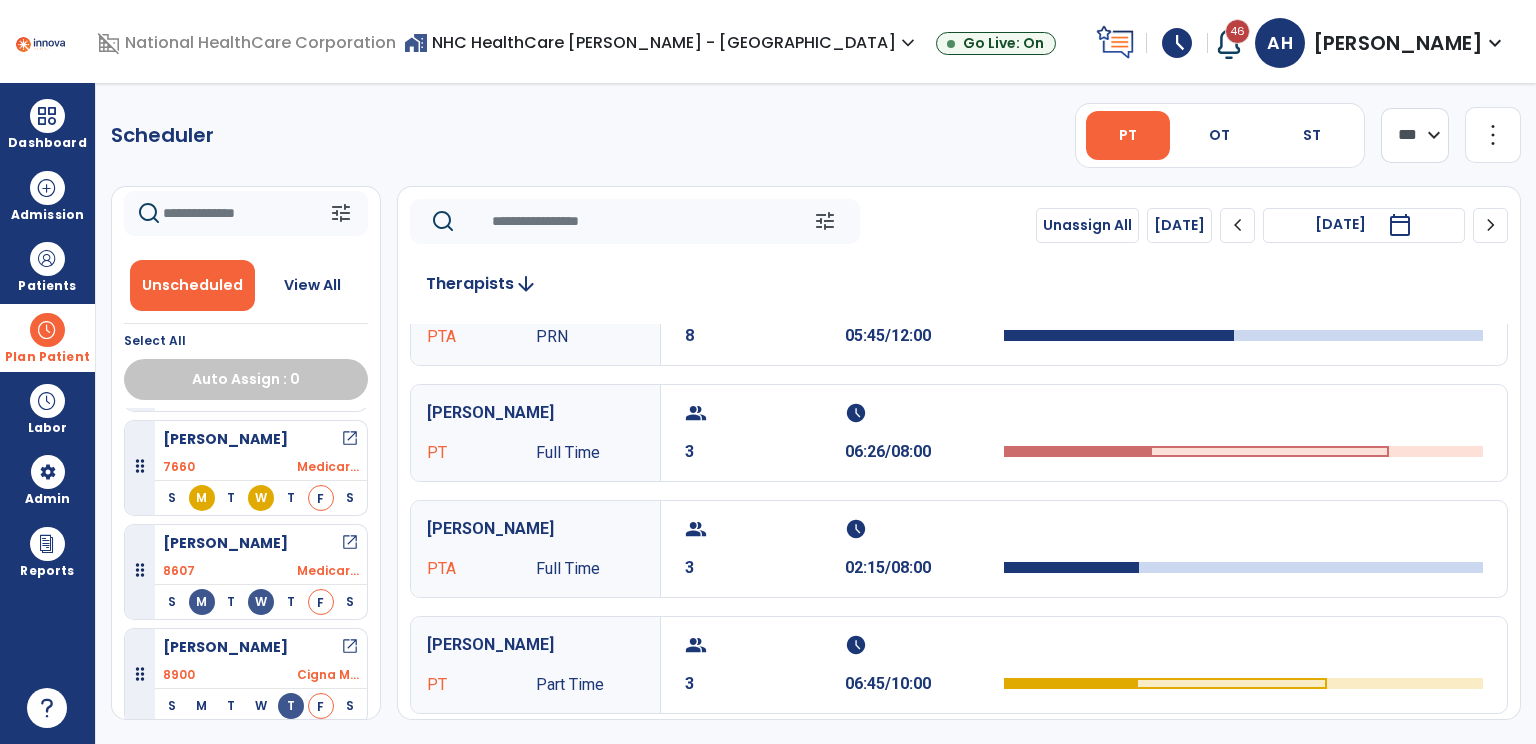 scroll, scrollTop: 0, scrollLeft: 0, axis: both 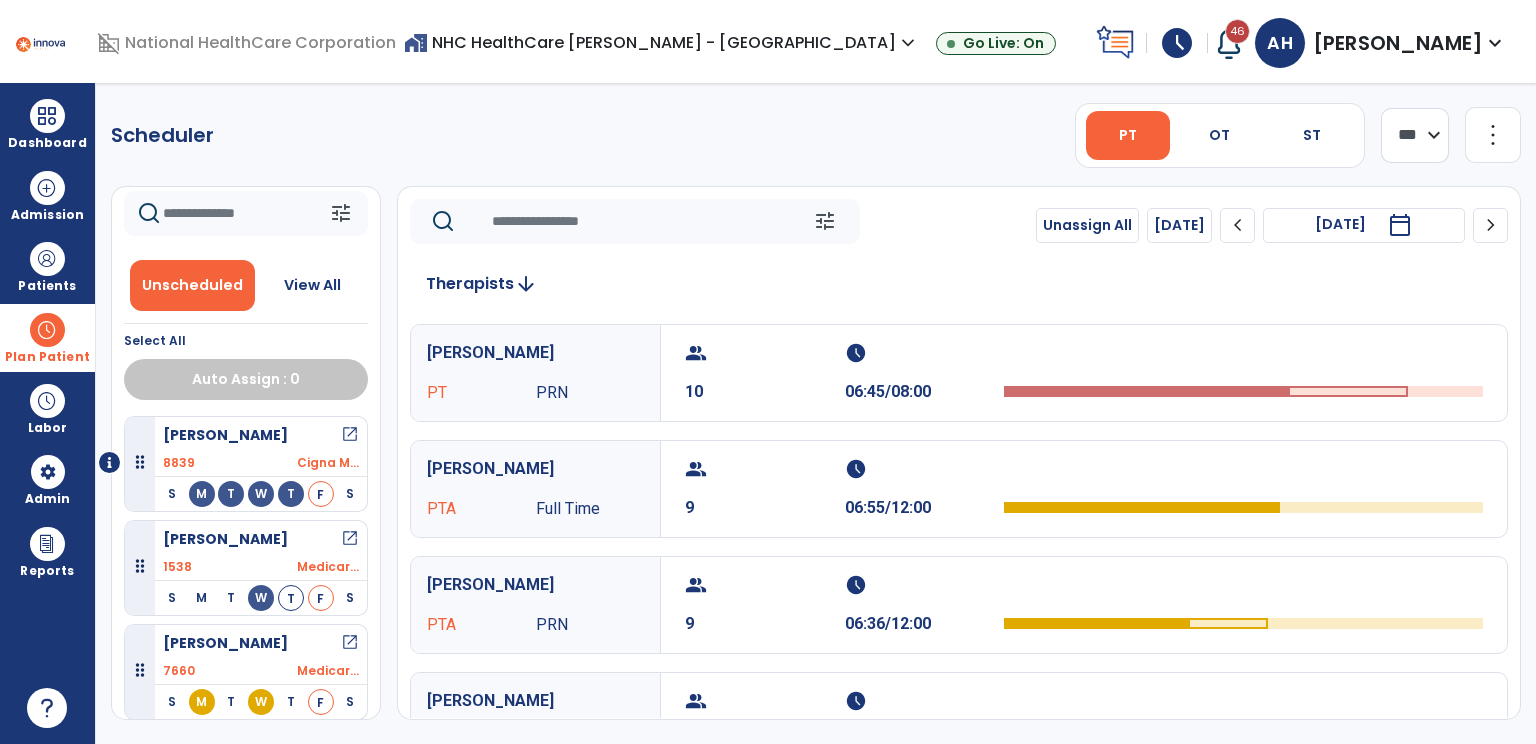 click on "open_in_new" at bounding box center (350, 435) 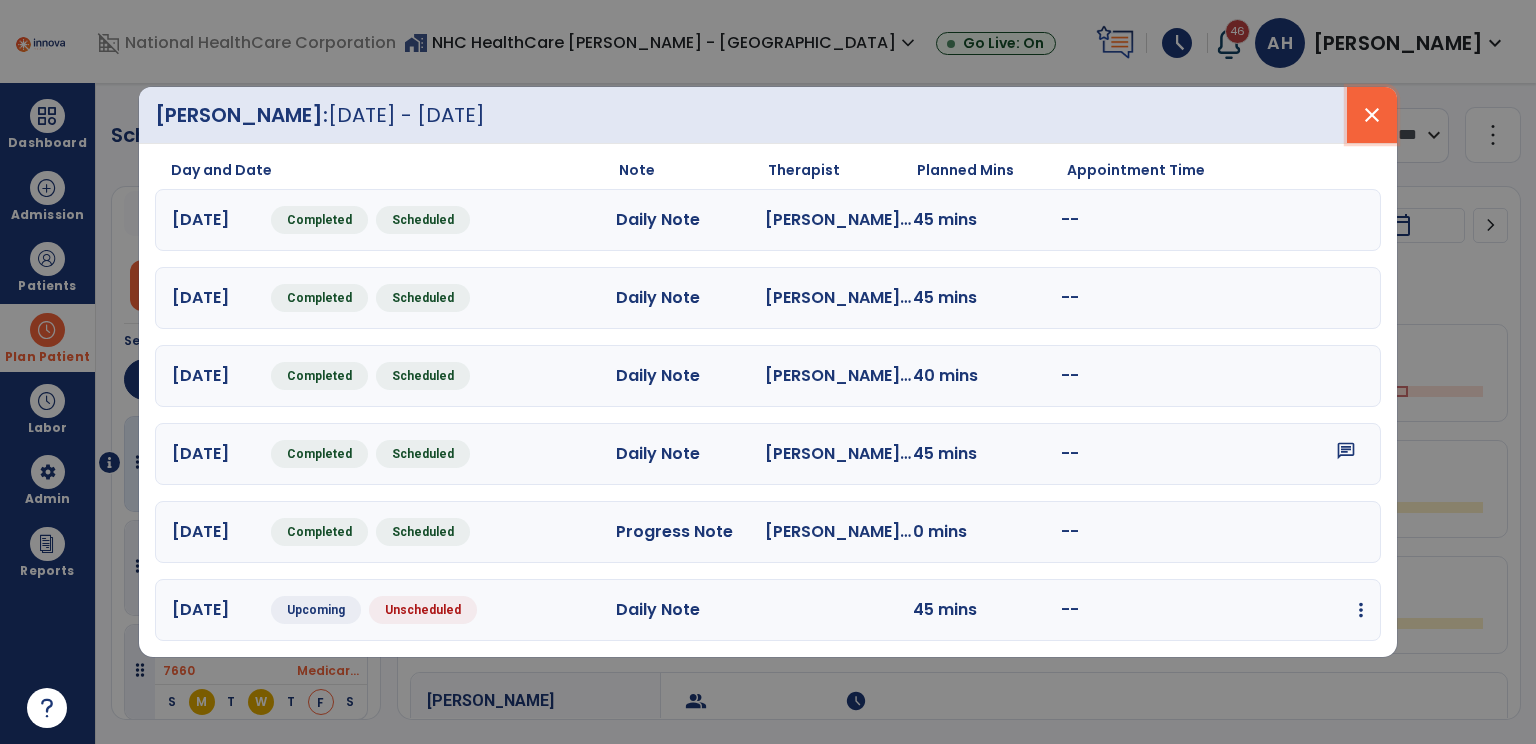 click on "close" at bounding box center (1372, 115) 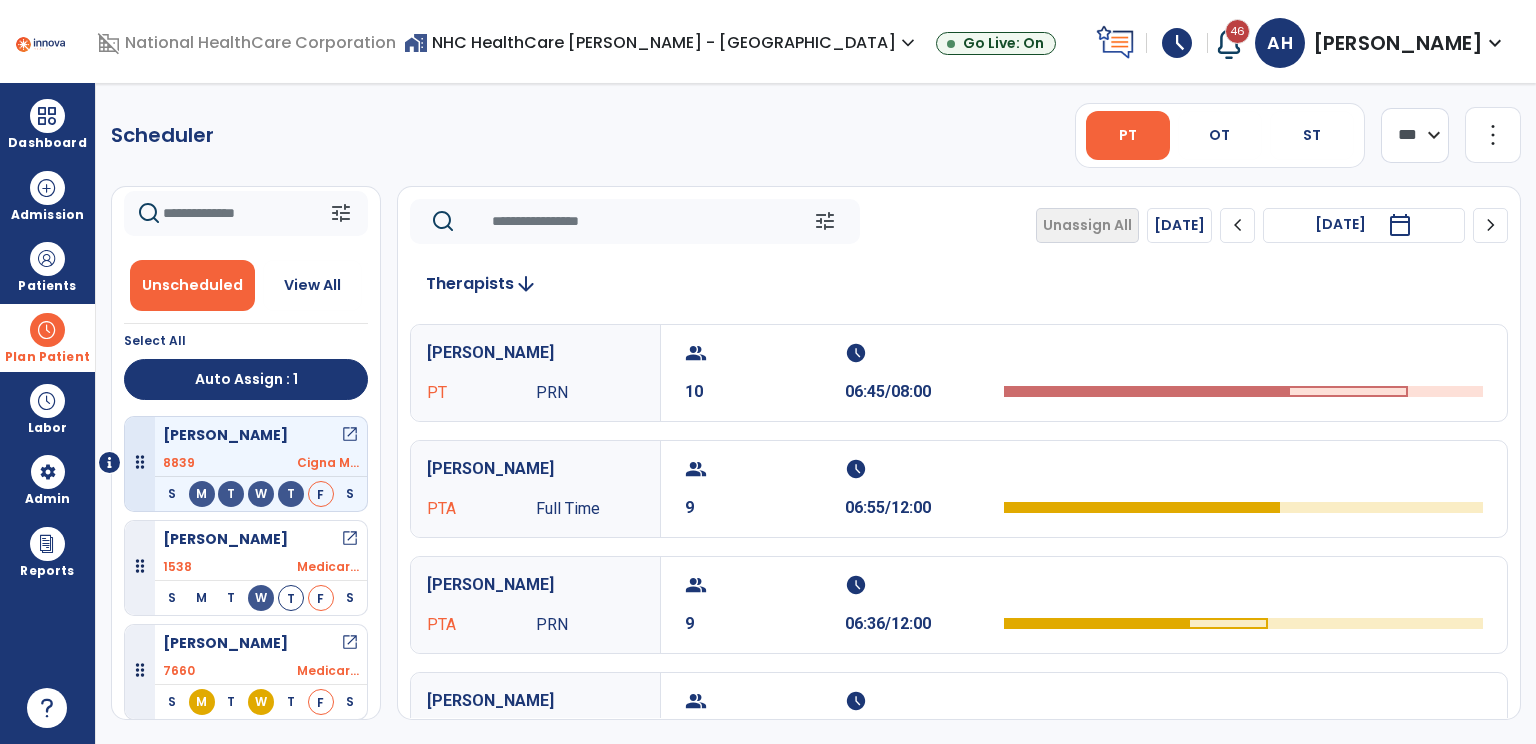 click on "[PERSON_NAME]   open_in_new" at bounding box center (261, 435) 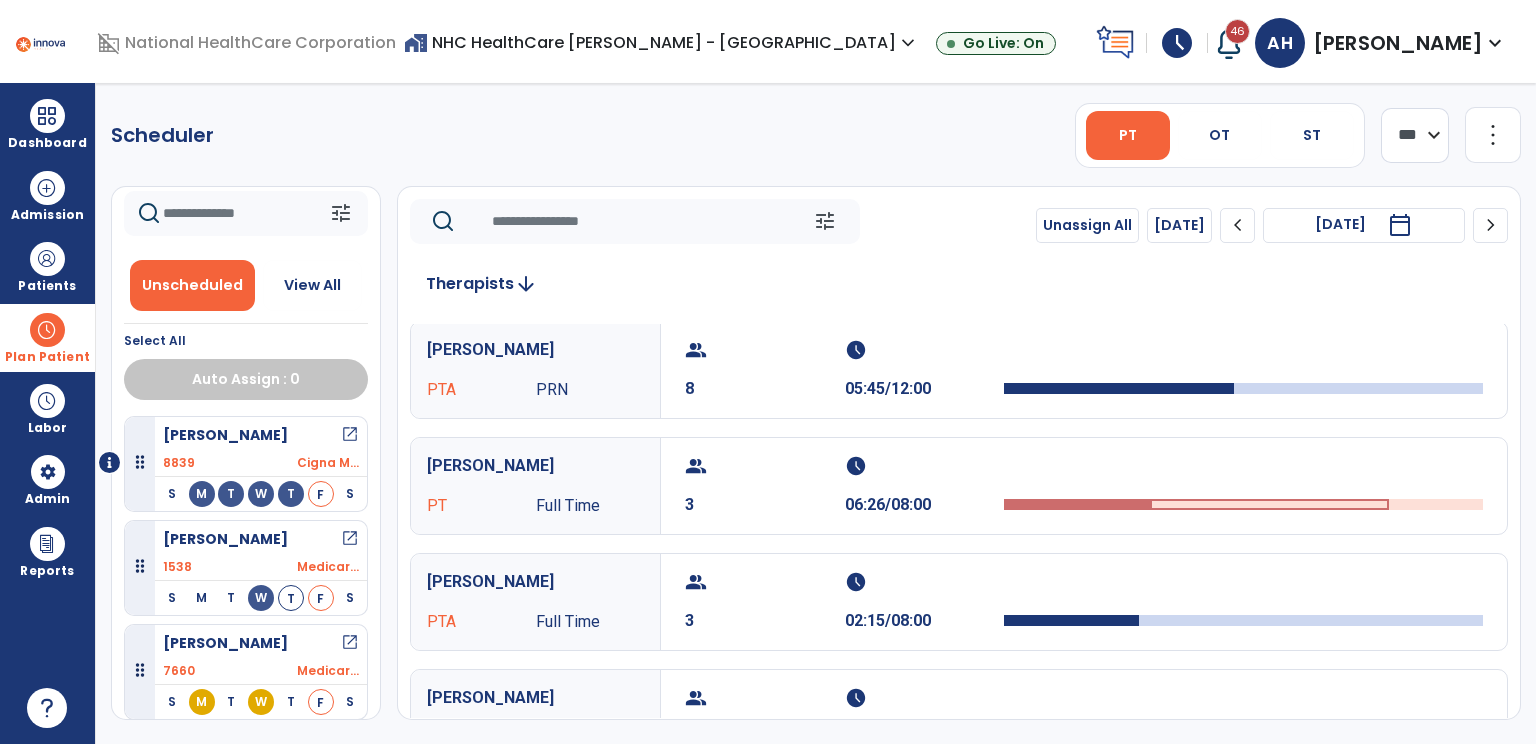 scroll, scrollTop: 352, scrollLeft: 0, axis: vertical 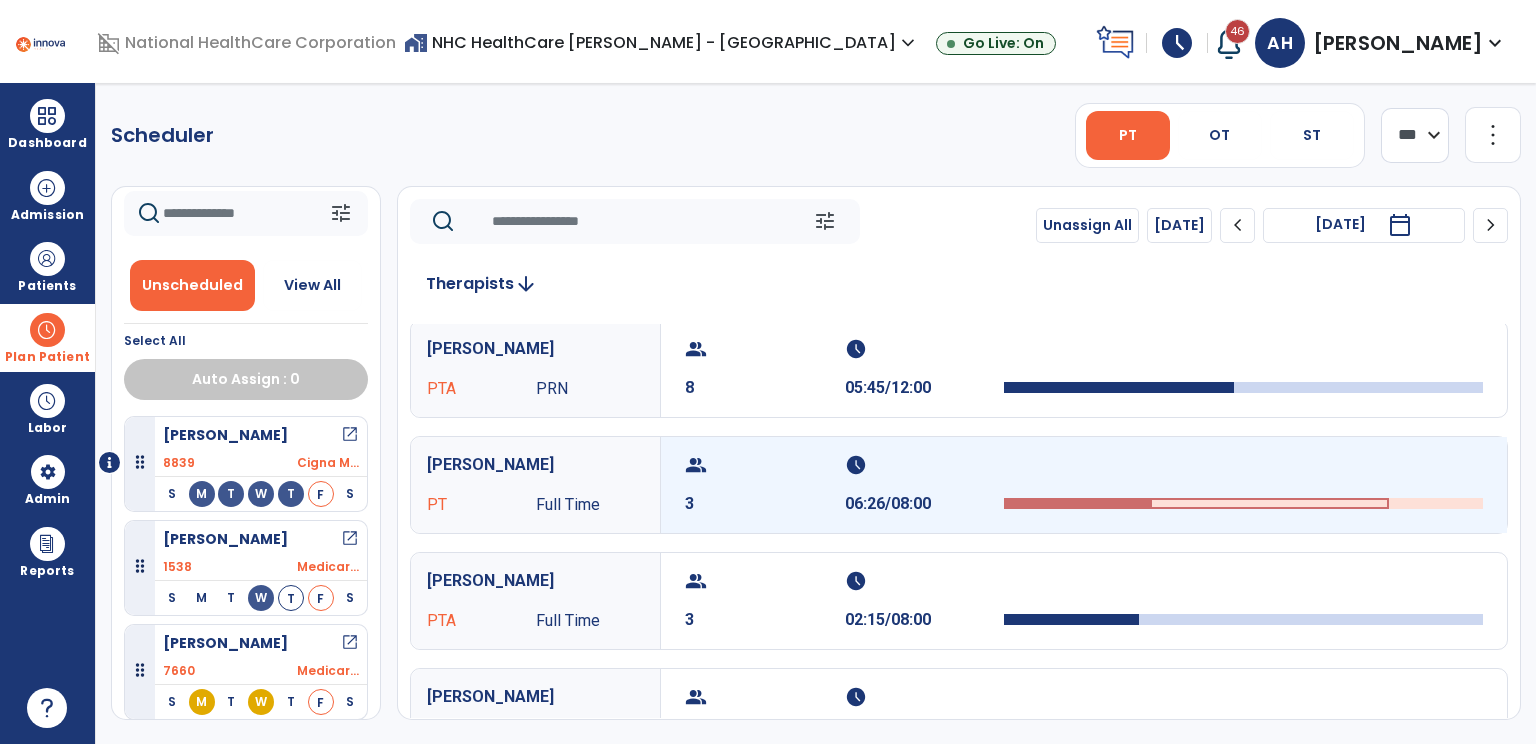 click on "schedule  06:26/08:00" at bounding box center [925, 485] 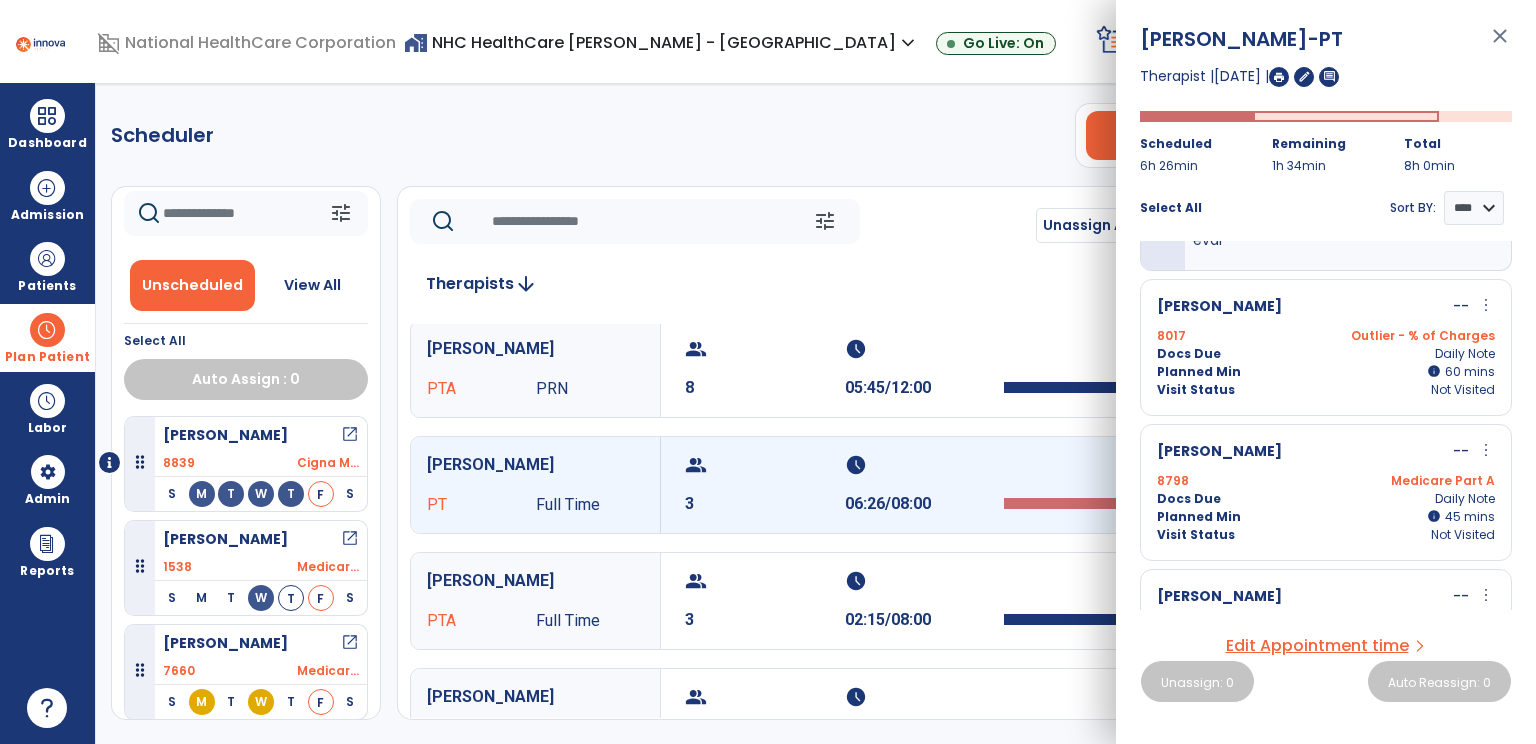 scroll, scrollTop: 156, scrollLeft: 0, axis: vertical 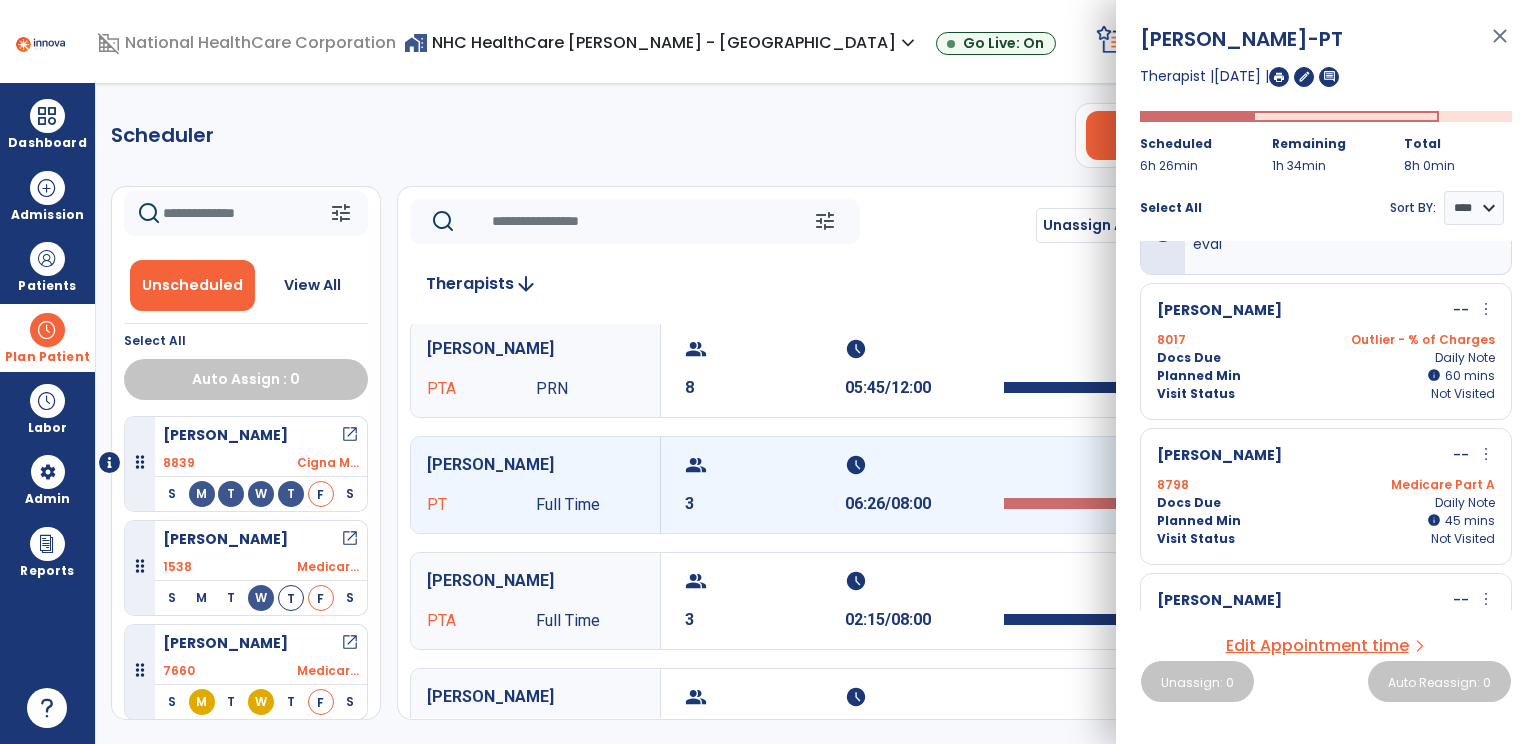 click on "Planned Min  info   45 I 45 mins" at bounding box center (1326, 521) 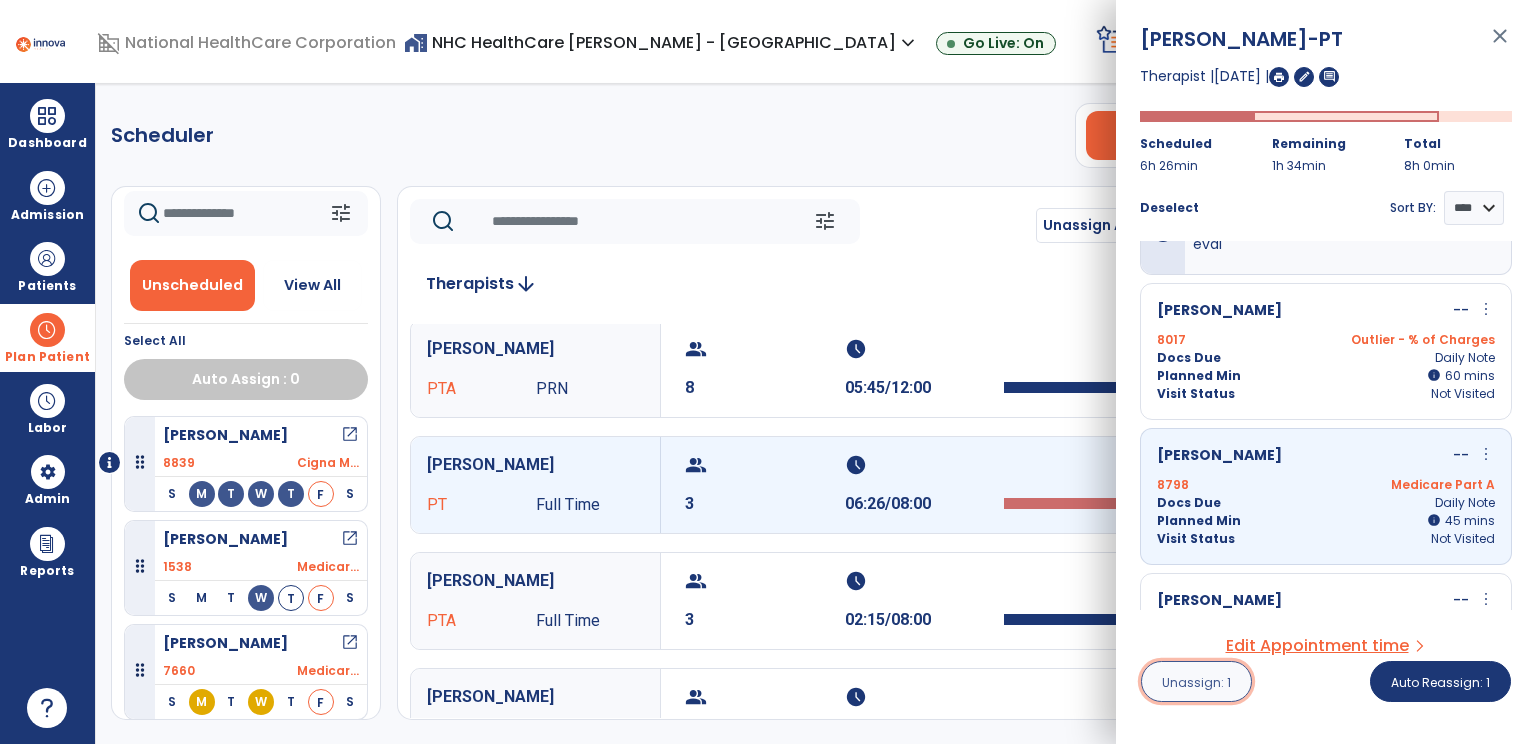 click on "Unassign: 1" at bounding box center (1196, 682) 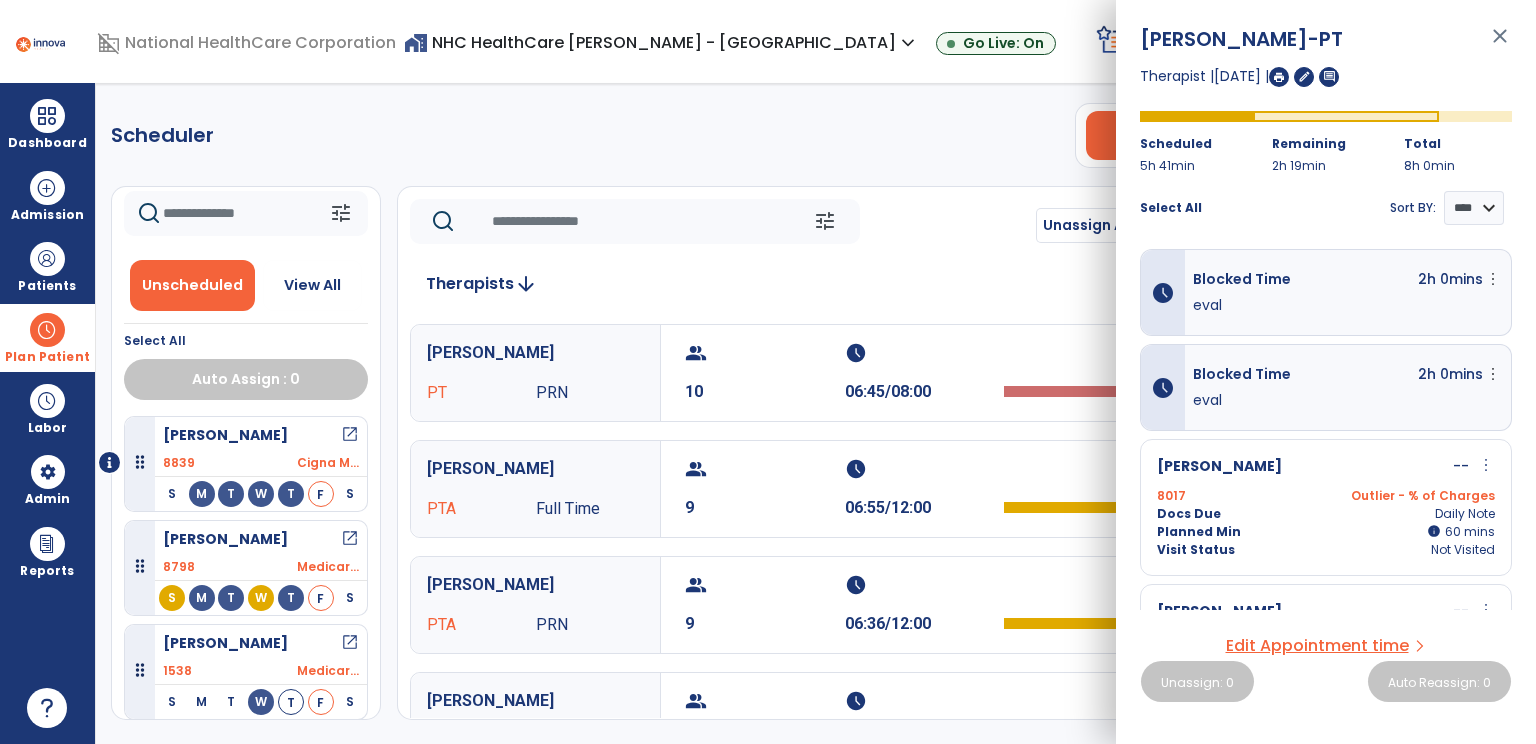 click on "Scheduler   PT   OT   ST  **** *** more_vert  Manage Labor   View All Therapists   Print" 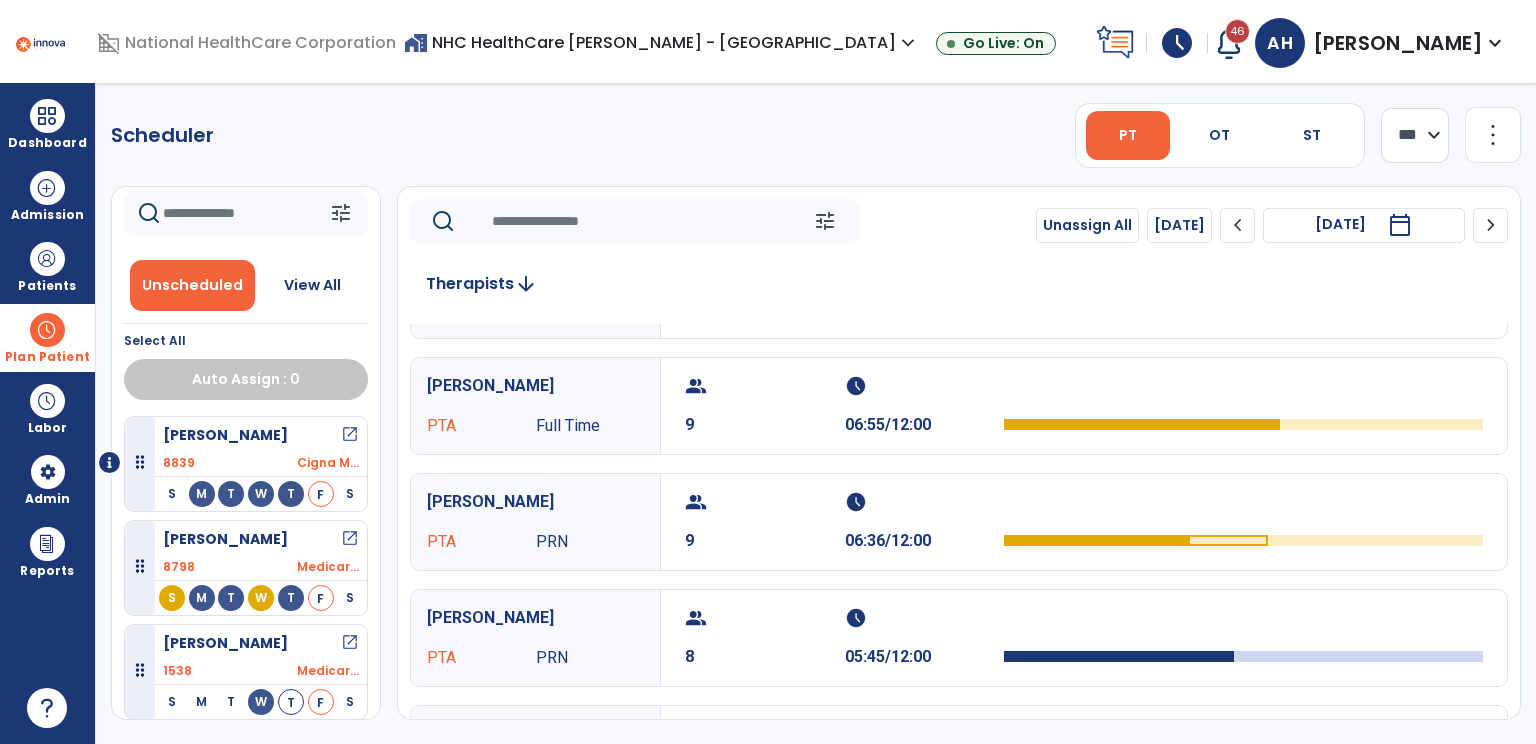 scroll, scrollTop: 84, scrollLeft: 0, axis: vertical 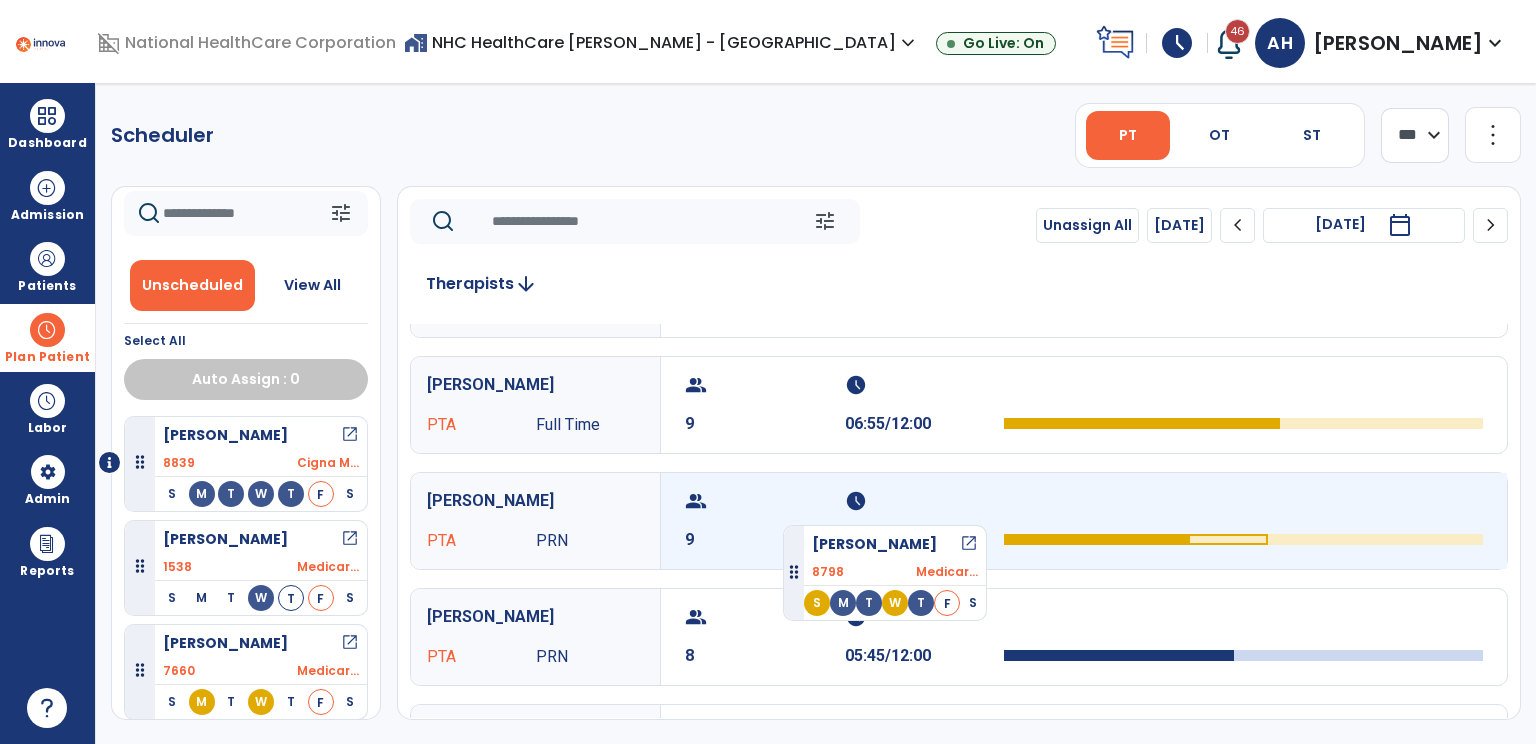 drag, startPoint x: 279, startPoint y: 543, endPoint x: 783, endPoint y: 517, distance: 504.6702 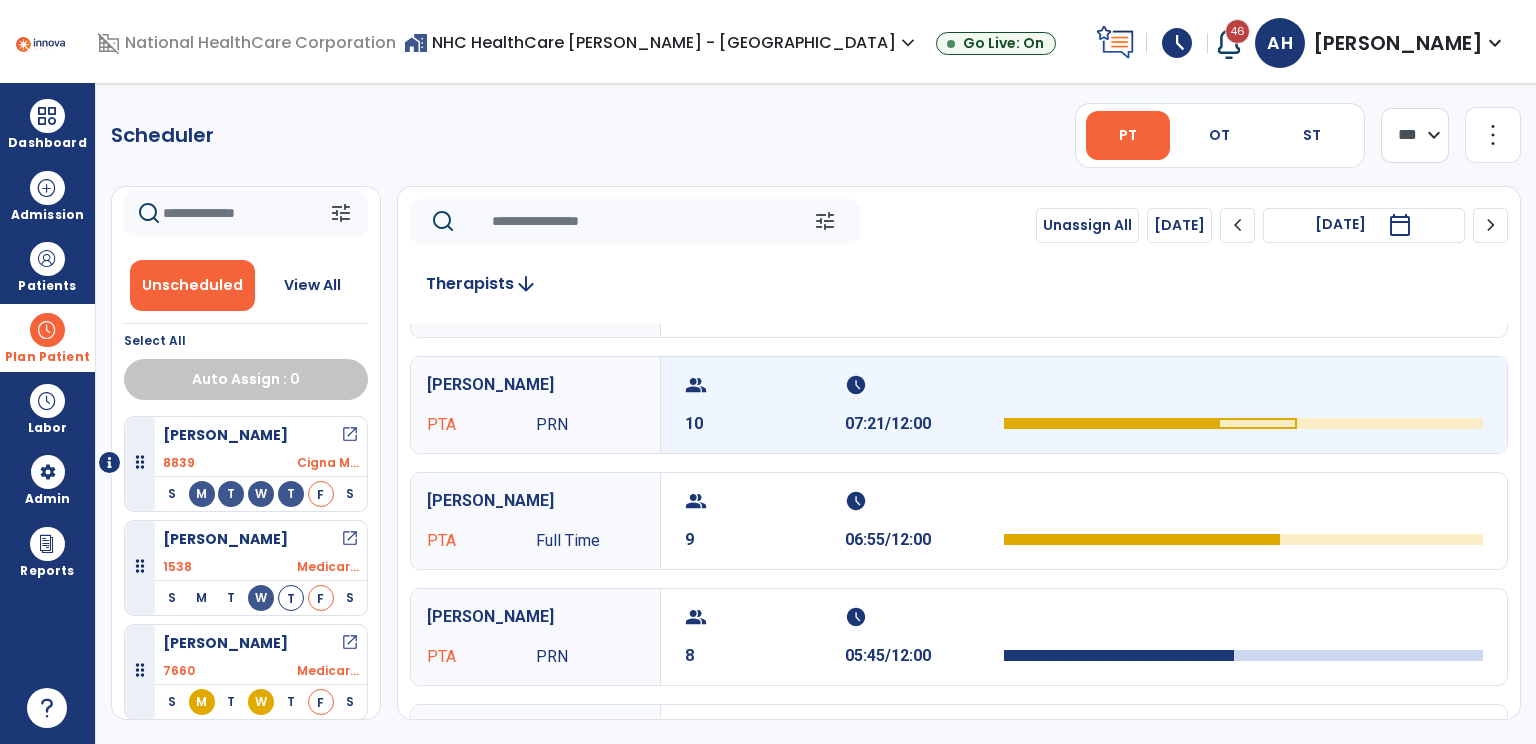 click on "10" at bounding box center [765, 424] 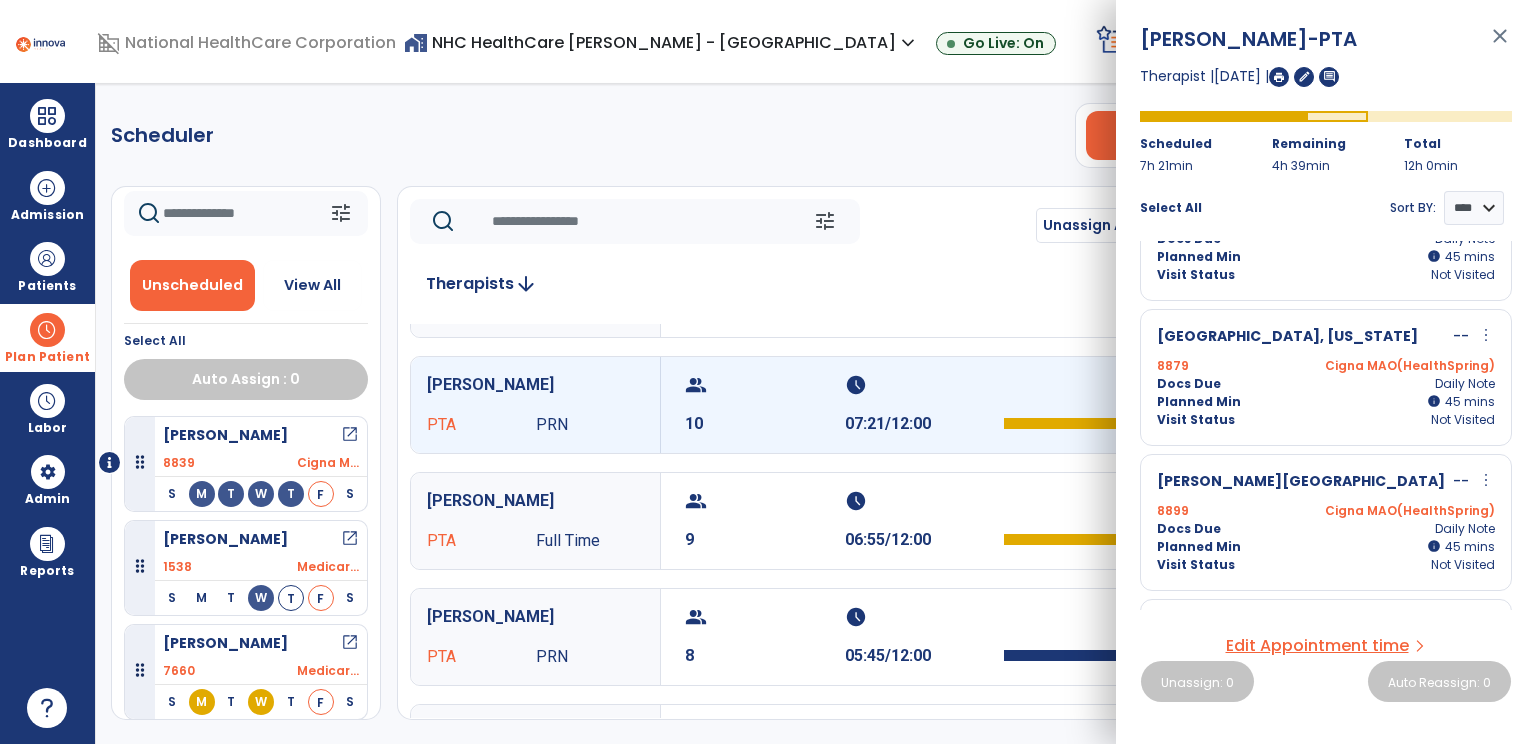 scroll, scrollTop: 852, scrollLeft: 0, axis: vertical 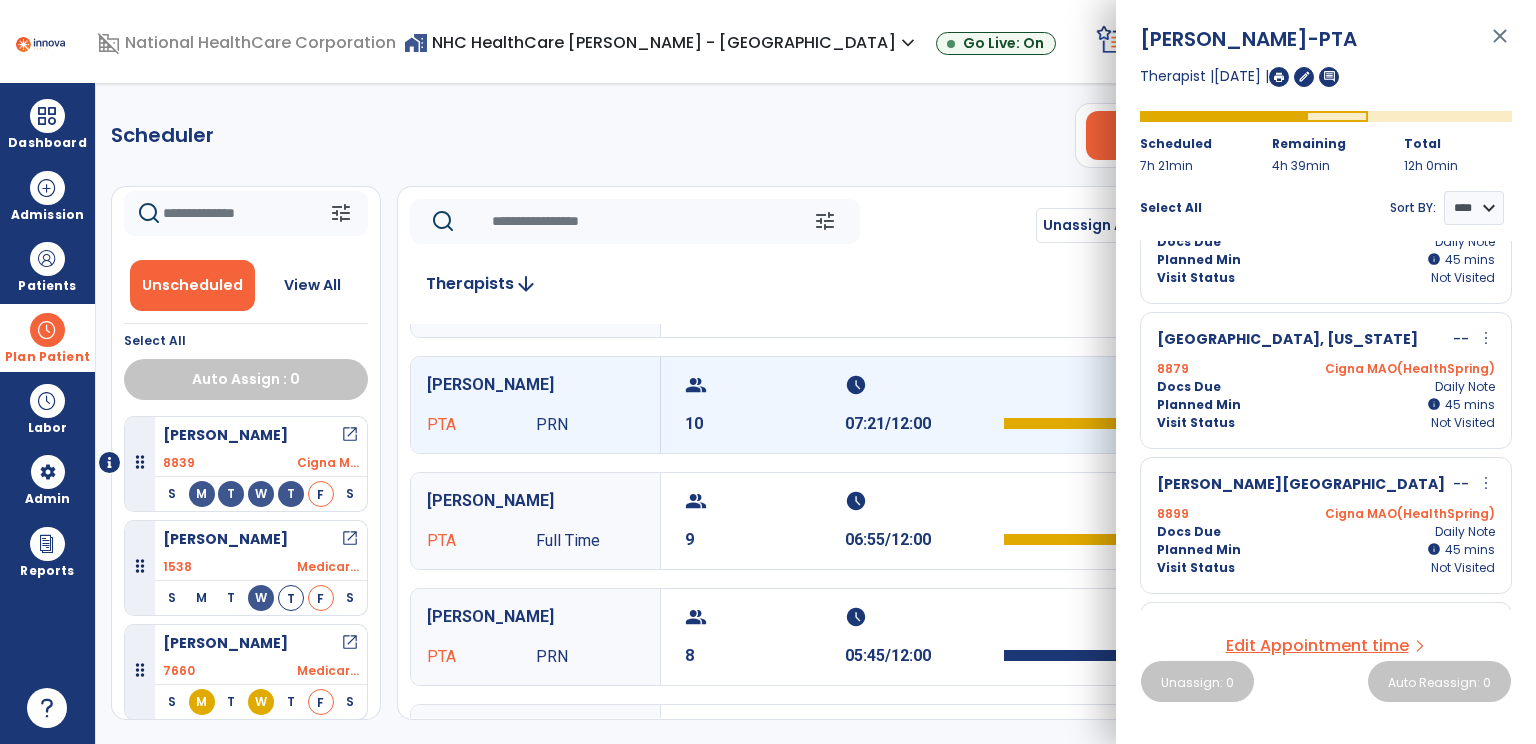 click on "Scheduler   PT   OT   ST  **** *** more_vert  Manage Labor   View All Therapists   Print" 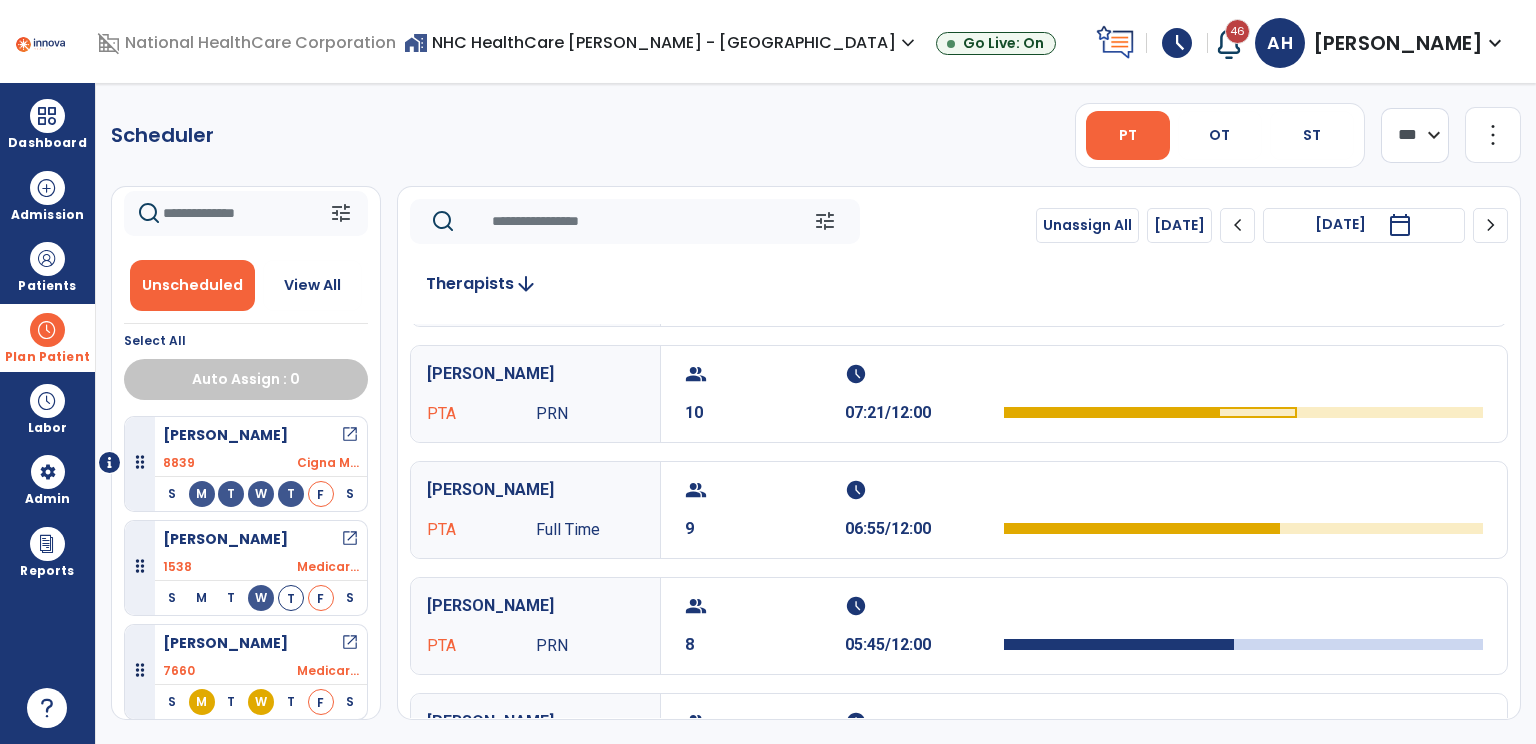 scroll, scrollTop: 96, scrollLeft: 0, axis: vertical 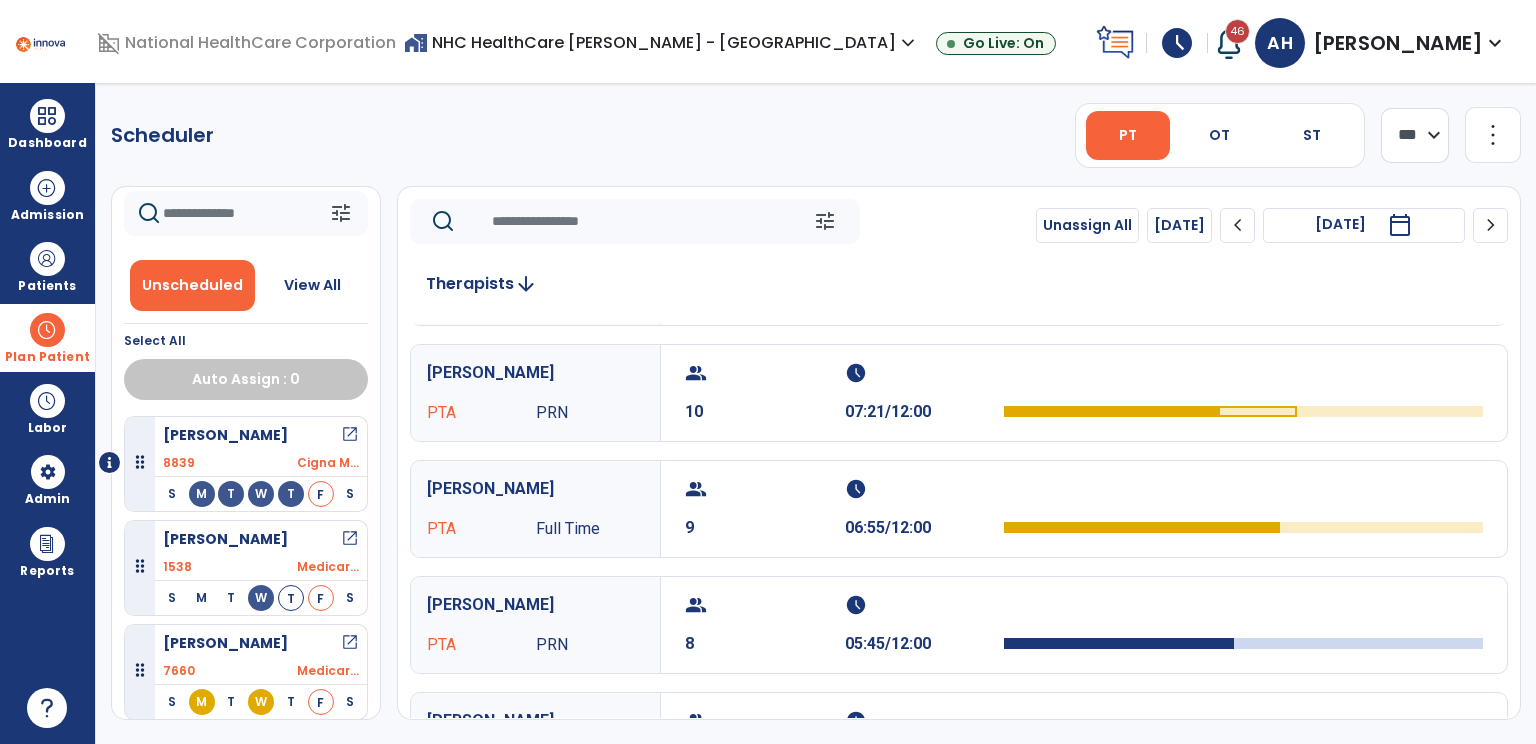 click on "open_in_new" at bounding box center [350, 643] 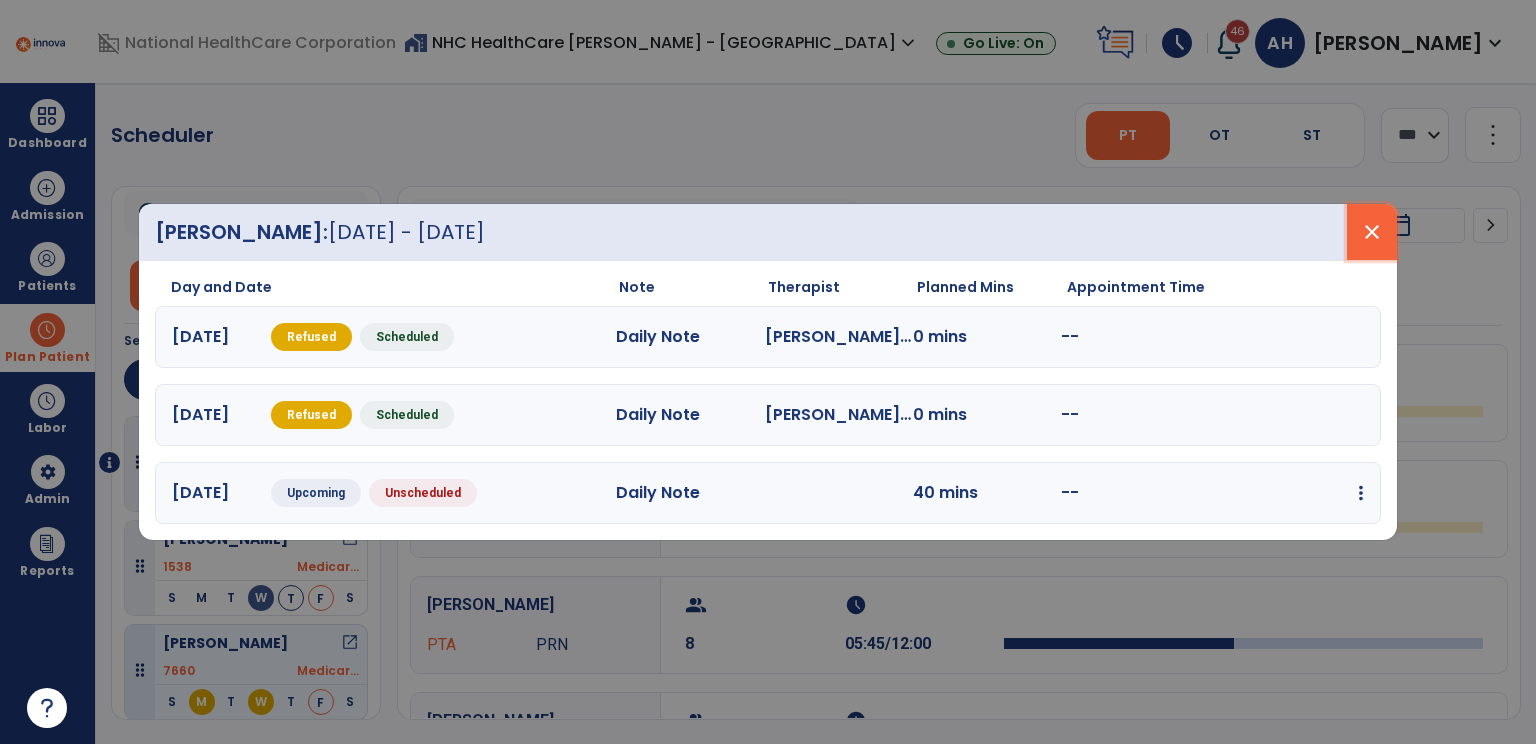 click on "close" at bounding box center (1372, 232) 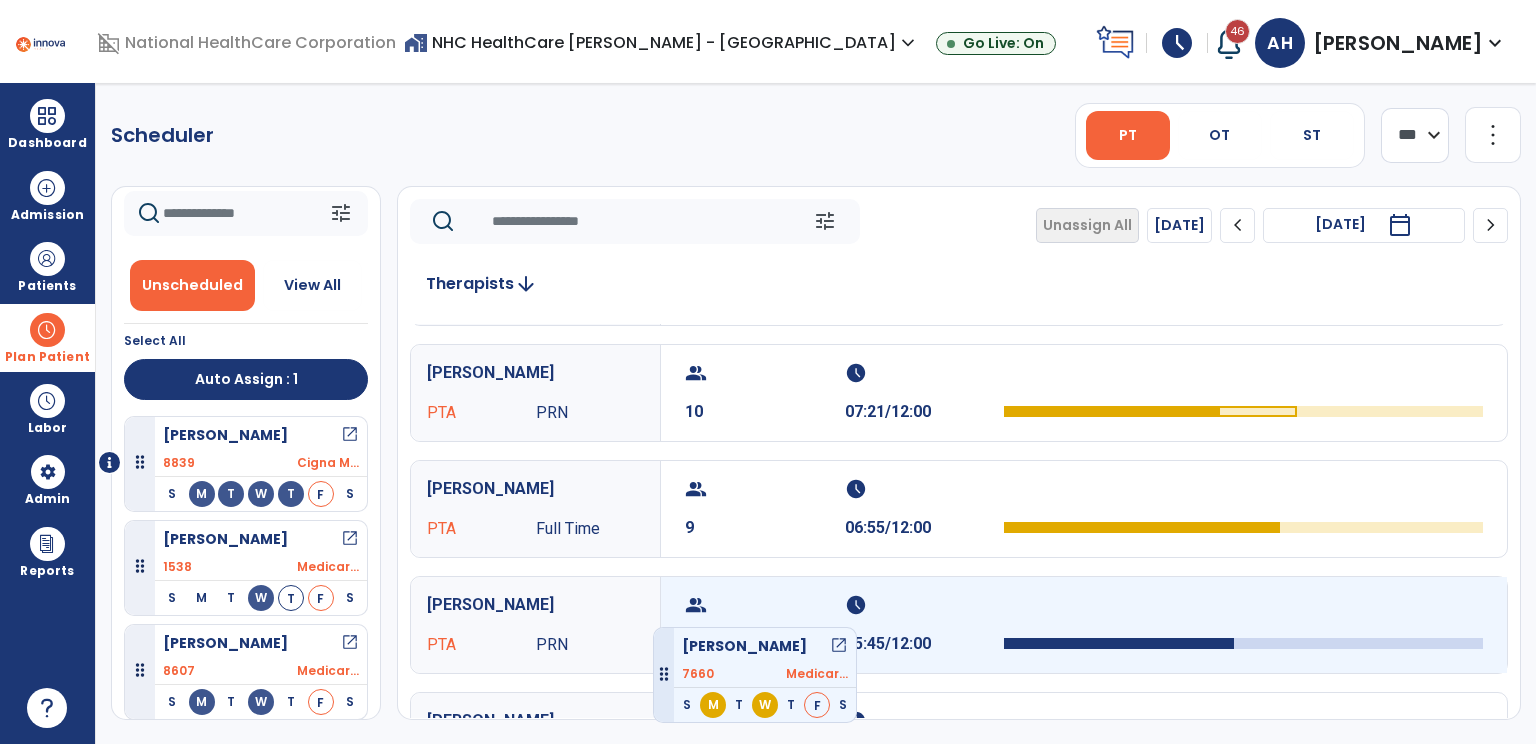 drag, startPoint x: 284, startPoint y: 659, endPoint x: 824, endPoint y: 605, distance: 542.6933 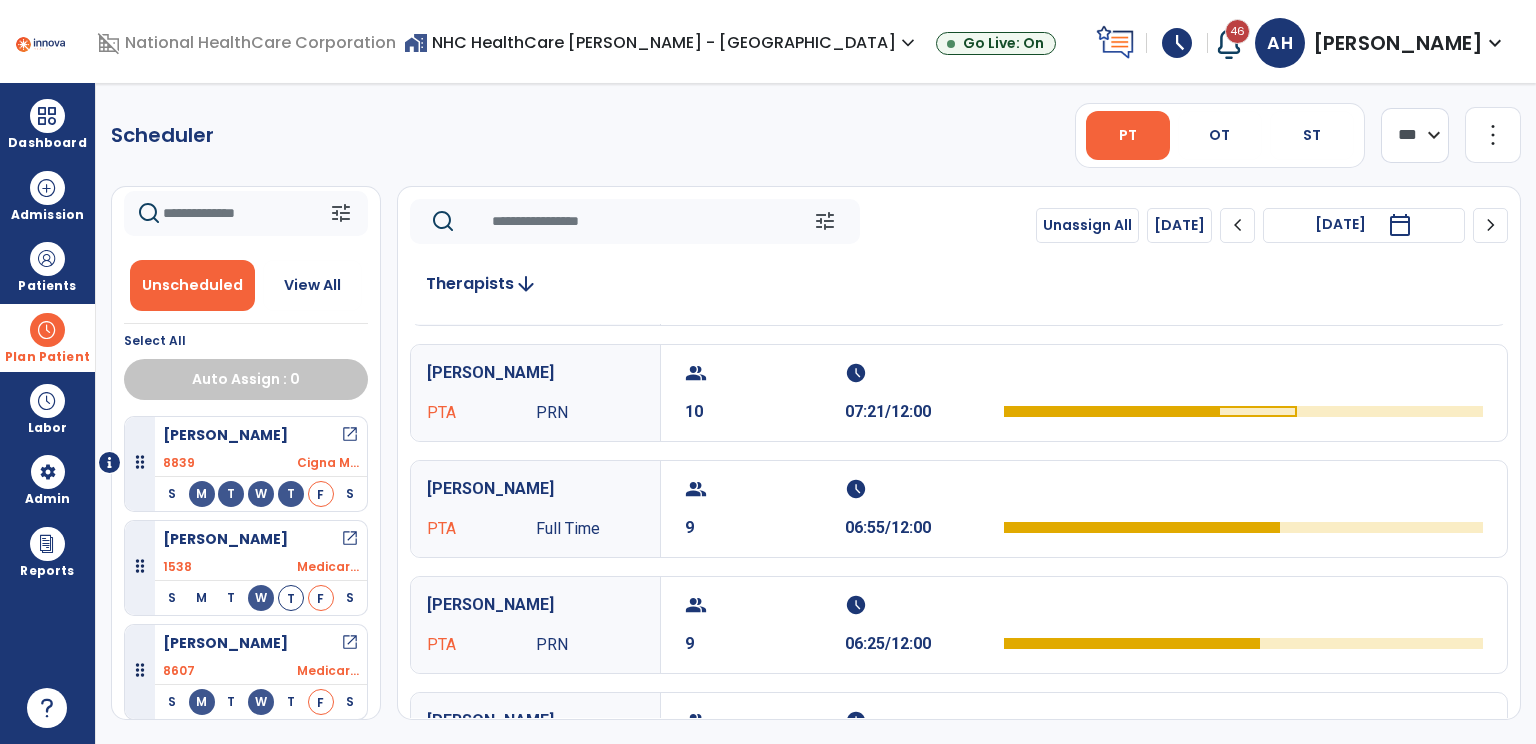click on "open_in_new" at bounding box center (350, 643) 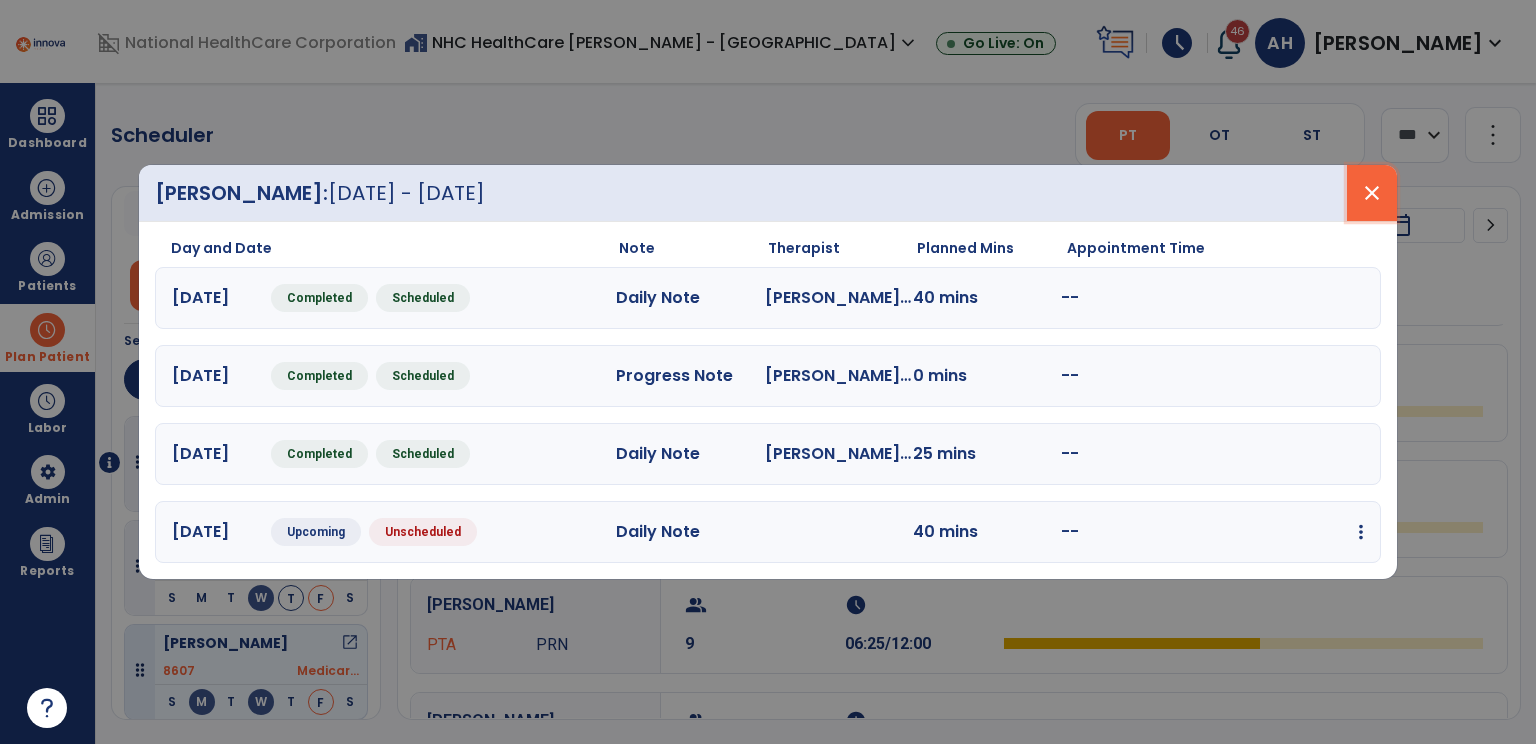 click on "close" at bounding box center [1372, 193] 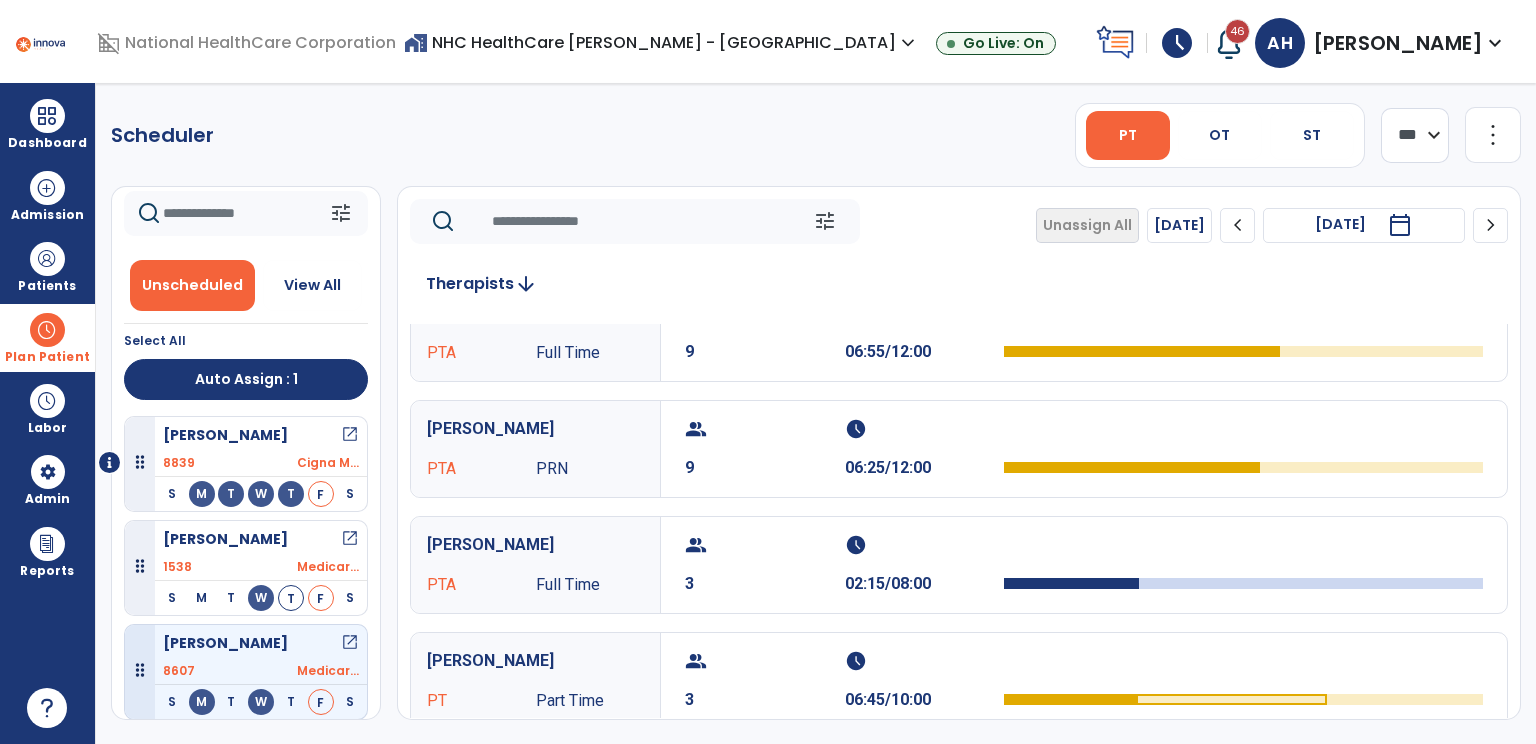 scroll, scrollTop: 259, scrollLeft: 0, axis: vertical 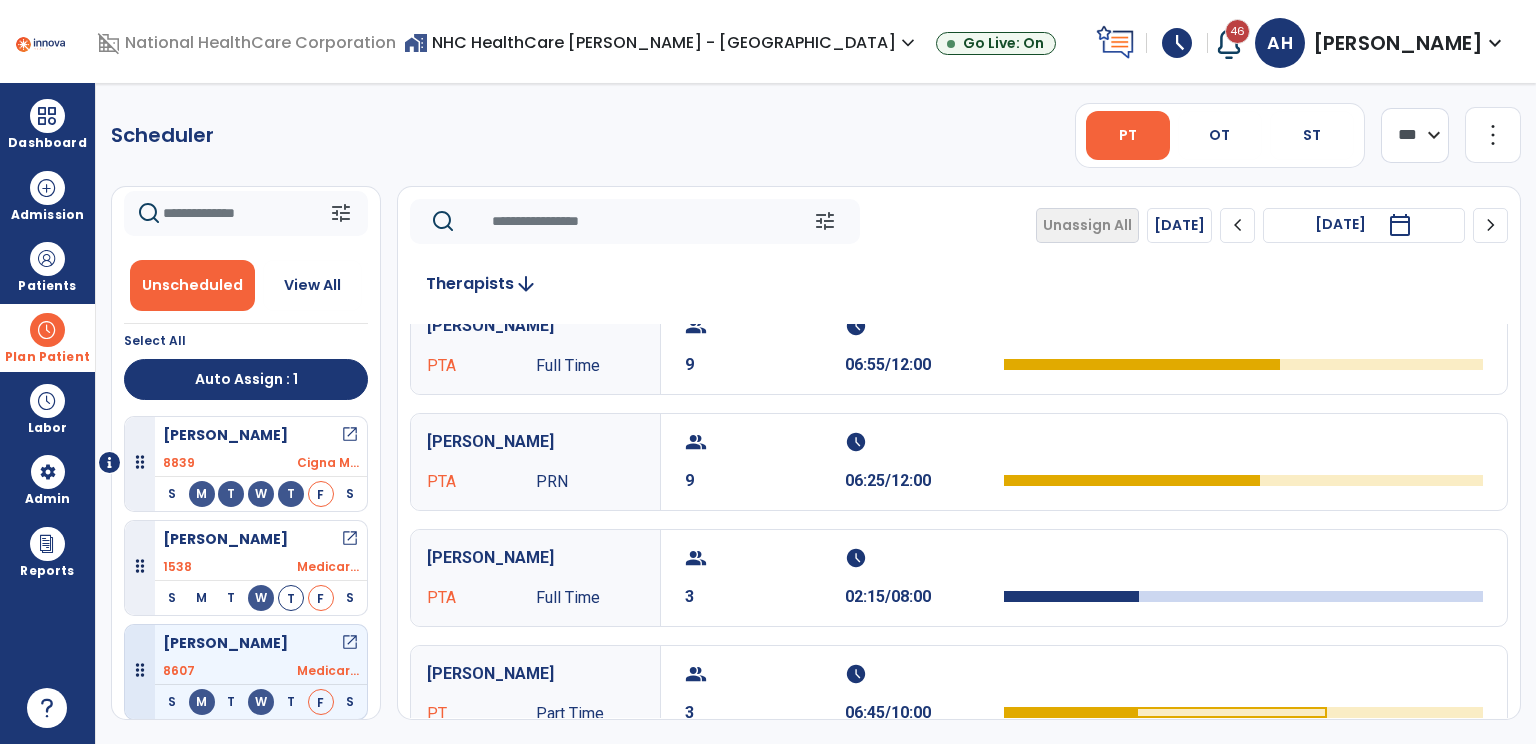click on "8607 Medicar..." at bounding box center [261, 671] 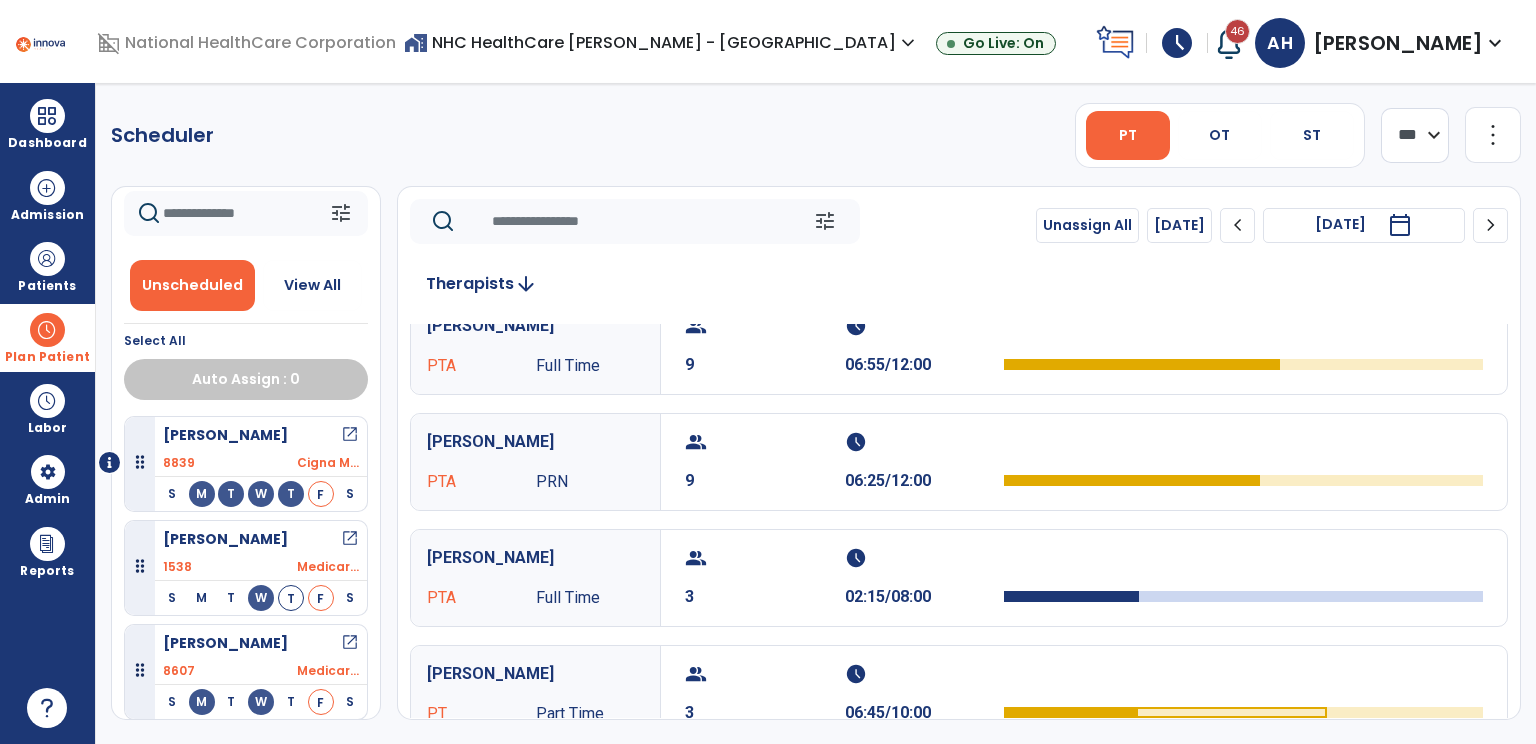 click on "open_in_new" at bounding box center (350, 539) 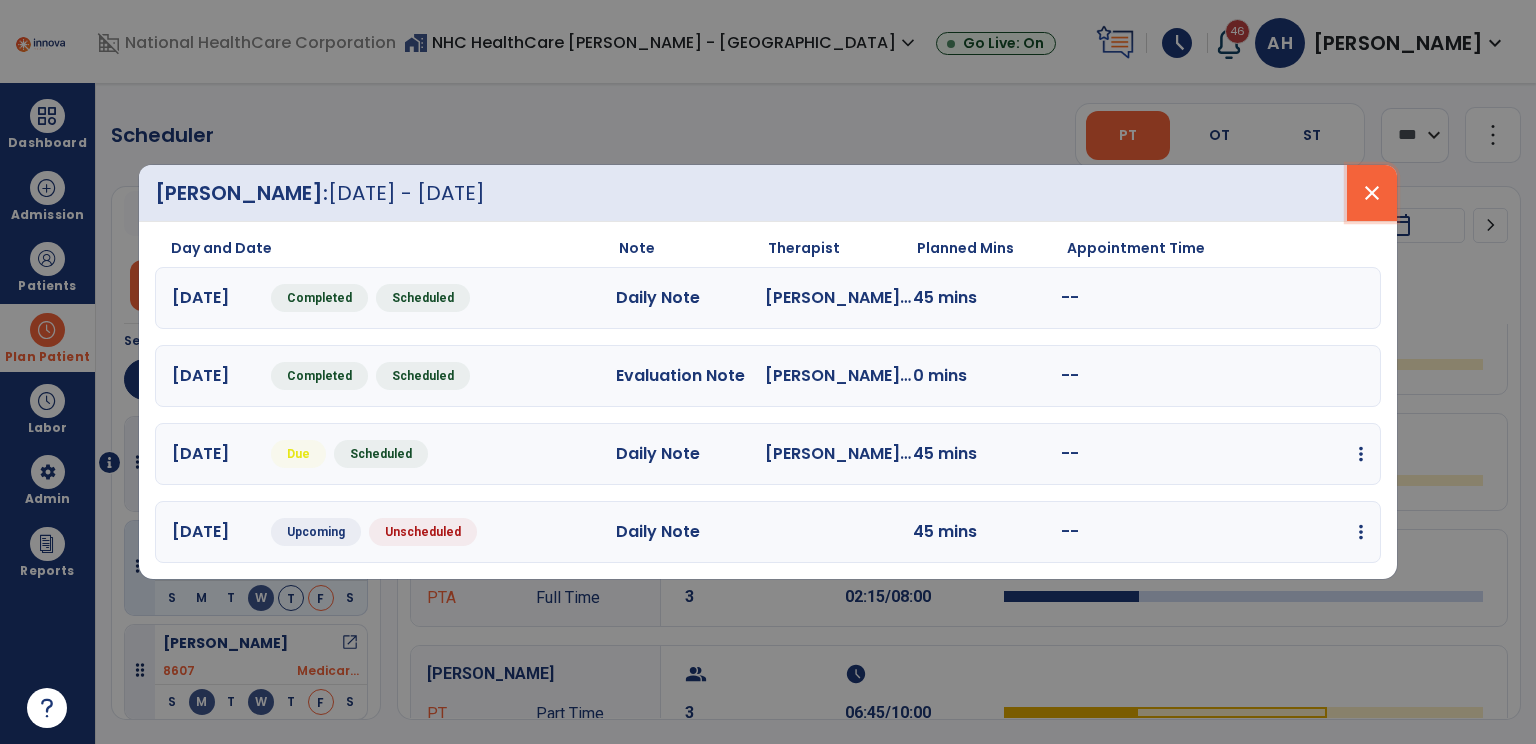 click on "close" at bounding box center [1372, 193] 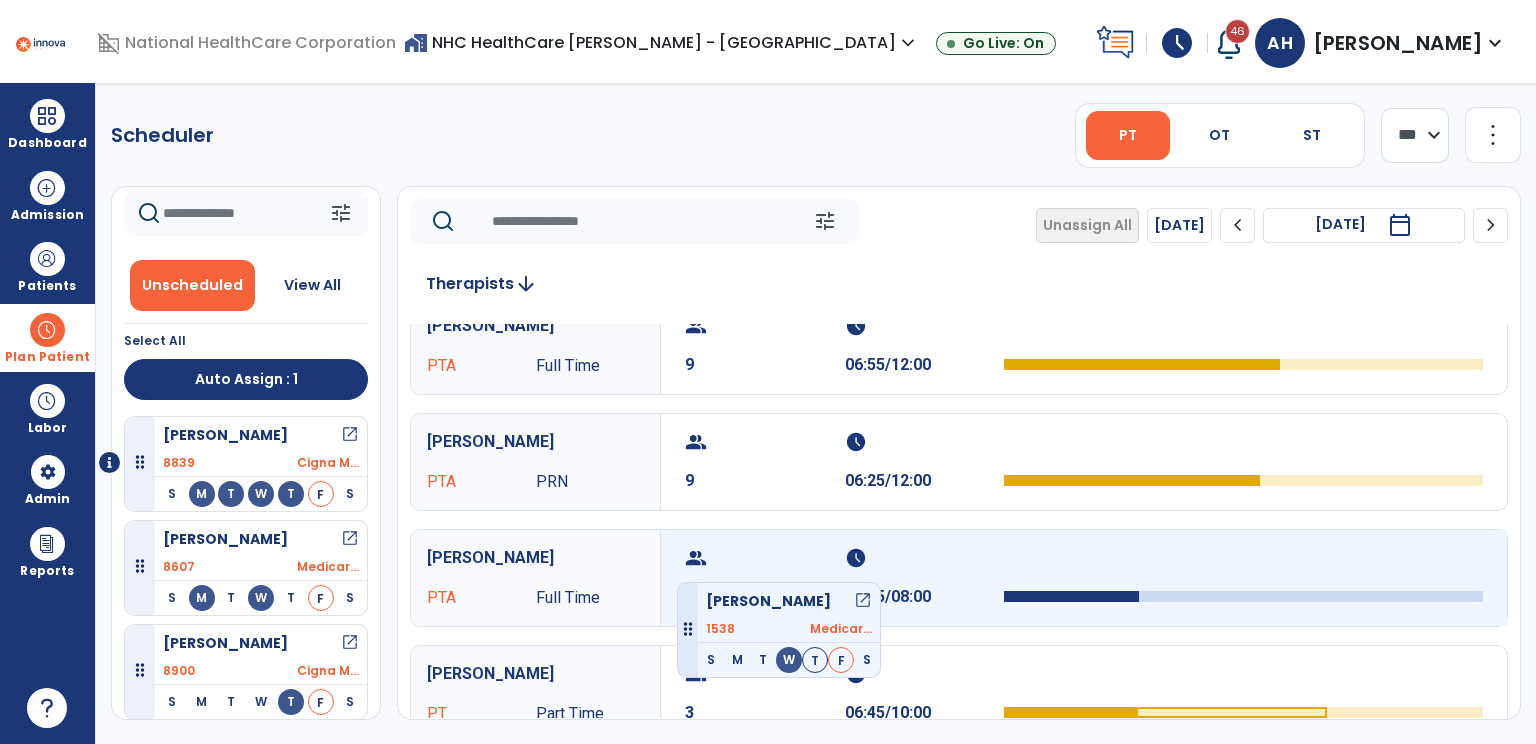drag, startPoint x: 289, startPoint y: 546, endPoint x: 790, endPoint y: 565, distance: 501.36014 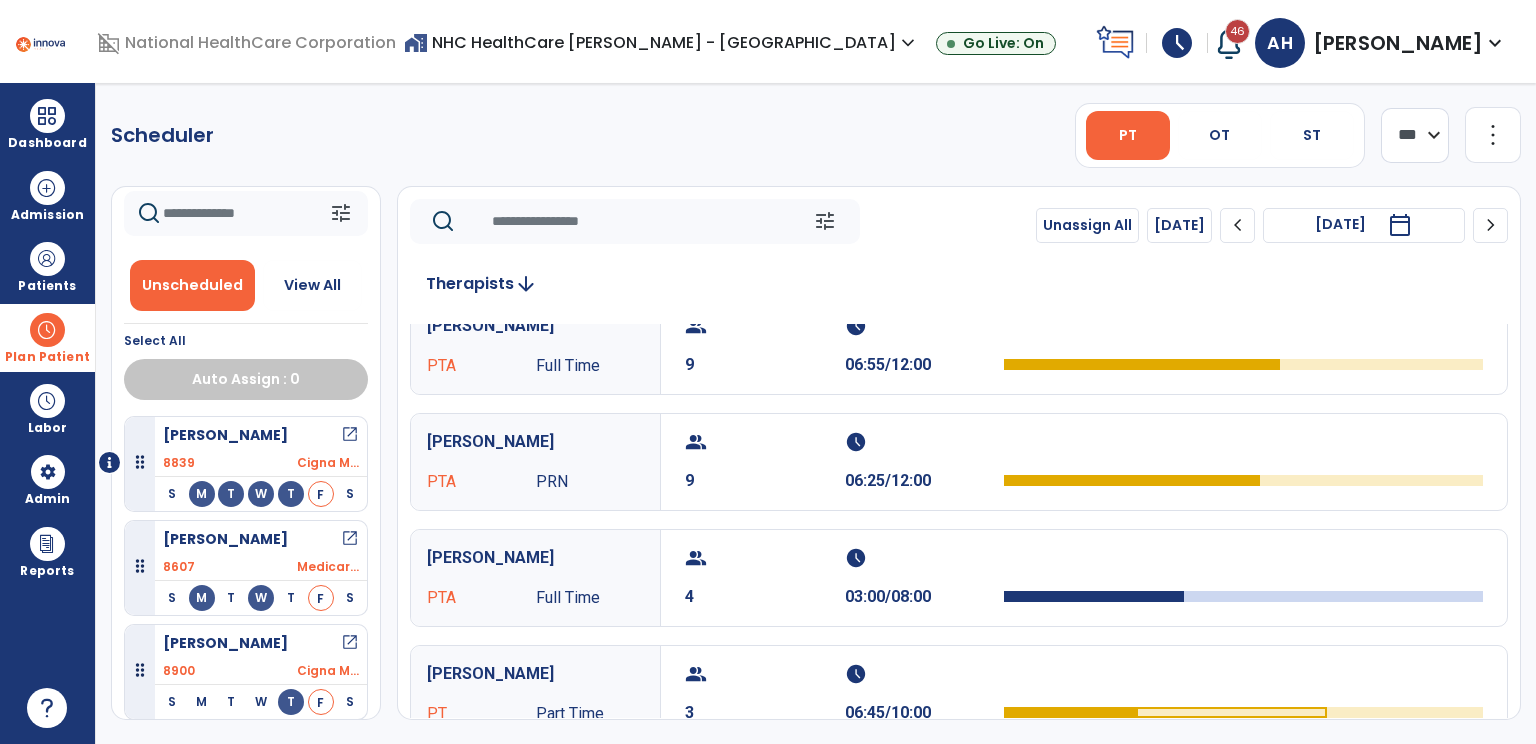 click on "open_in_new" at bounding box center (350, 435) 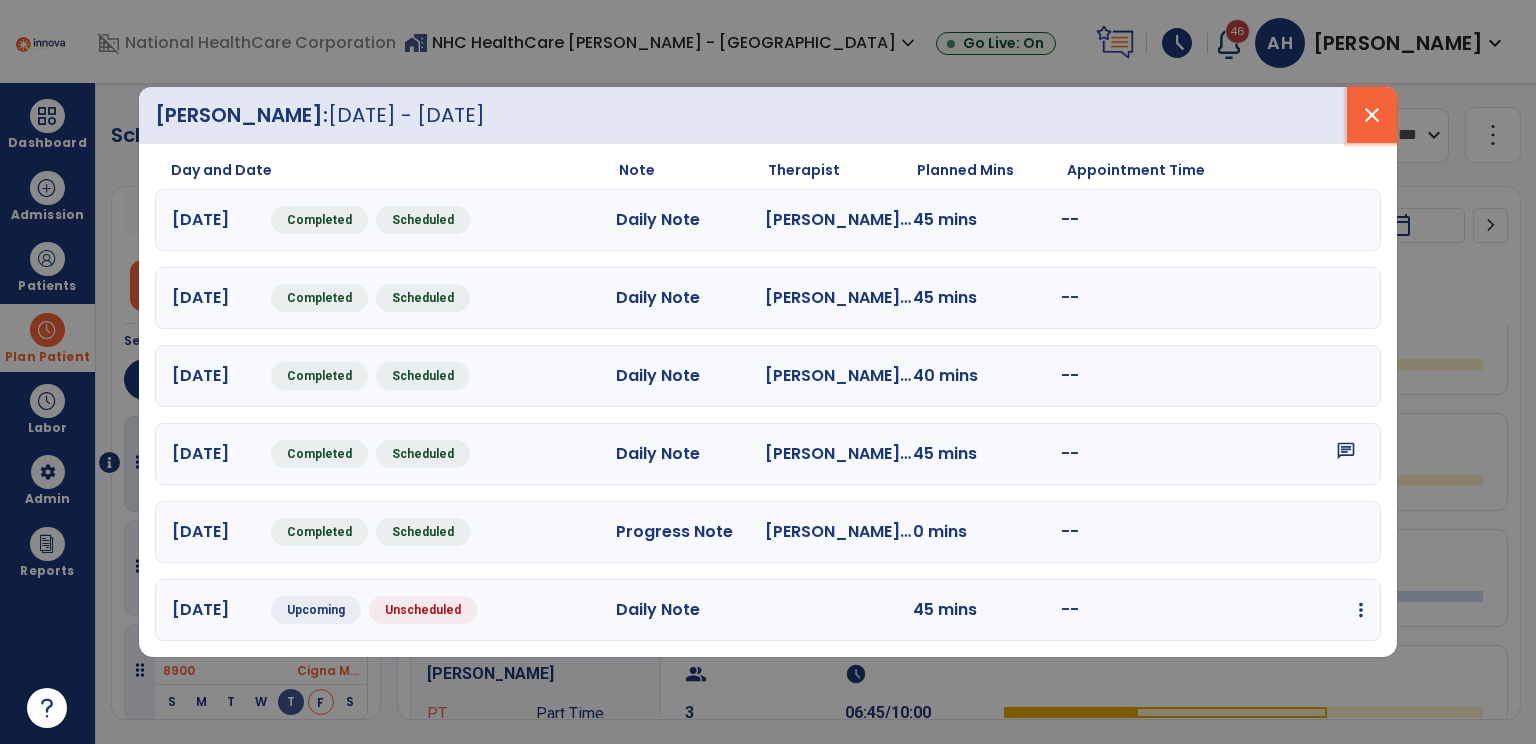 click on "close" at bounding box center [1372, 115] 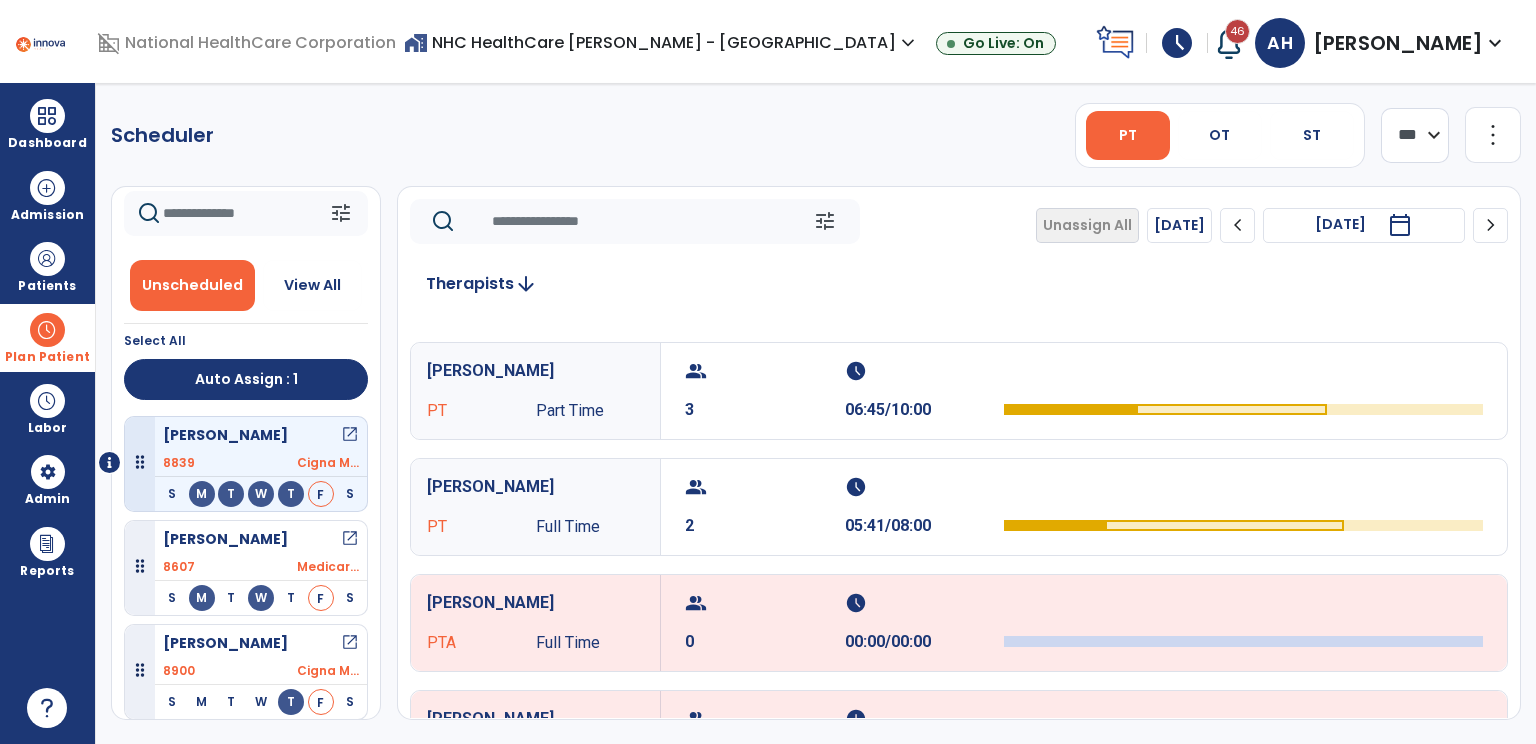scroll, scrollTop: 563, scrollLeft: 0, axis: vertical 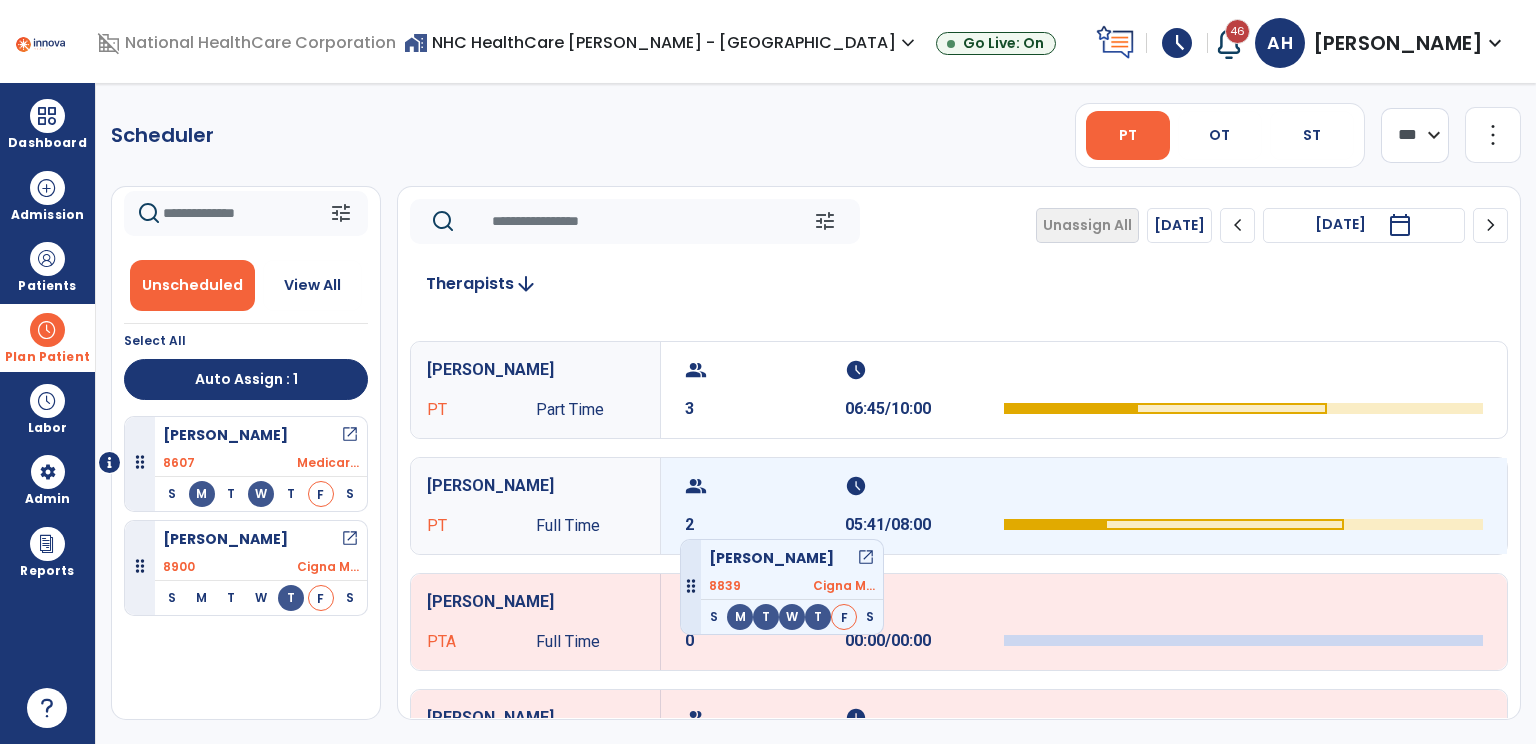 drag, startPoint x: 256, startPoint y: 452, endPoint x: 719, endPoint y: 513, distance: 467.00107 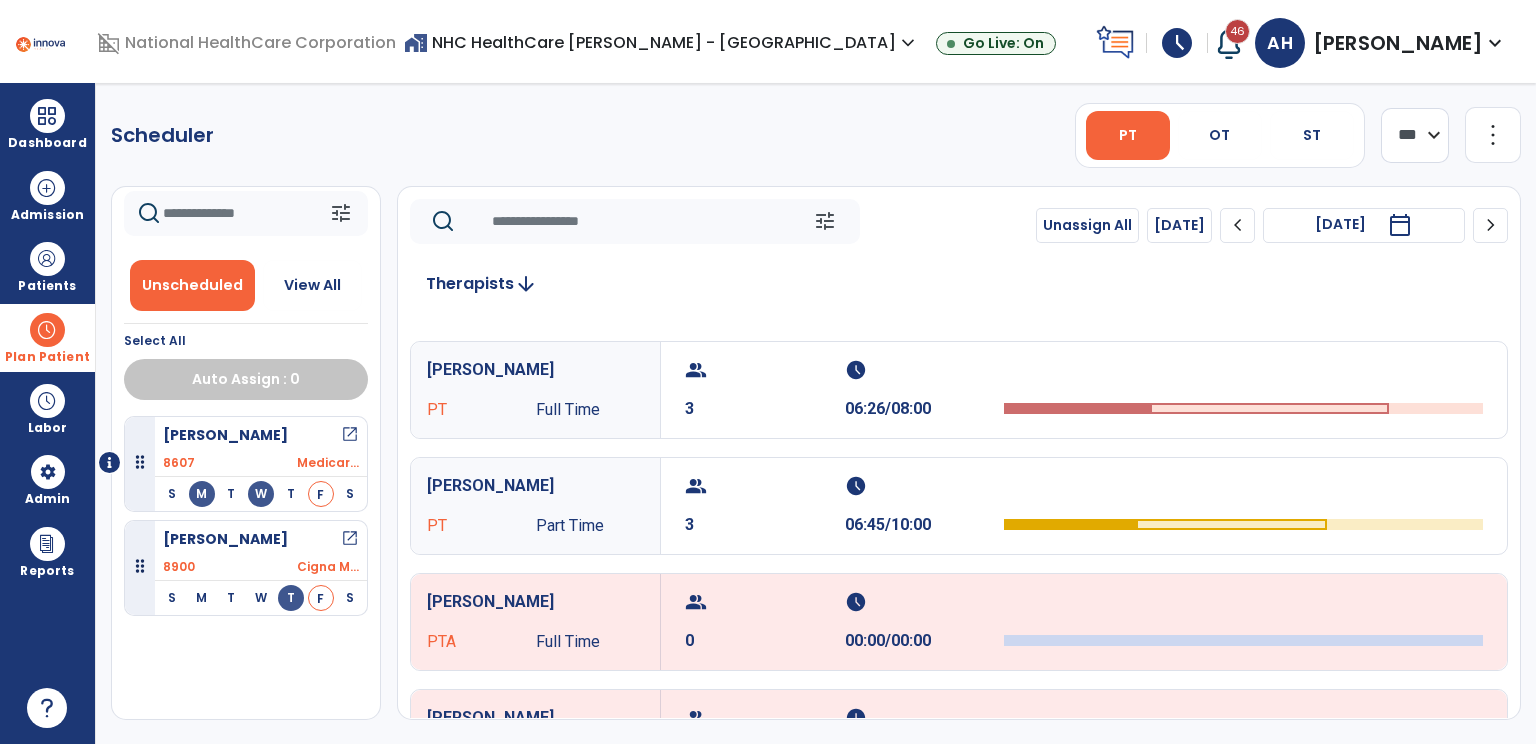 click on "open_in_new" at bounding box center [350, 435] 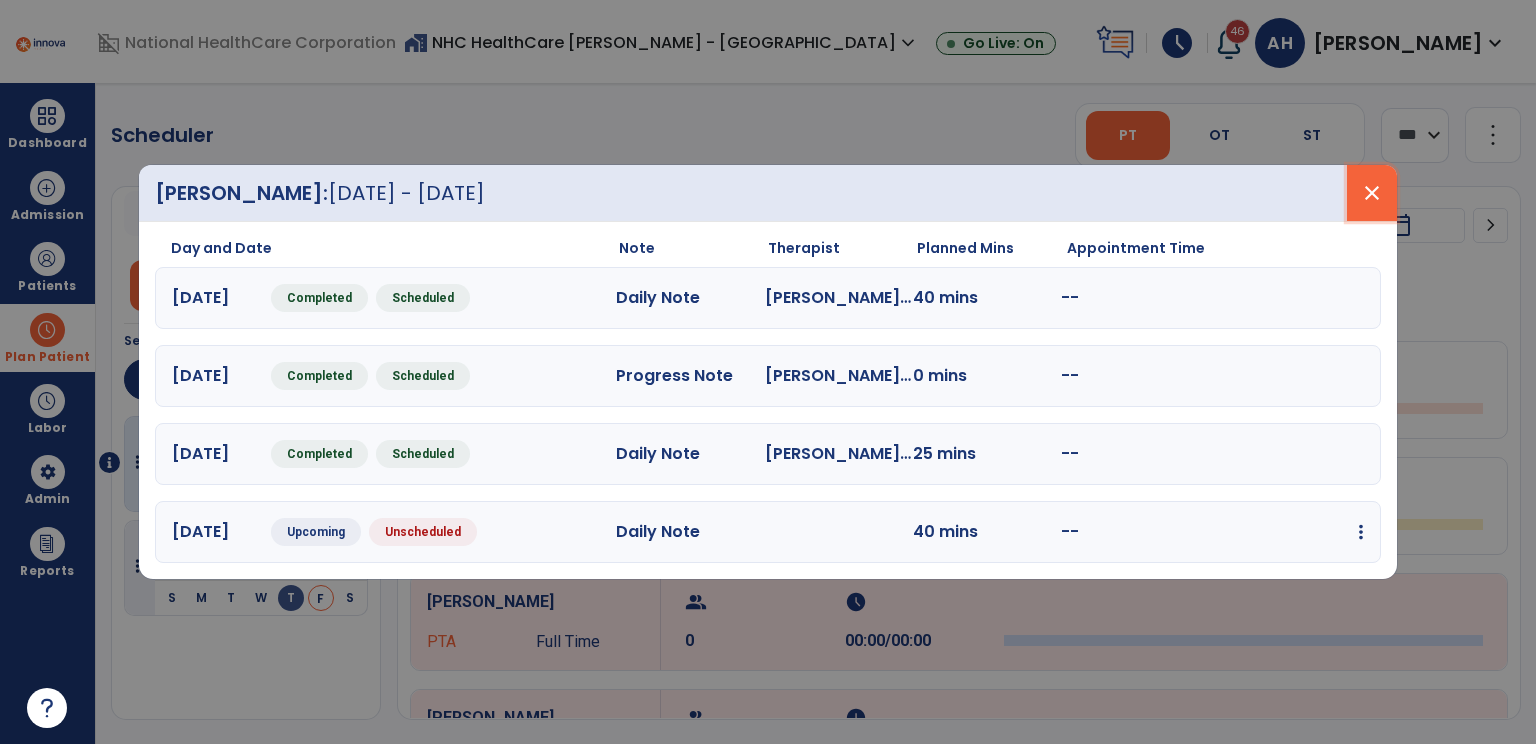 click on "close" at bounding box center [1372, 193] 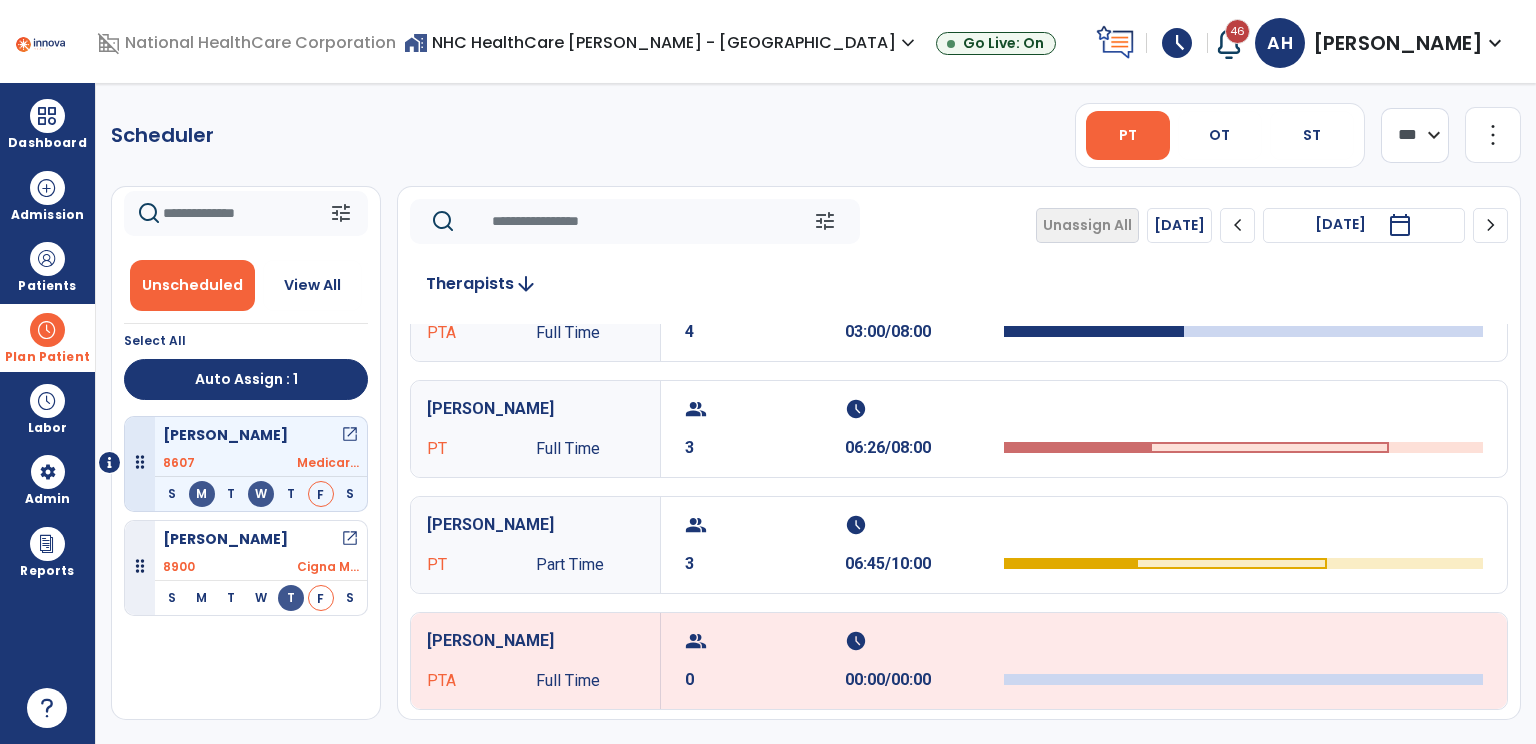 scroll, scrollTop: 524, scrollLeft: 0, axis: vertical 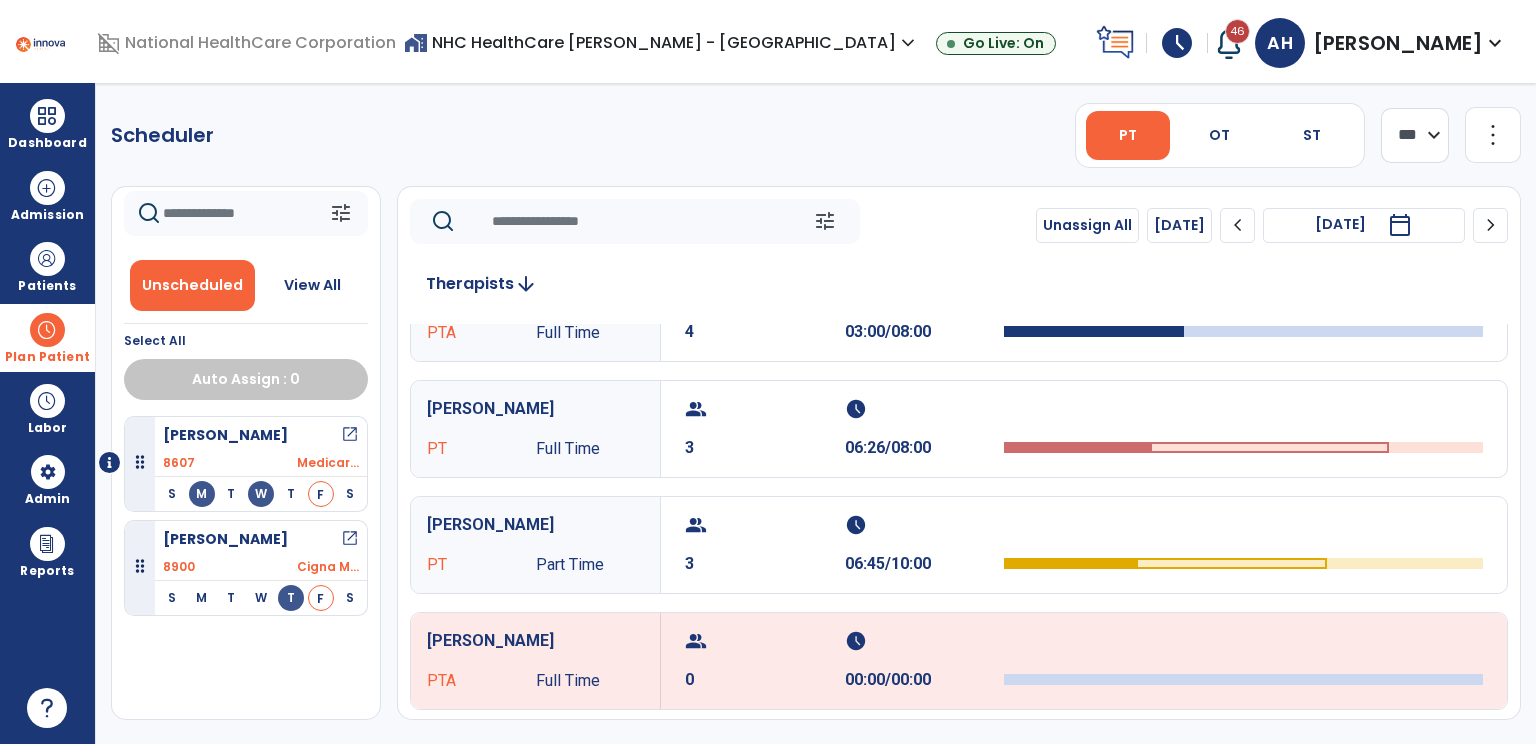 click on "open_in_new" at bounding box center [350, 539] 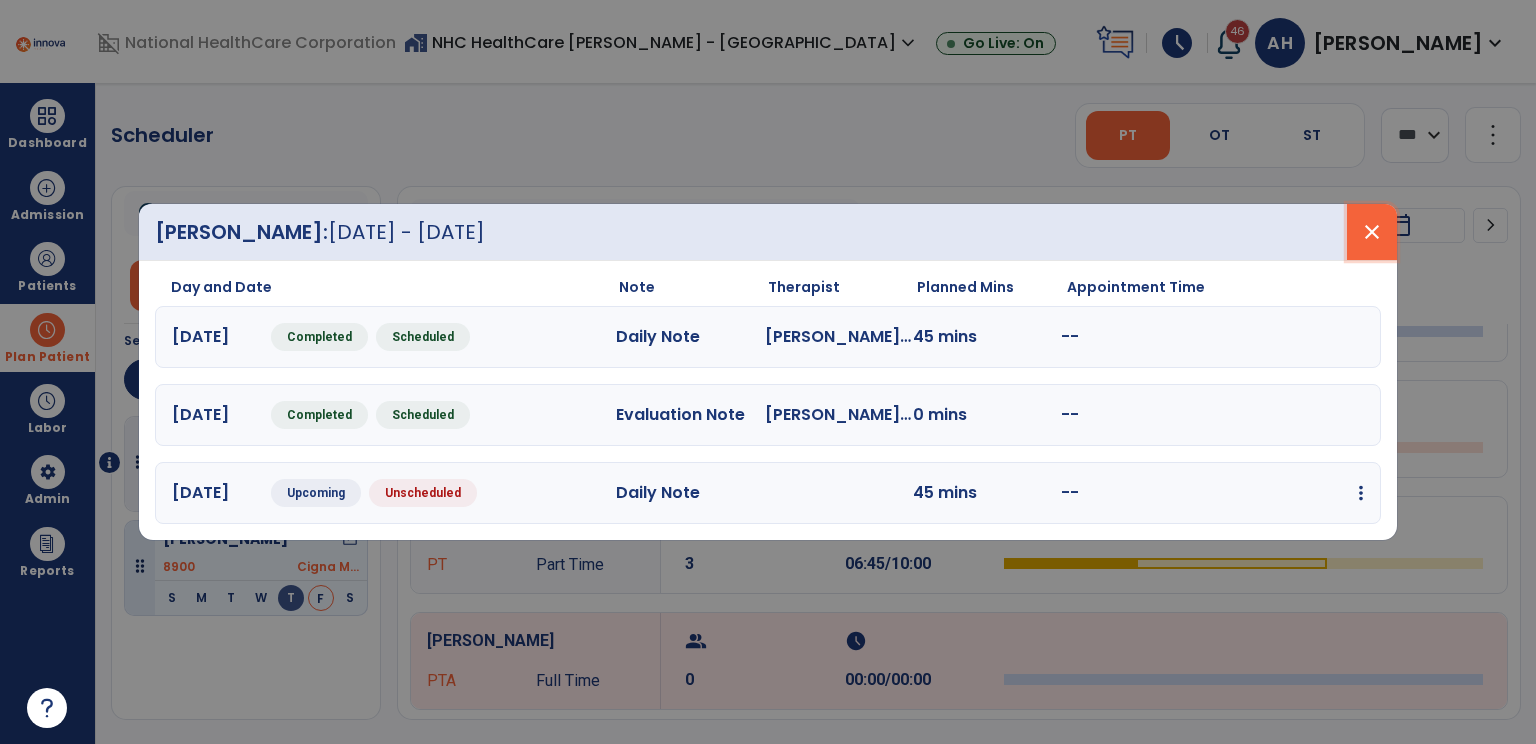 click on "close" at bounding box center (1372, 232) 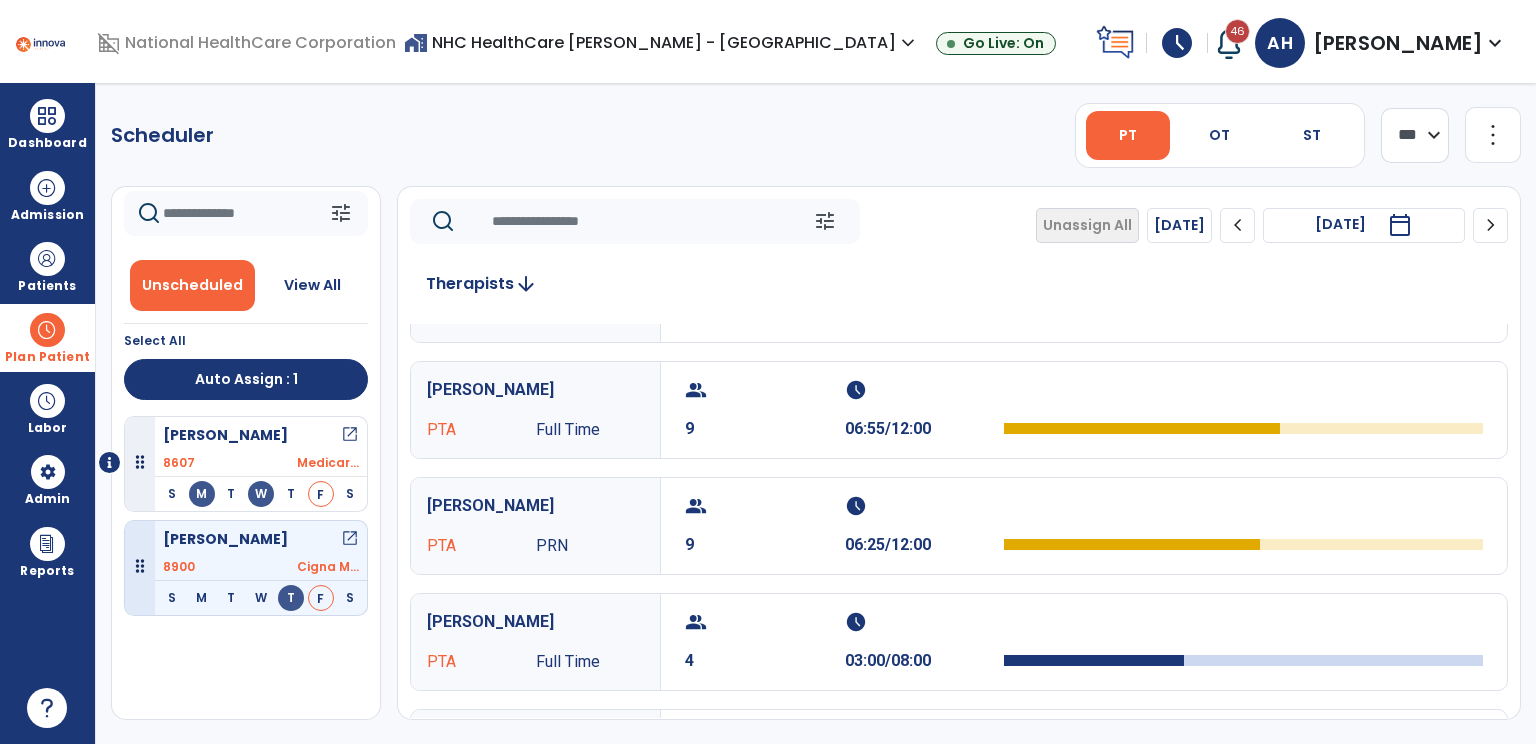 scroll, scrollTop: 194, scrollLeft: 0, axis: vertical 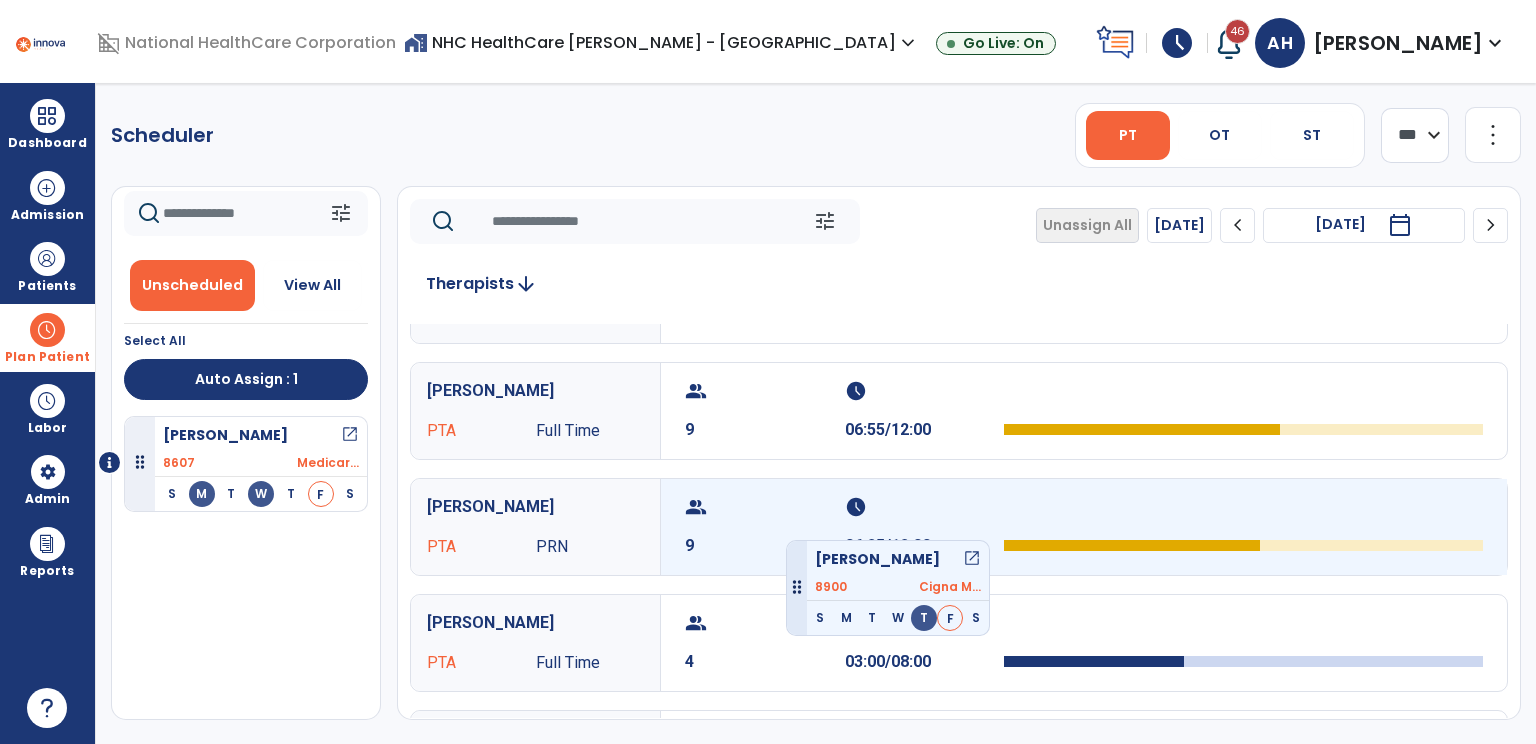 drag, startPoint x: 242, startPoint y: 552, endPoint x: 786, endPoint y: 531, distance: 544.40515 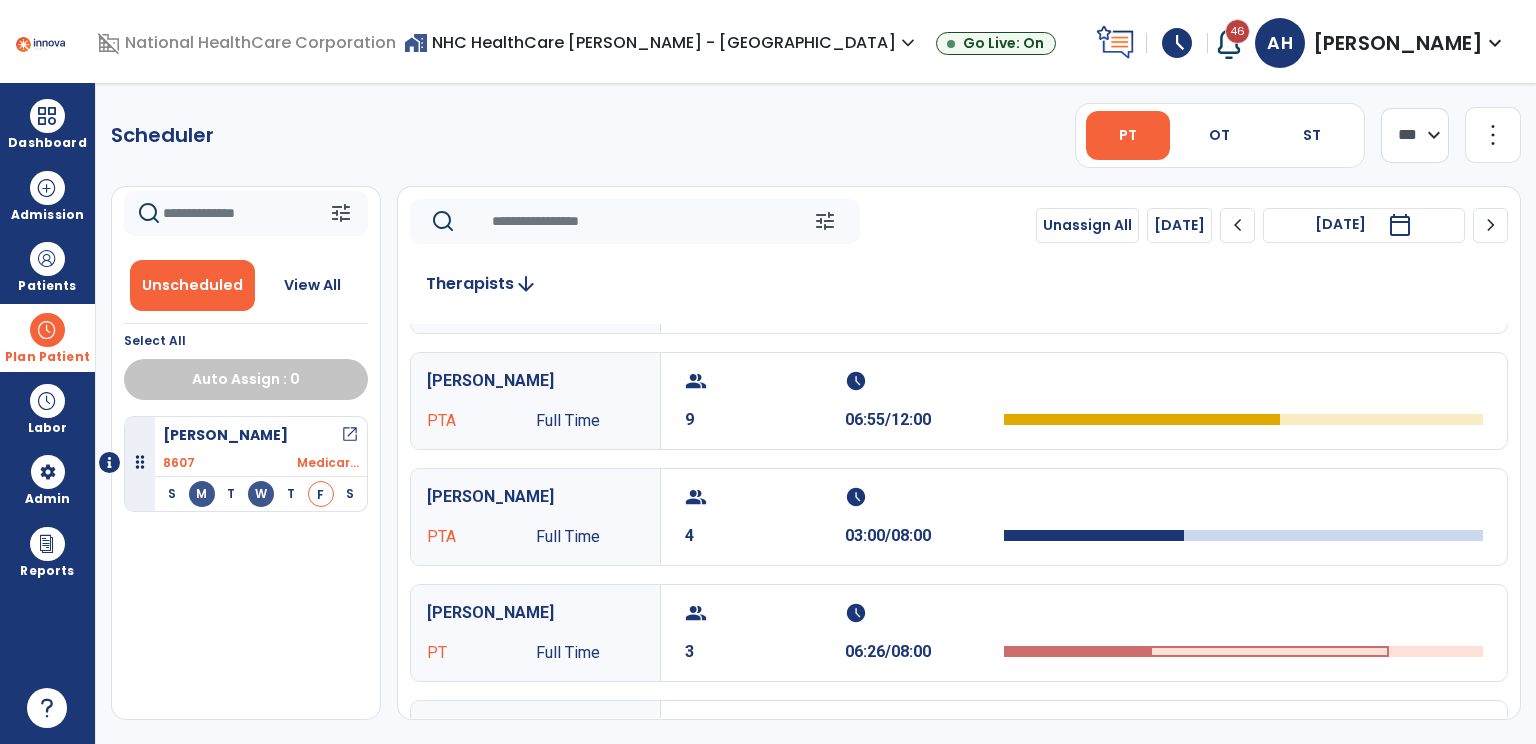 scroll, scrollTop: 322, scrollLeft: 0, axis: vertical 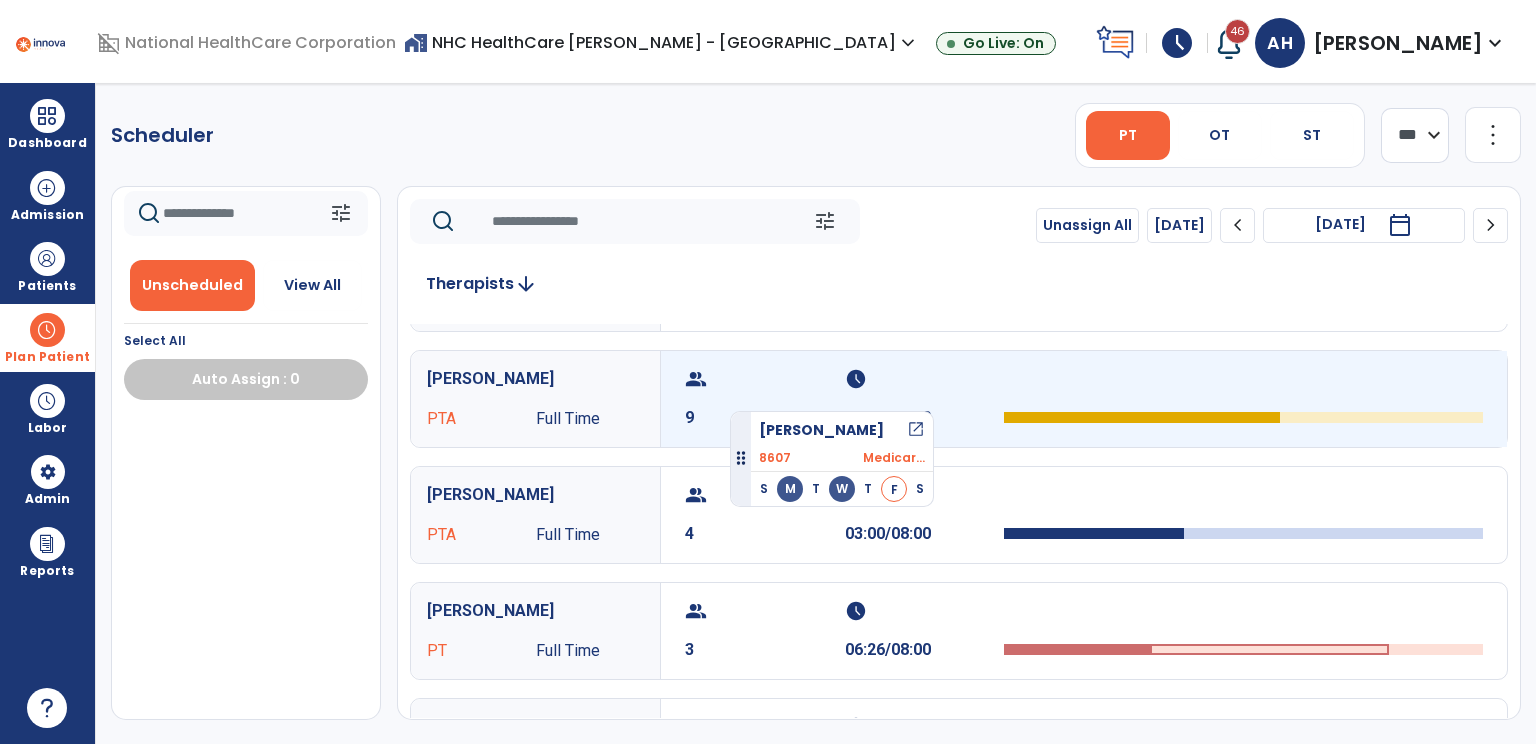 drag, startPoint x: 332, startPoint y: 456, endPoint x: 767, endPoint y: 396, distance: 439.11844 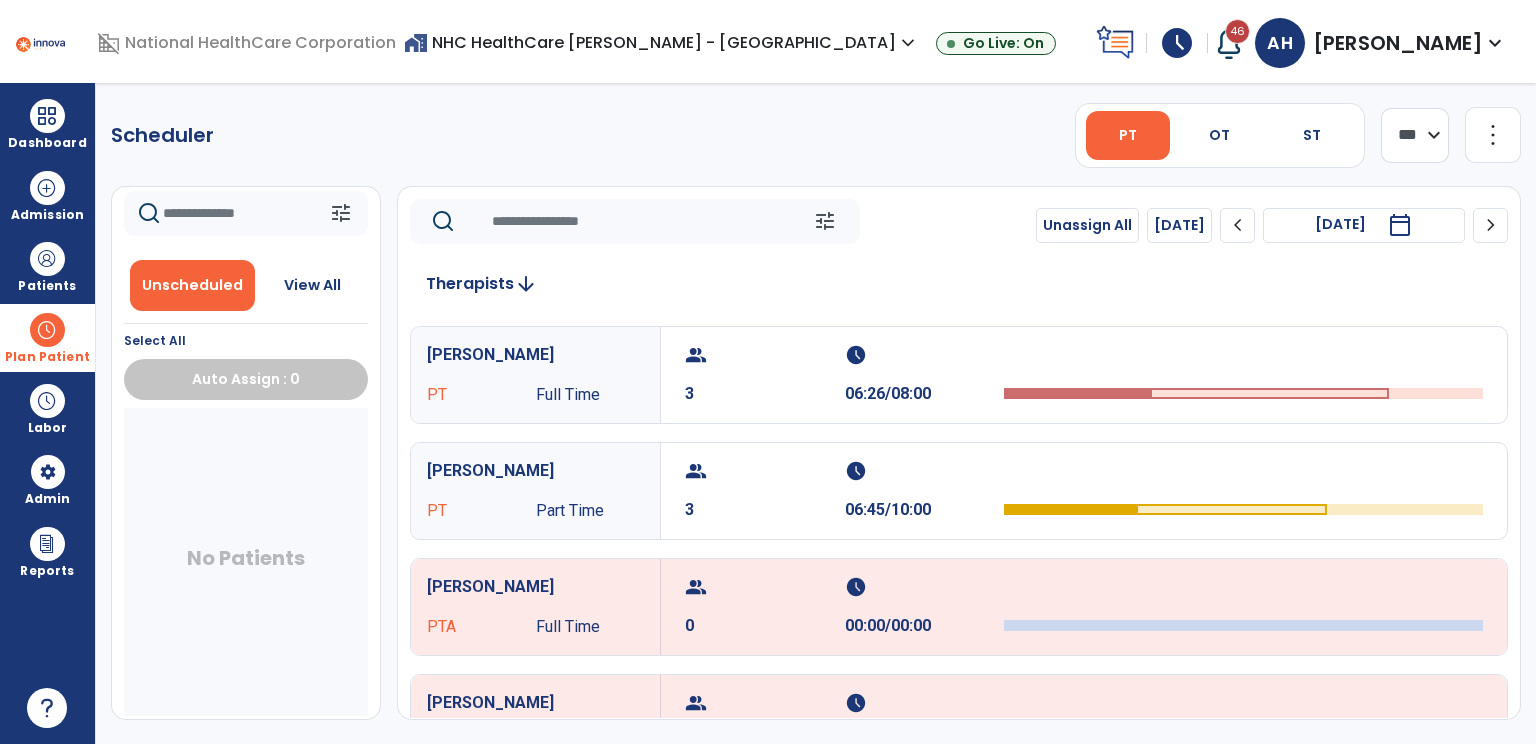 scroll, scrollTop: 0, scrollLeft: 0, axis: both 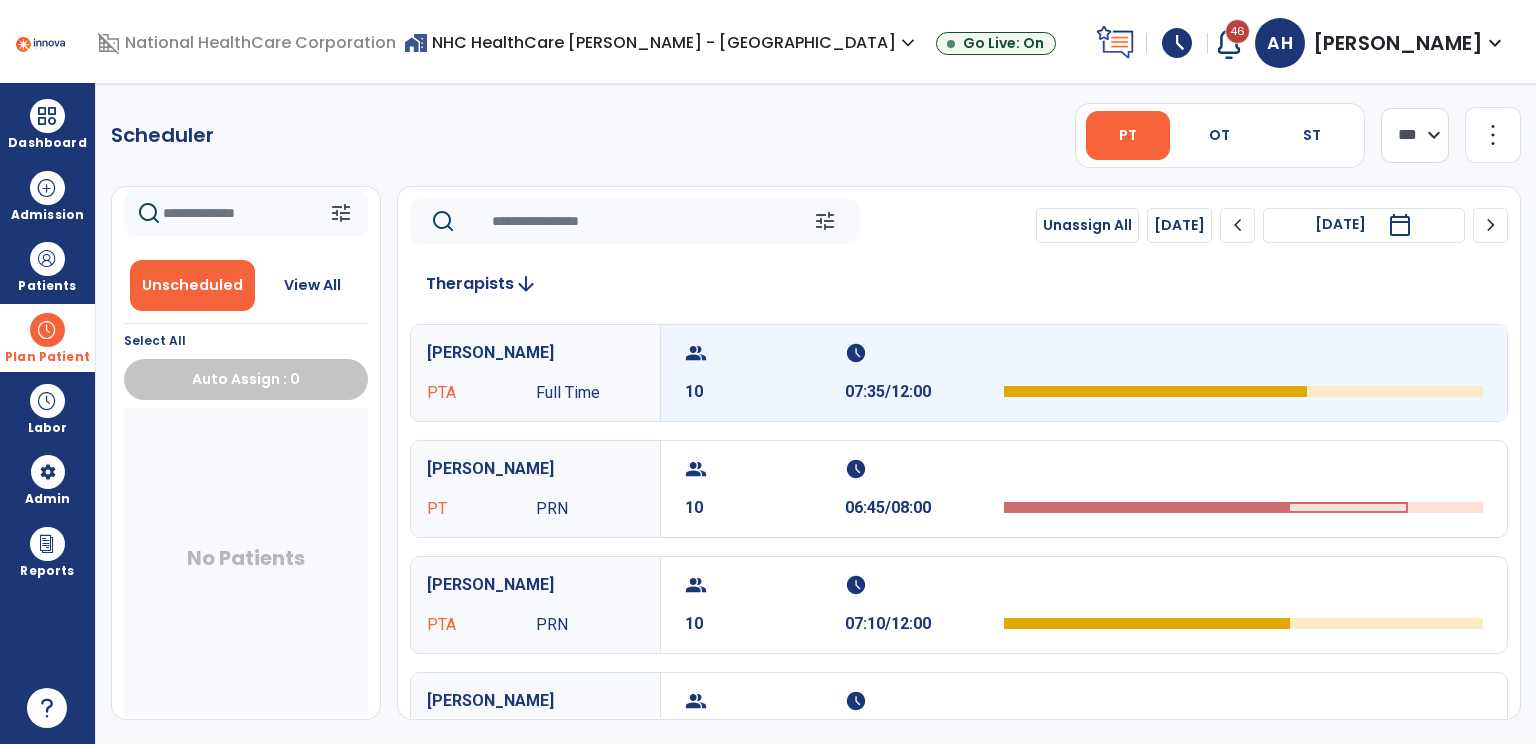 click on "group  10" at bounding box center (765, 373) 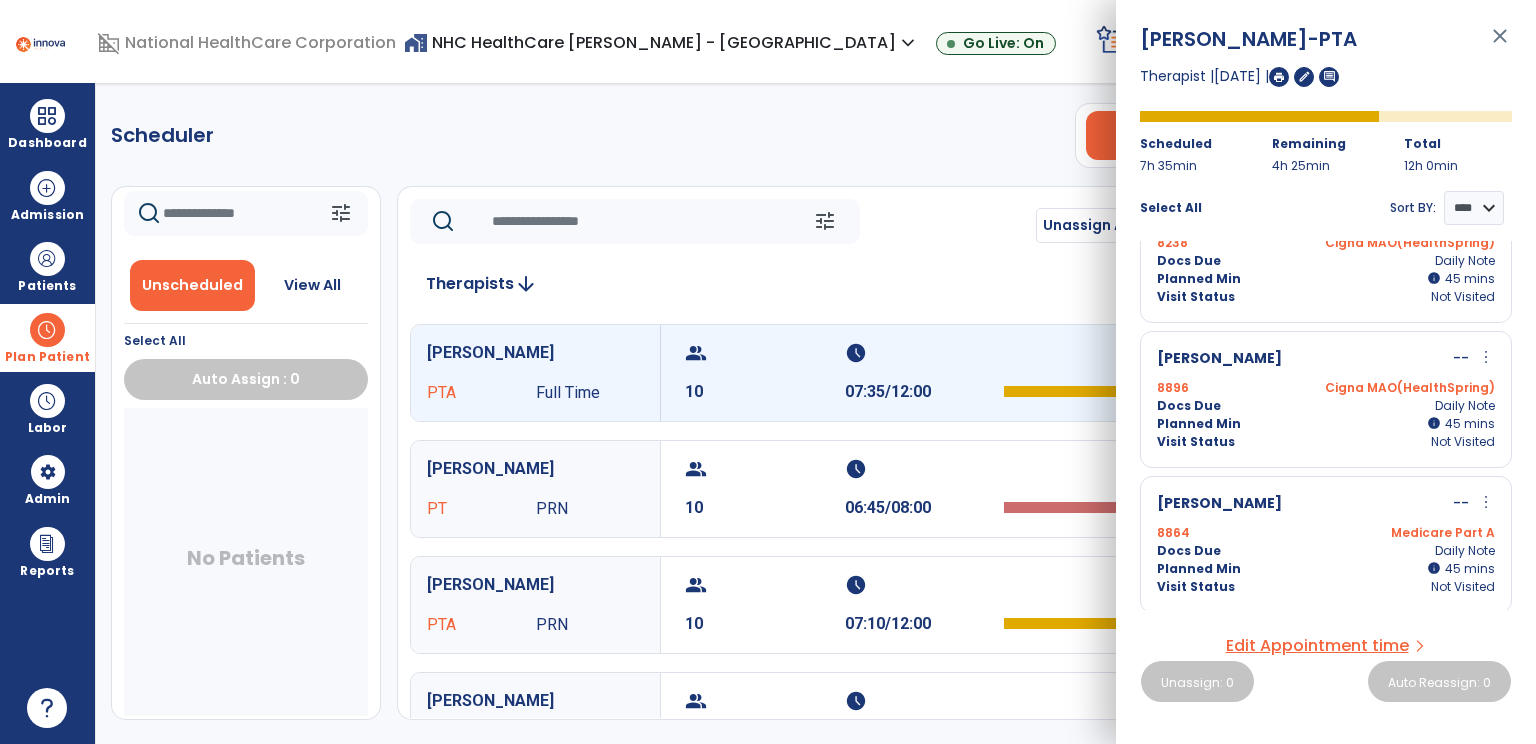 scroll, scrollTop: 1075, scrollLeft: 0, axis: vertical 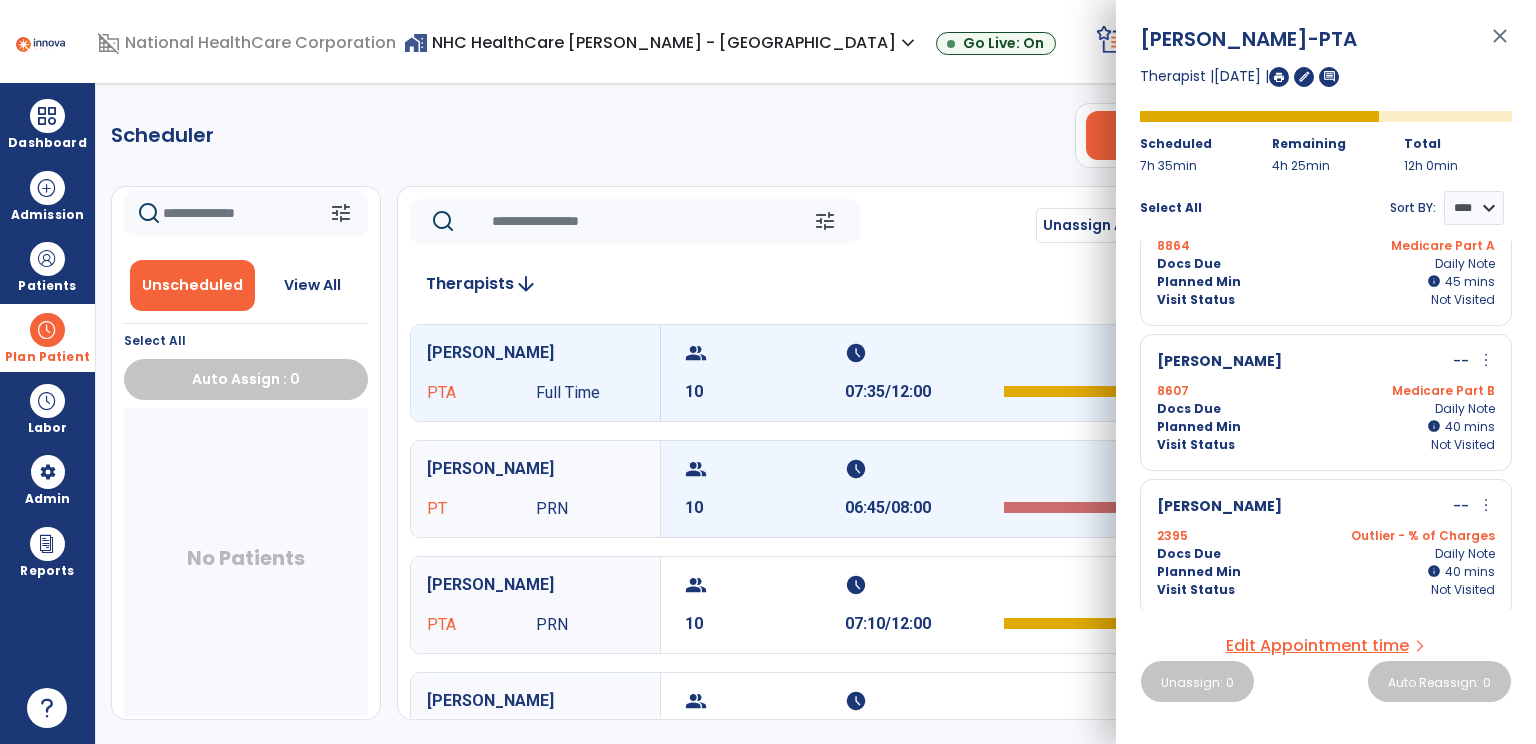click on "group  10" at bounding box center [765, 489] 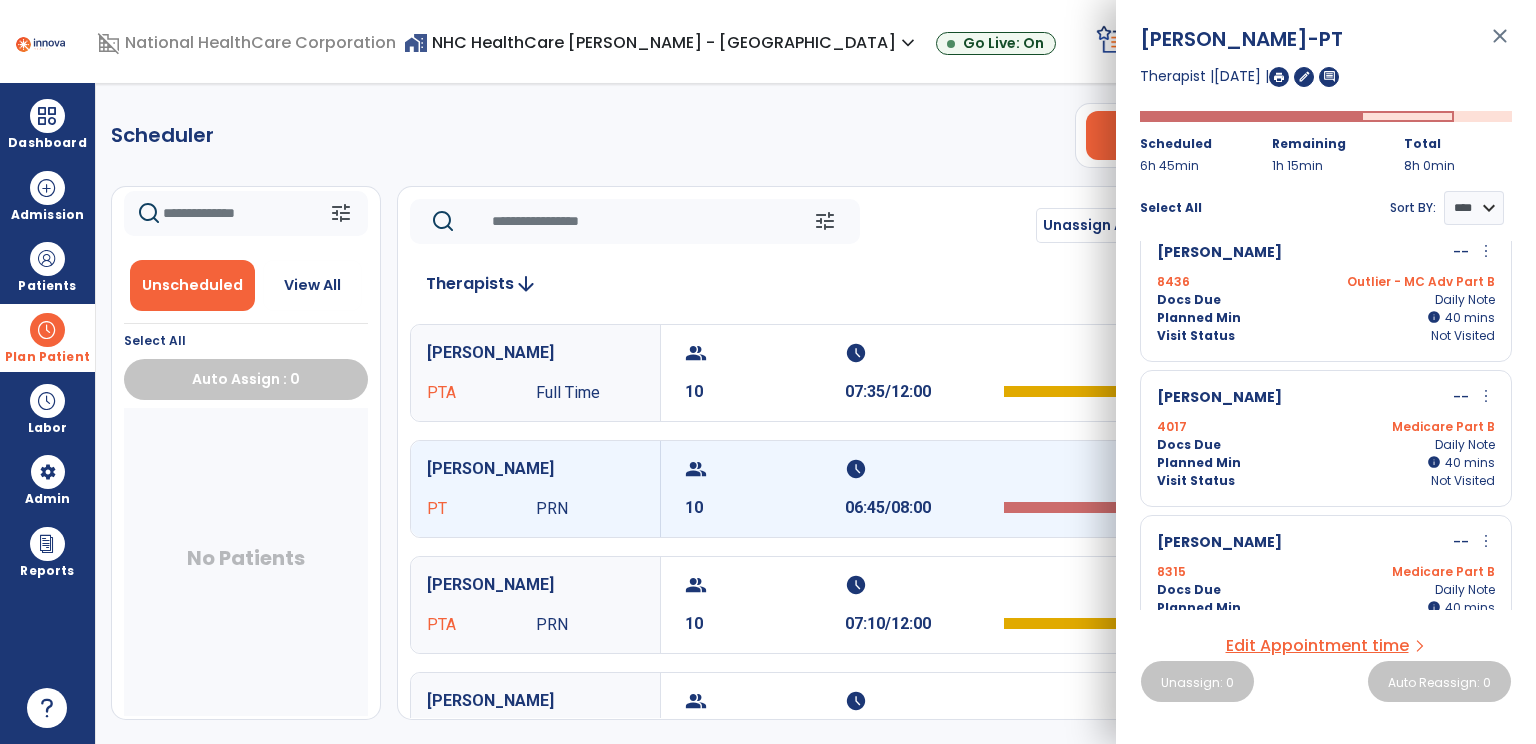 scroll, scrollTop: 691, scrollLeft: 0, axis: vertical 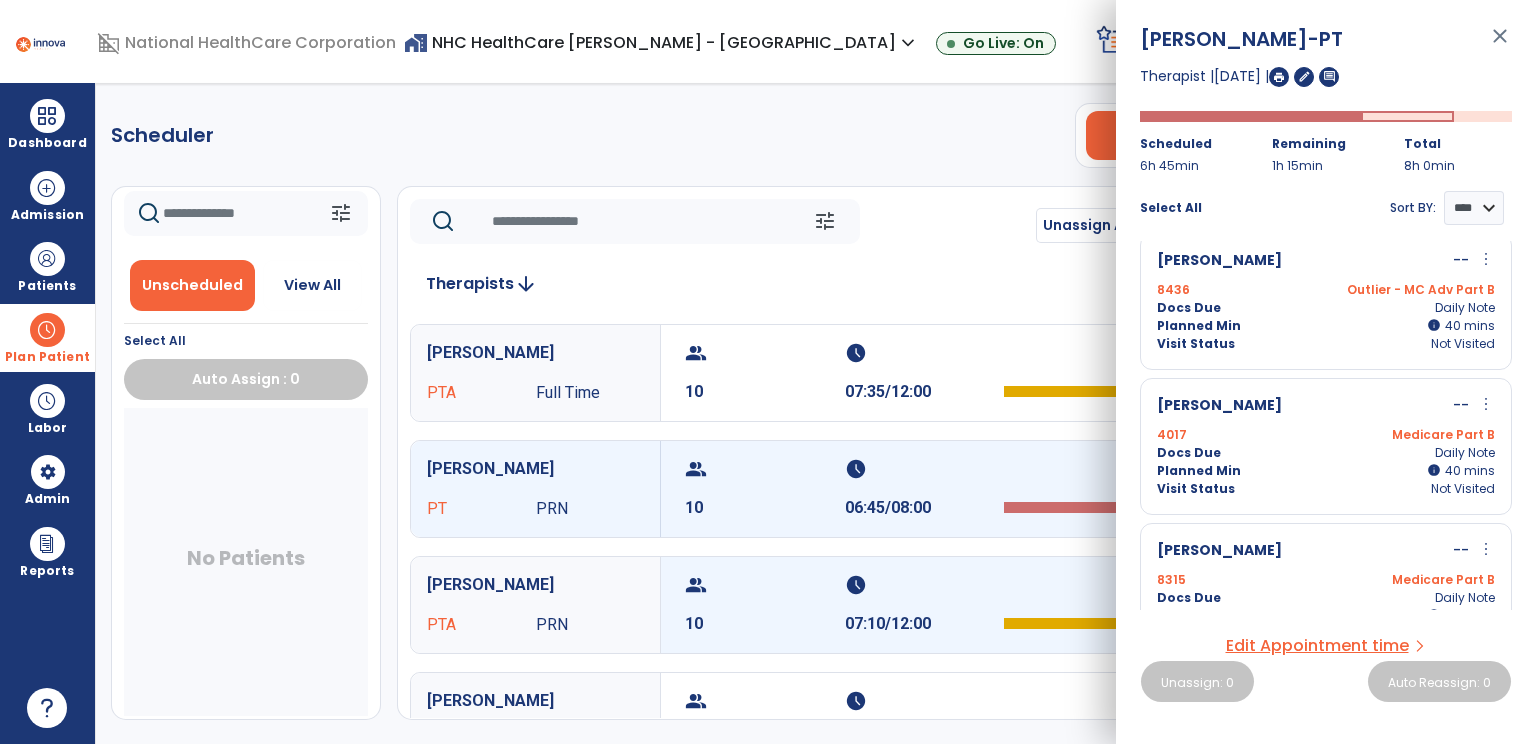 click on "10" at bounding box center [765, 624] 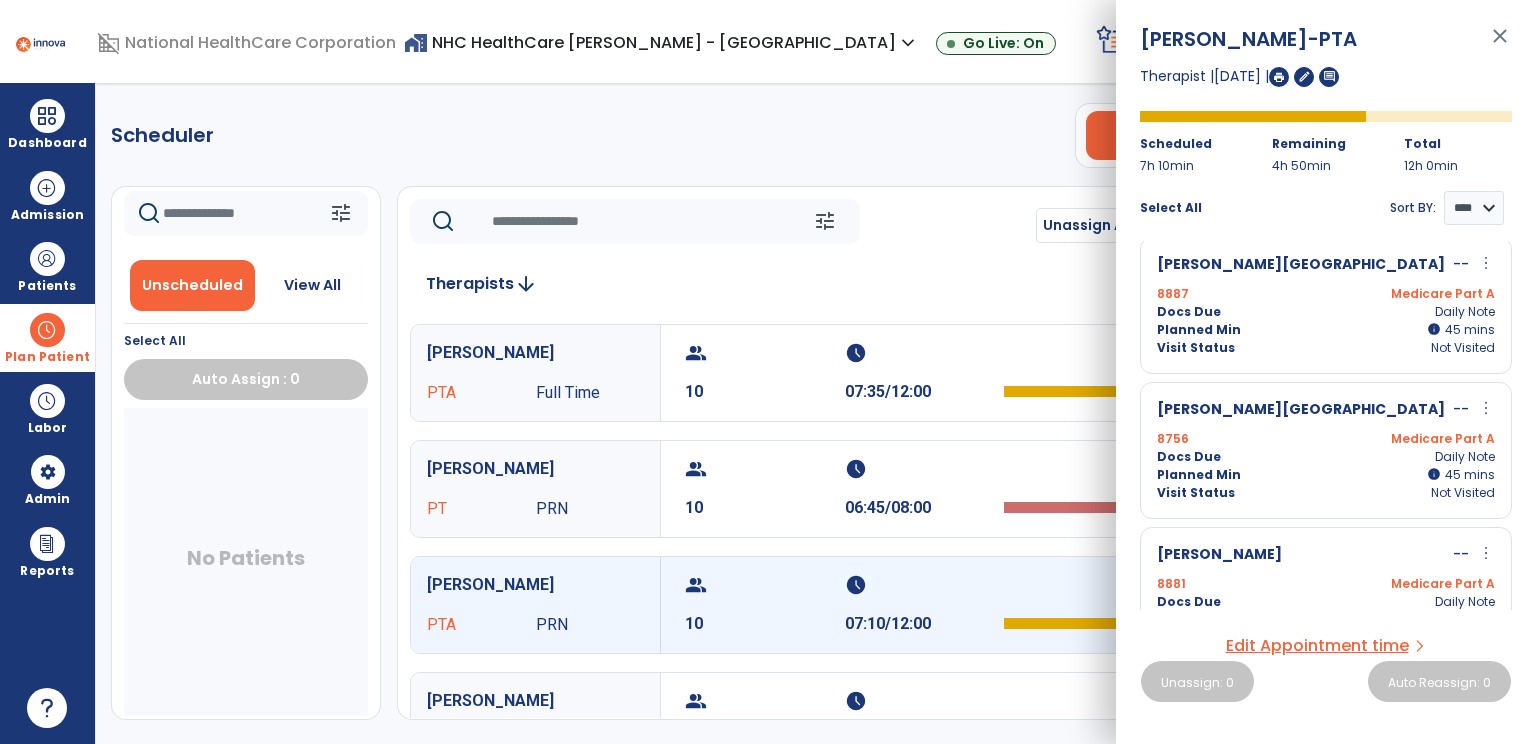 scroll, scrollTop: 11, scrollLeft: 0, axis: vertical 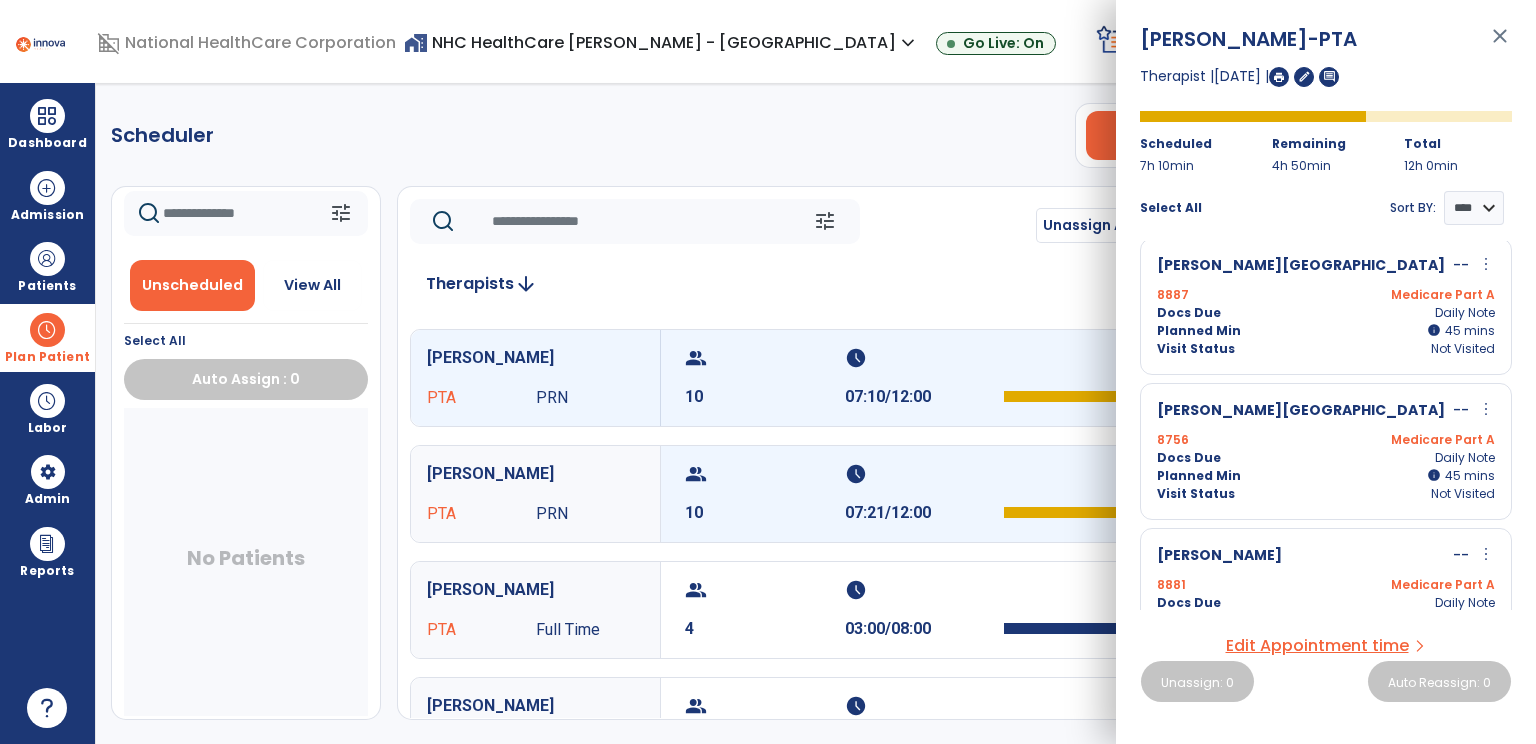 click on "group" at bounding box center (762, 474) 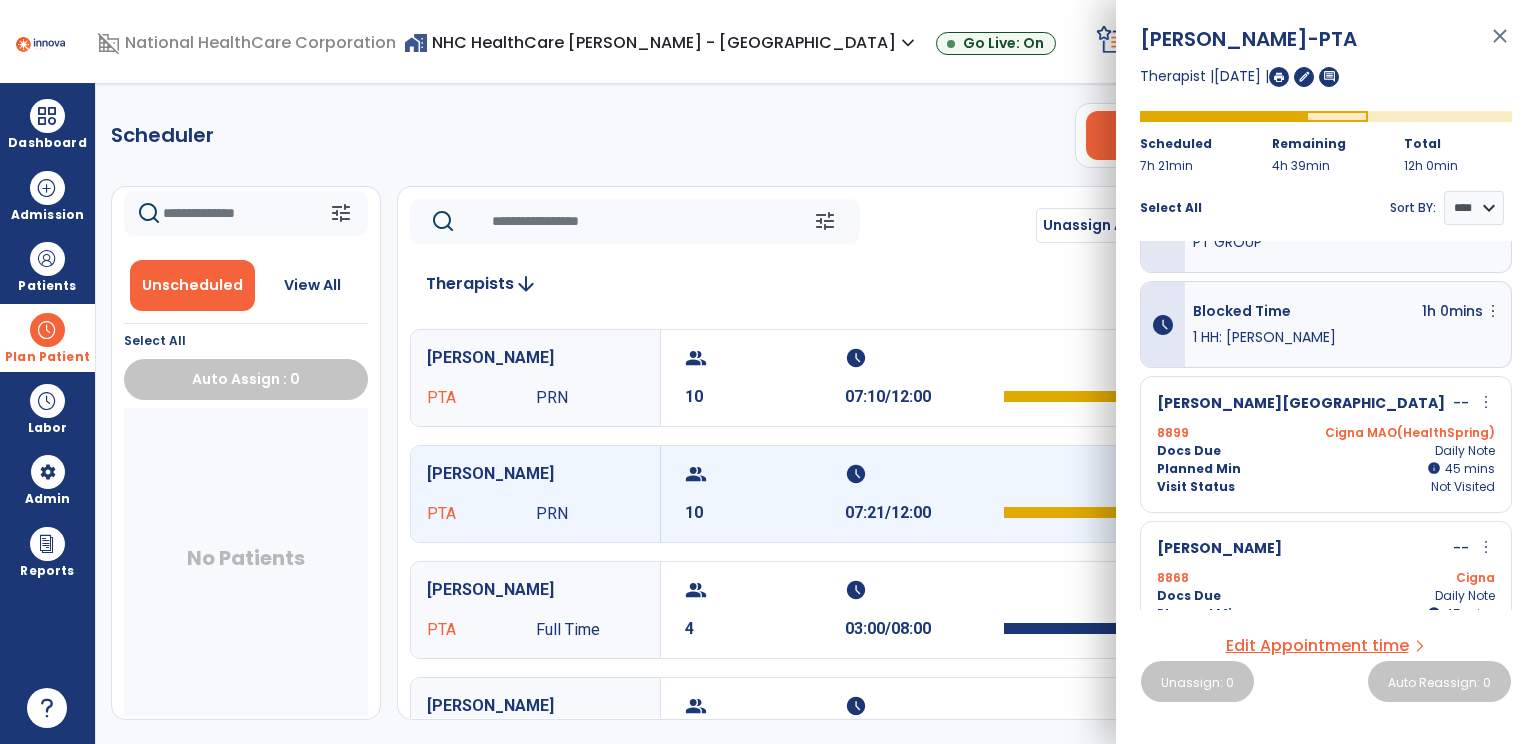 scroll, scrollTop: 60, scrollLeft: 0, axis: vertical 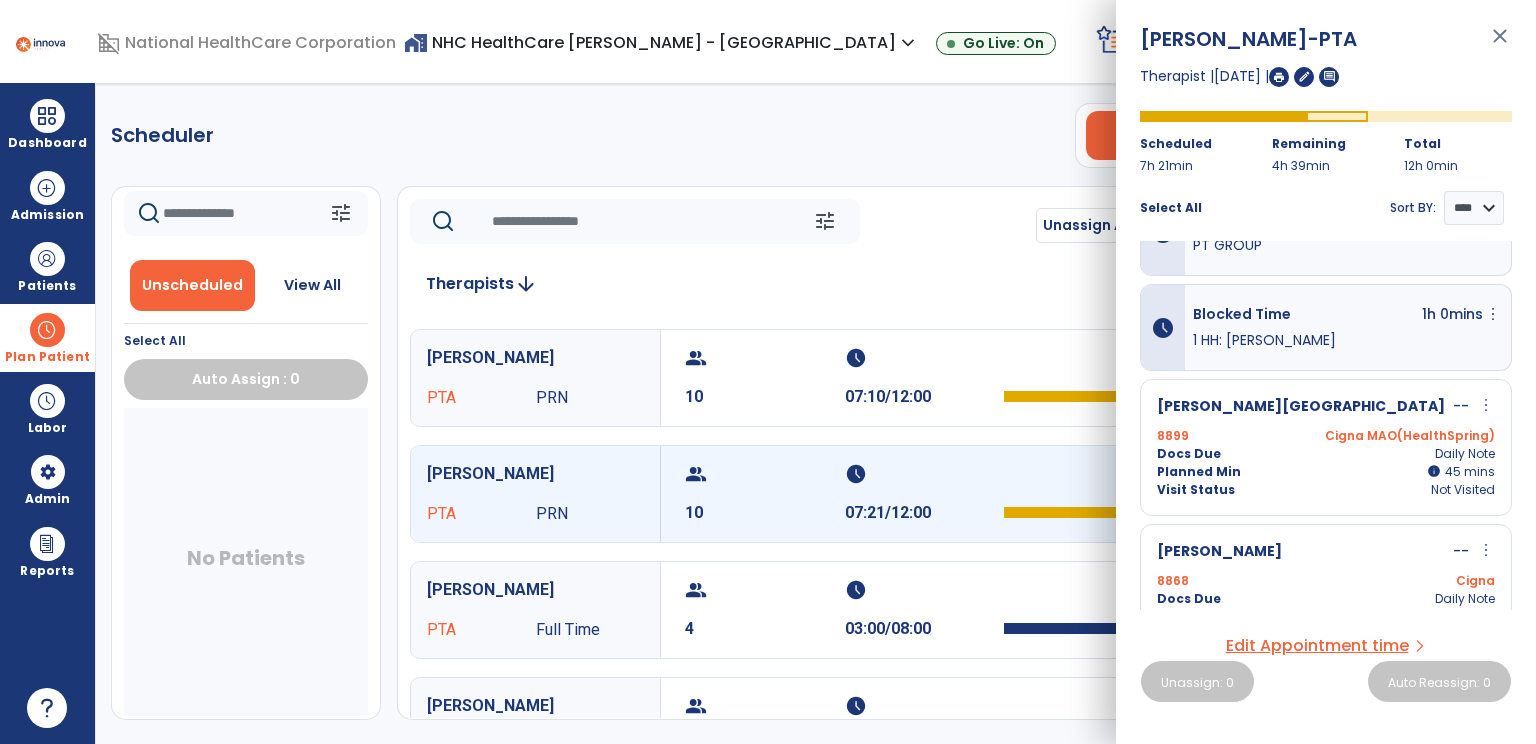 click on "Scheduler   PT   OT   ST  **** *** more_vert  Manage Labor   View All Therapists   Print" 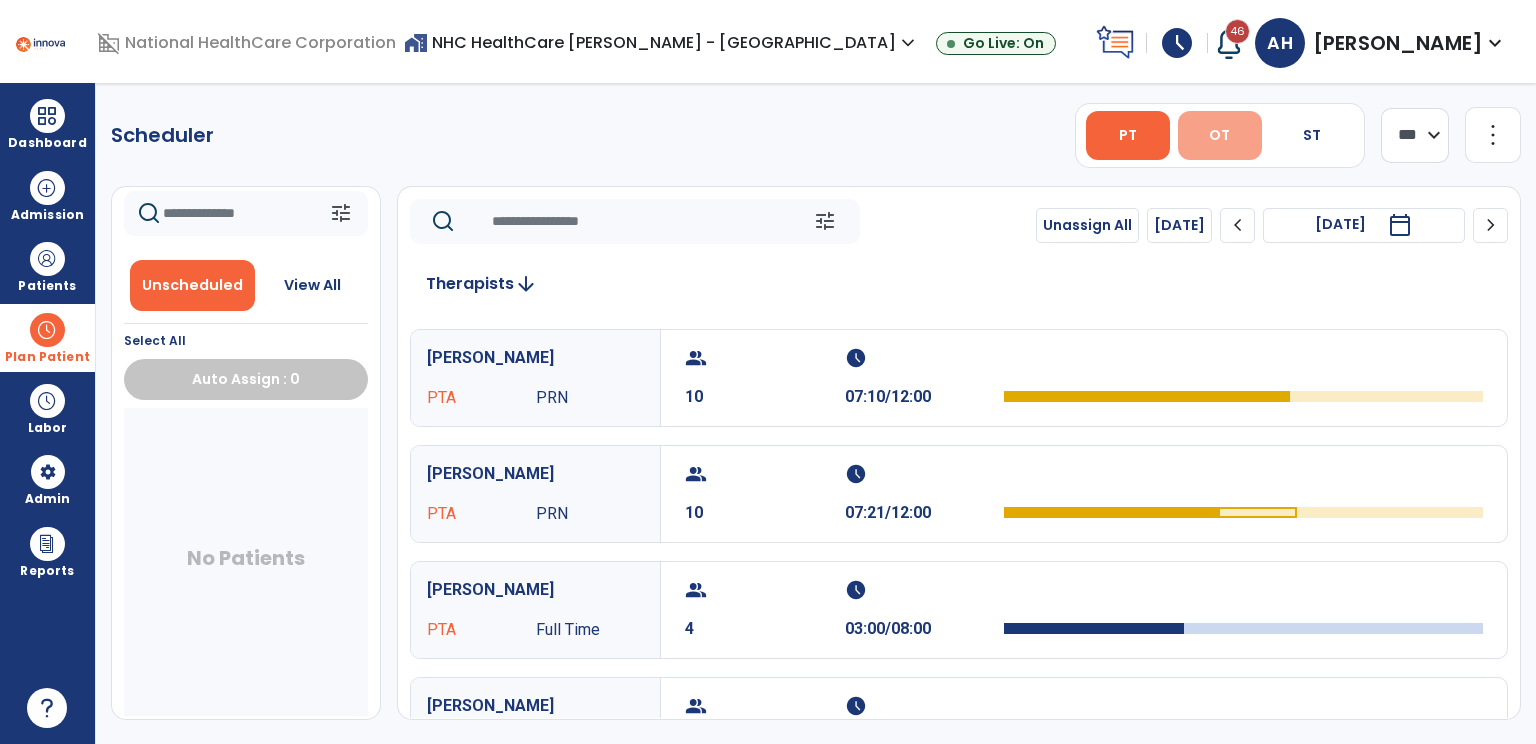 click on "OT" at bounding box center (1219, 135) 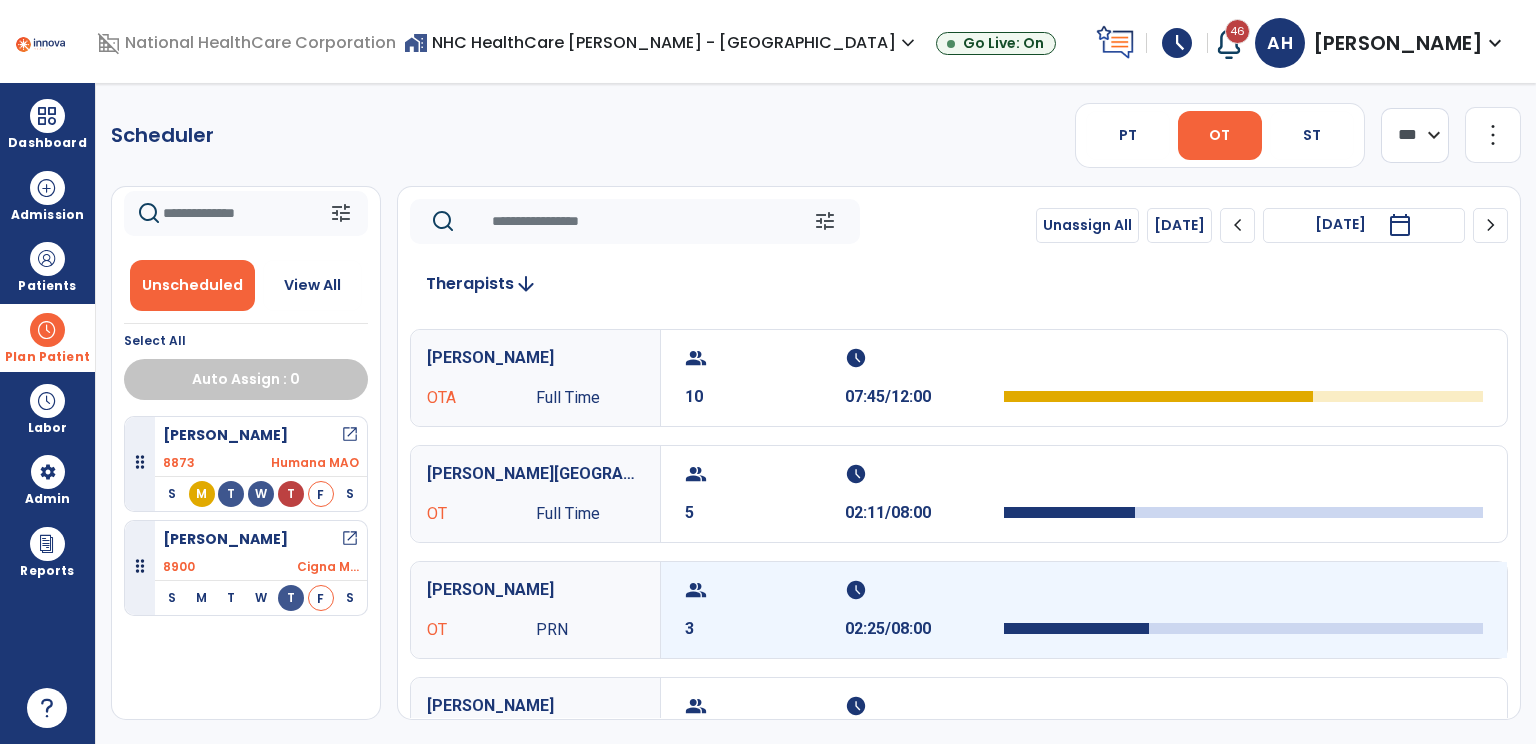 scroll, scrollTop: 239, scrollLeft: 0, axis: vertical 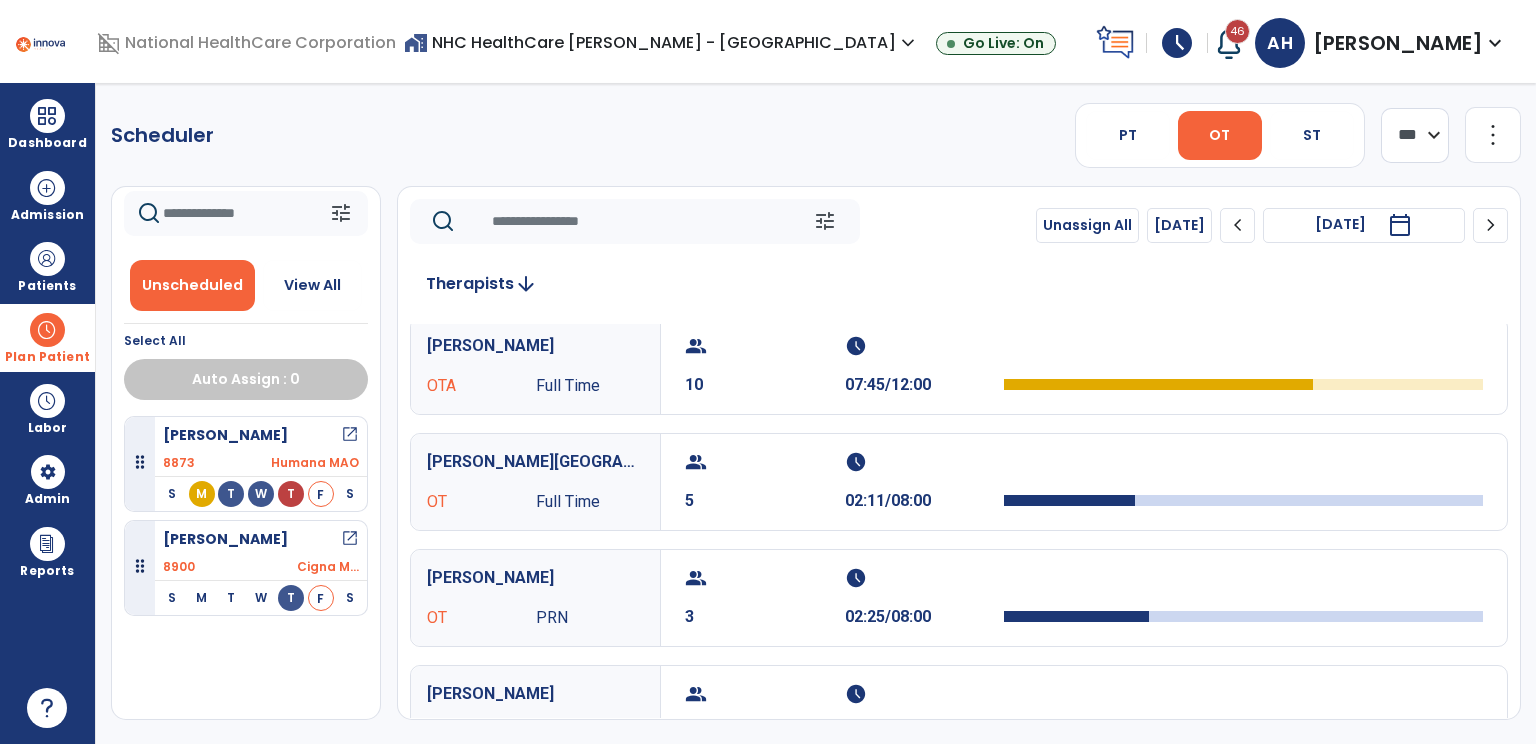 click on "open_in_new" at bounding box center (350, 435) 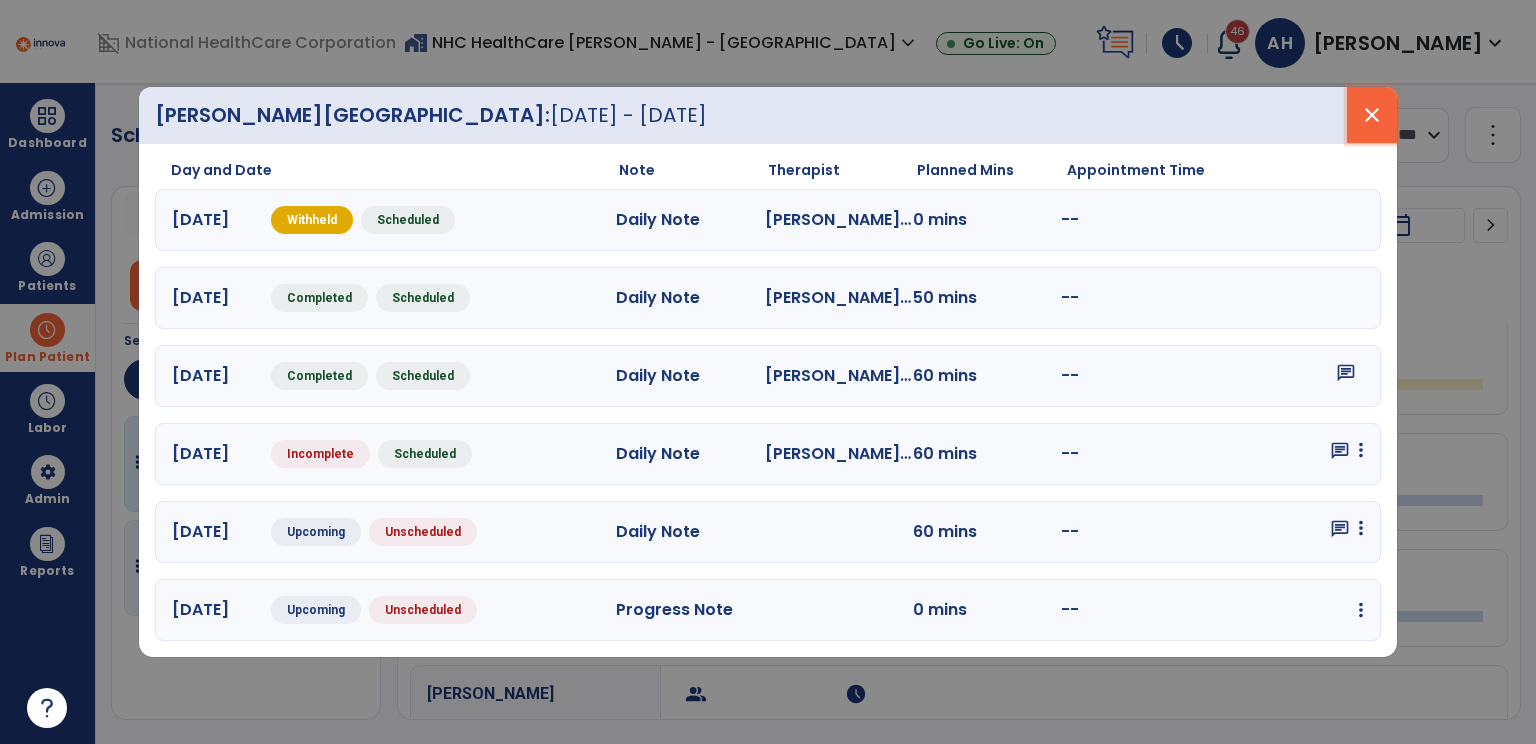 click on "close" at bounding box center (1372, 115) 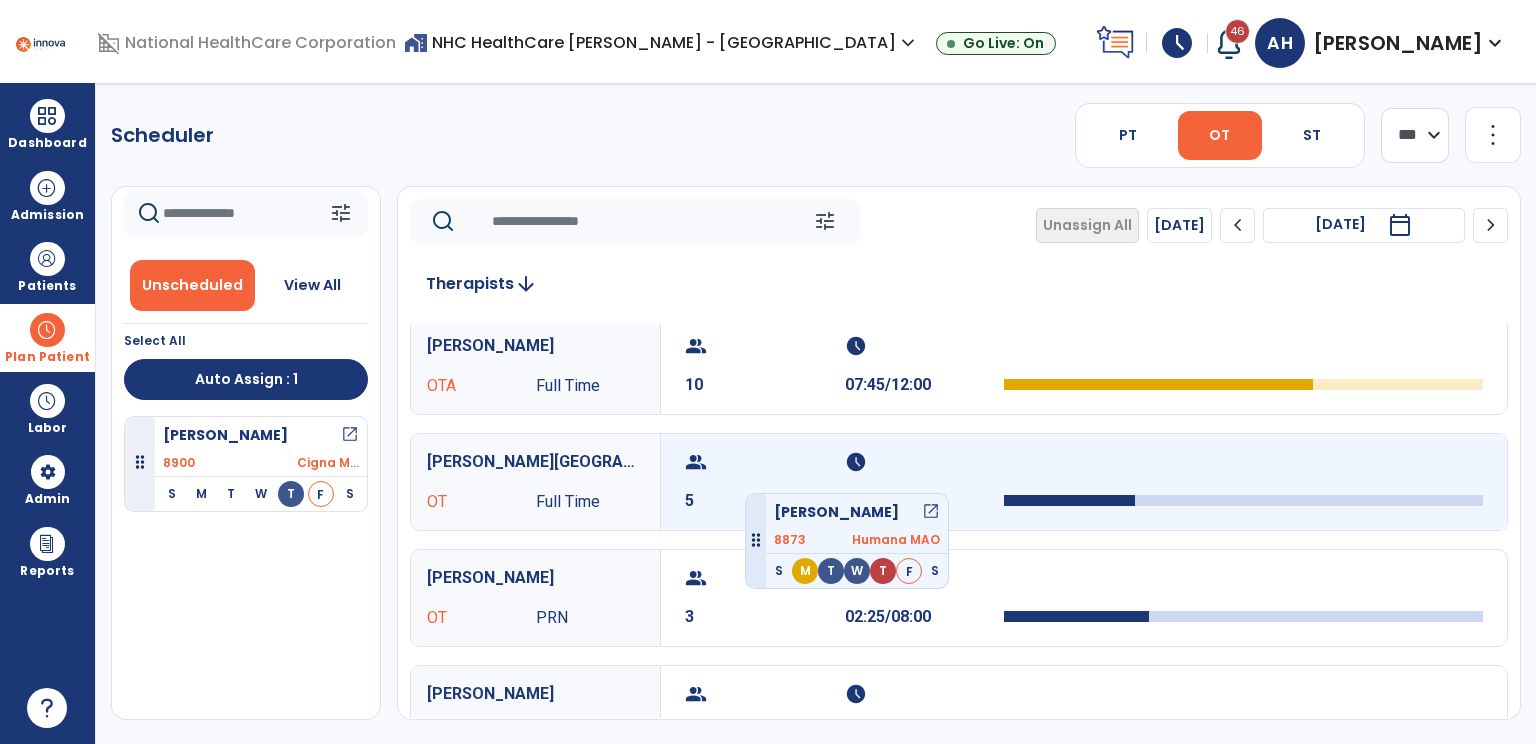drag, startPoint x: 263, startPoint y: 454, endPoint x: 746, endPoint y: 485, distance: 483.9938 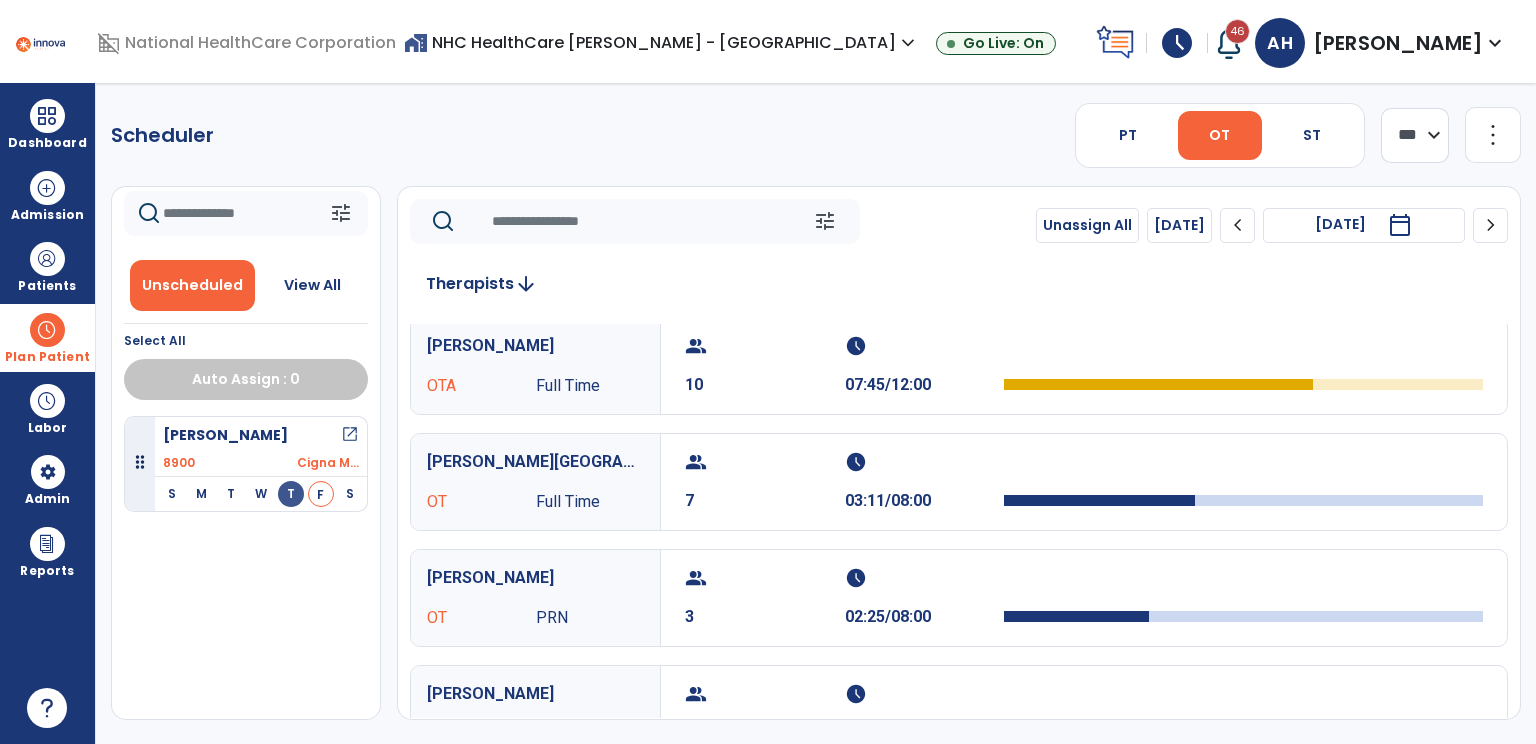 click on "open_in_new" at bounding box center [350, 435] 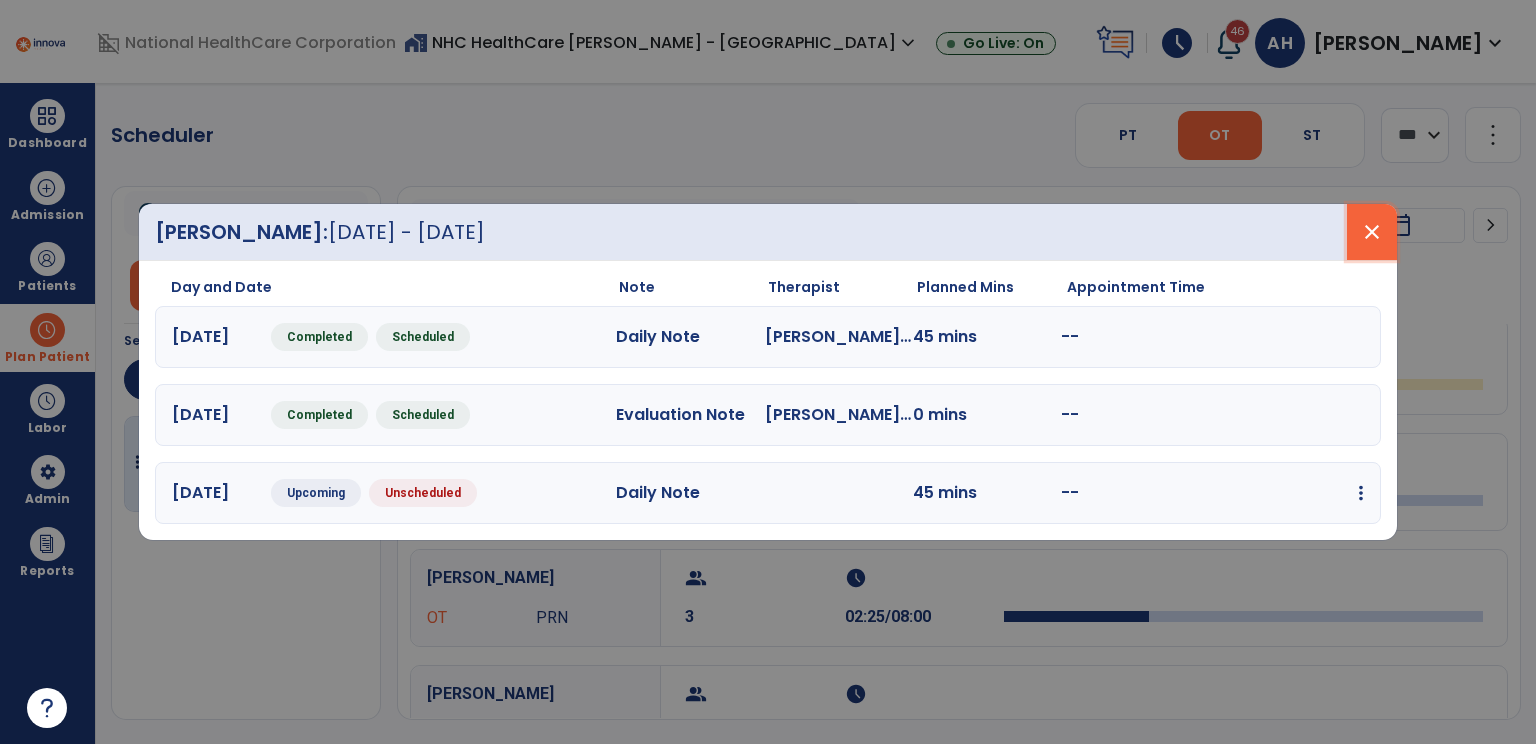 click on "close" at bounding box center [1372, 232] 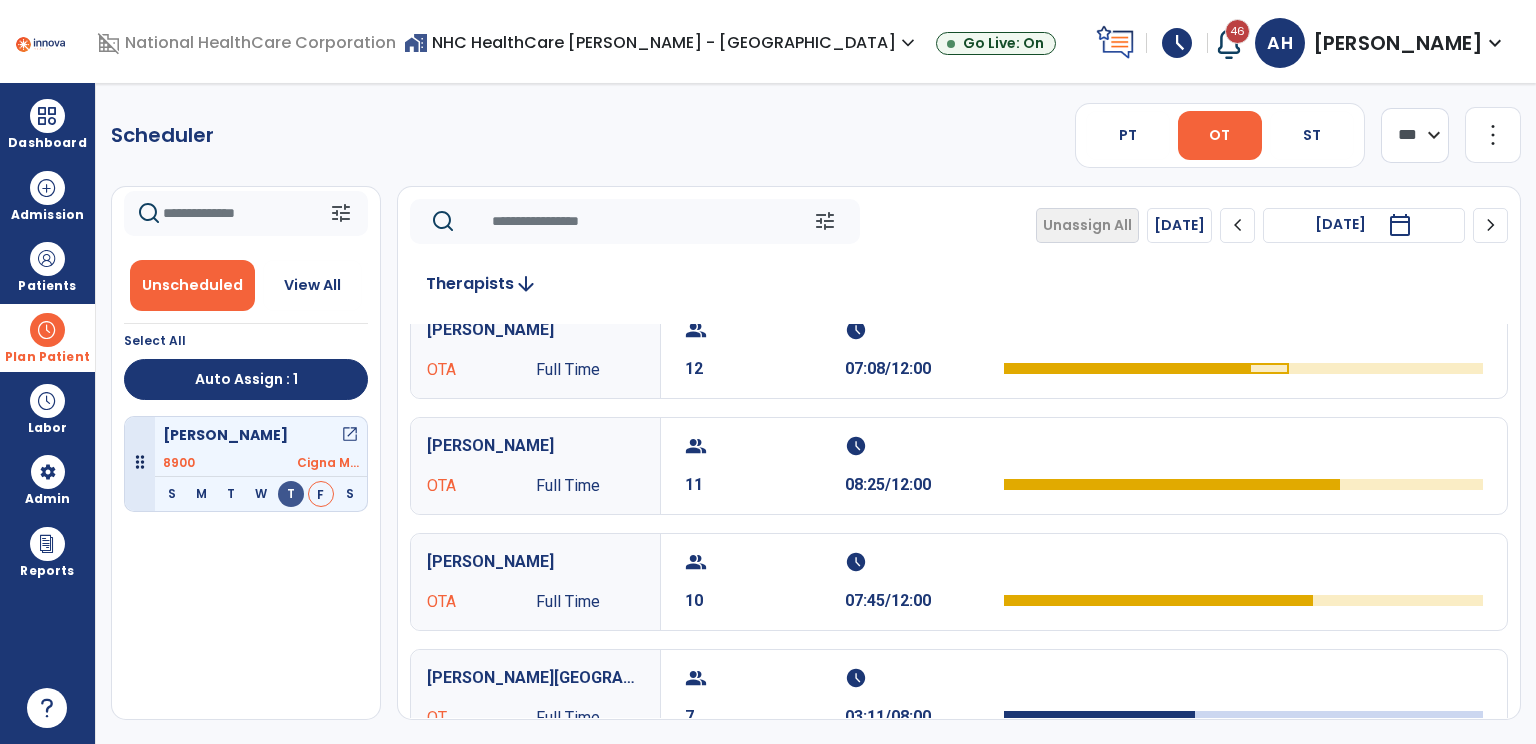 scroll, scrollTop: 0, scrollLeft: 0, axis: both 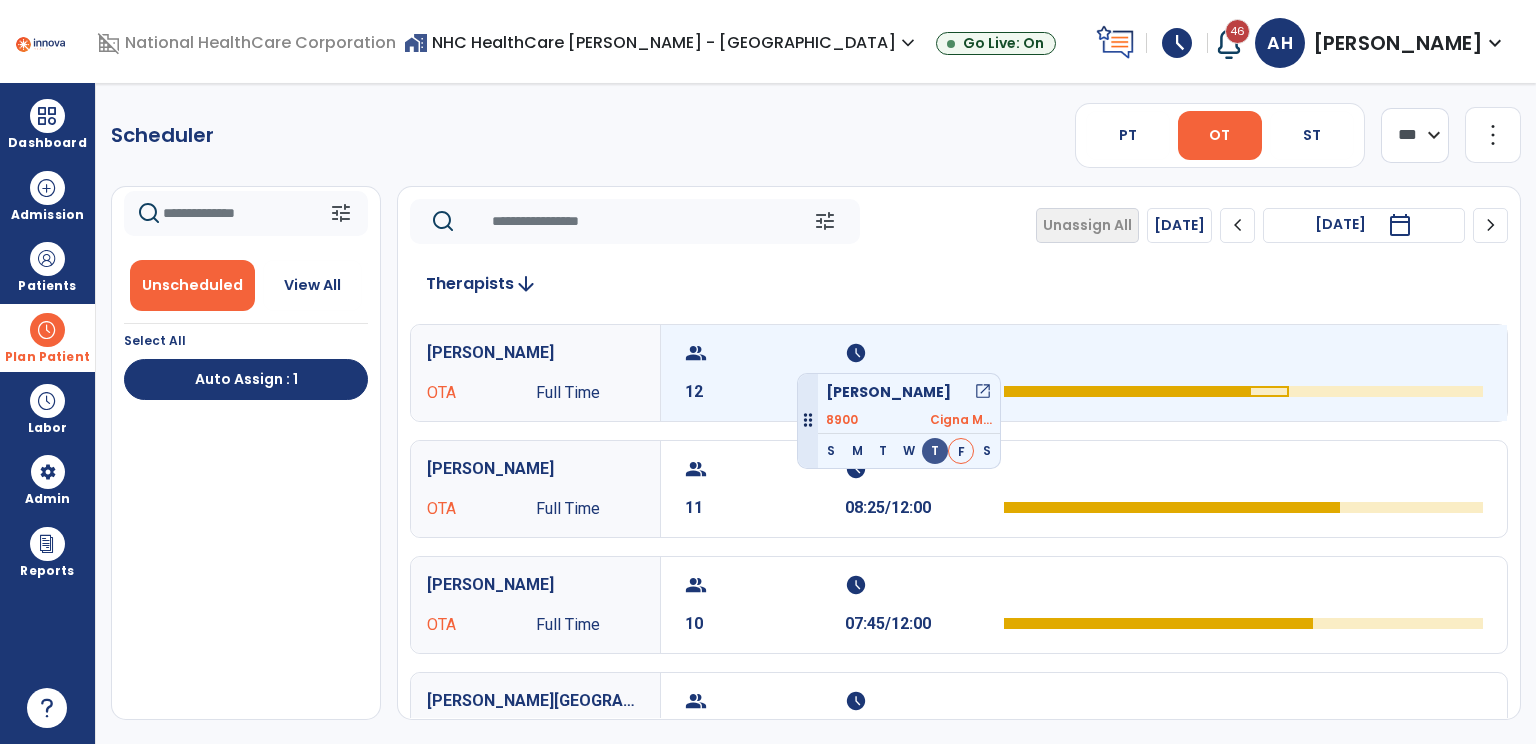drag, startPoint x: 276, startPoint y: 444, endPoint x: 817, endPoint y: 356, distance: 548.1104 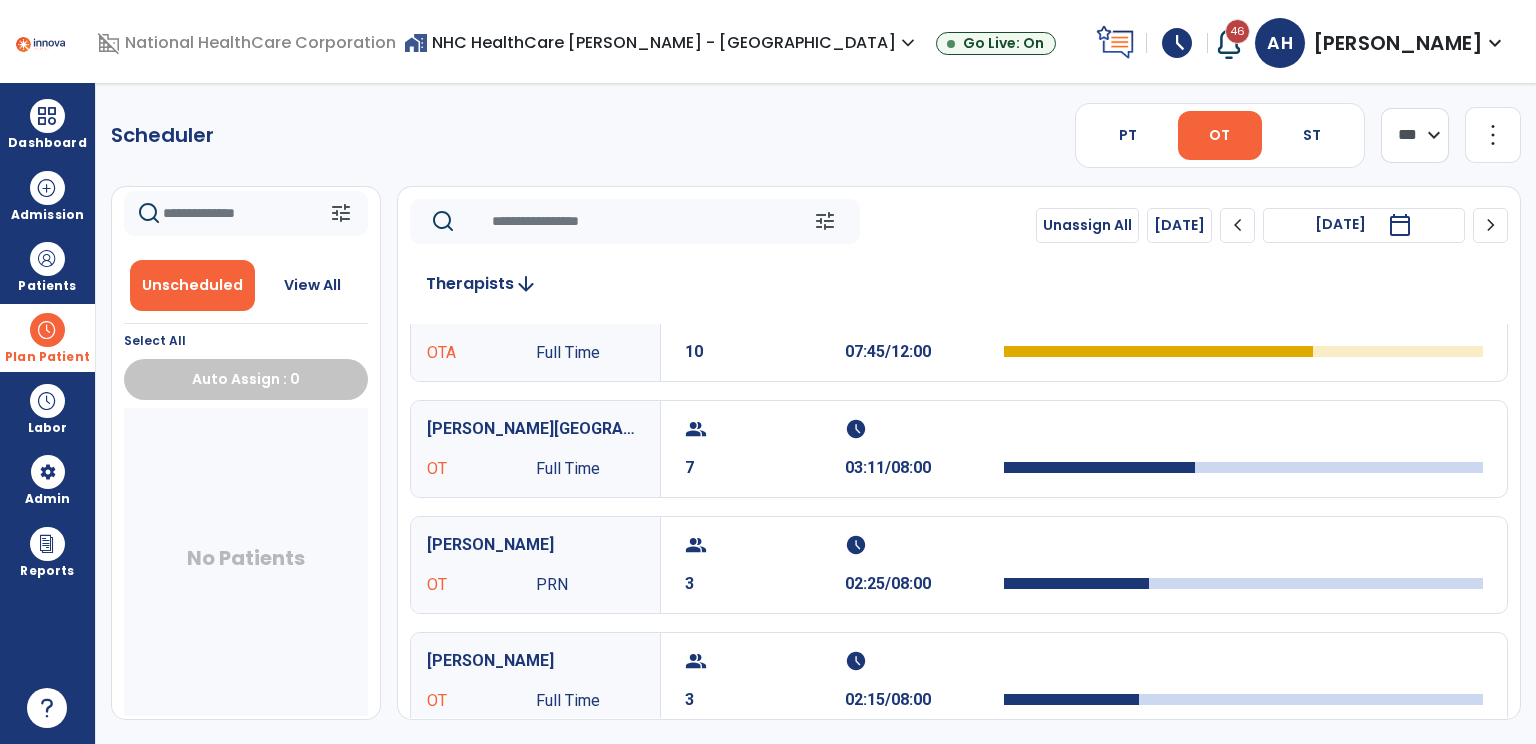 scroll, scrollTop: 286, scrollLeft: 0, axis: vertical 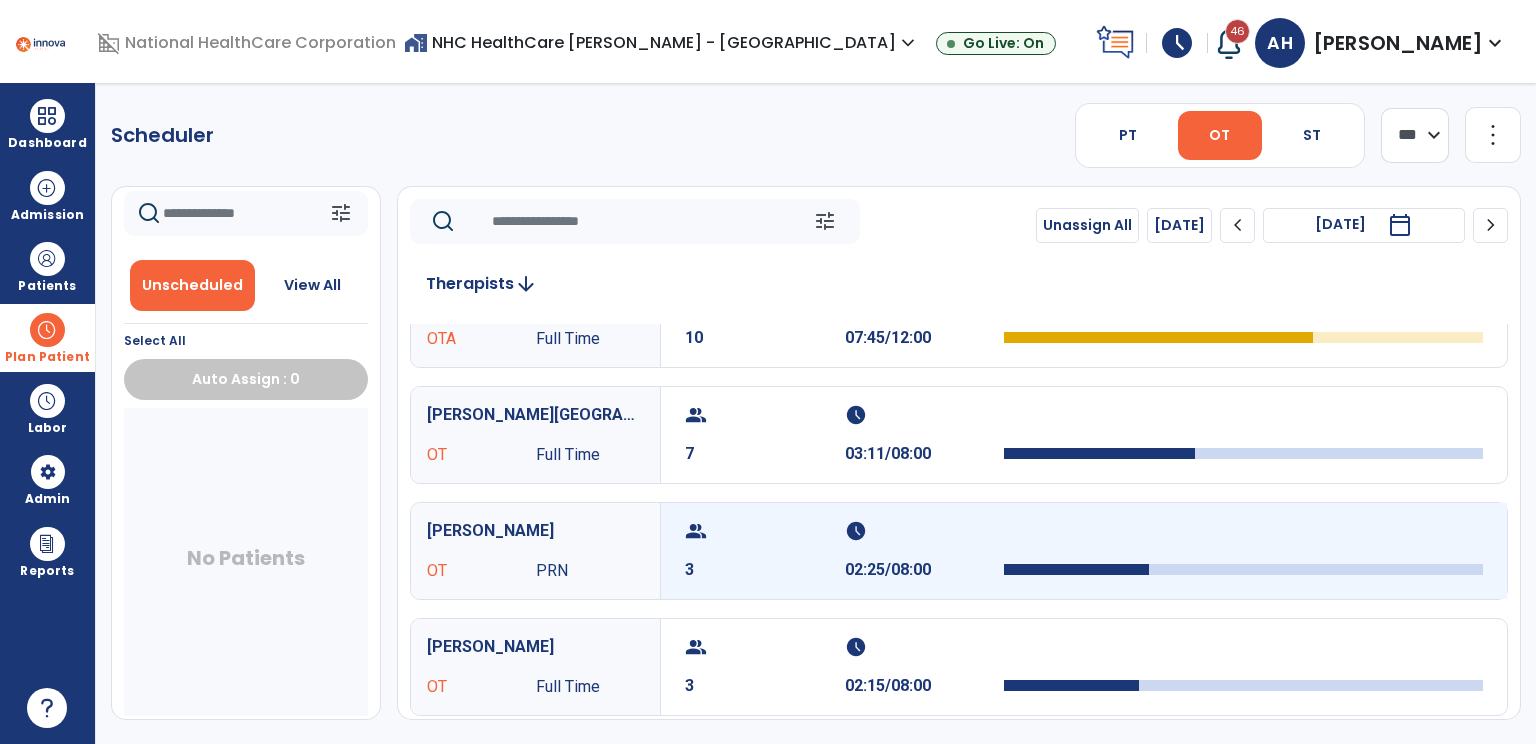 click on "3" at bounding box center [765, 570] 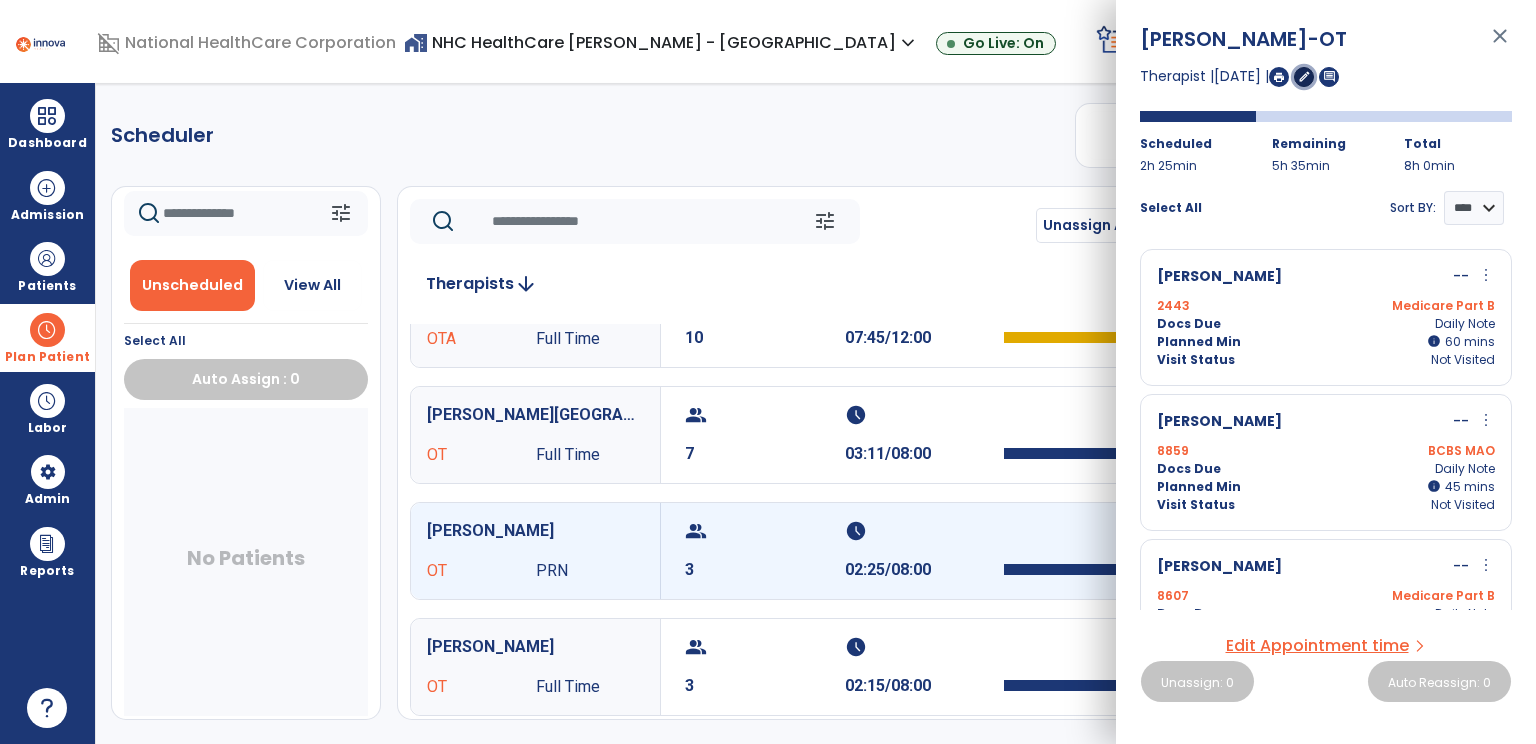 click on "edit" at bounding box center [1304, 76] 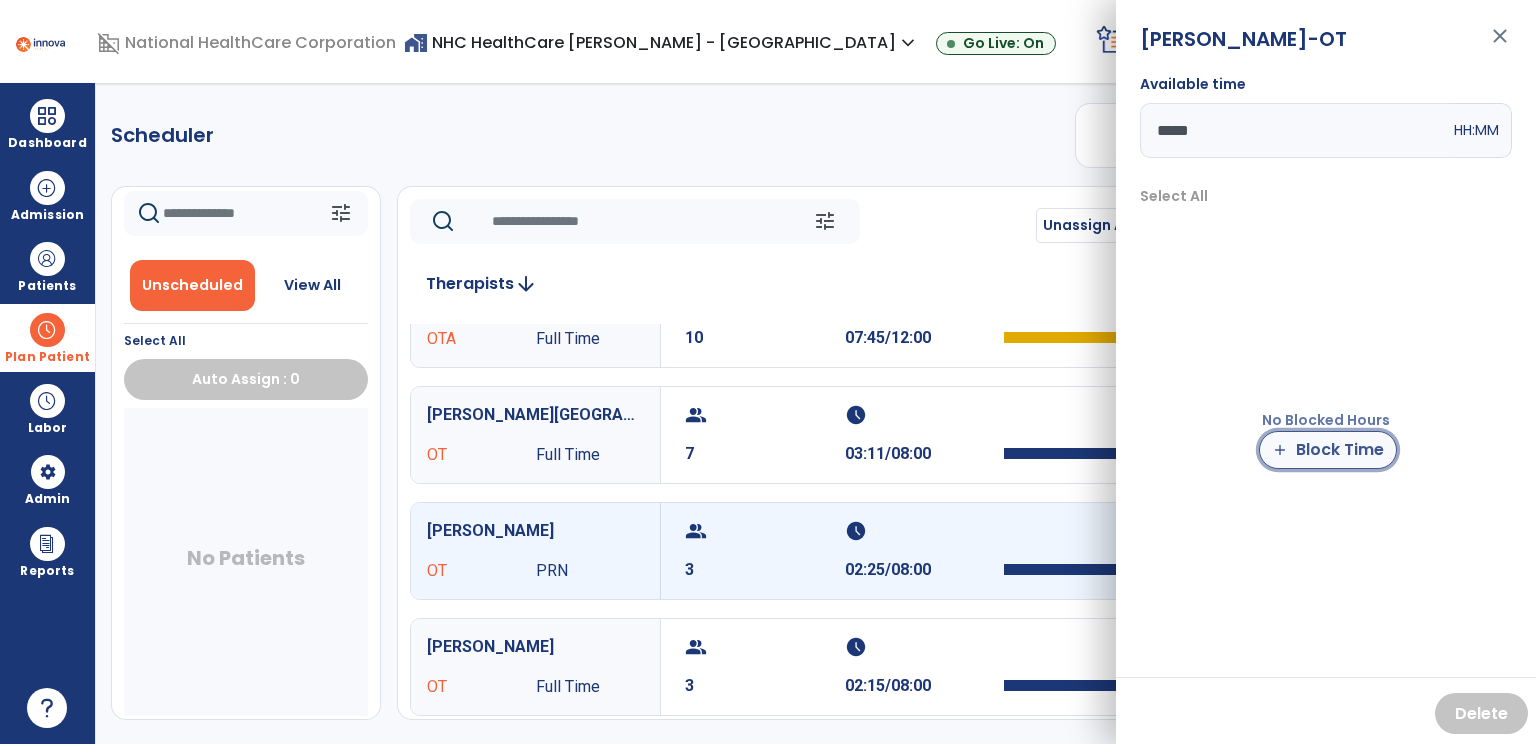 click on "add   Block Time" at bounding box center [1328, 450] 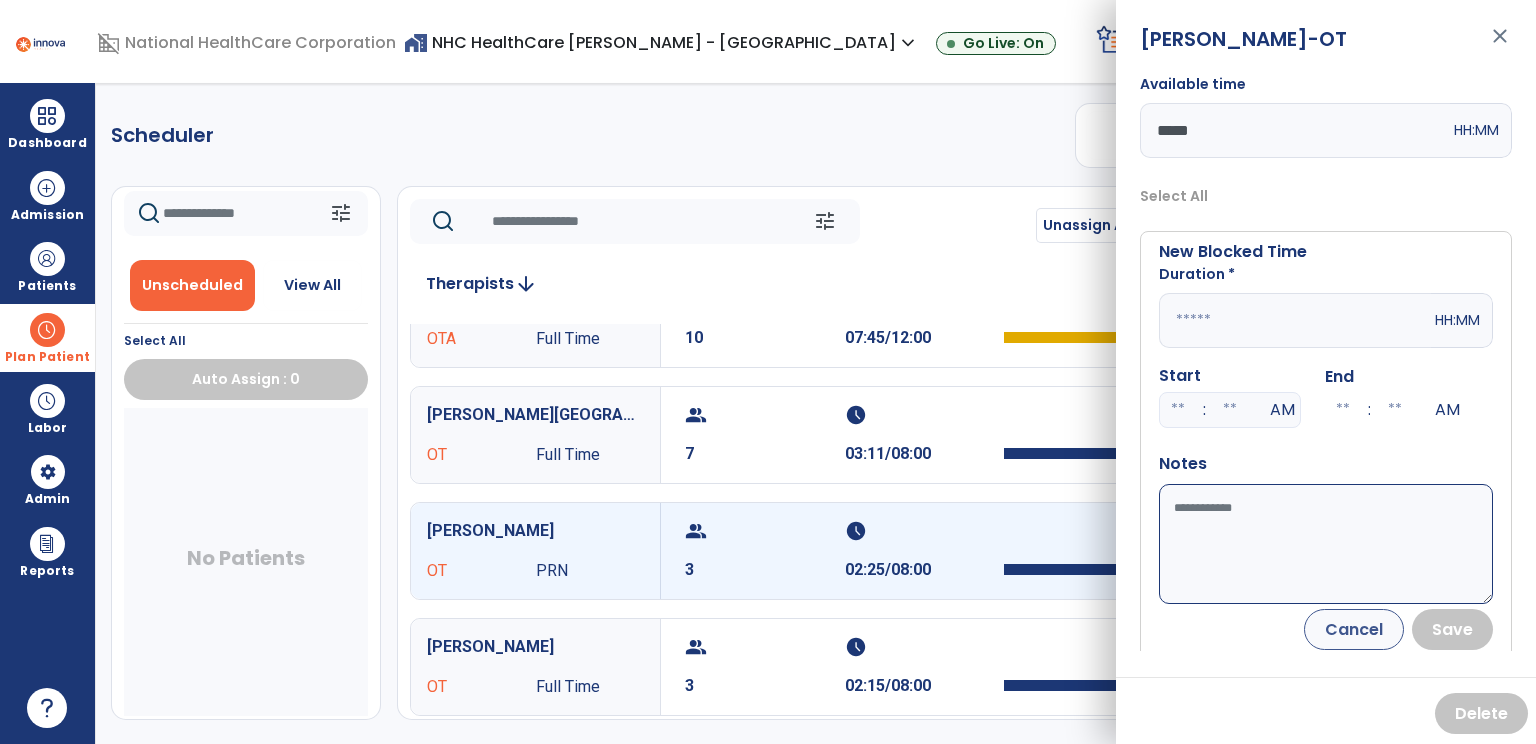 click at bounding box center (1295, 320) 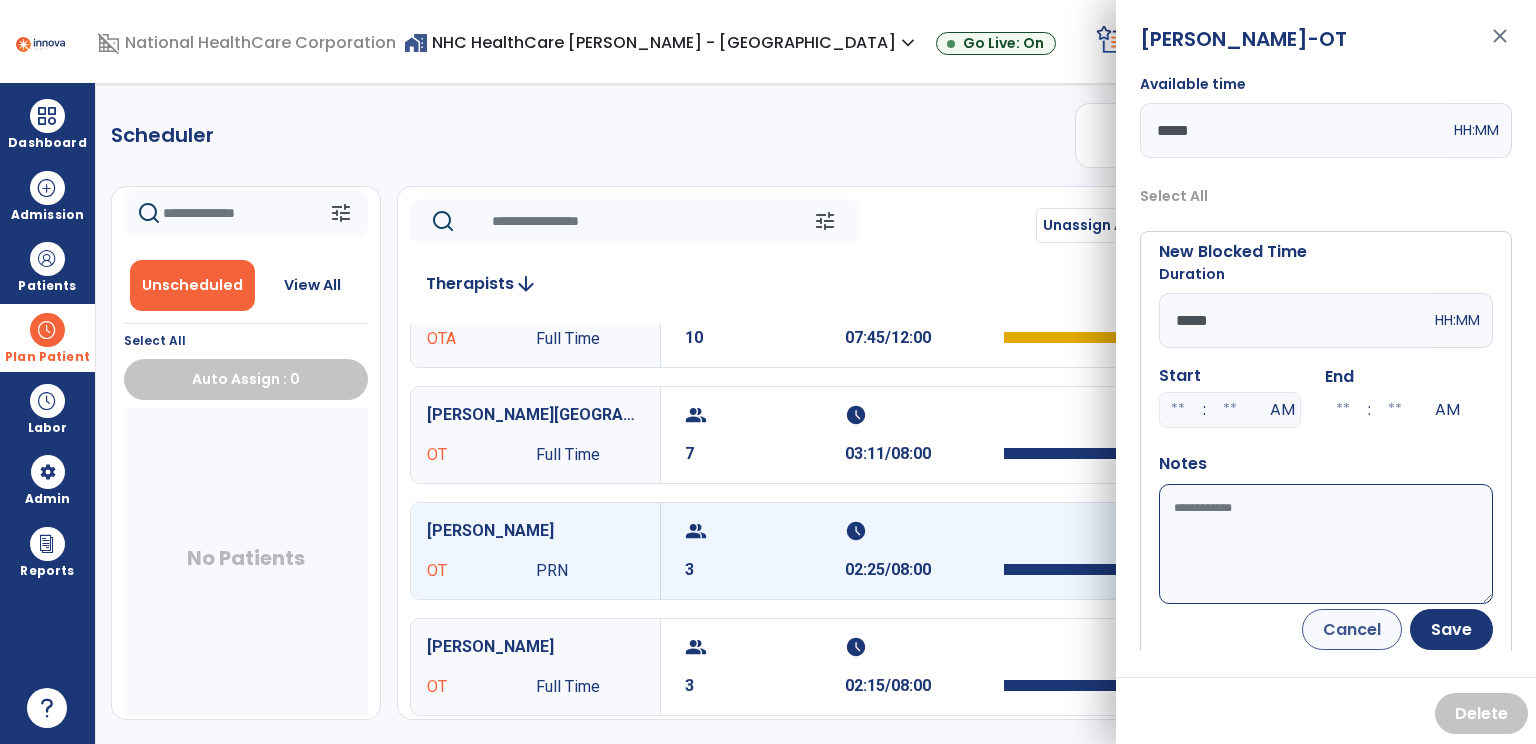 type on "*****" 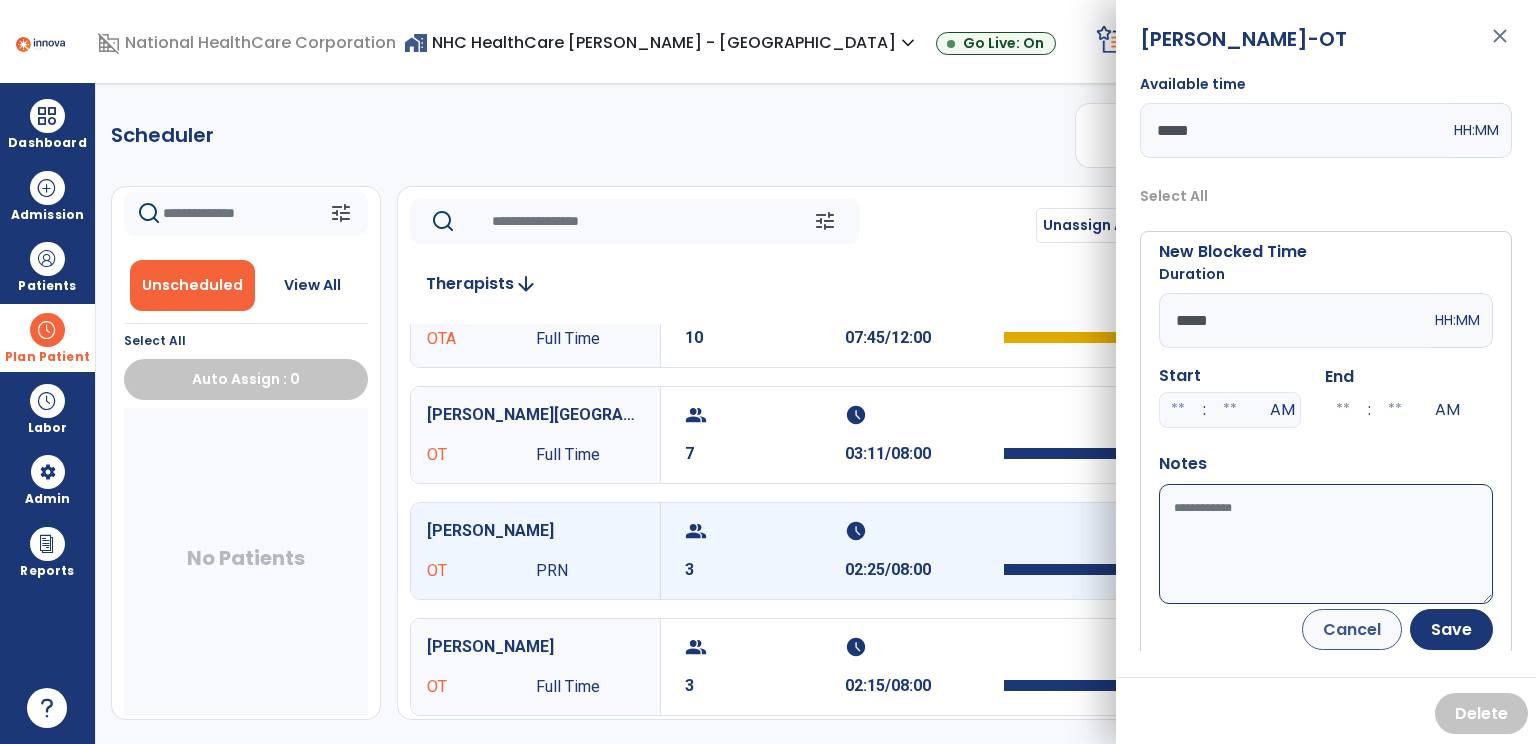 click on "Available time" at bounding box center [1326, 544] 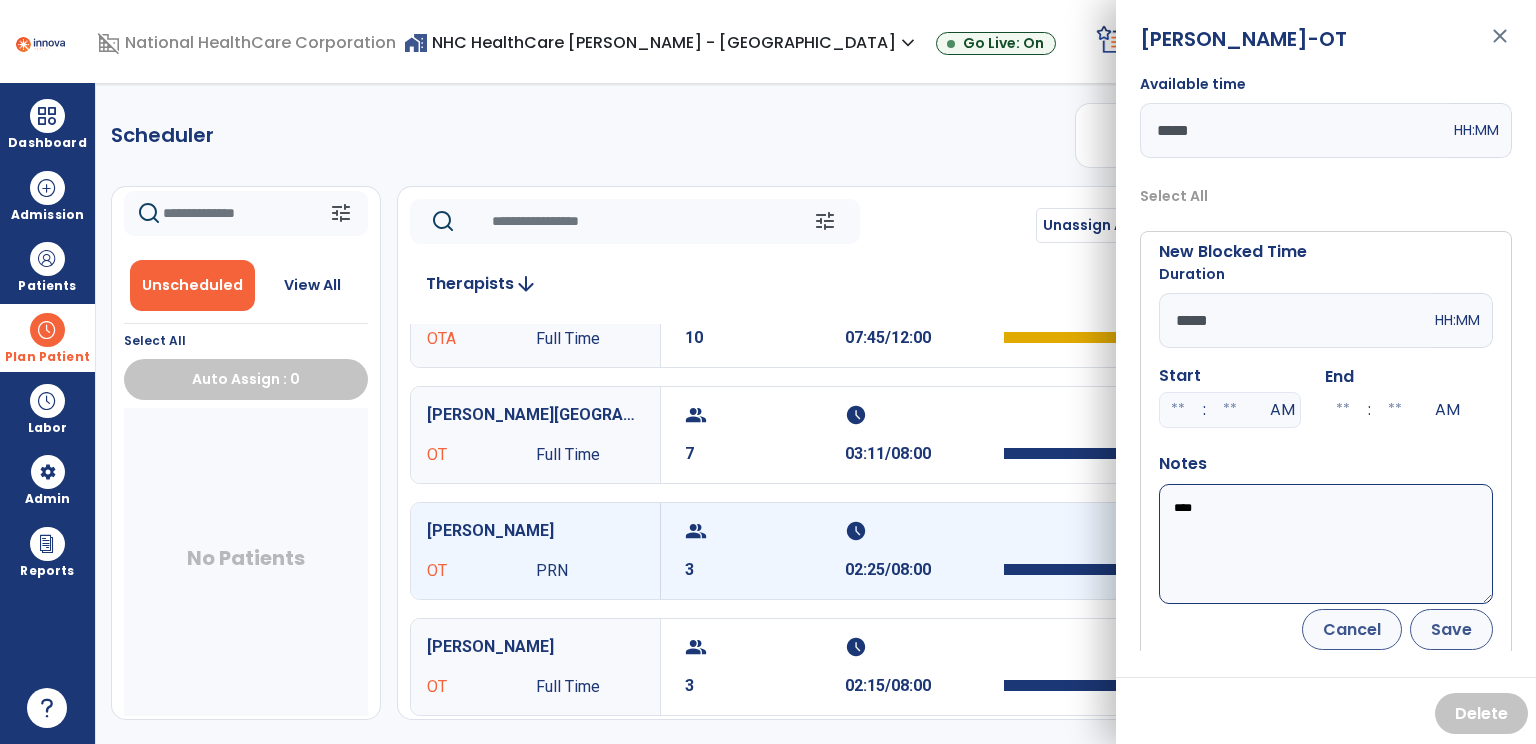 type on "****" 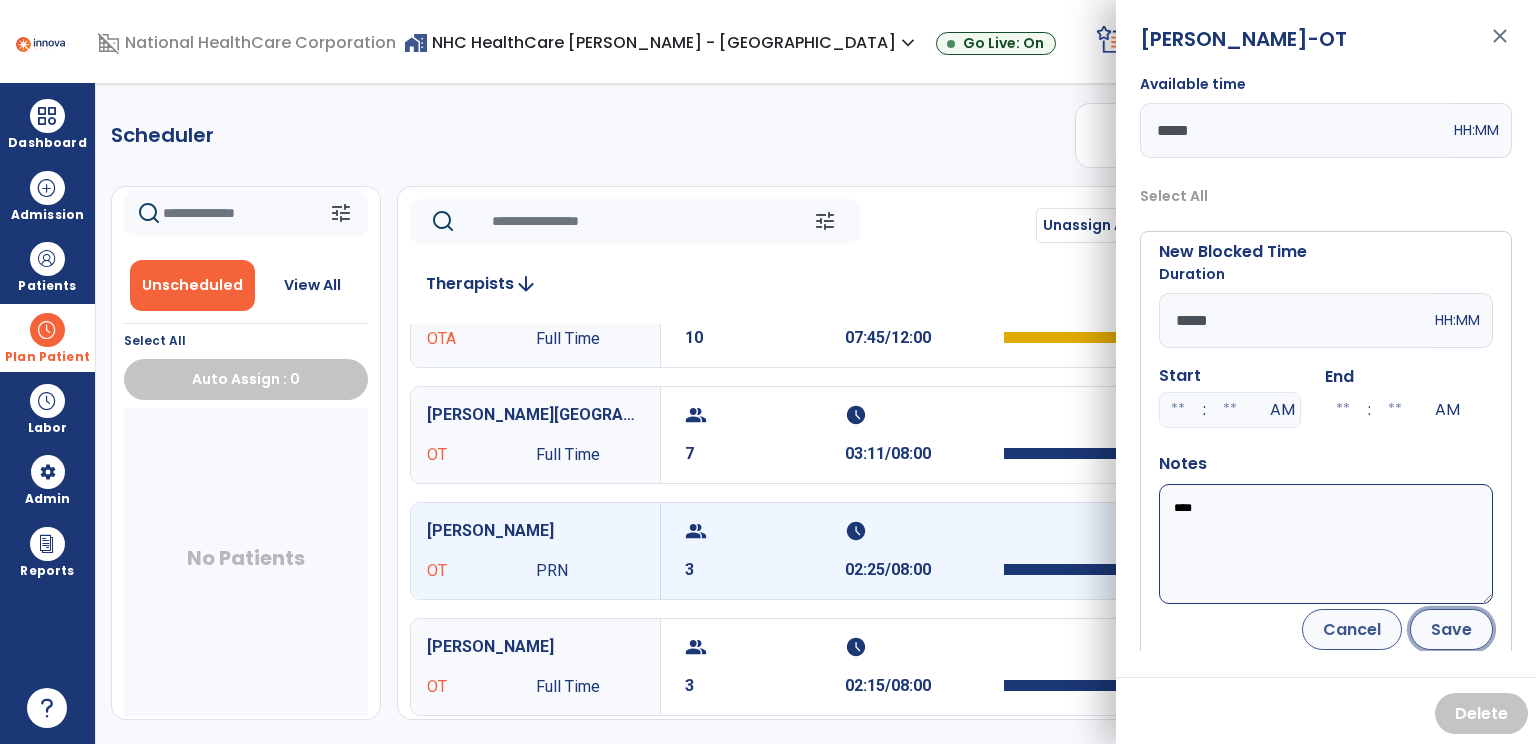 click on "Save" at bounding box center (1451, 629) 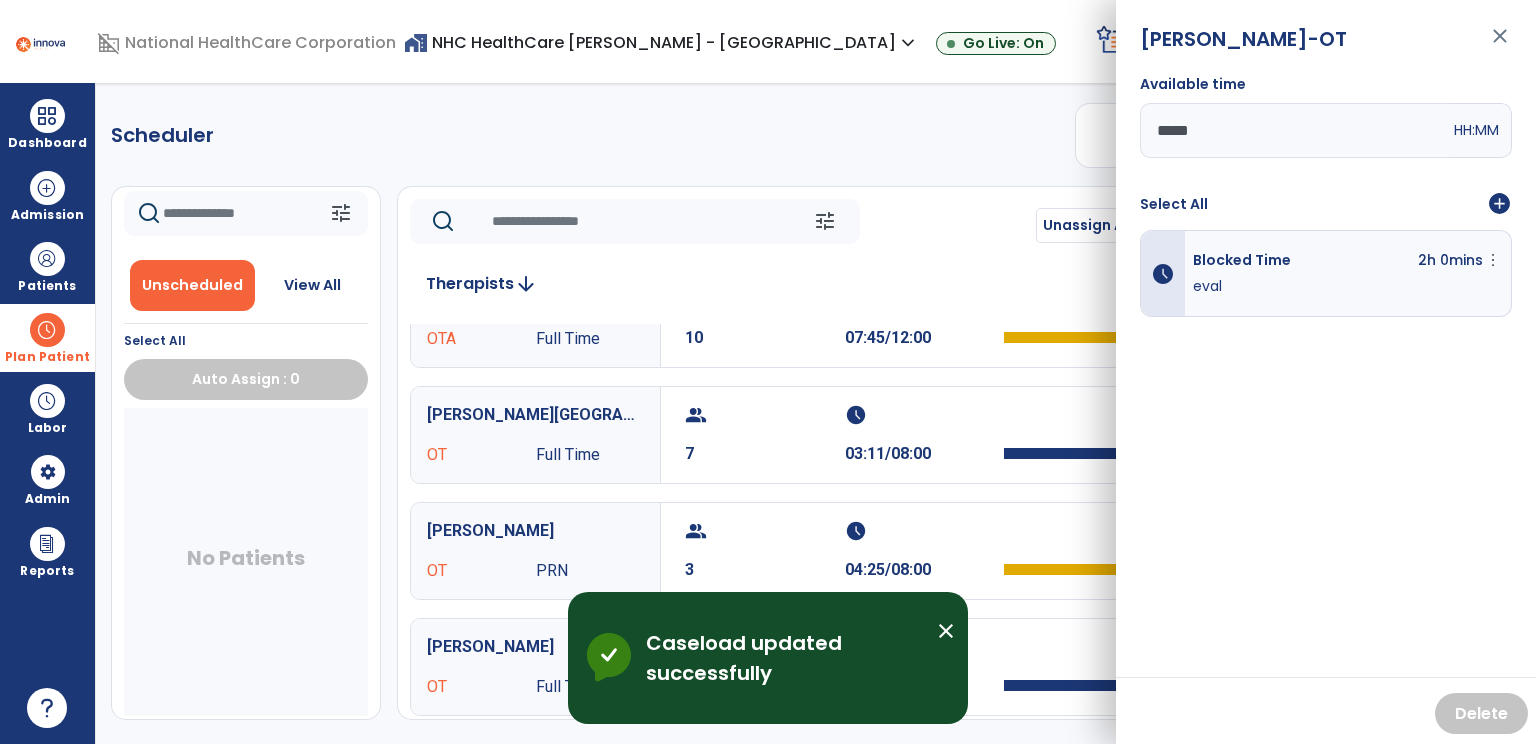 click on "add_circle" at bounding box center (1499, 204) 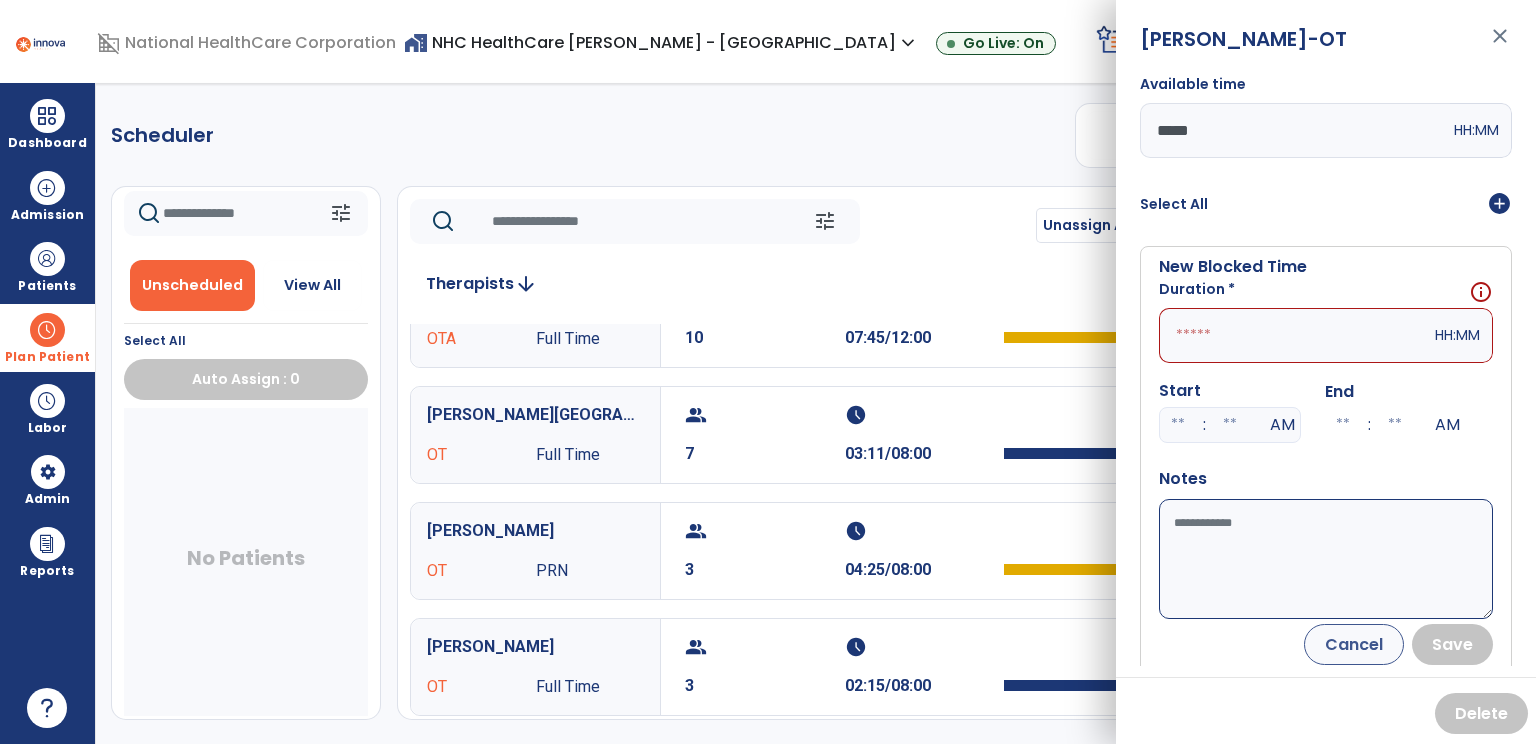 click at bounding box center [1295, 335] 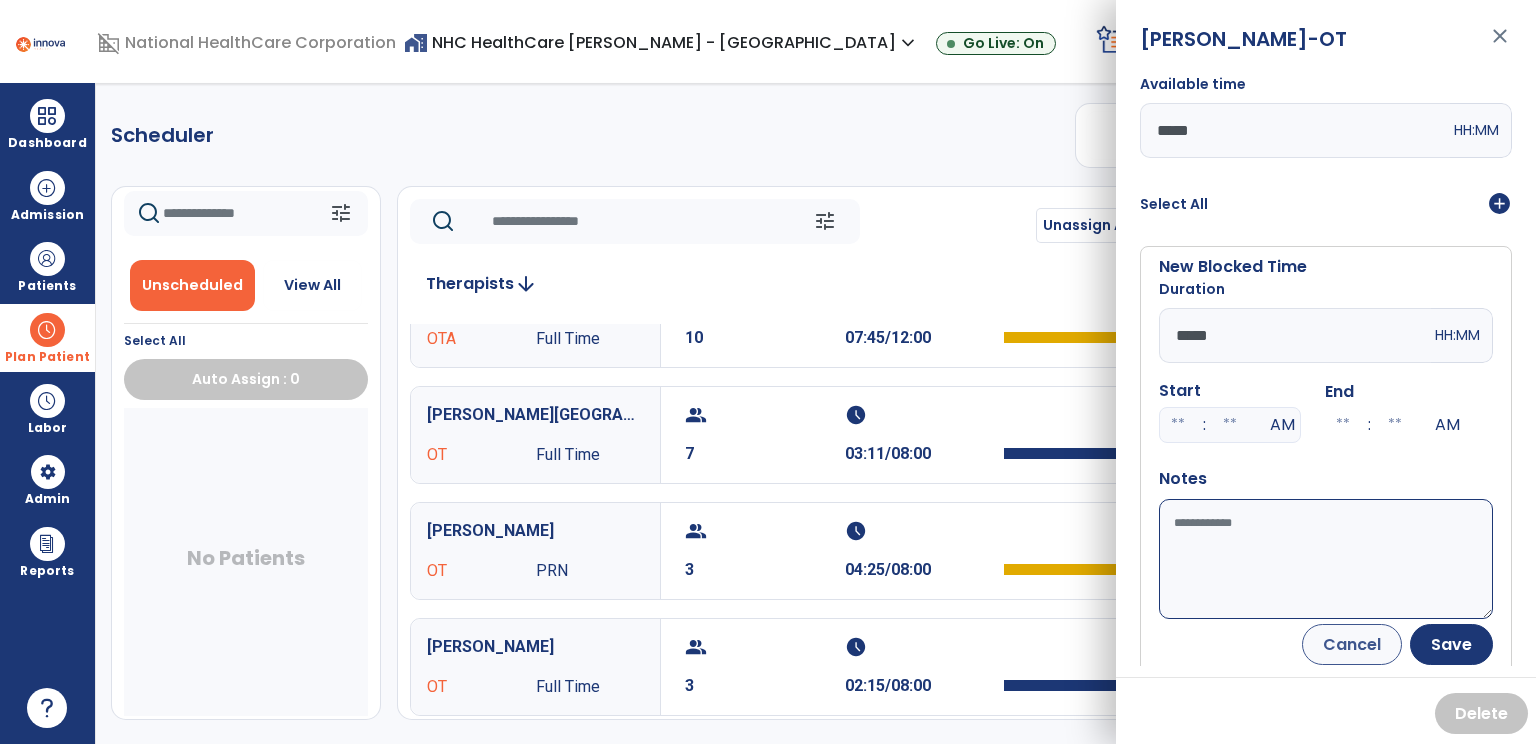type on "*****" 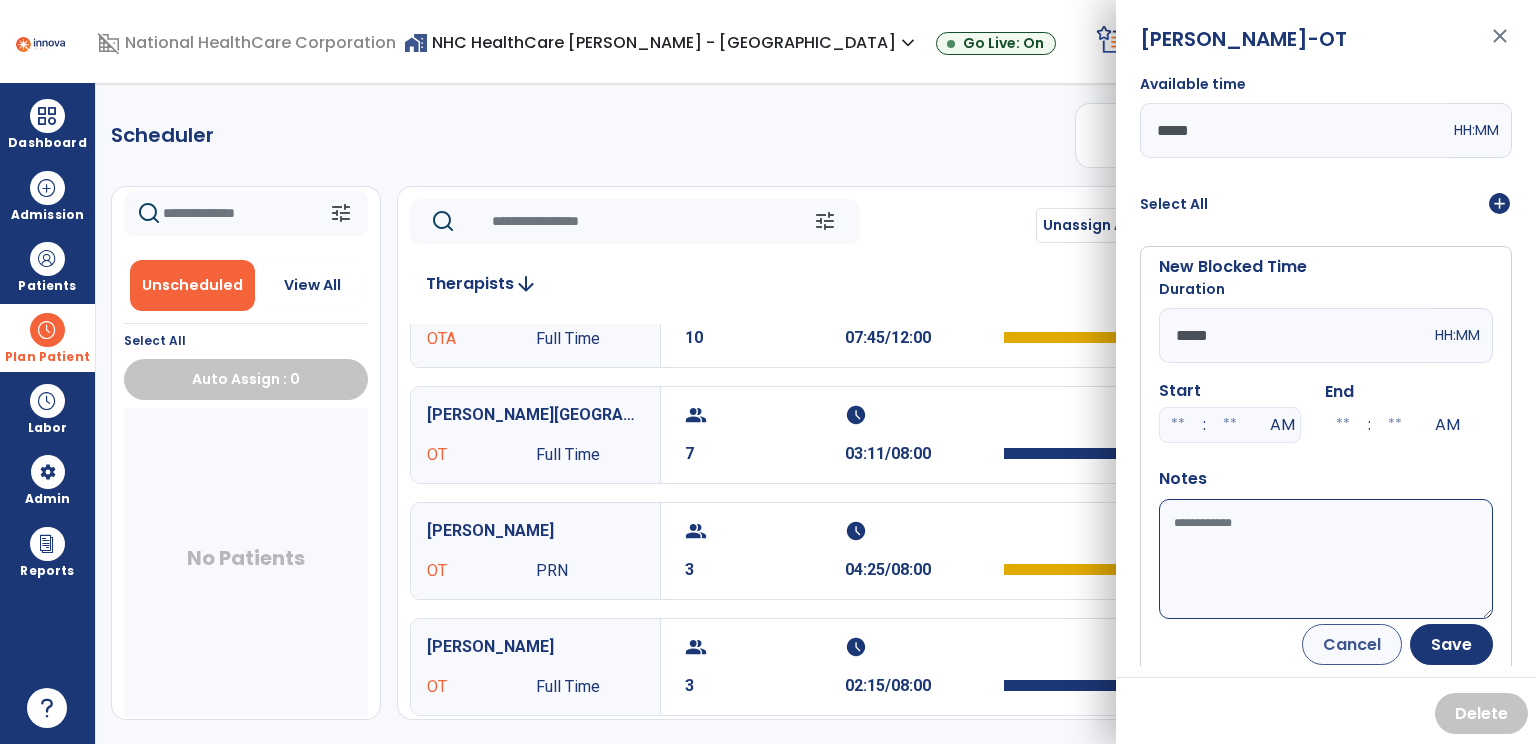 click on "Cancel   Save" at bounding box center (1326, 644) 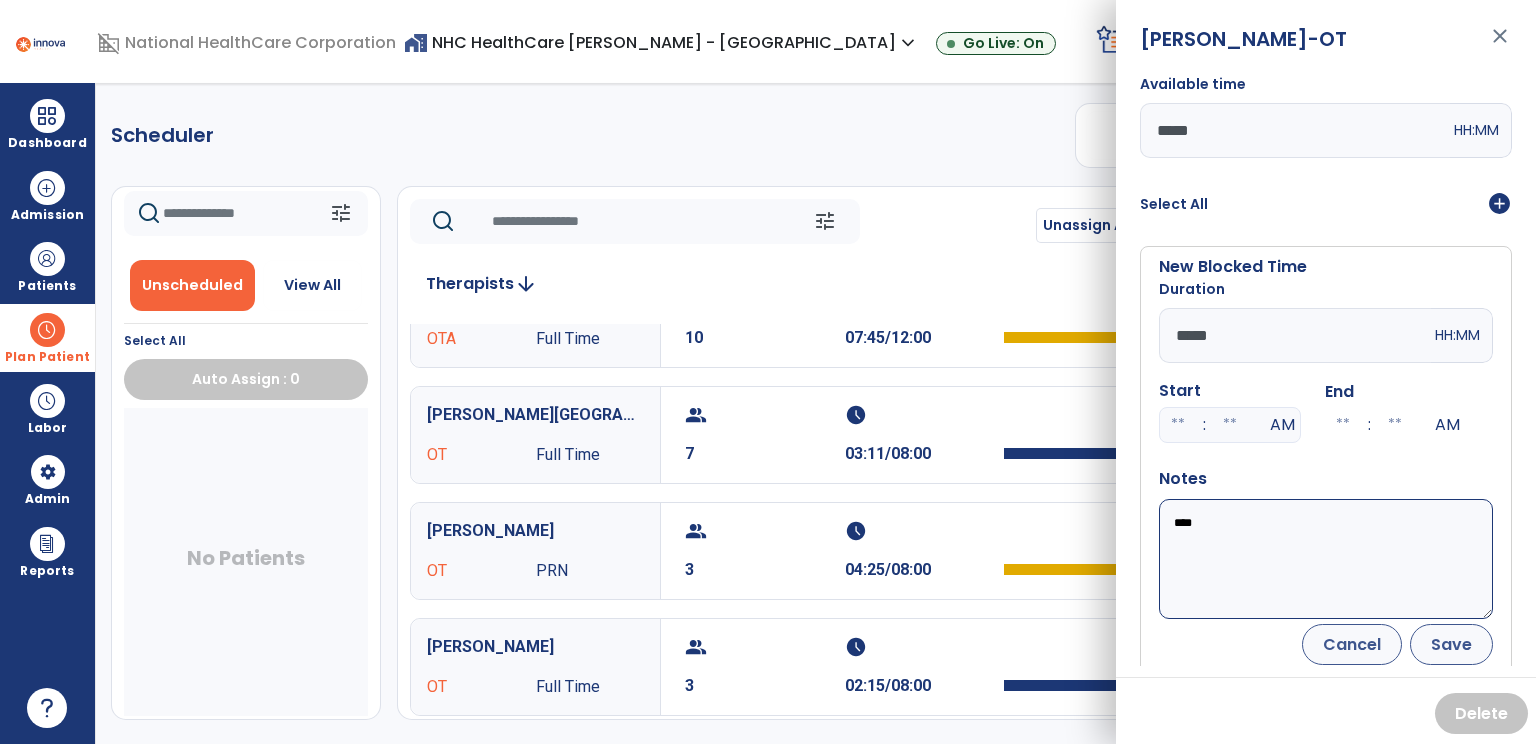 type on "****" 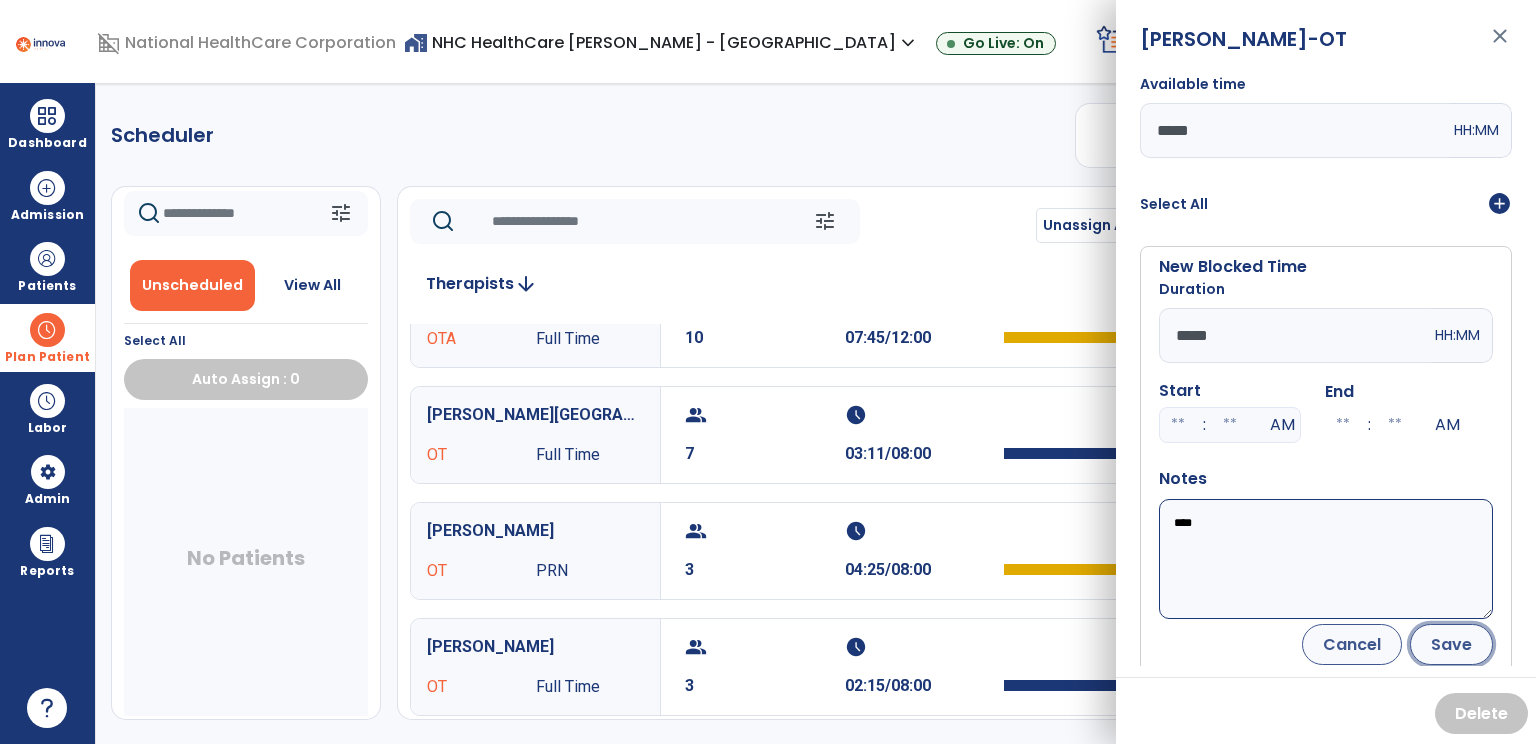 click on "Save" at bounding box center [1451, 644] 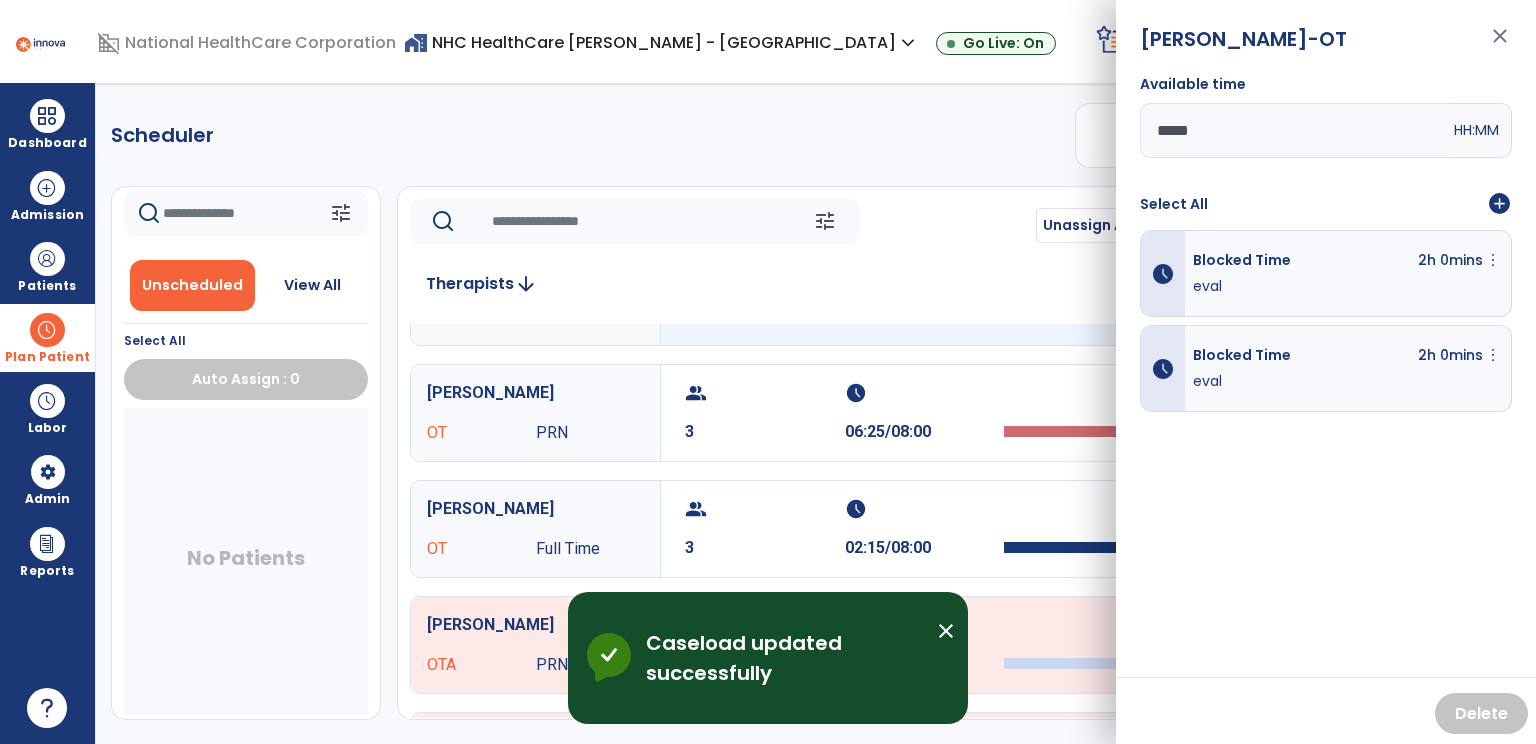 scroll, scrollTop: 454, scrollLeft: 0, axis: vertical 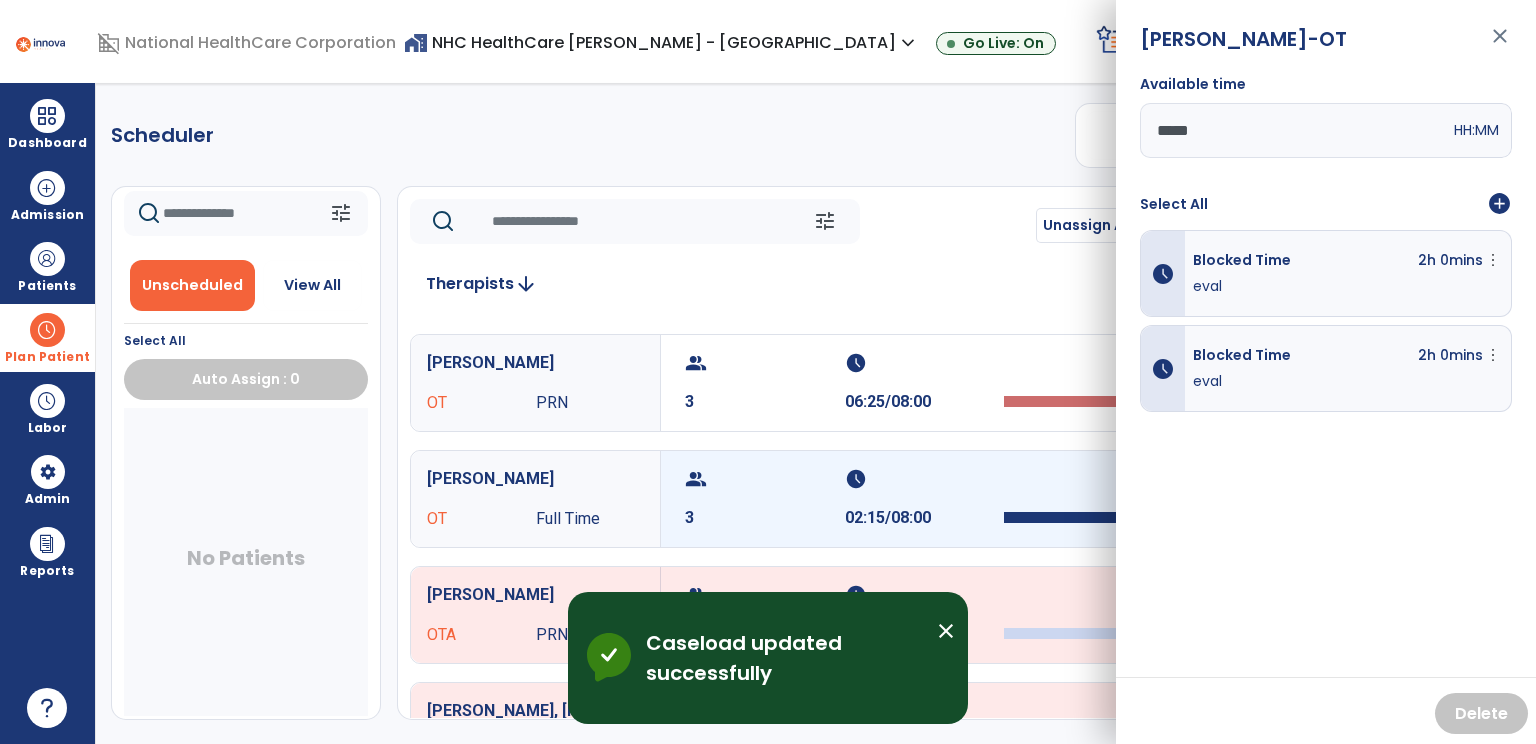 click on "3" at bounding box center [765, 518] 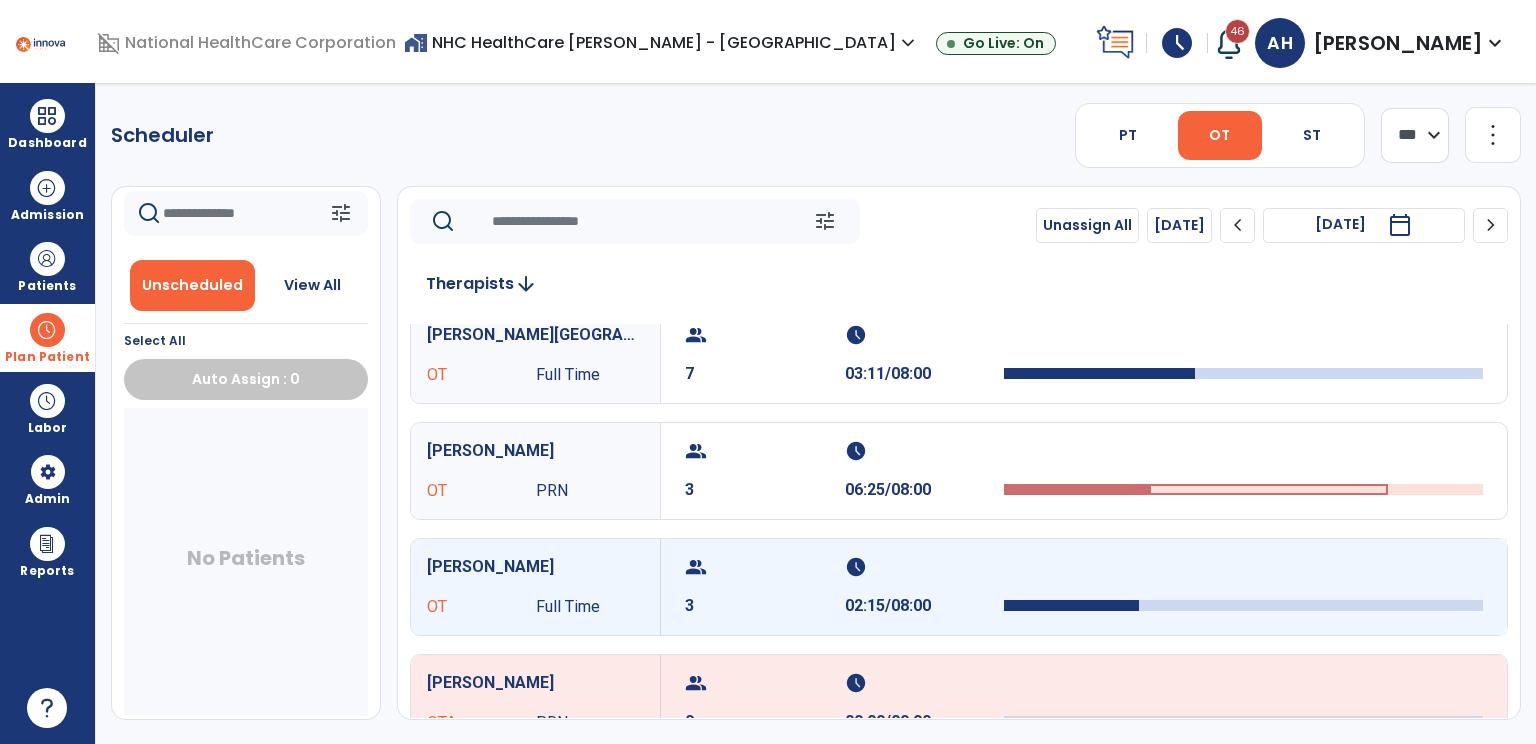 scroll, scrollTop: 364, scrollLeft: 0, axis: vertical 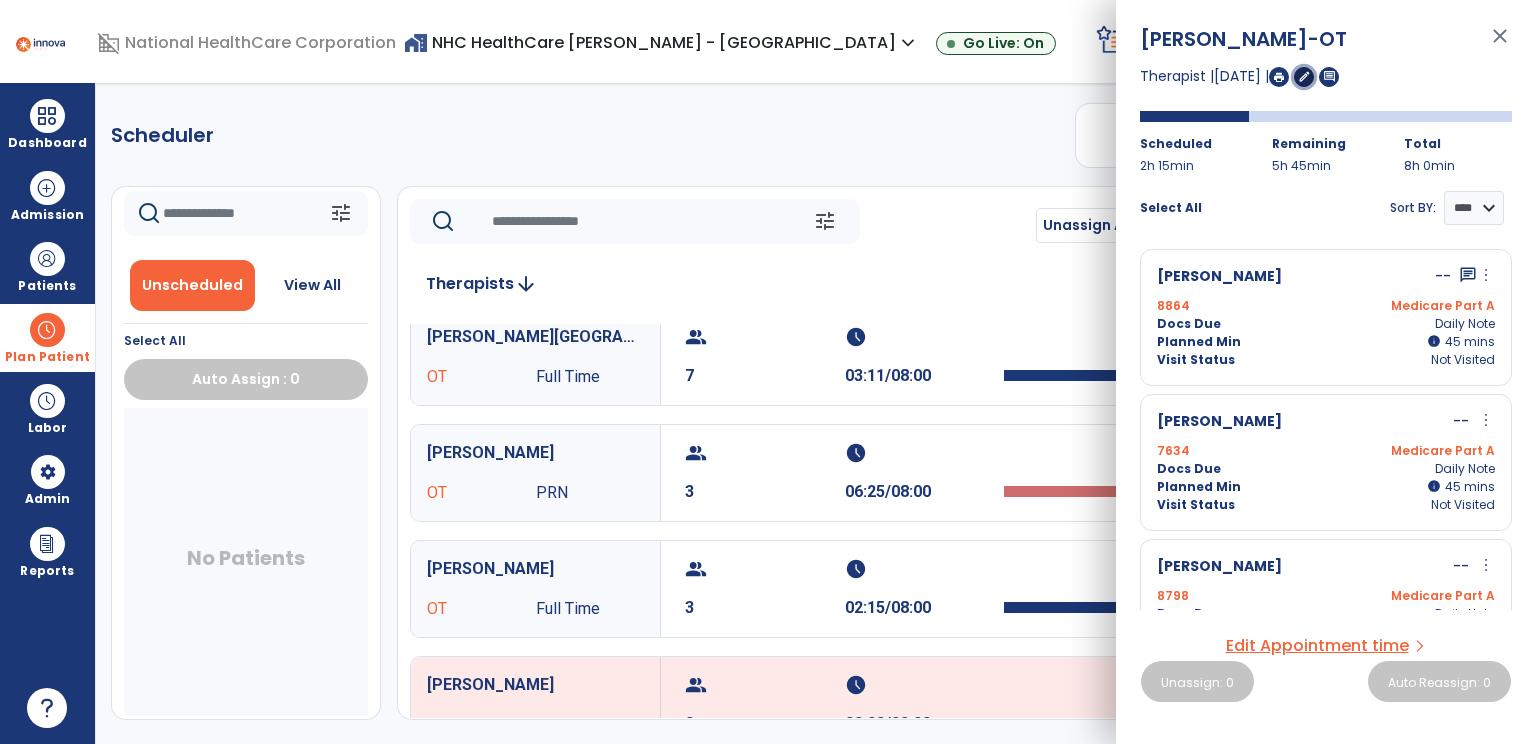click on "edit" at bounding box center (1304, 76) 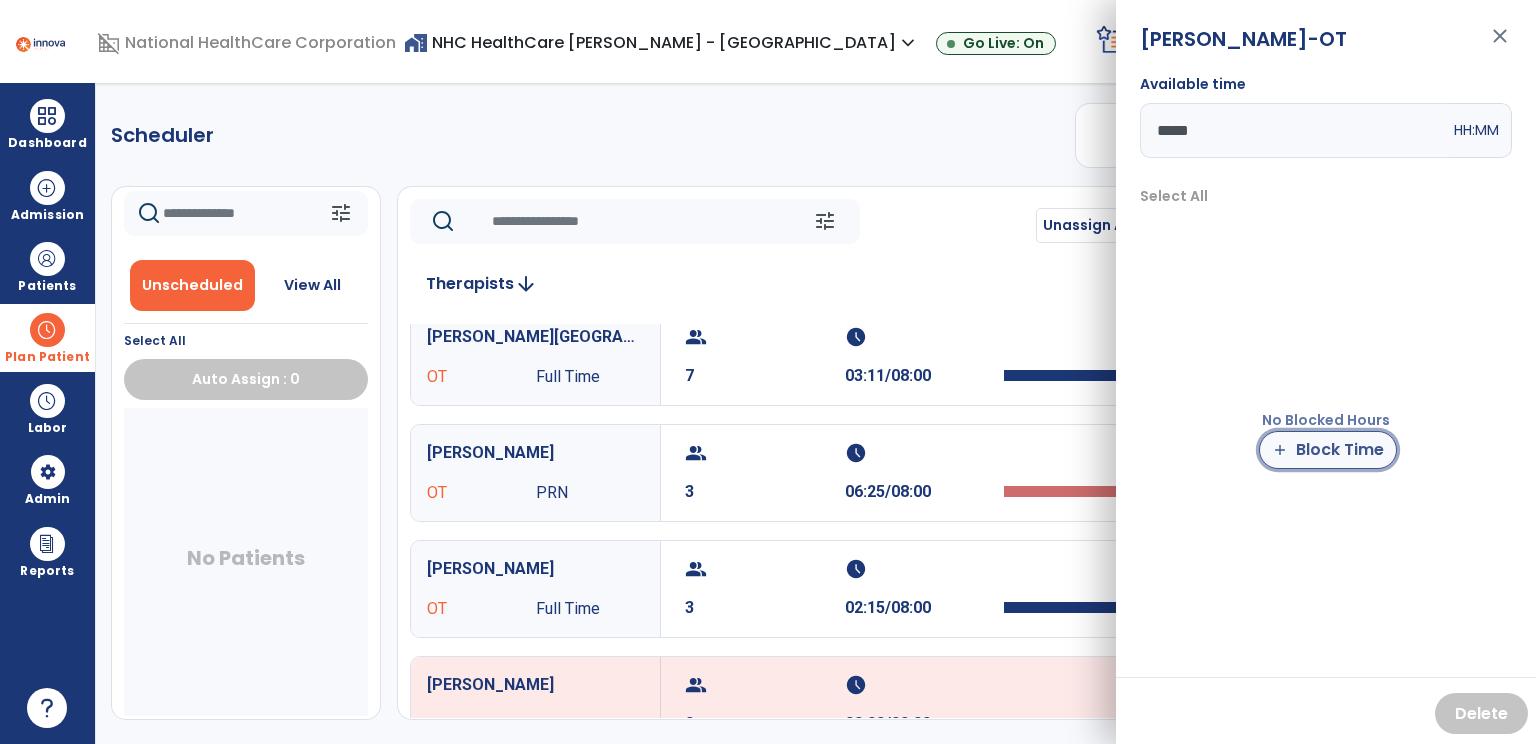 click on "add   Block Time" at bounding box center (1328, 450) 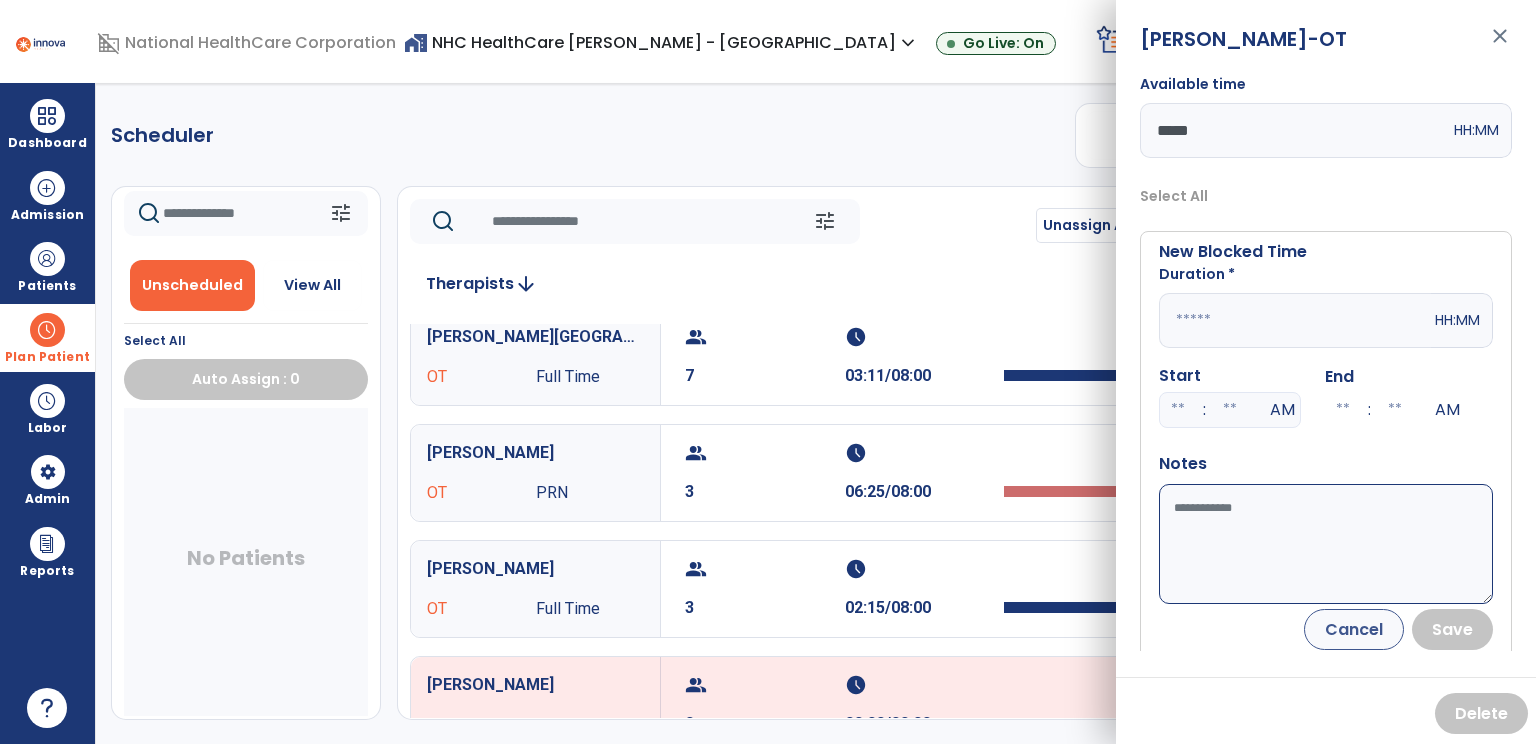 click at bounding box center [1295, 320] 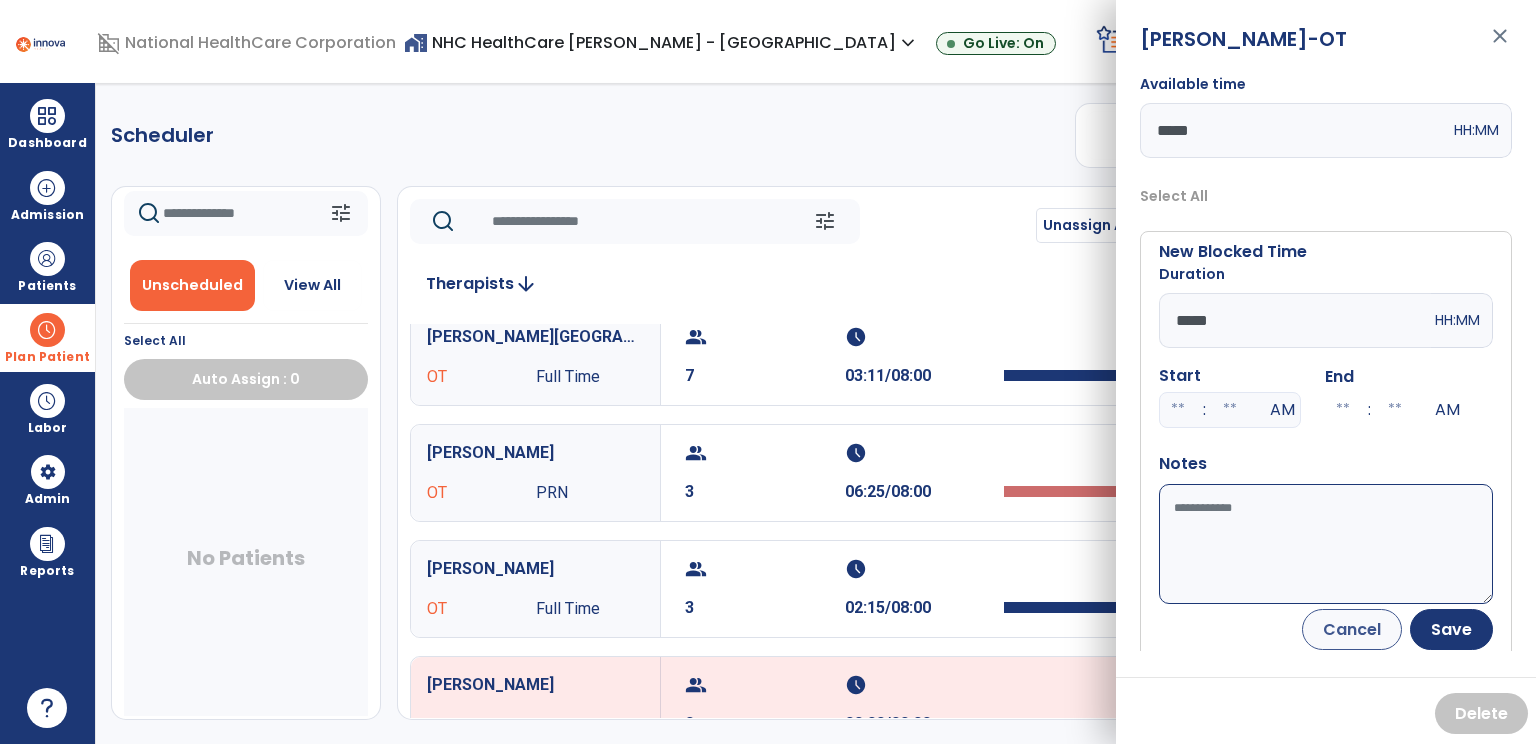 type on "*****" 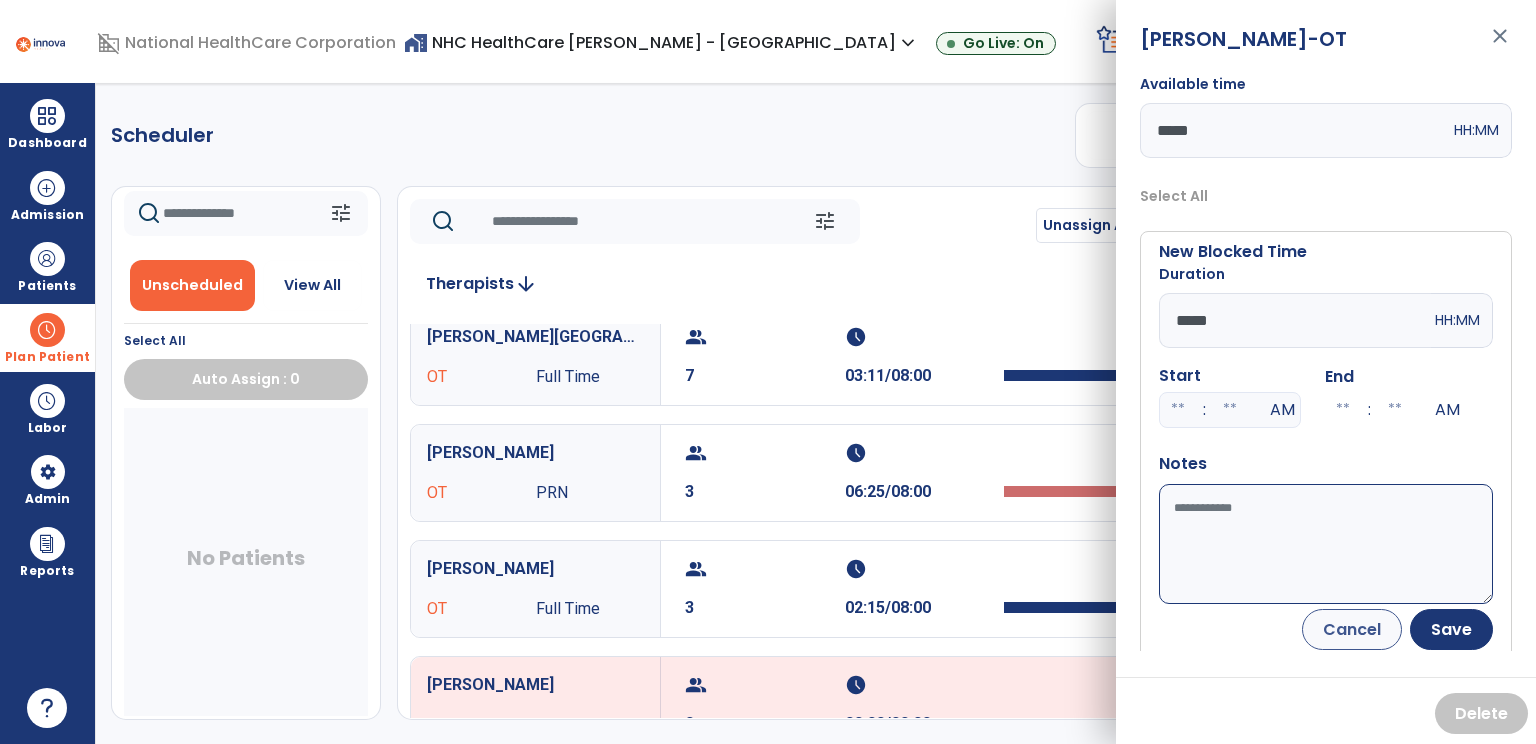click on "Available time" at bounding box center [1326, 544] 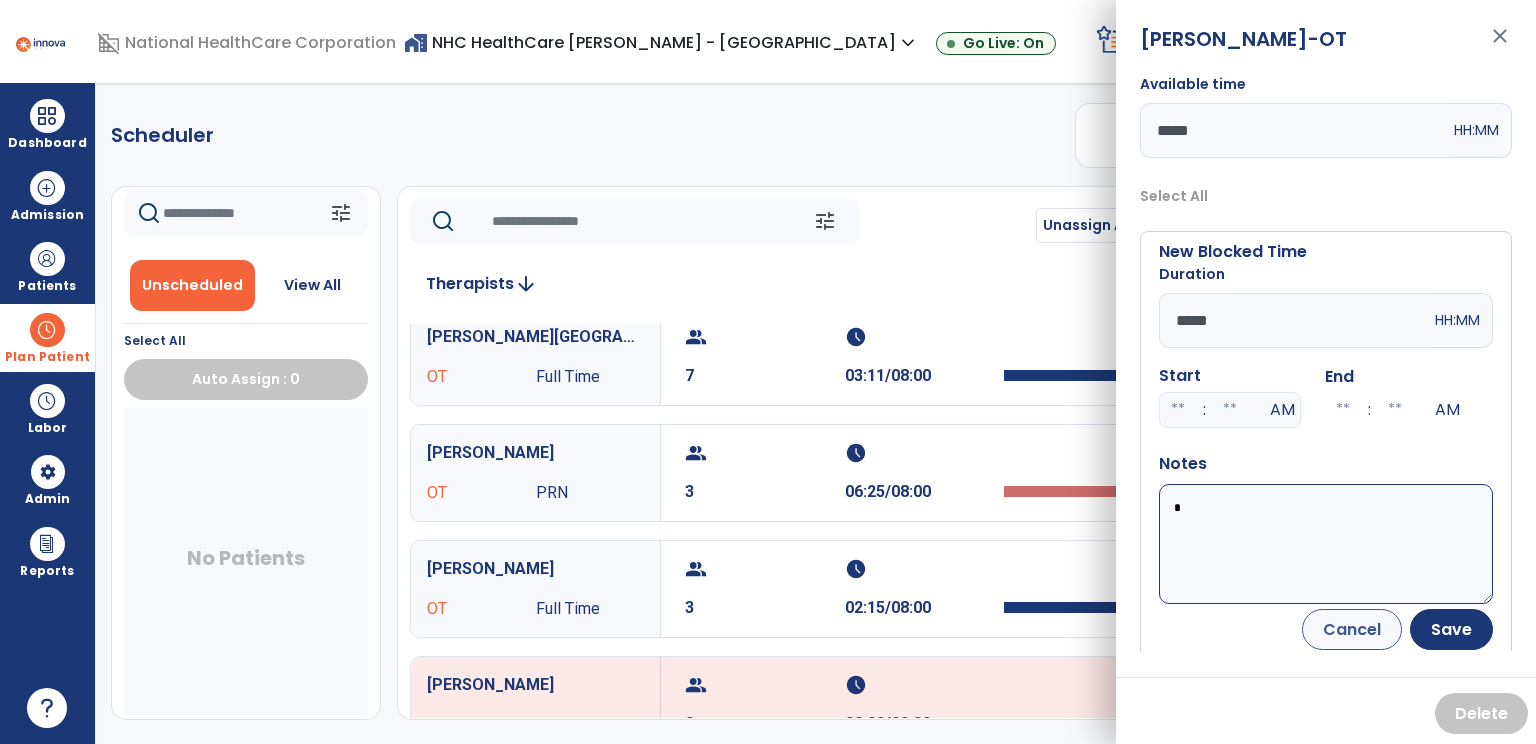 click on "*" at bounding box center (1326, 544) 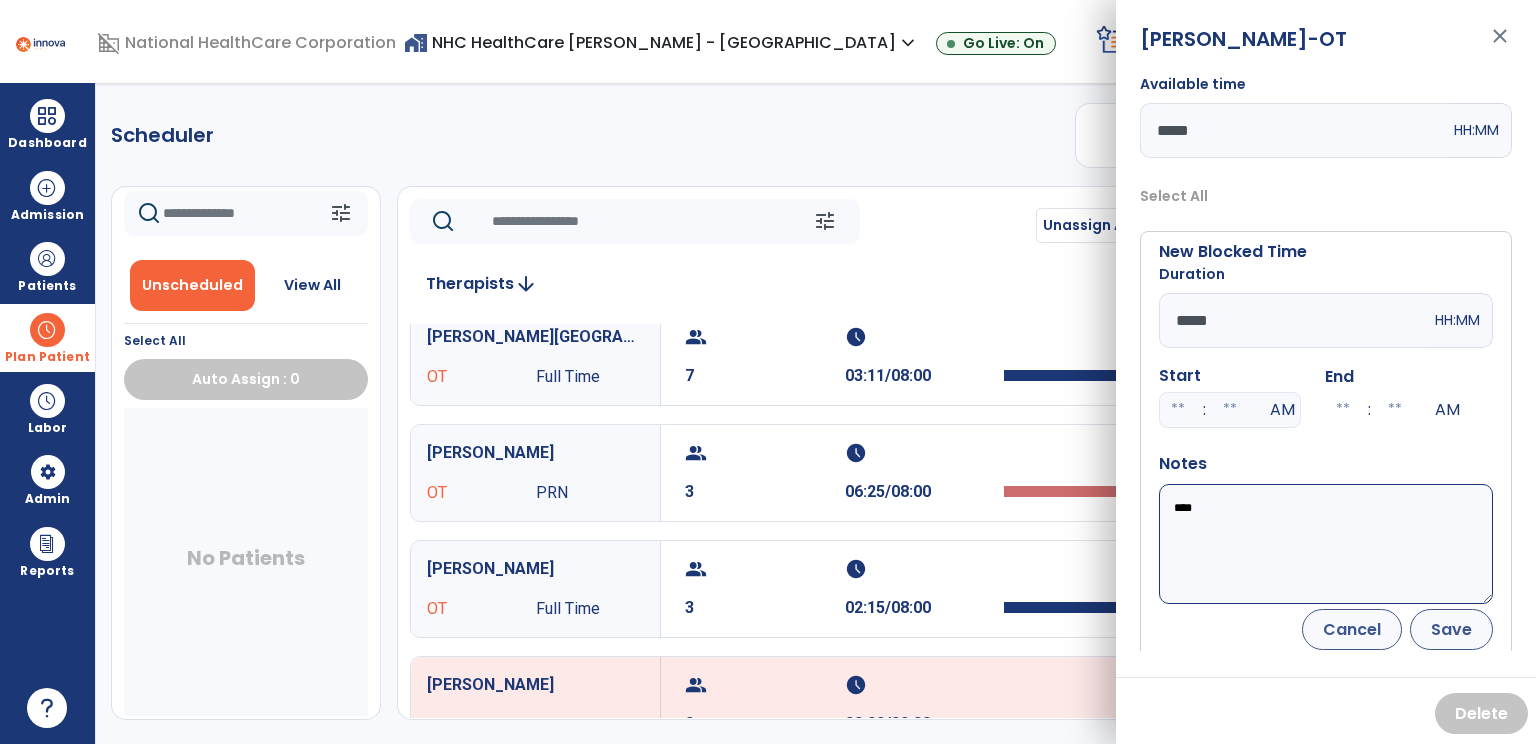 type on "****" 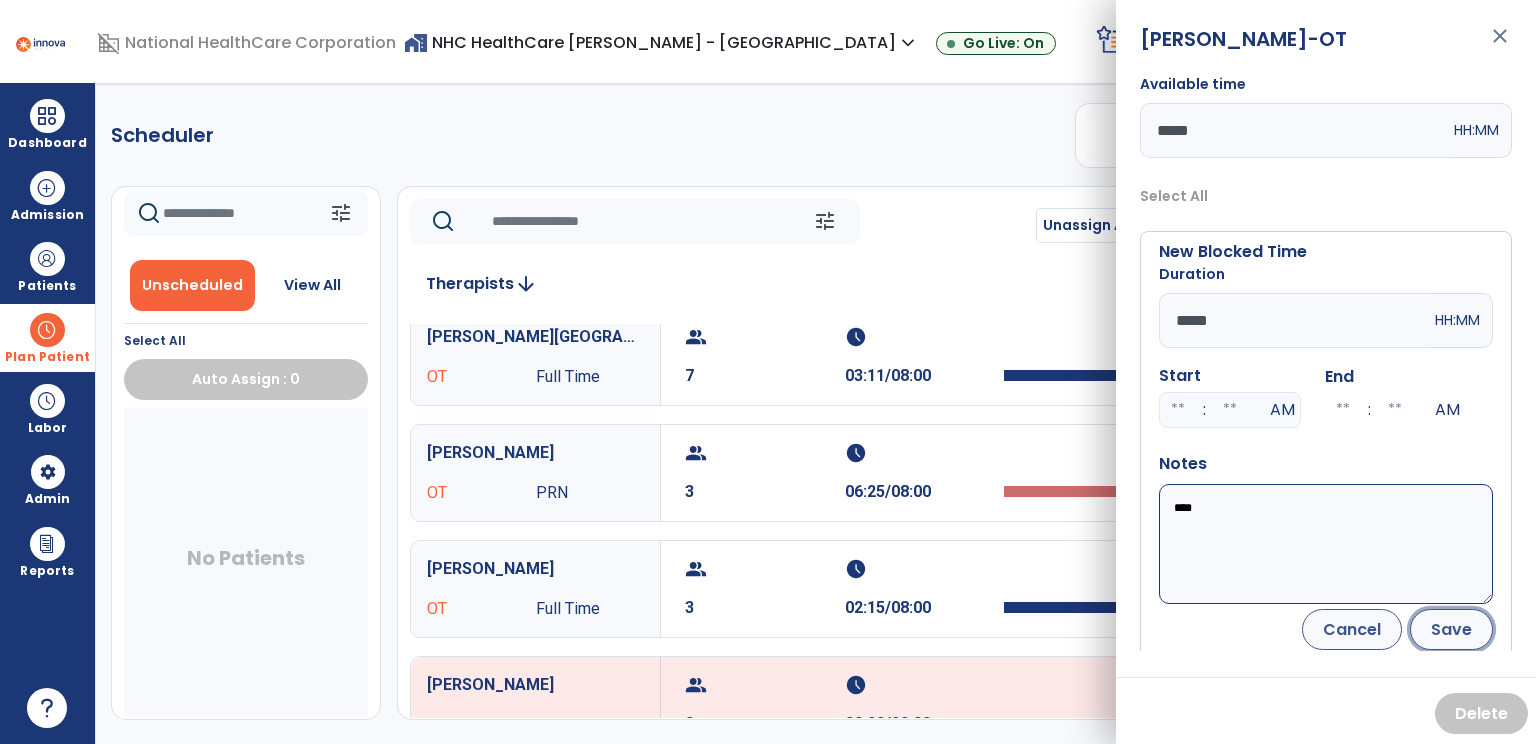 click on "Save" at bounding box center [1451, 629] 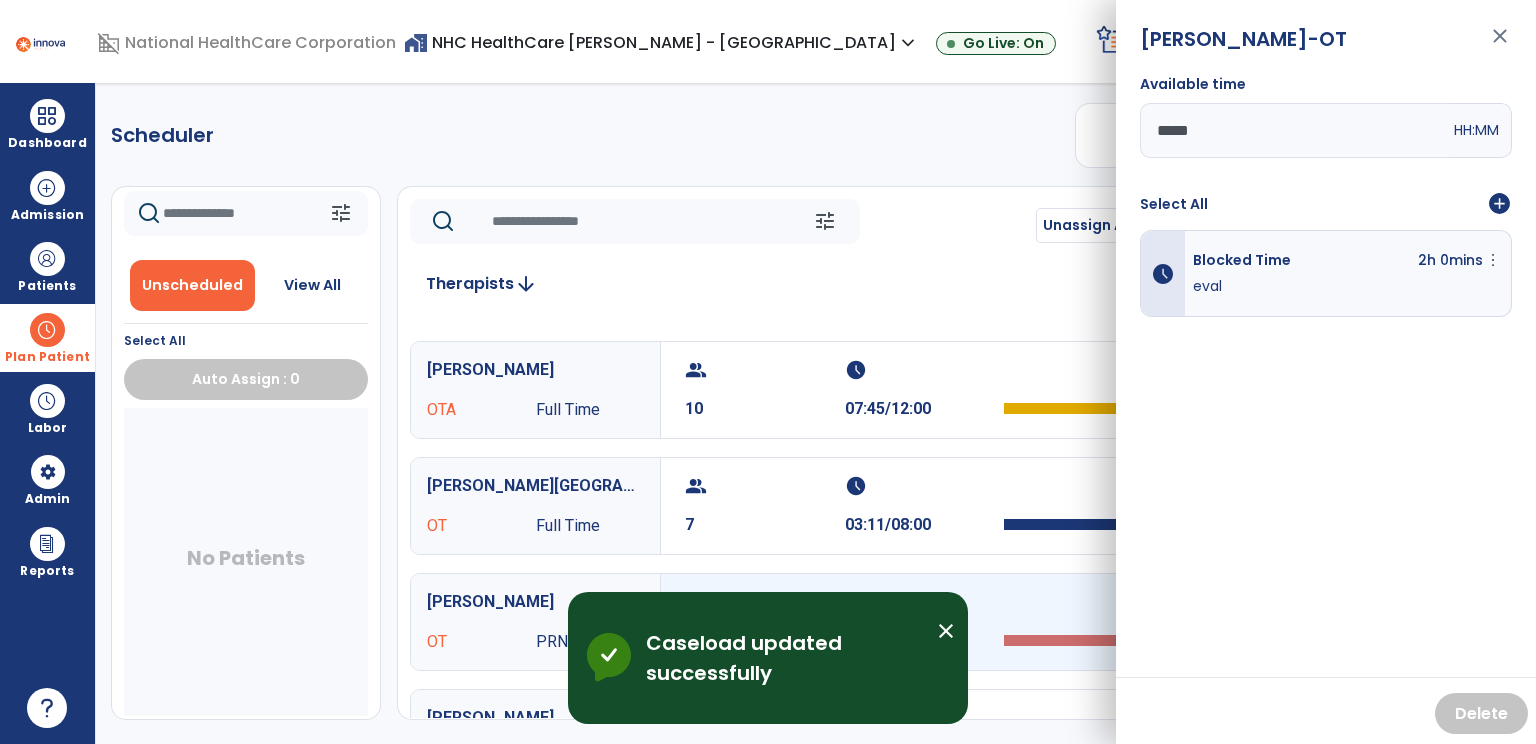 scroll, scrollTop: 214, scrollLeft: 0, axis: vertical 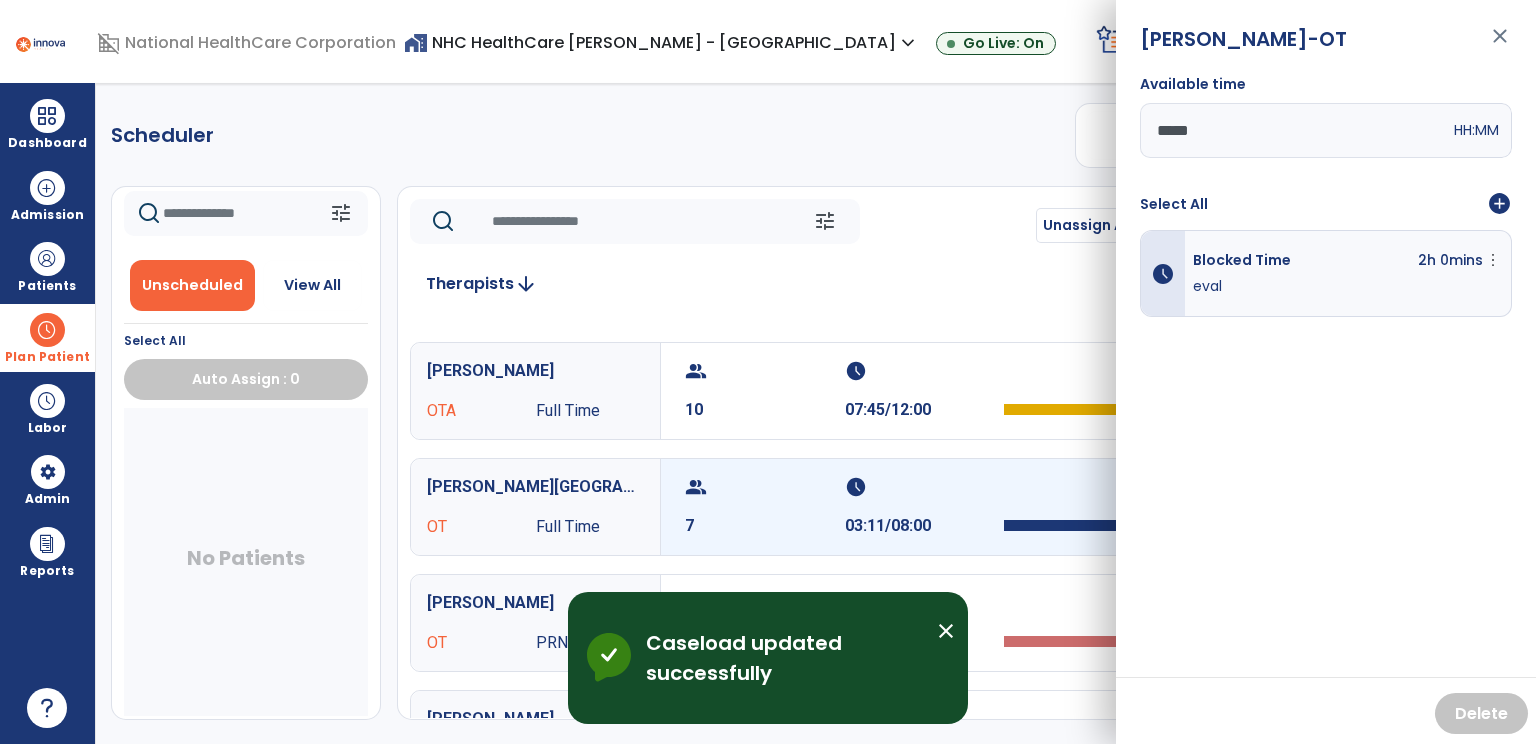 click on "group  7" at bounding box center (765, 507) 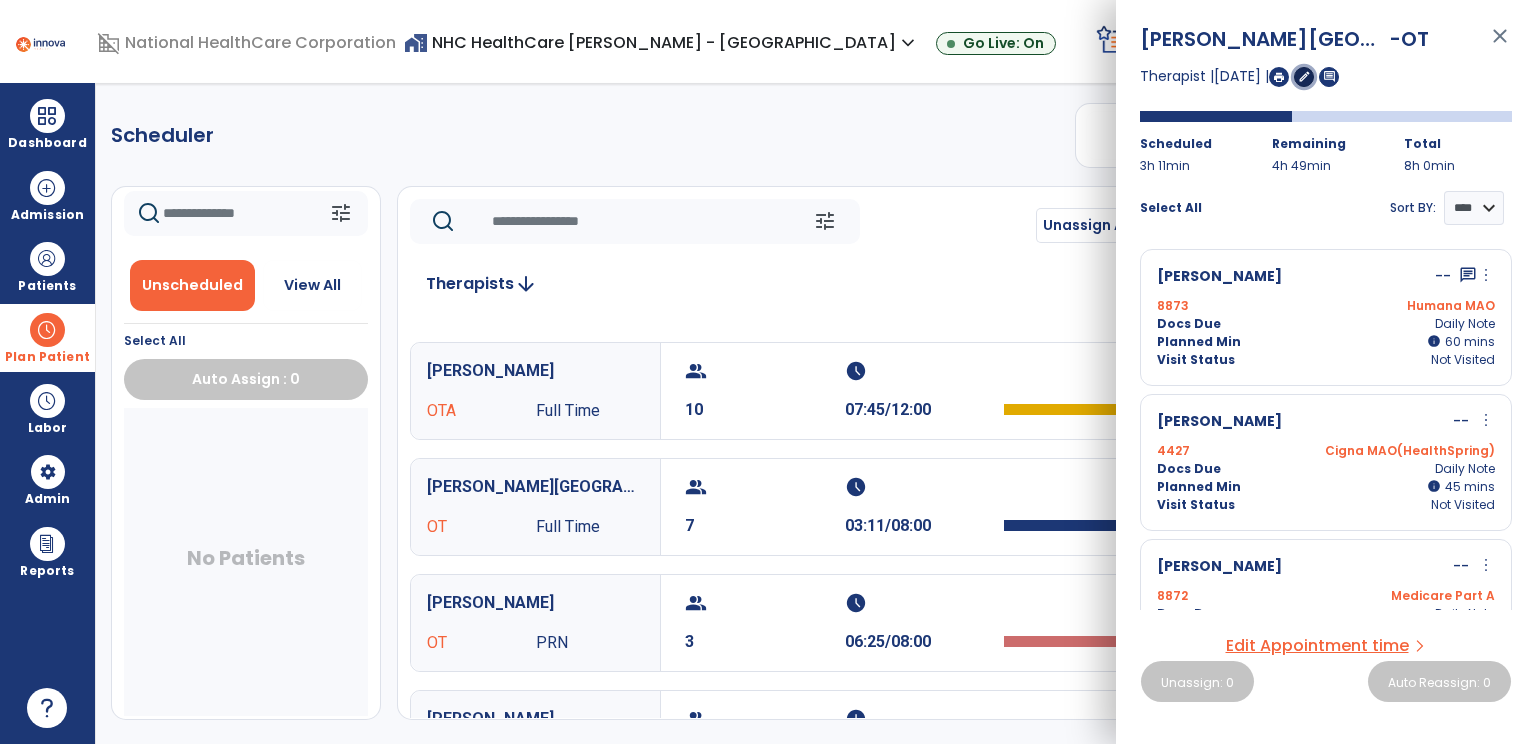click on "edit" at bounding box center [1304, 76] 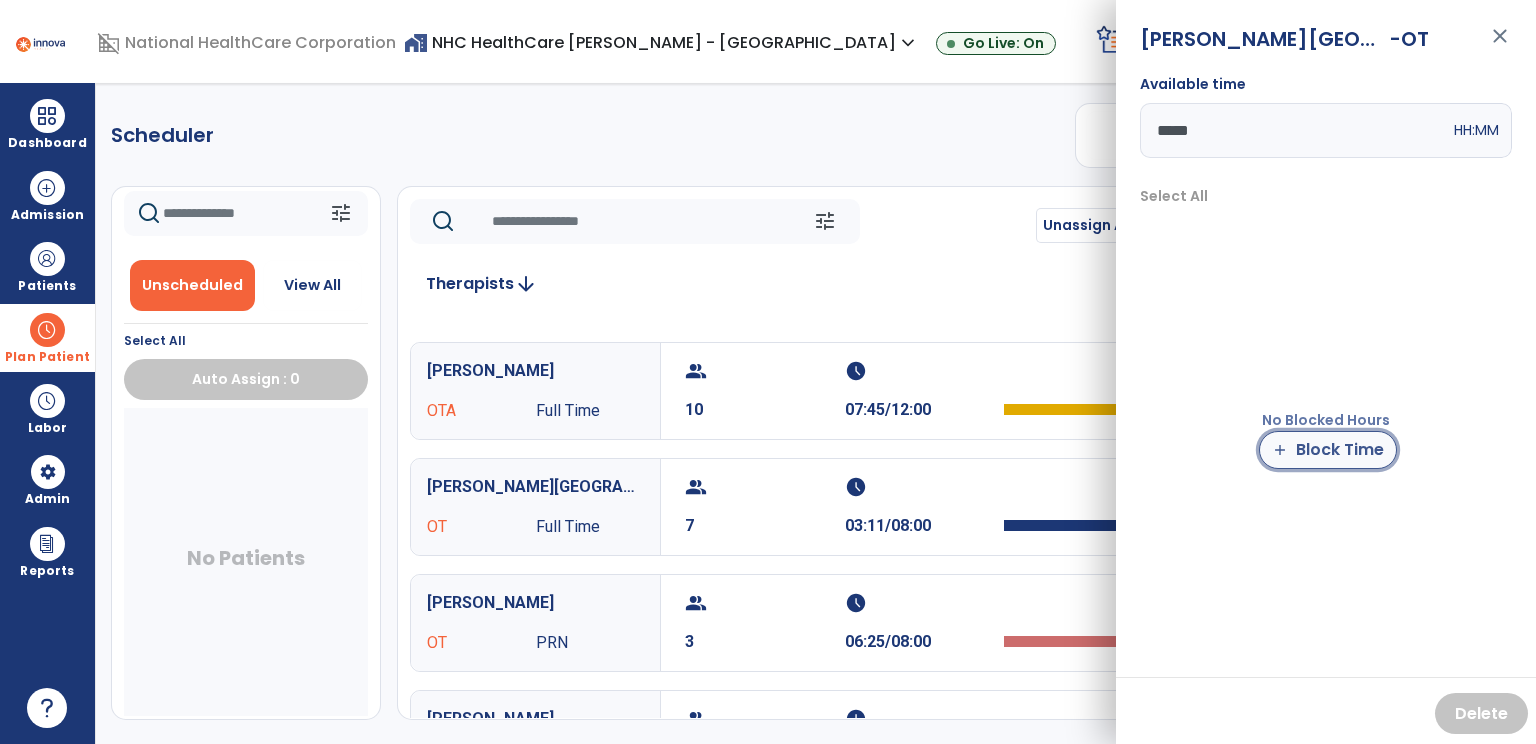 click on "add   Block Time" at bounding box center [1328, 450] 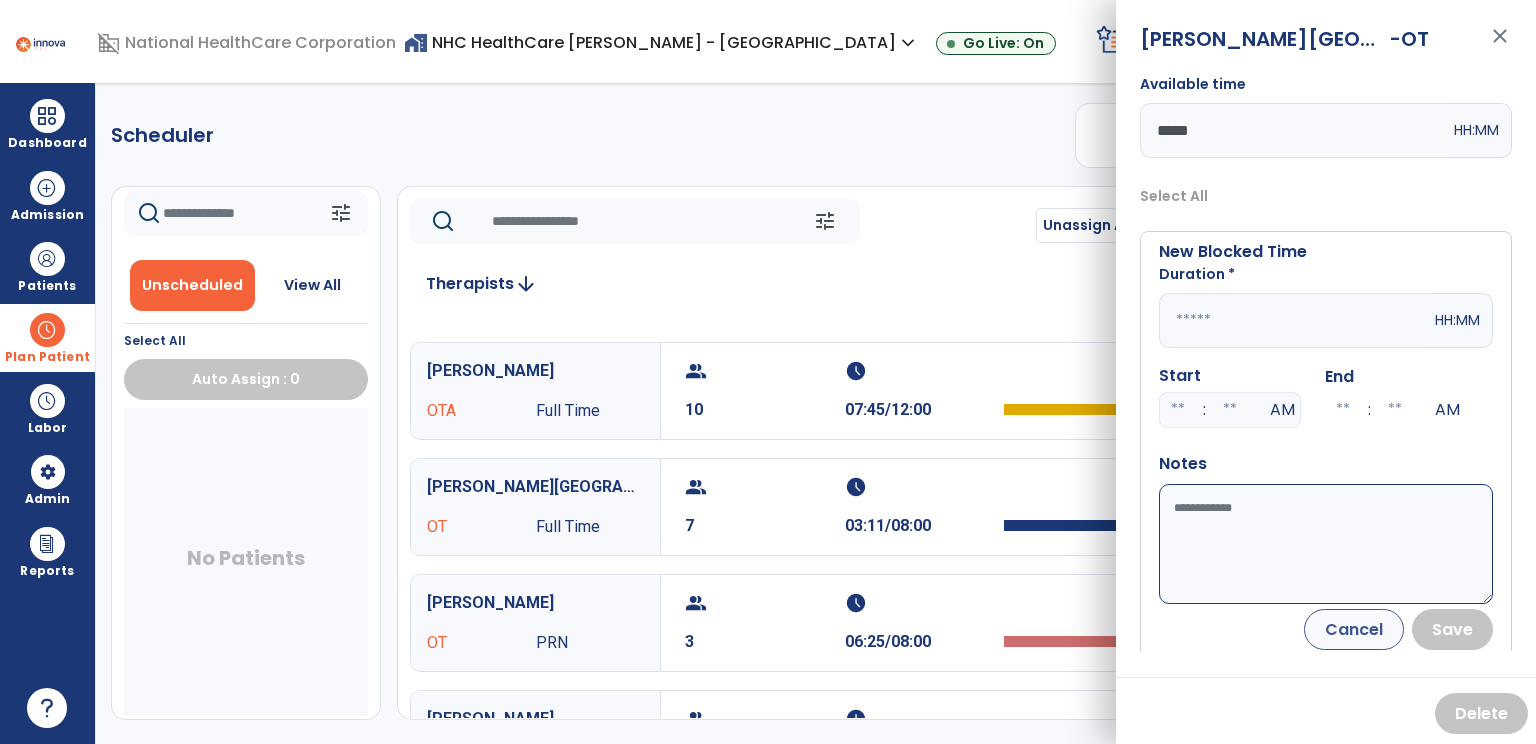 click at bounding box center (1295, 320) 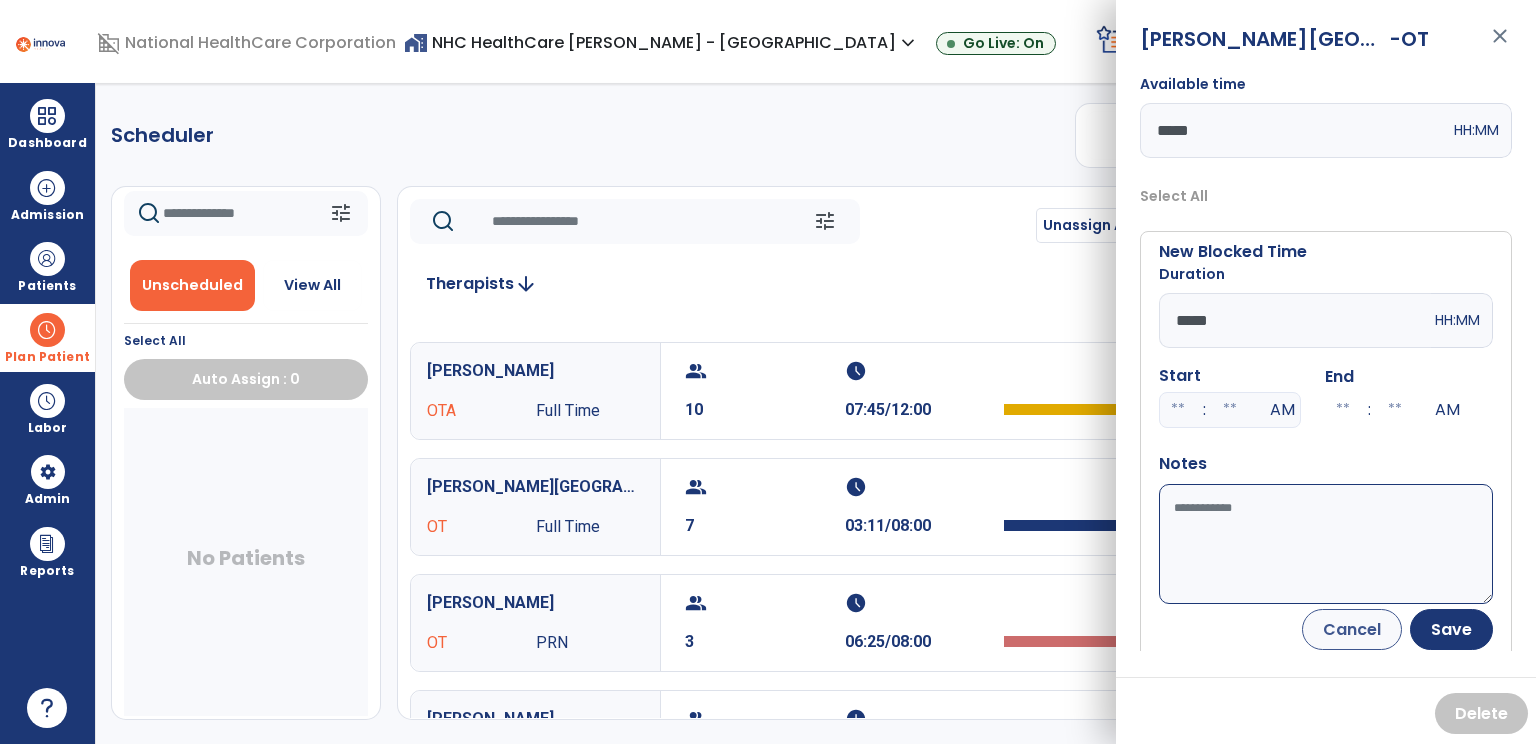 type on "*****" 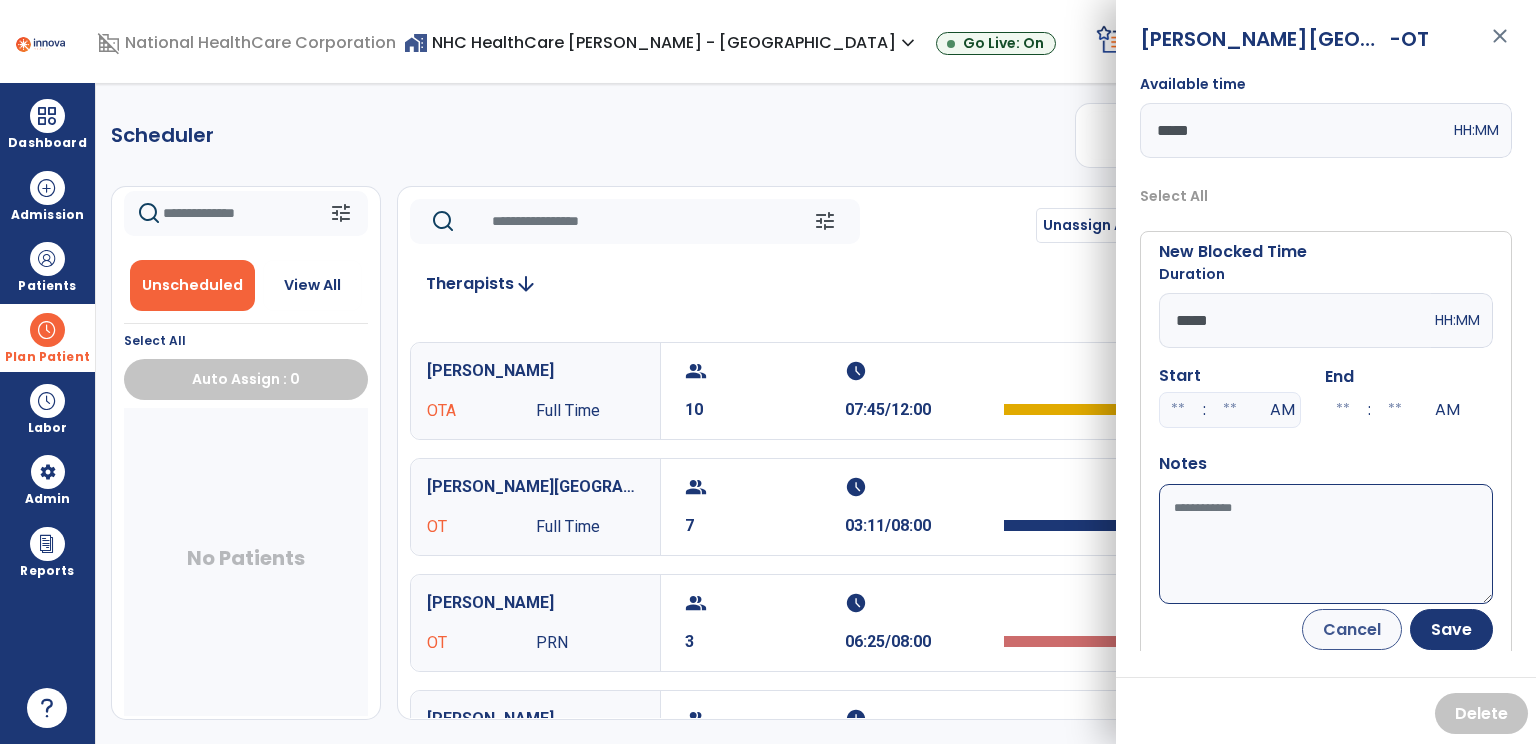 click on "Available time" at bounding box center (1326, 544) 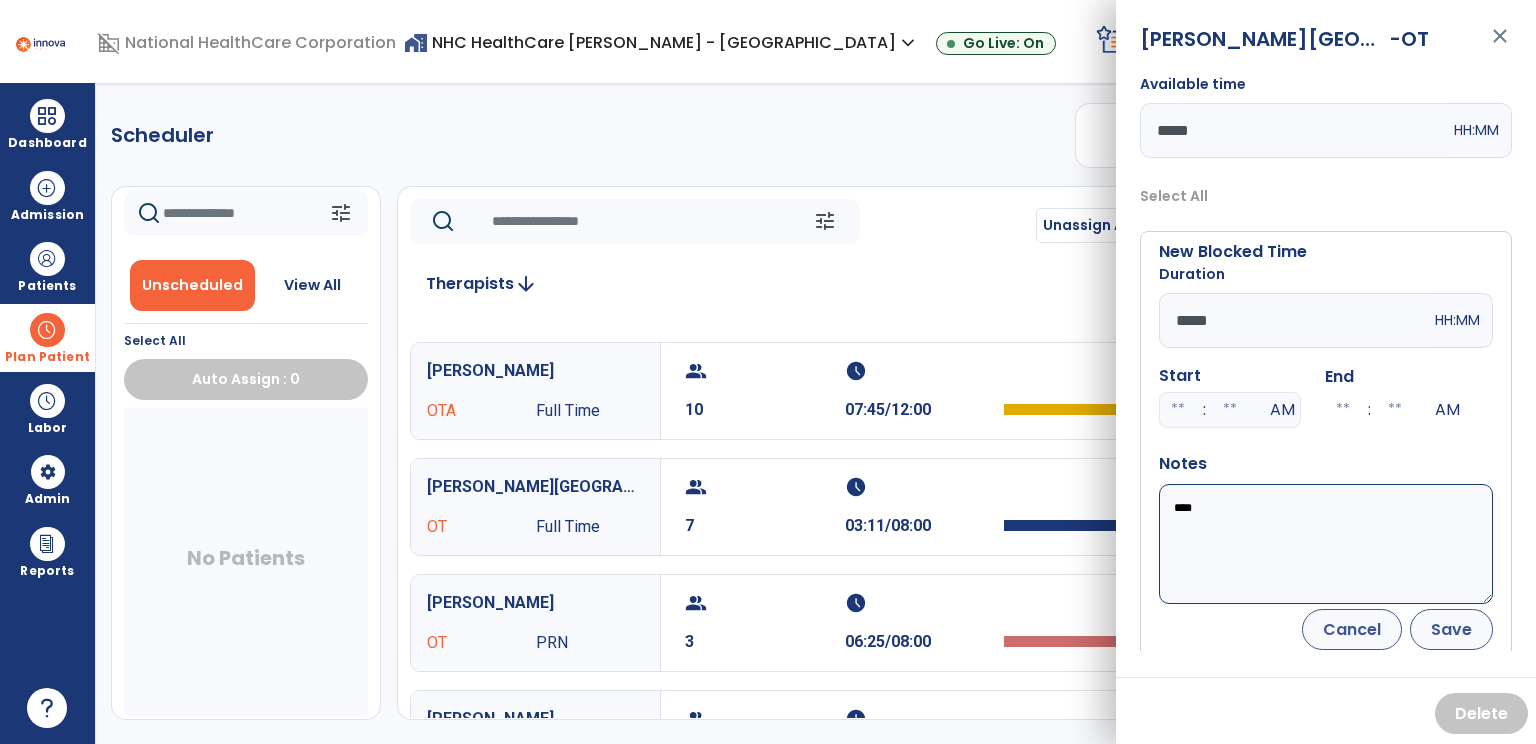 type on "****" 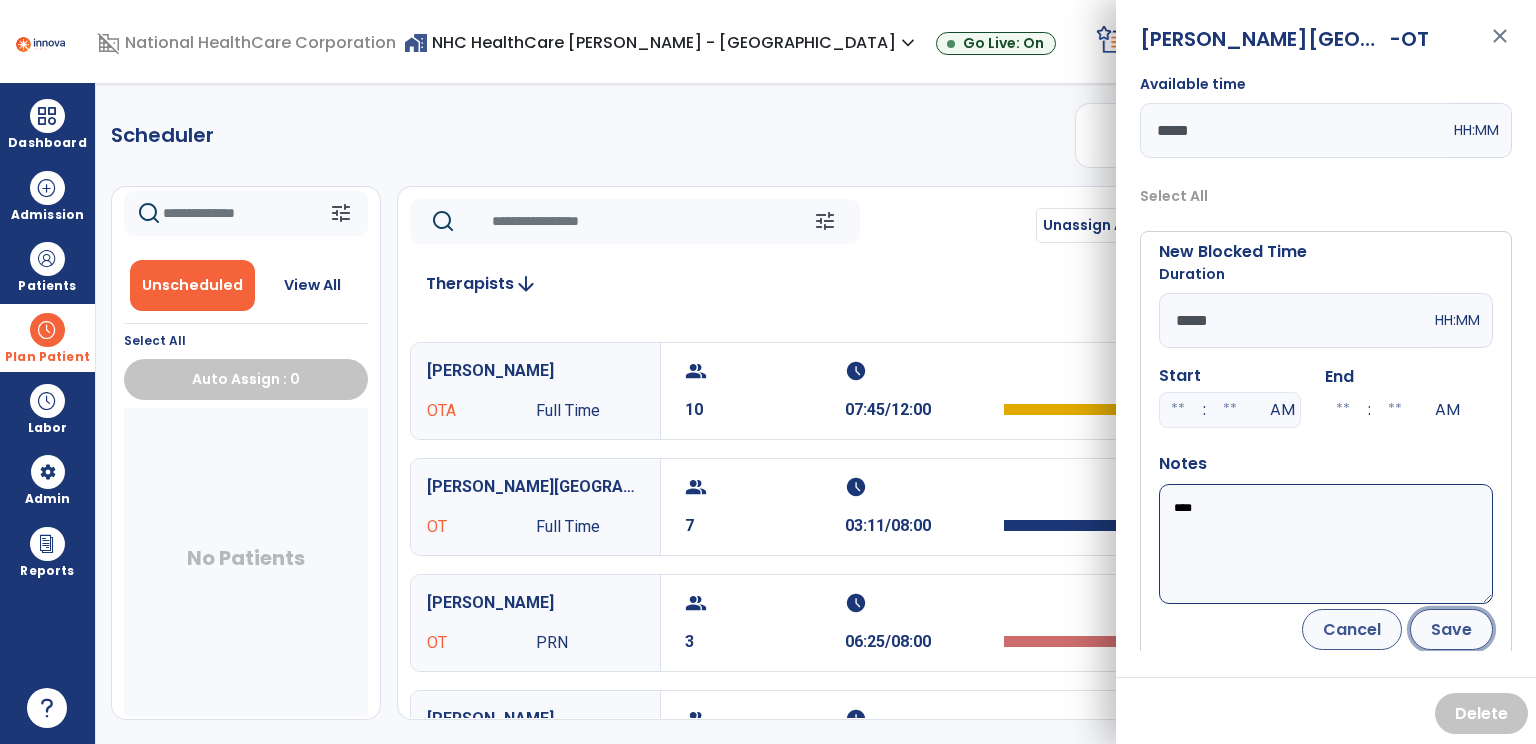 click on "Save" at bounding box center (1451, 629) 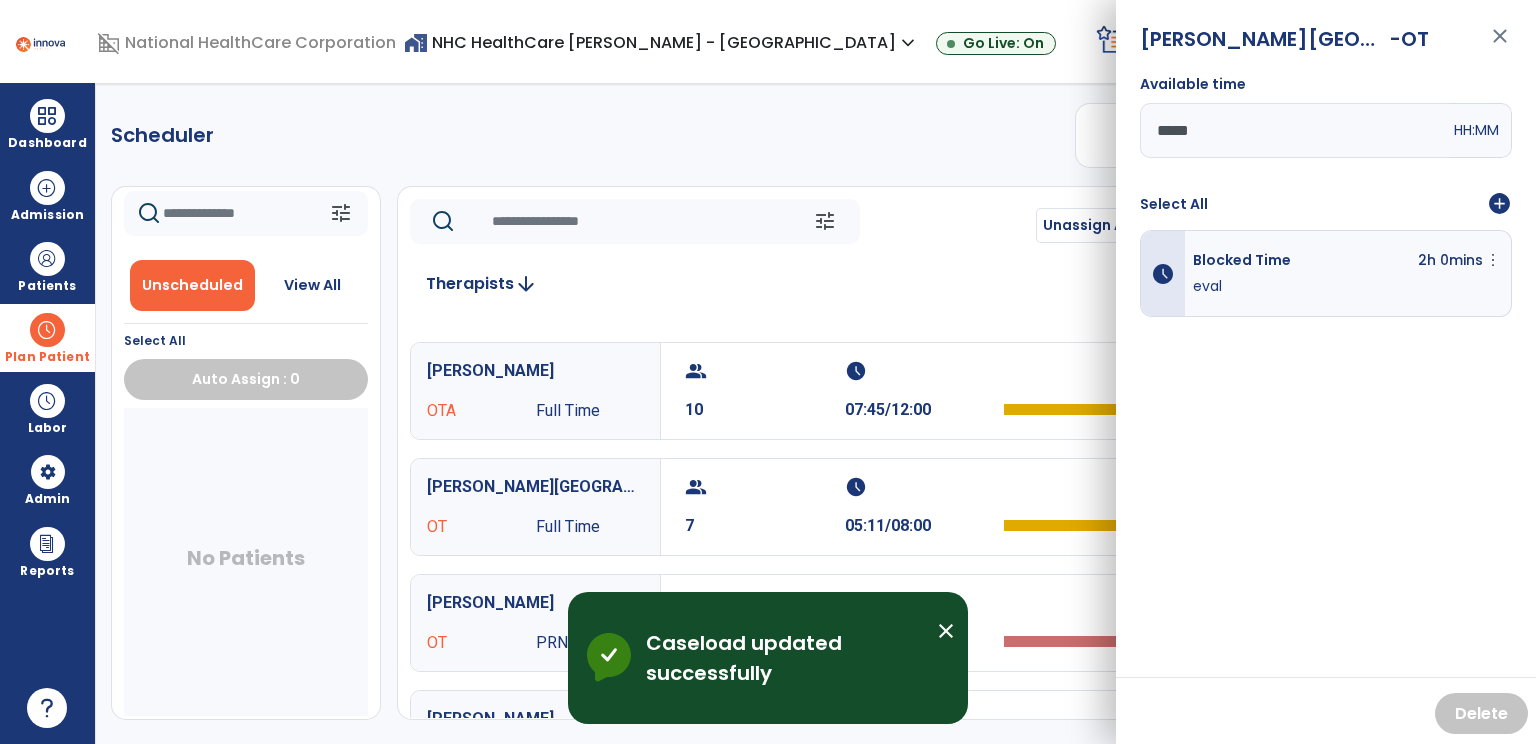 click on "add_circle" at bounding box center [1499, 204] 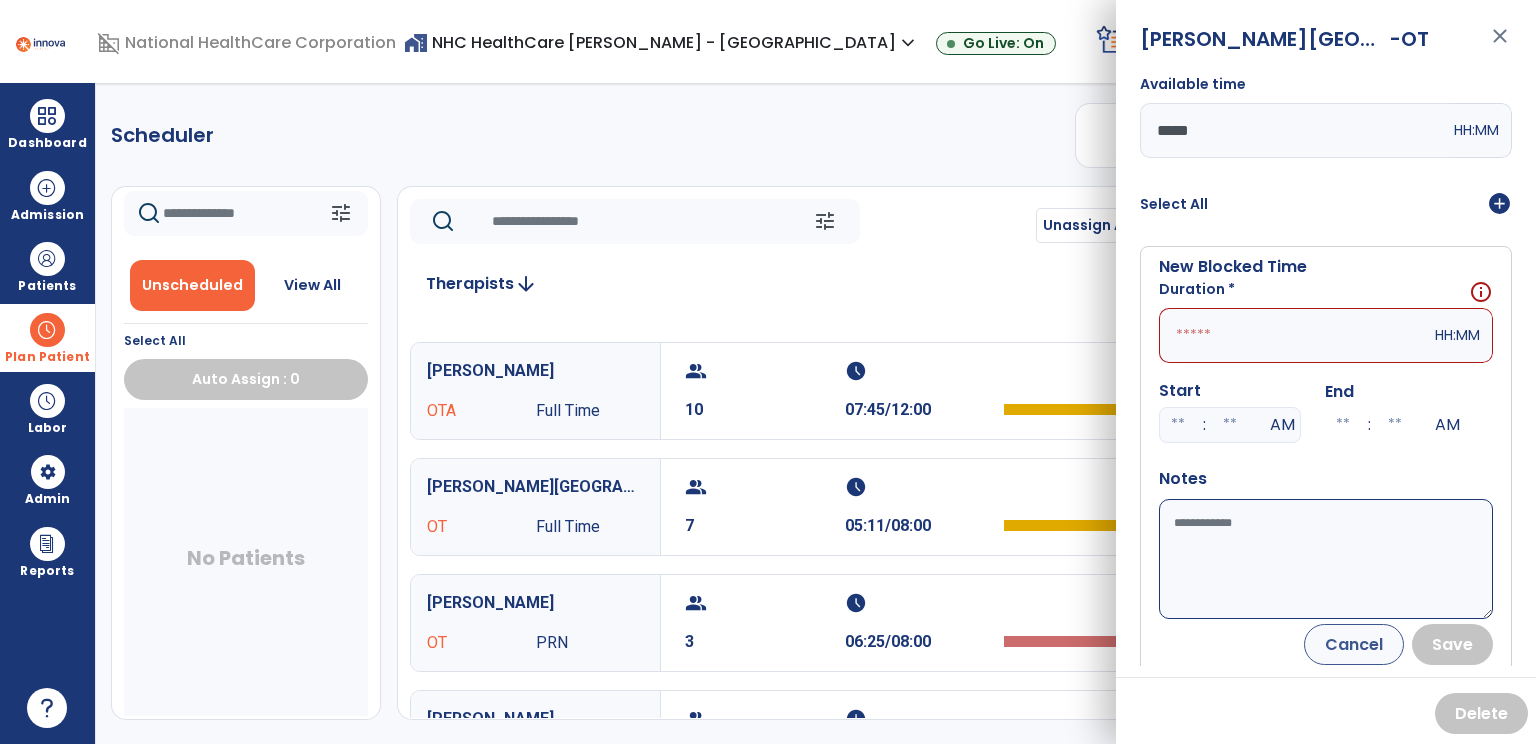 click at bounding box center (1295, 335) 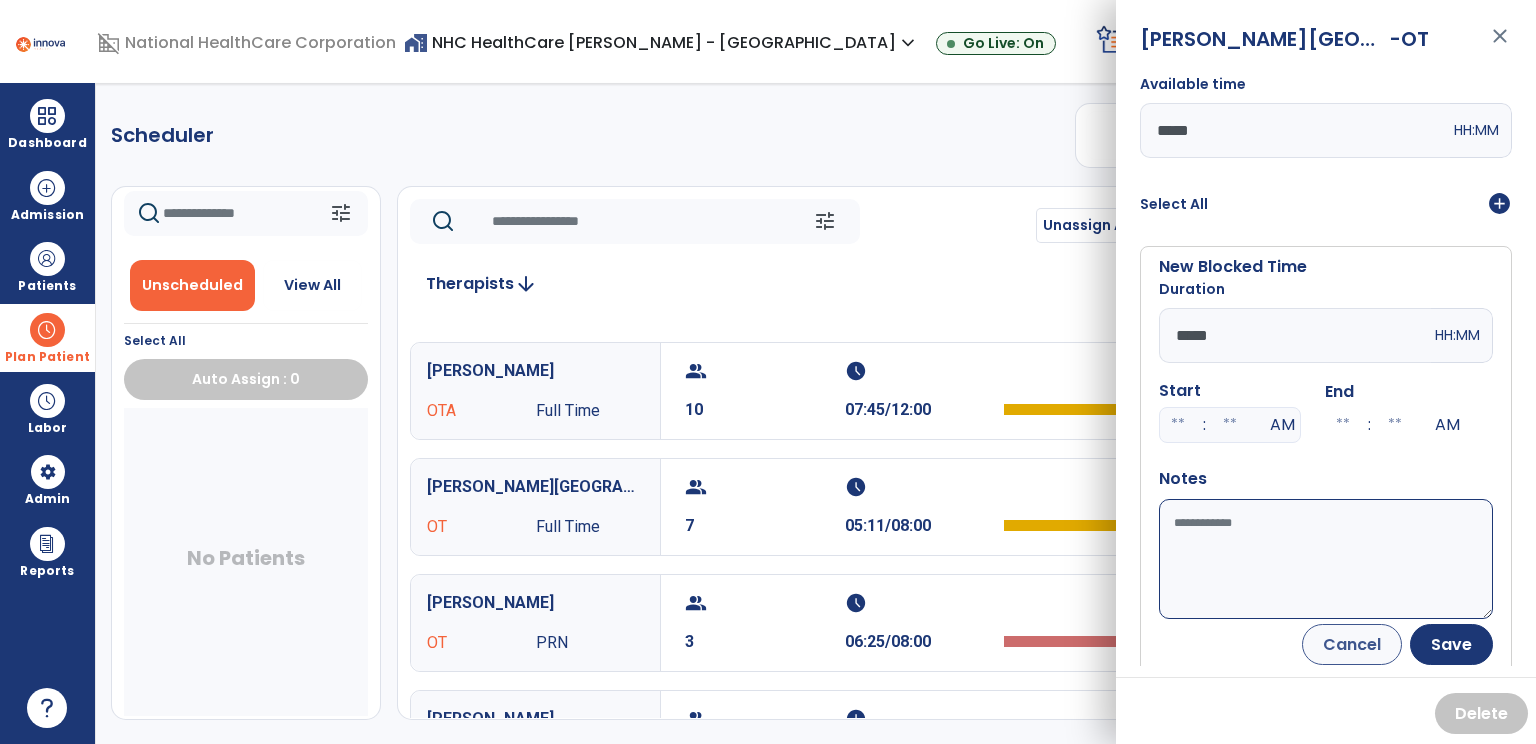 type on "*****" 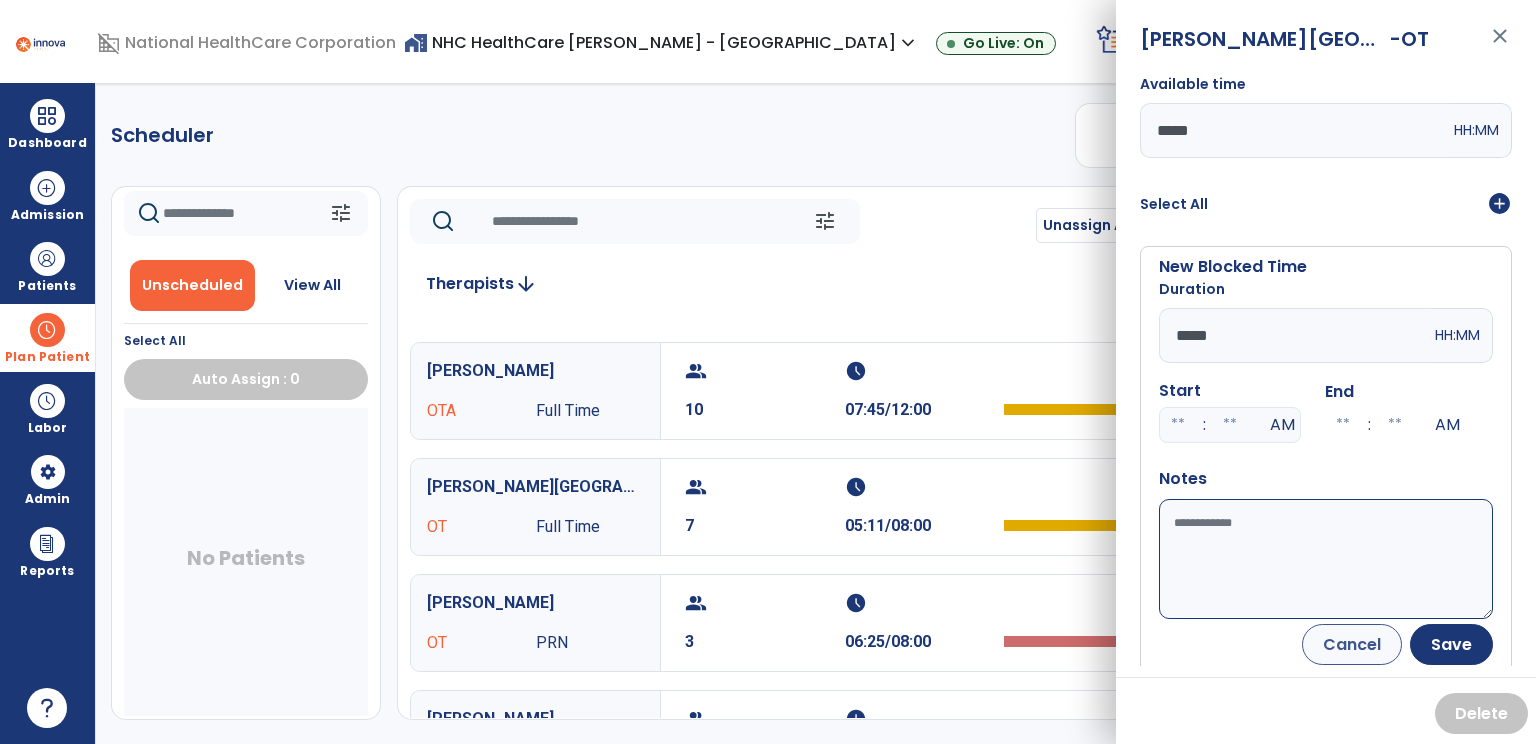 click on "Available time" at bounding box center [1326, 559] 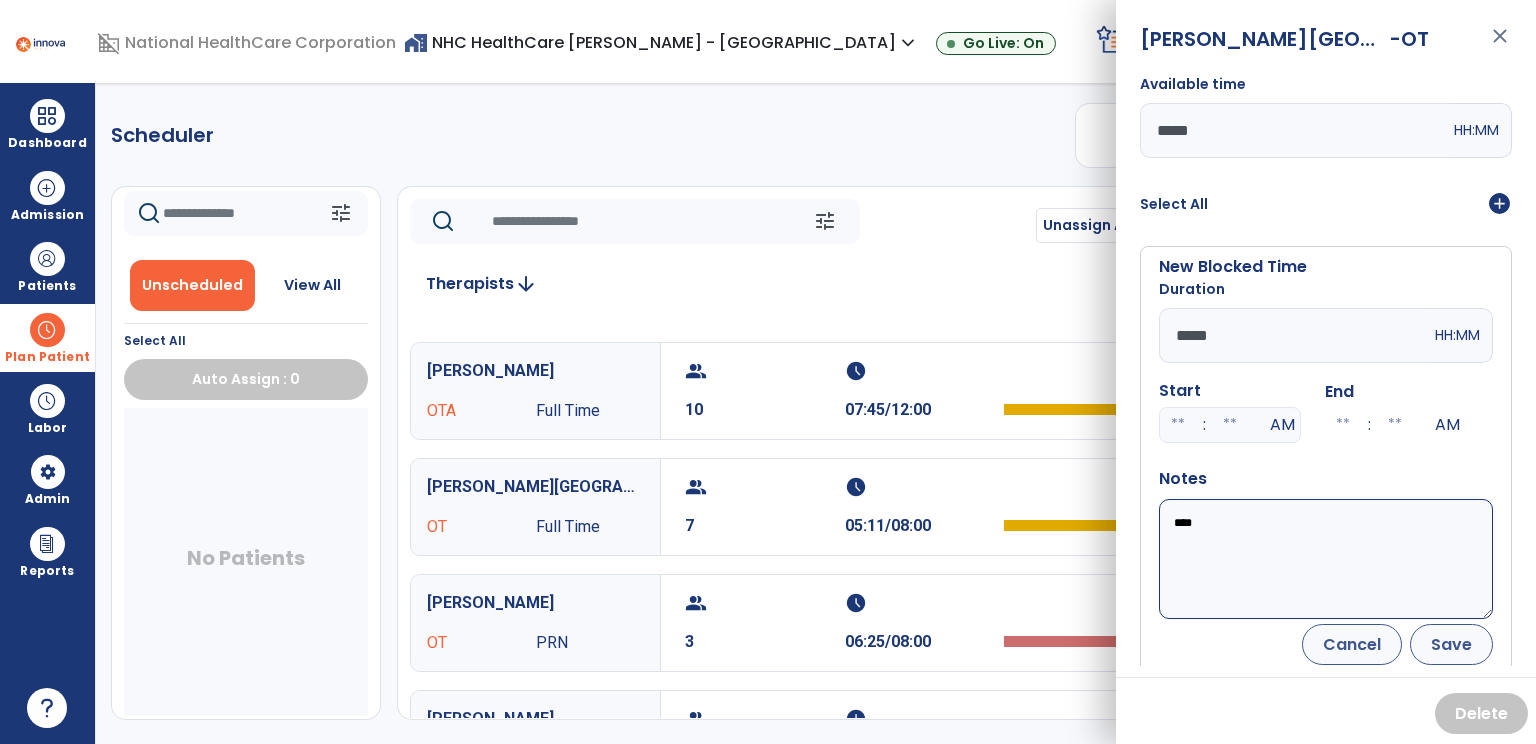 type on "****" 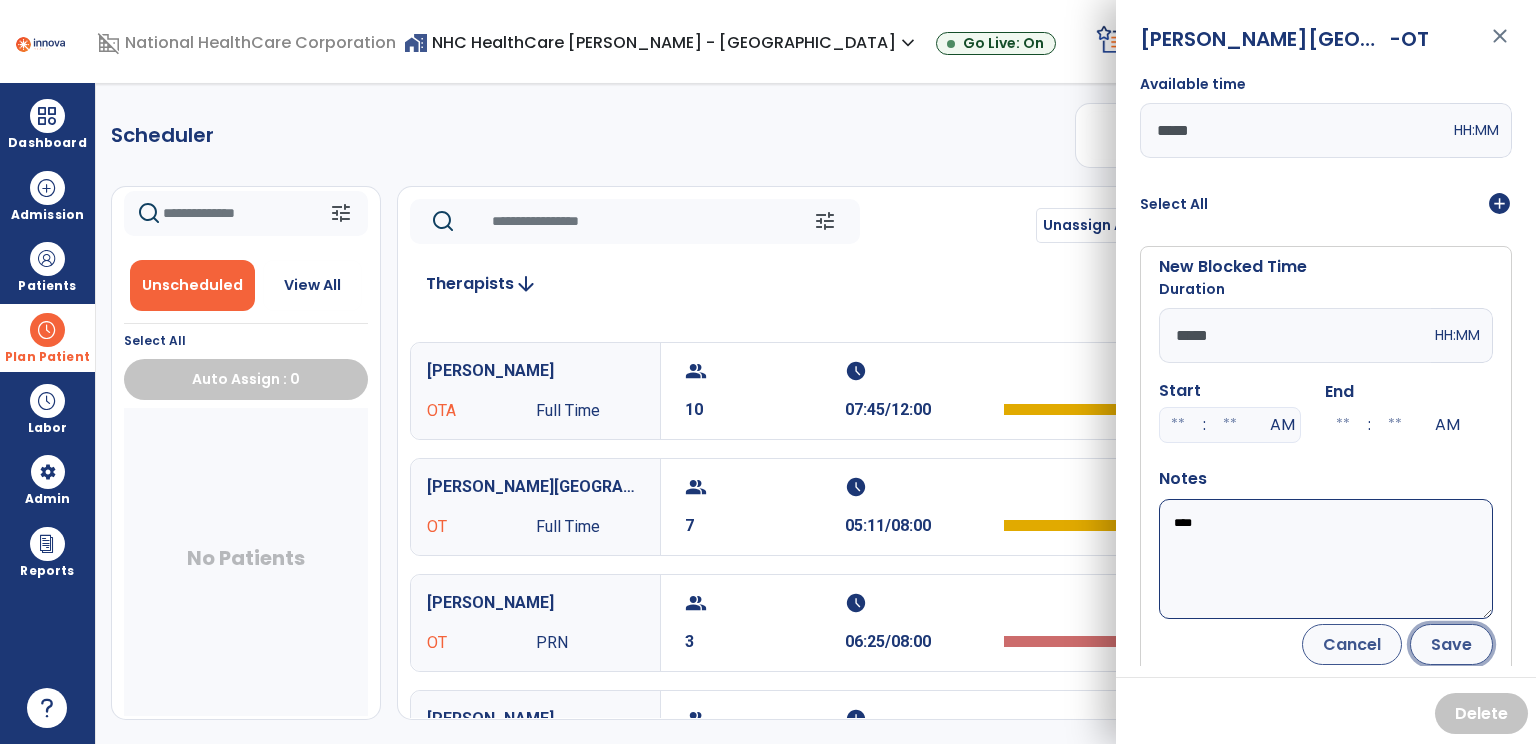 click on "Save" at bounding box center [1451, 644] 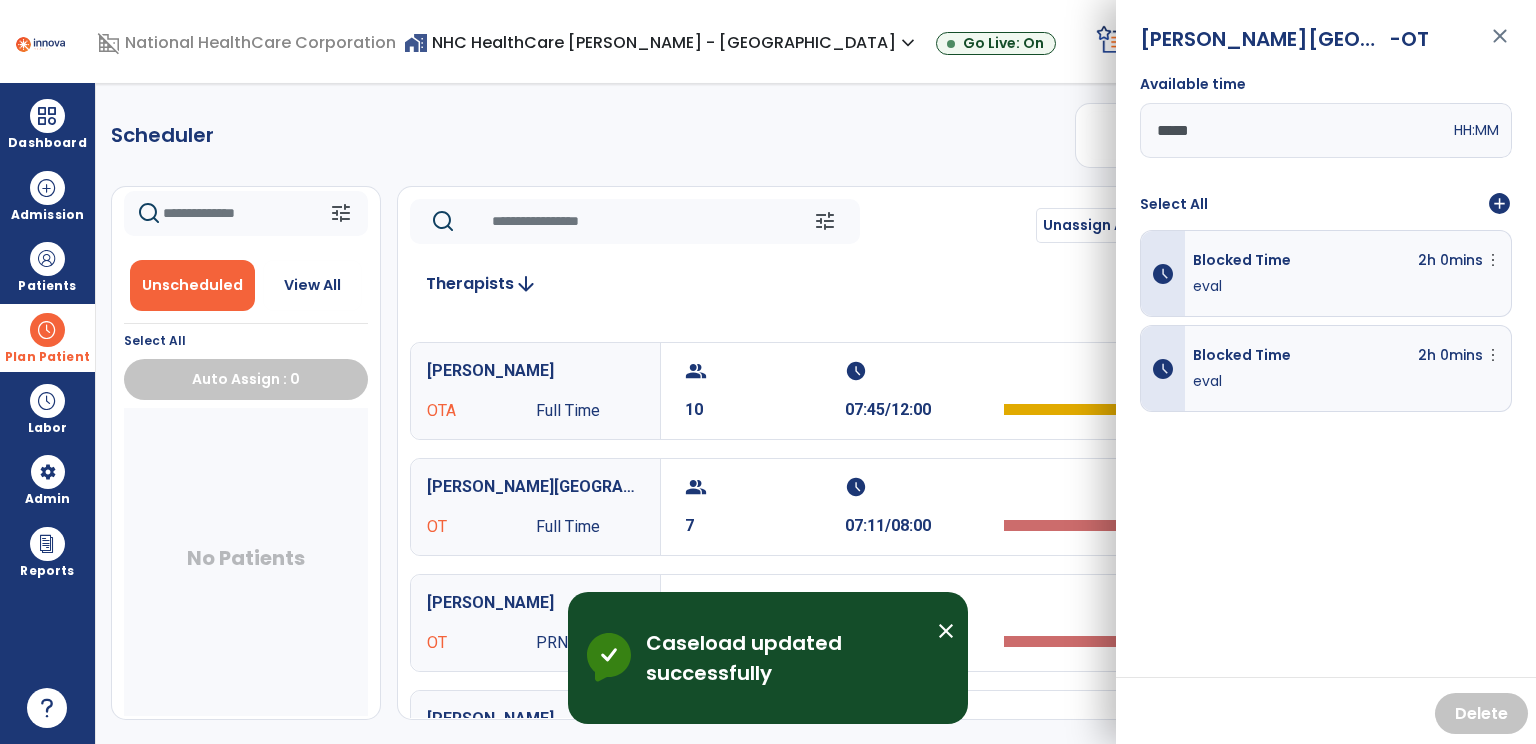 click on "Scheduler   PT   OT   ST  **** *** more_vert  Manage Labor   View All Therapists   Print" 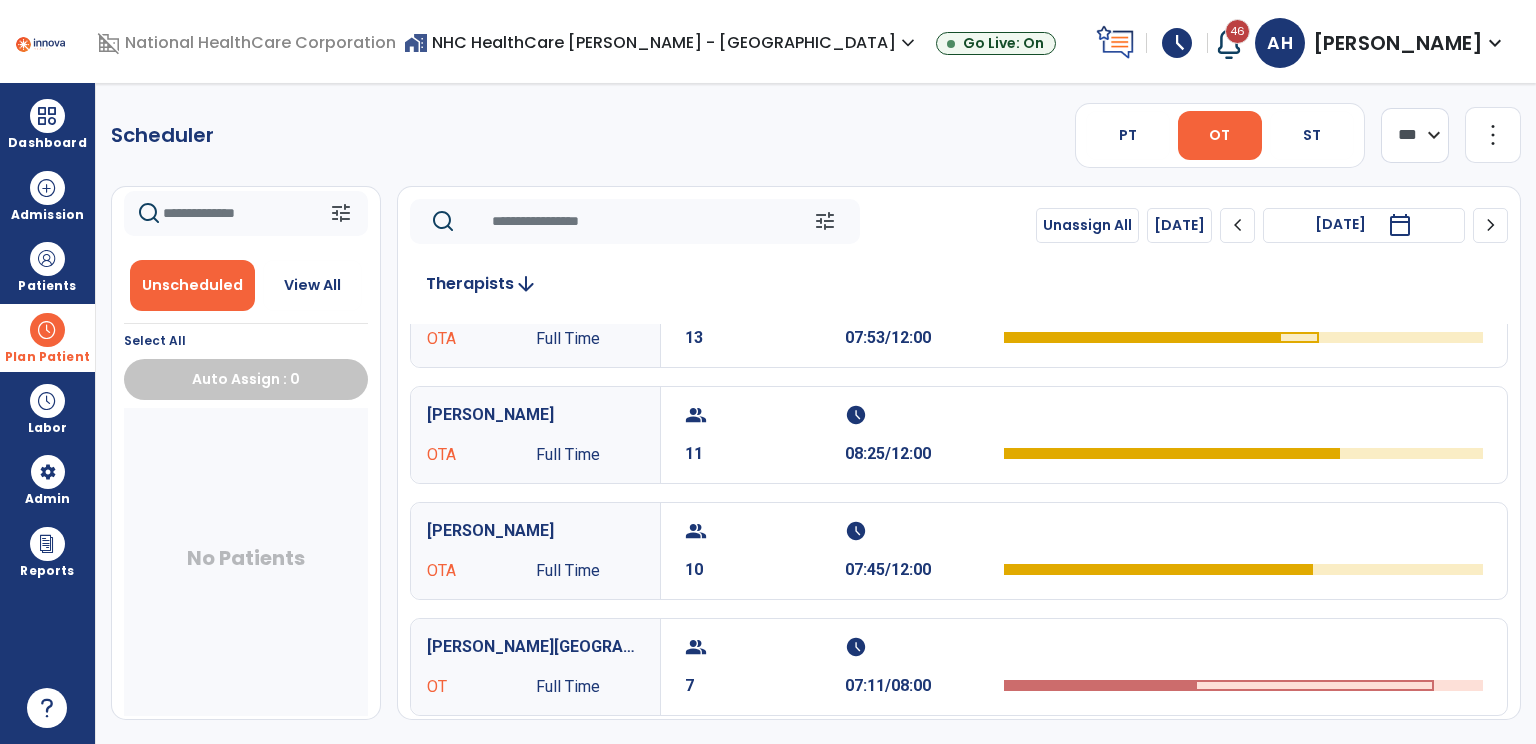 scroll, scrollTop: 119, scrollLeft: 0, axis: vertical 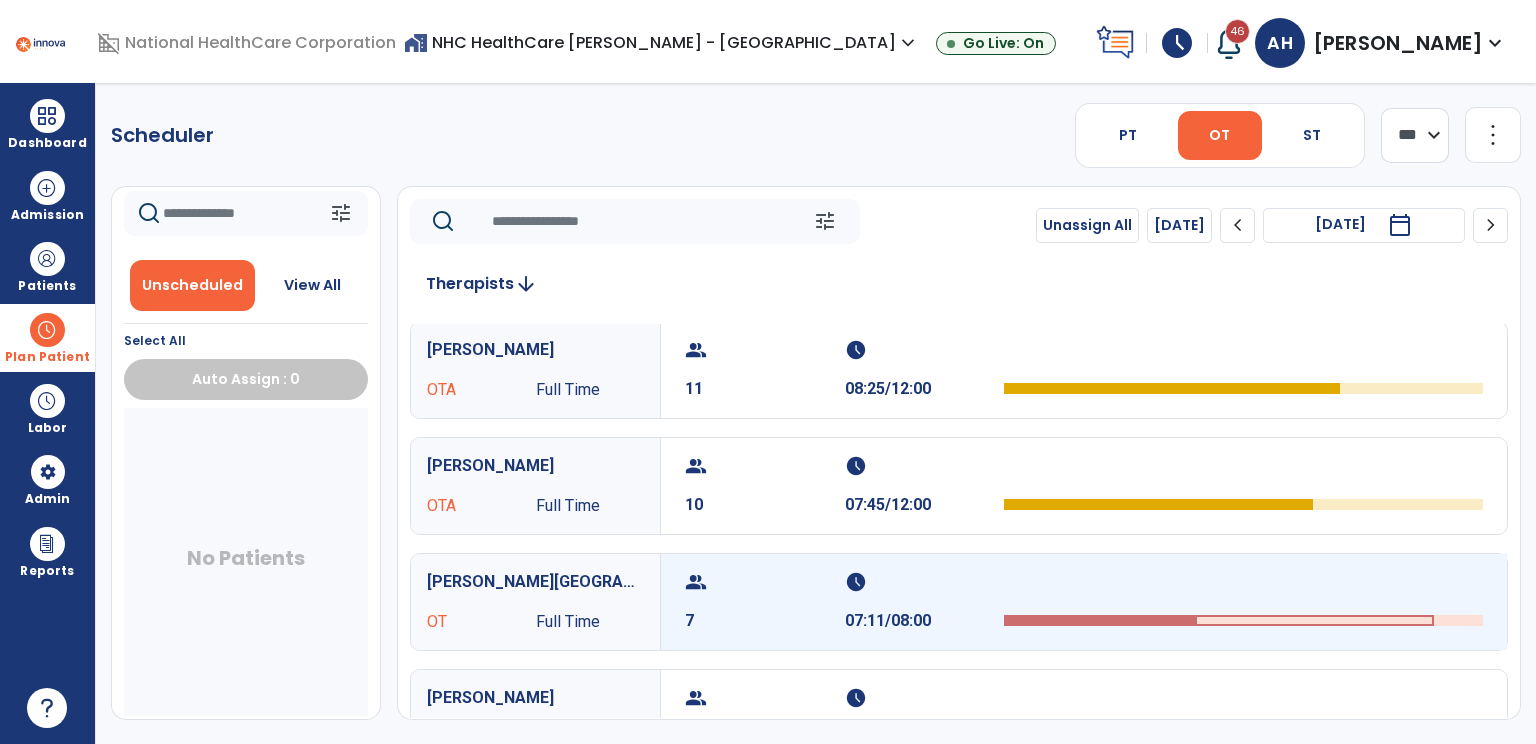 click on "group  7" at bounding box center (765, 602) 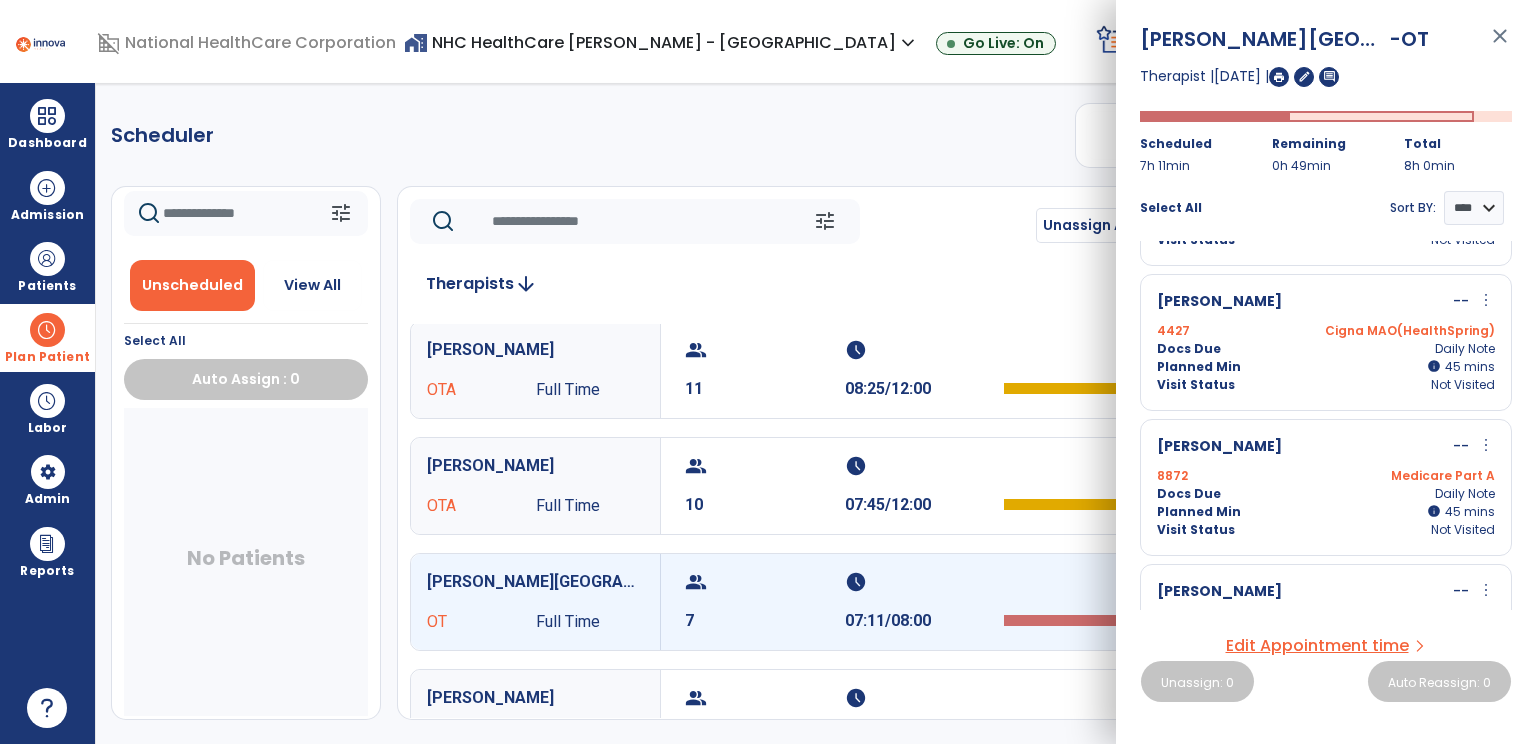scroll, scrollTop: 309, scrollLeft: 0, axis: vertical 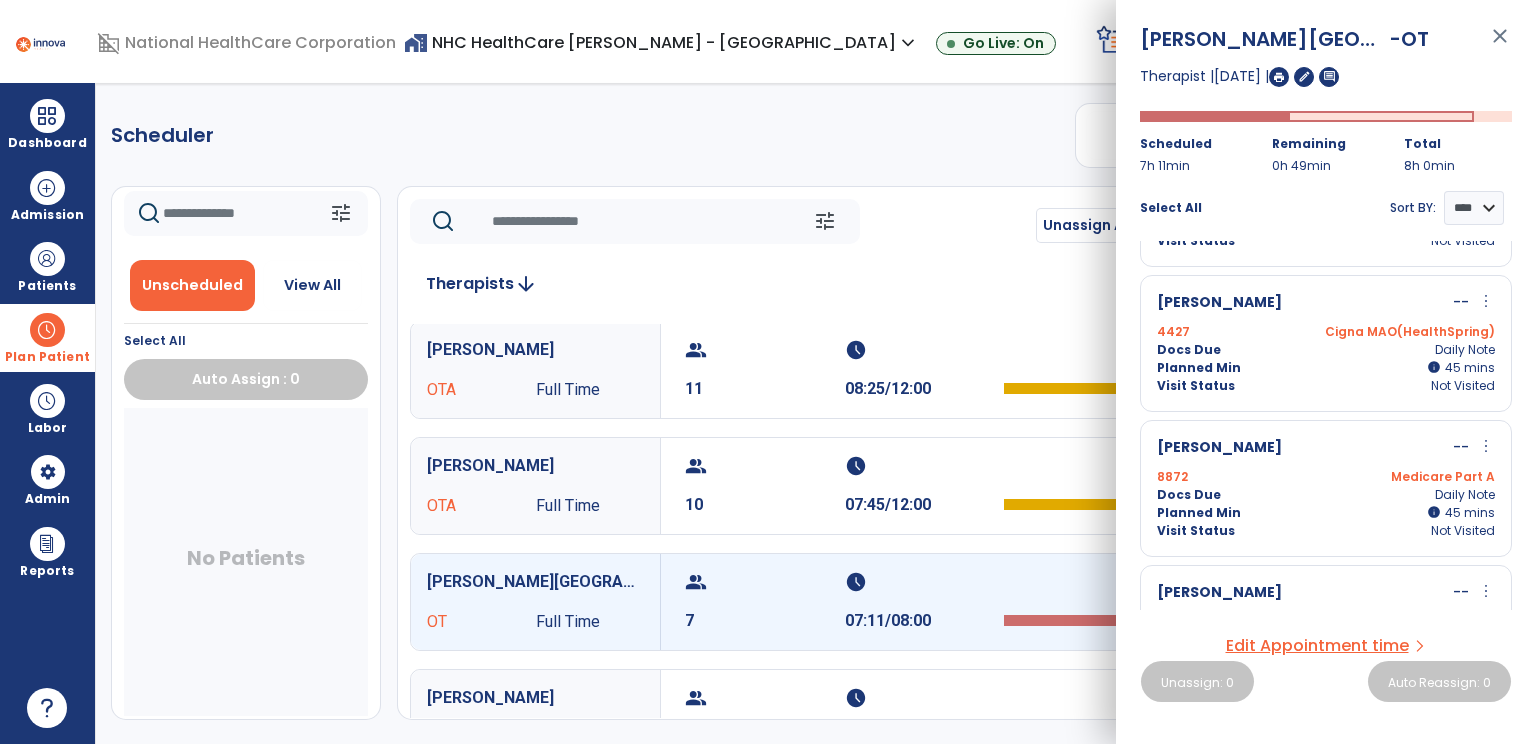 click on "more_vert" at bounding box center (1486, 446) 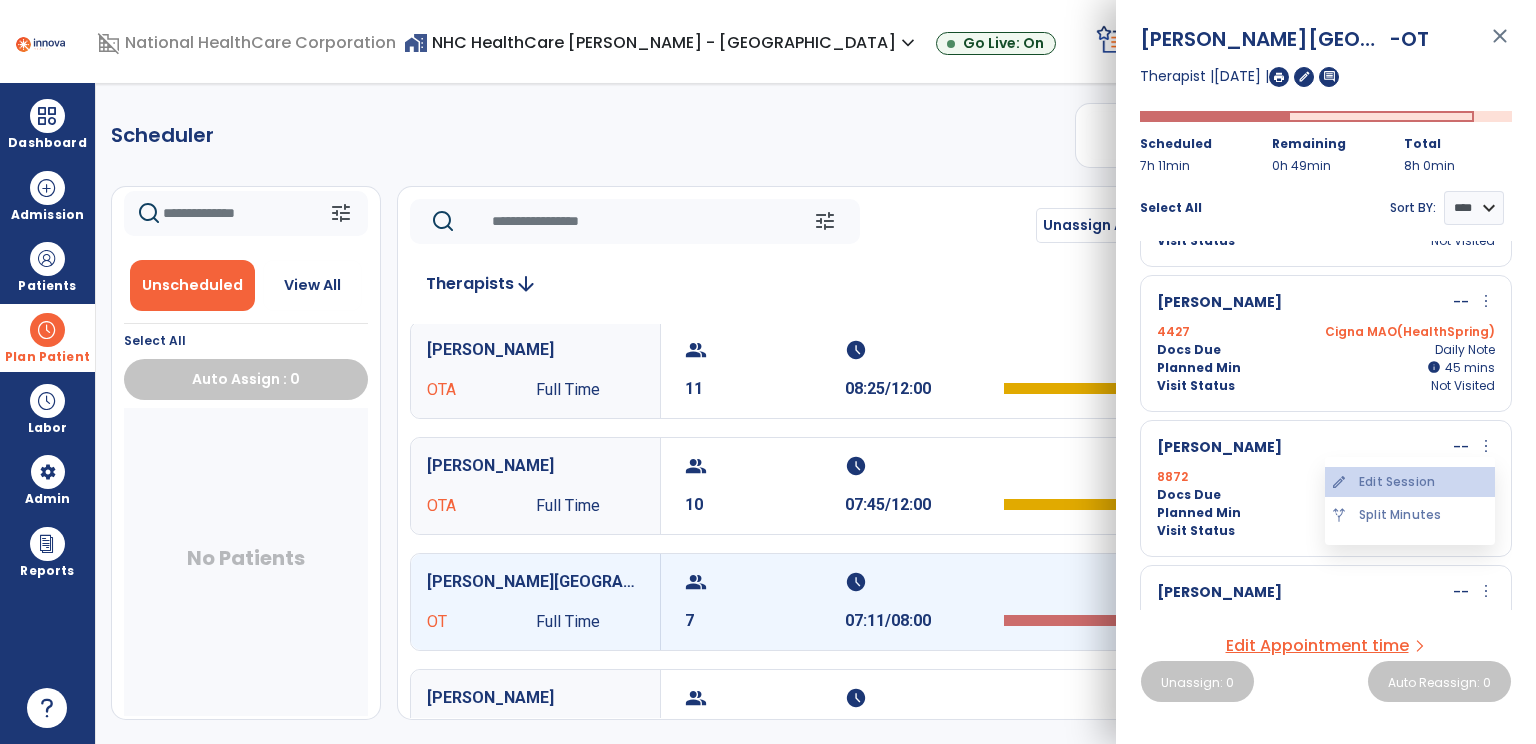 click on "edit   Edit Session" at bounding box center [1410, 482] 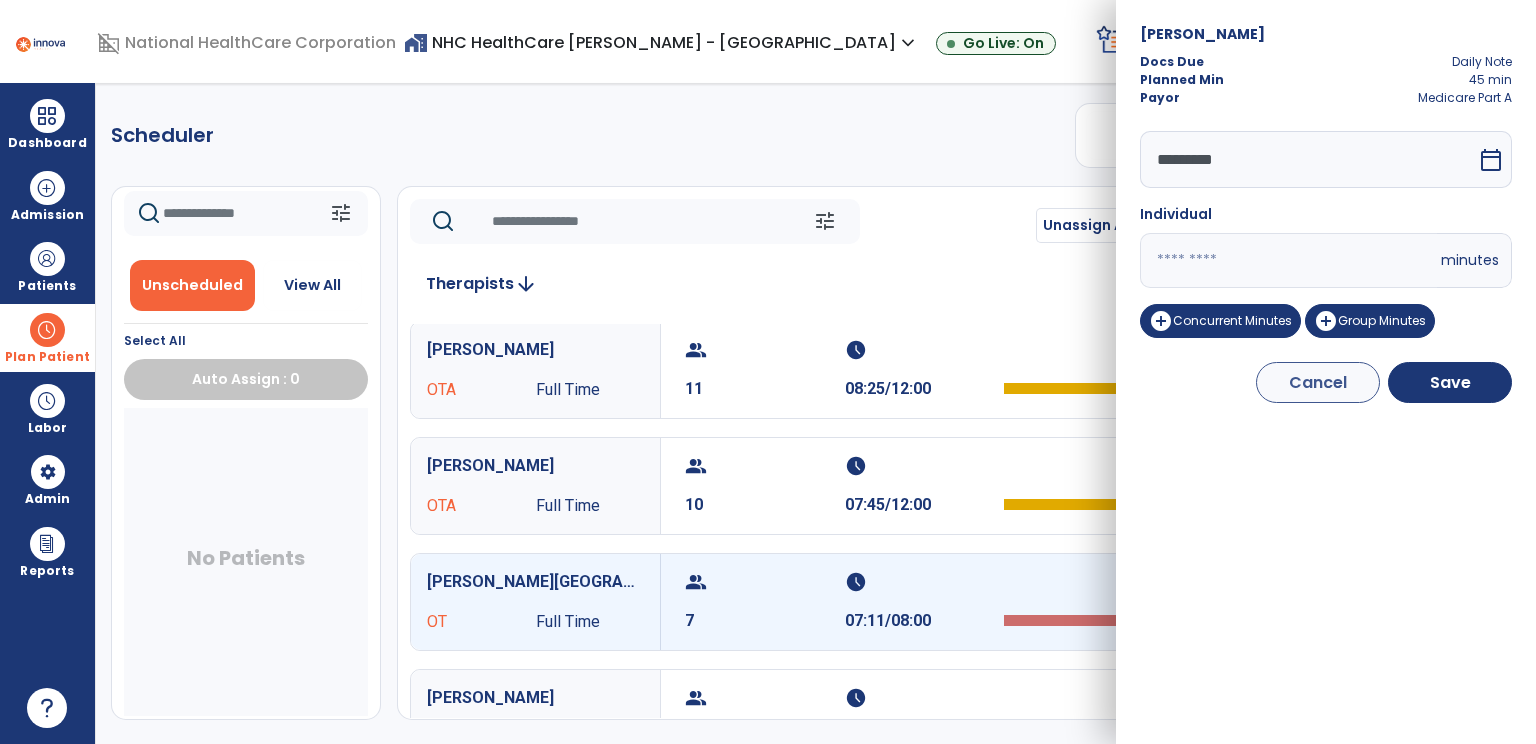 click on "**" at bounding box center [1288, 260] 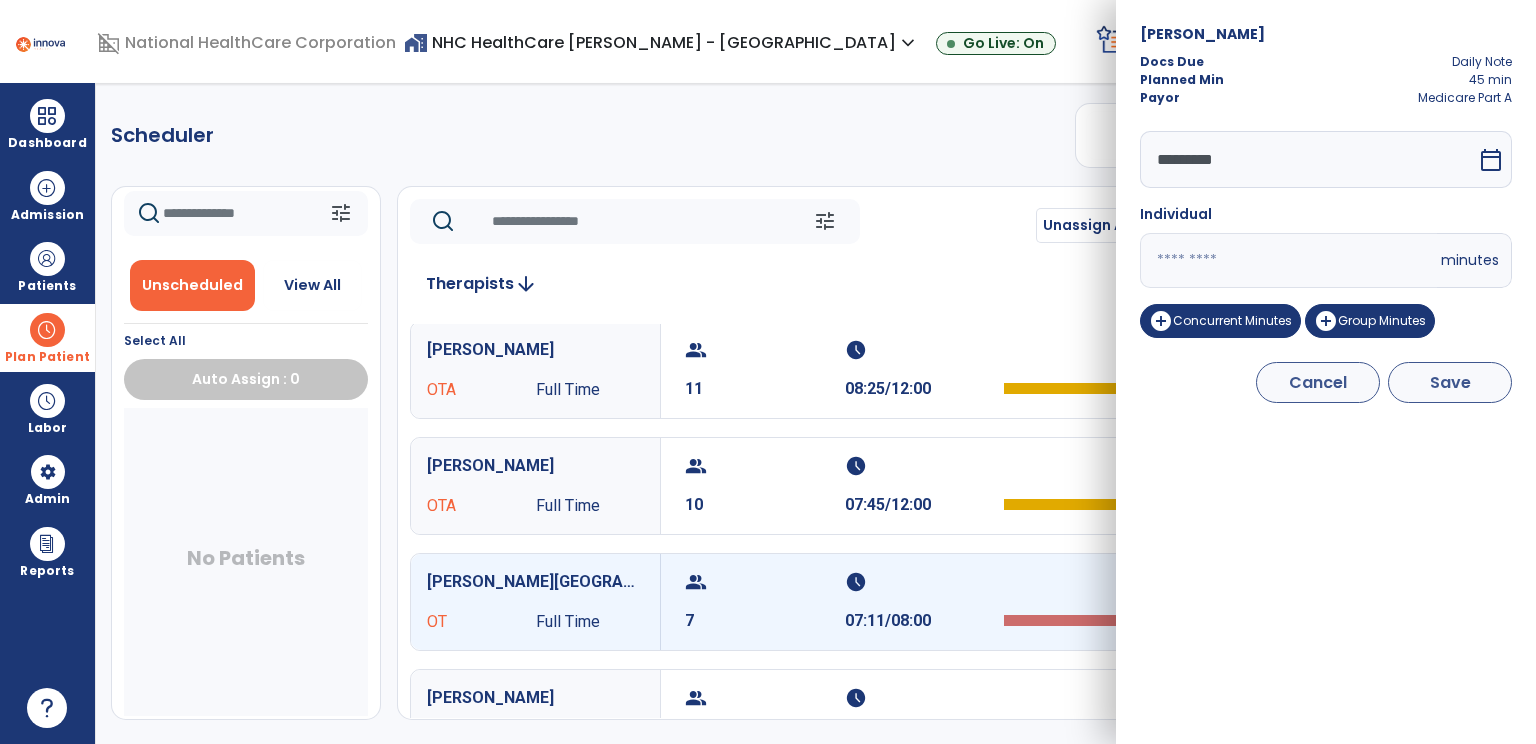 type on "**" 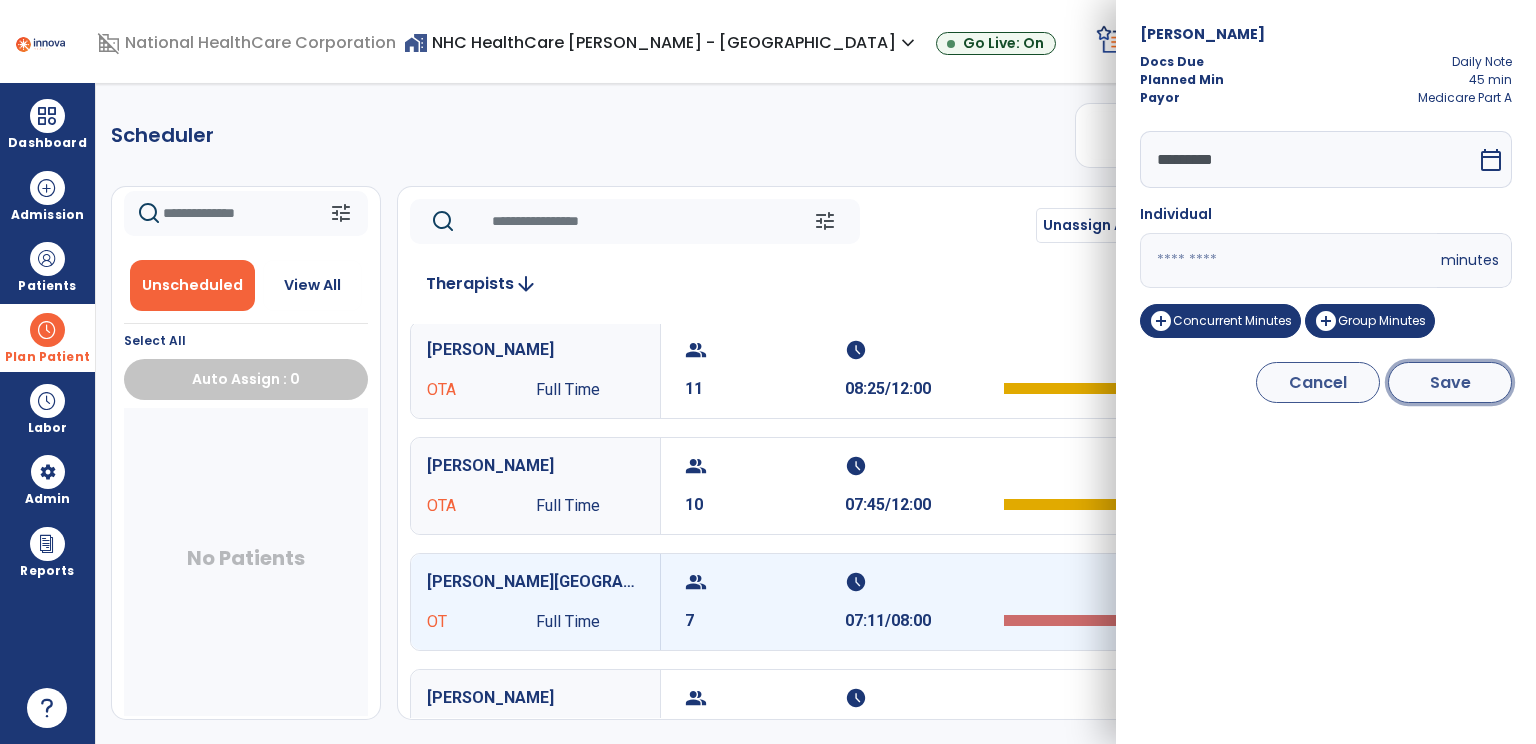click on "Save" at bounding box center (1450, 382) 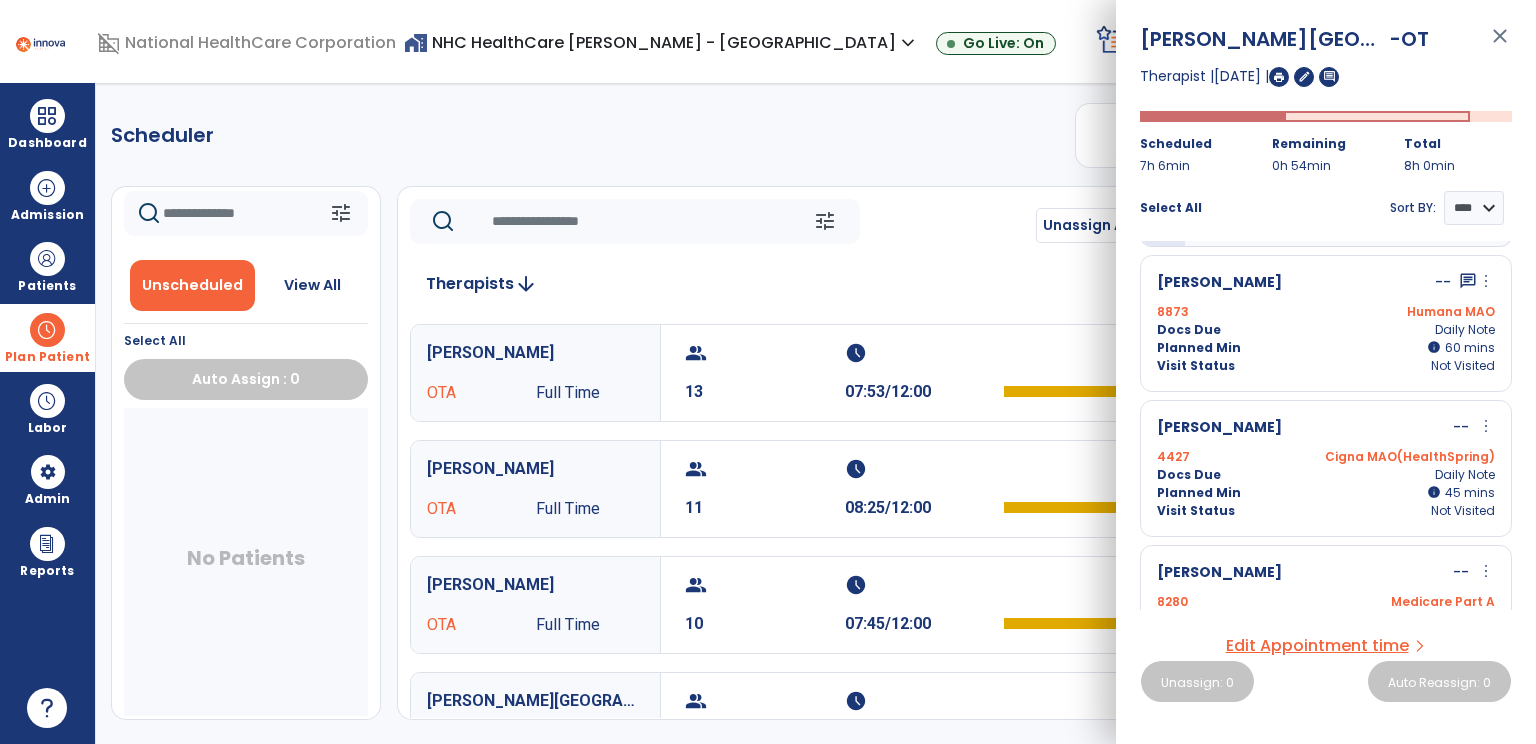 scroll, scrollTop: 216, scrollLeft: 0, axis: vertical 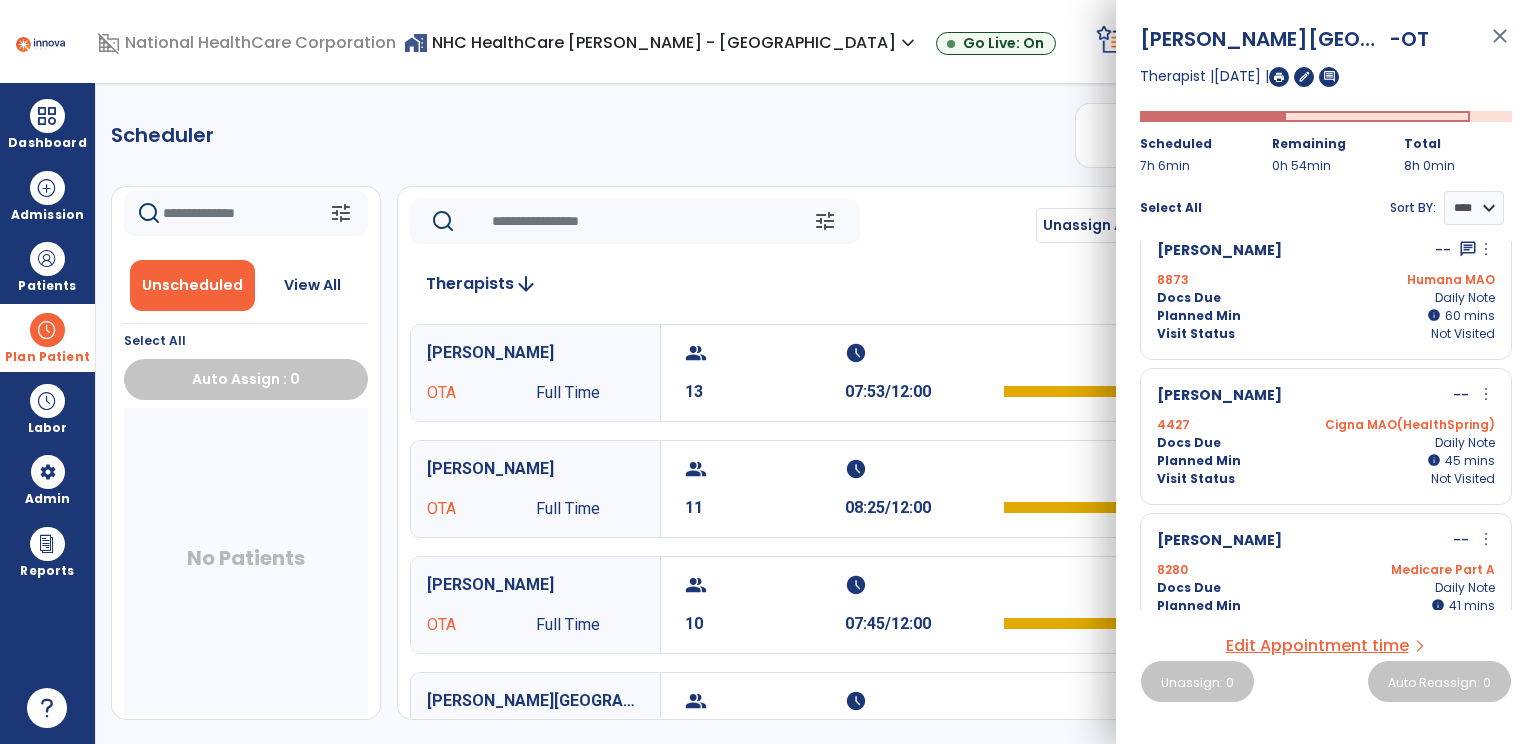 click on "more_vert" at bounding box center [1486, 394] 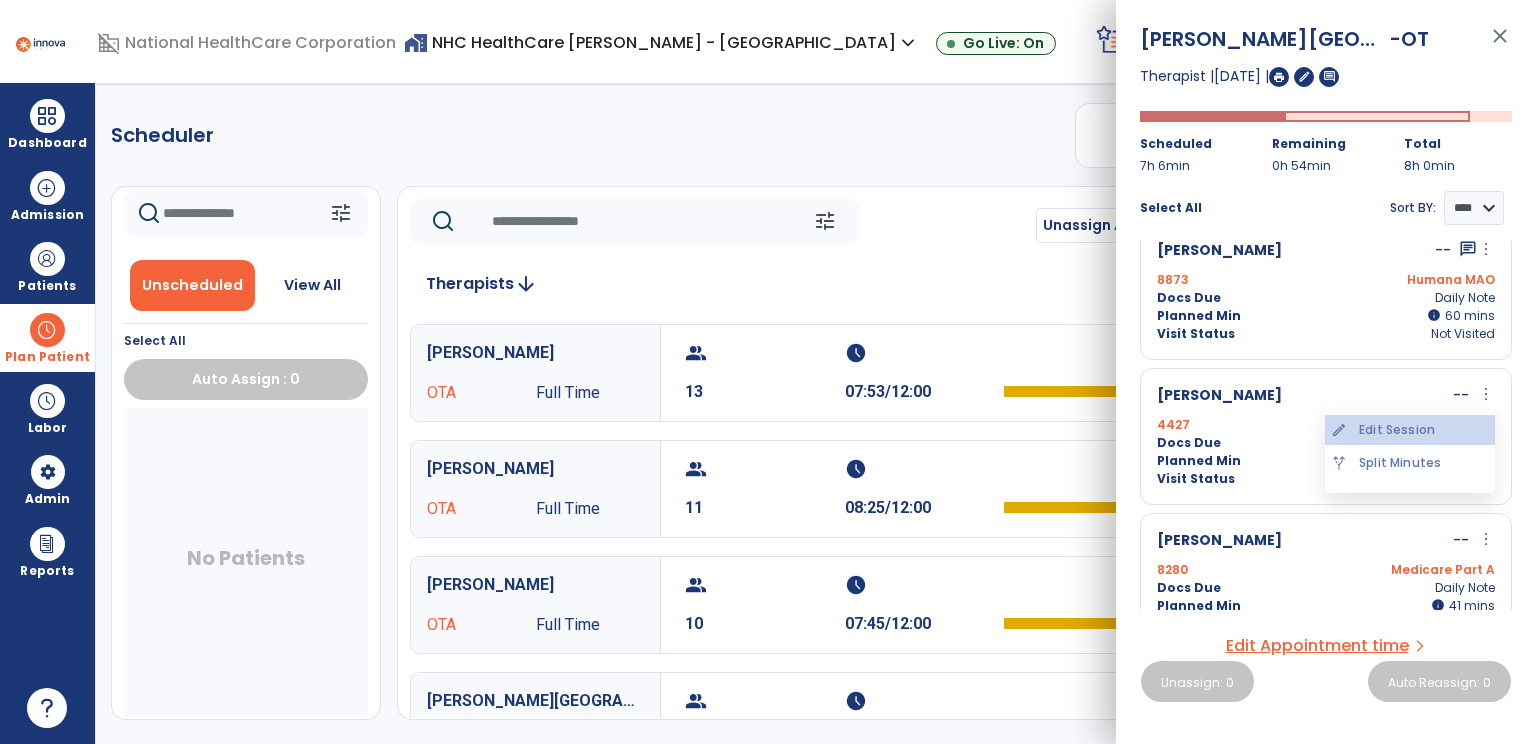 click on "edit   Edit Session" at bounding box center [1410, 430] 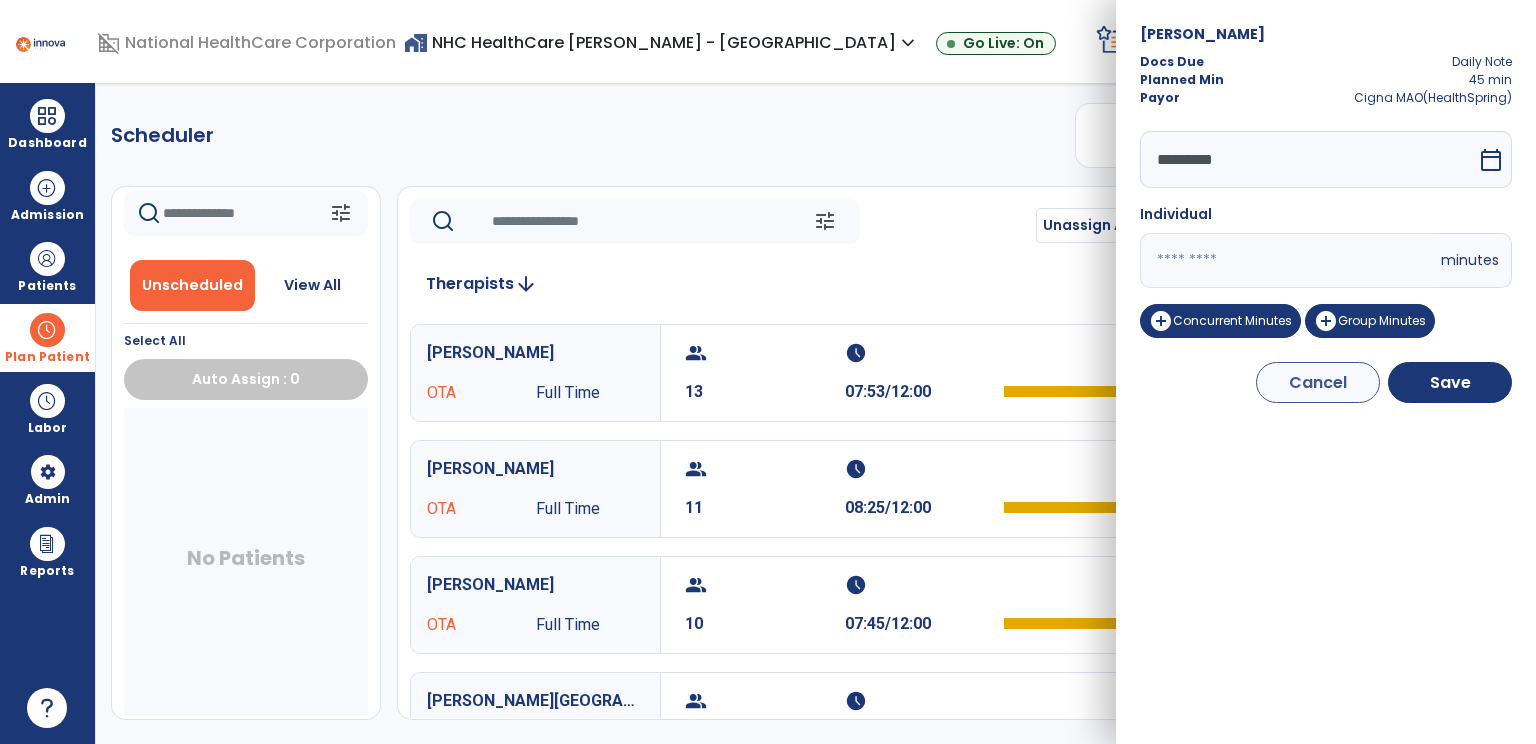 click on "**" at bounding box center [1288, 260] 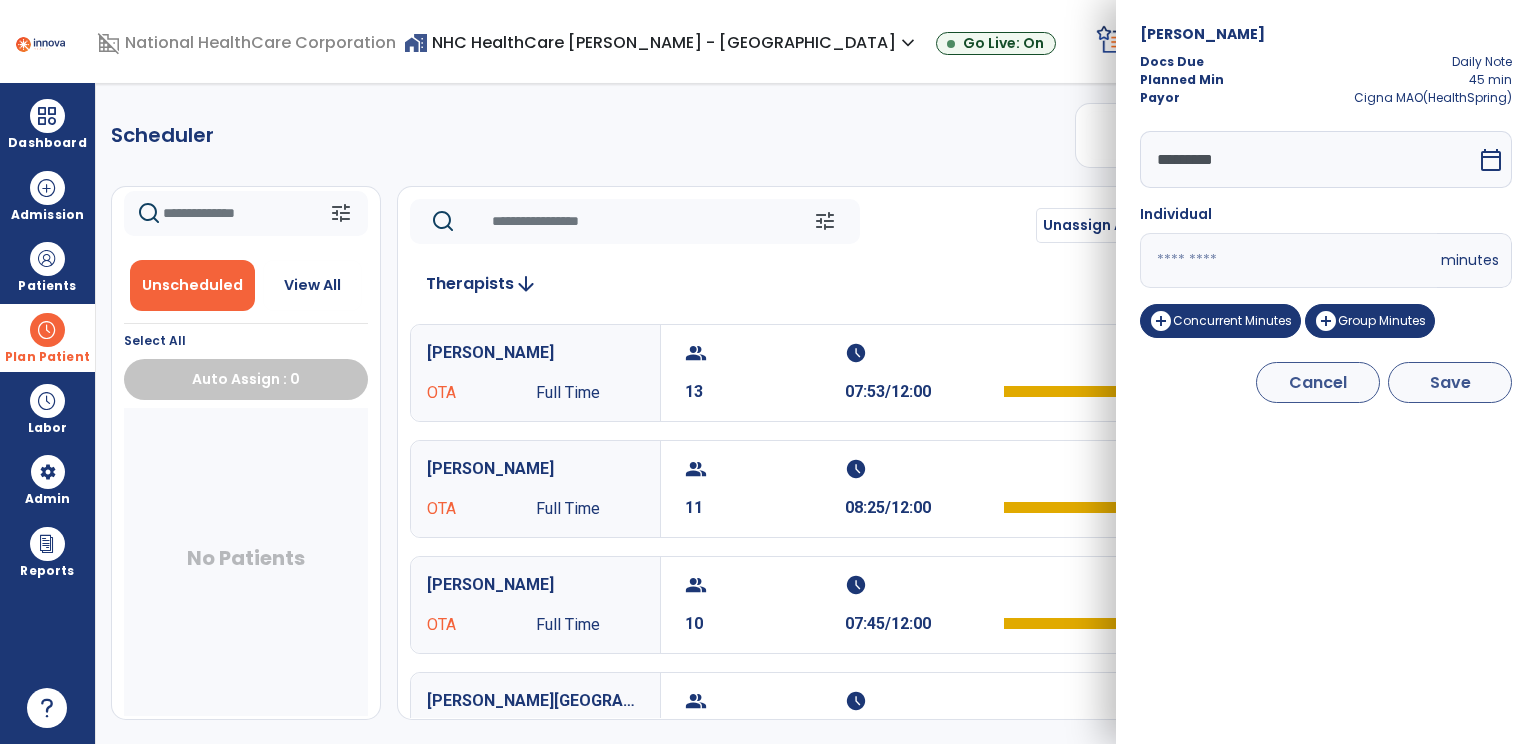 type on "**" 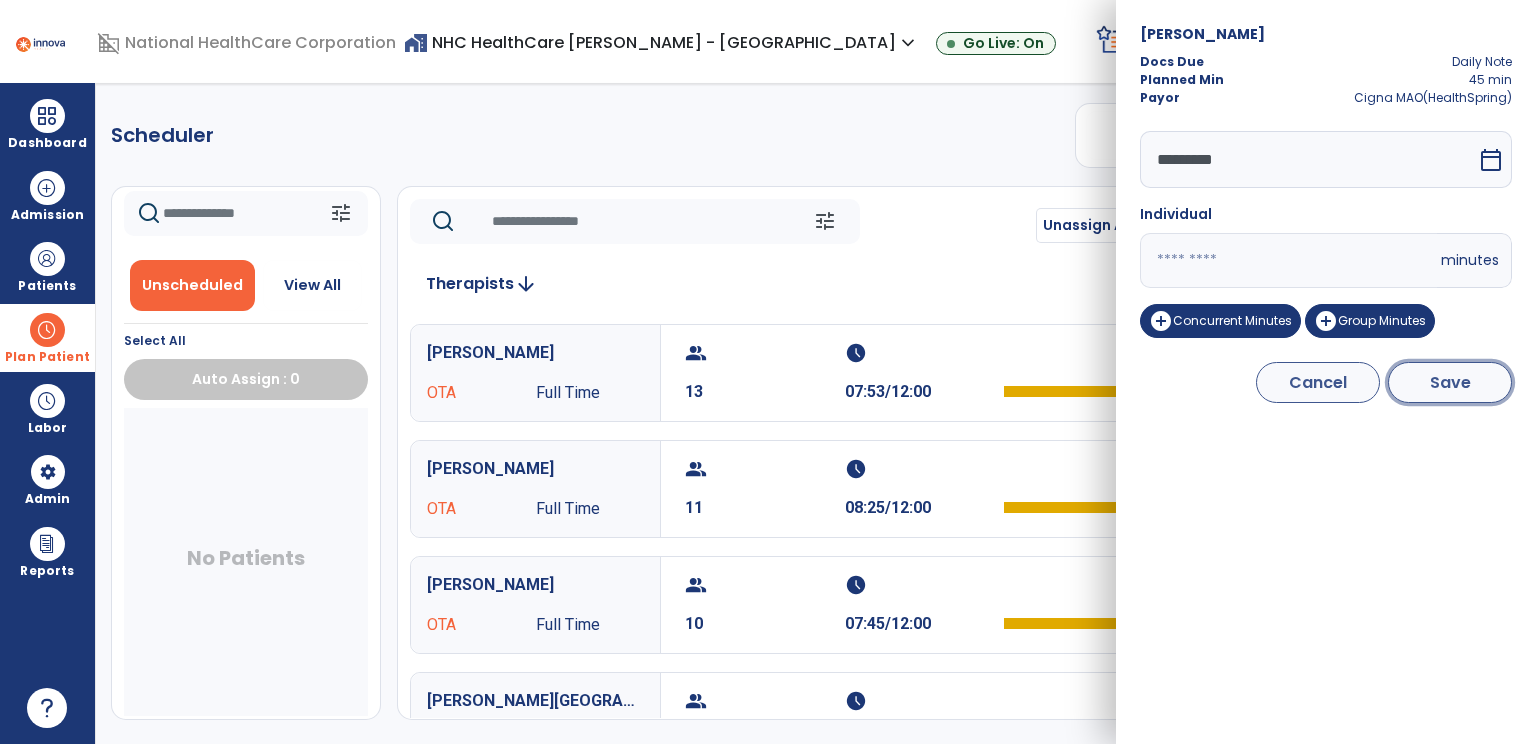 click on "Save" at bounding box center (1450, 382) 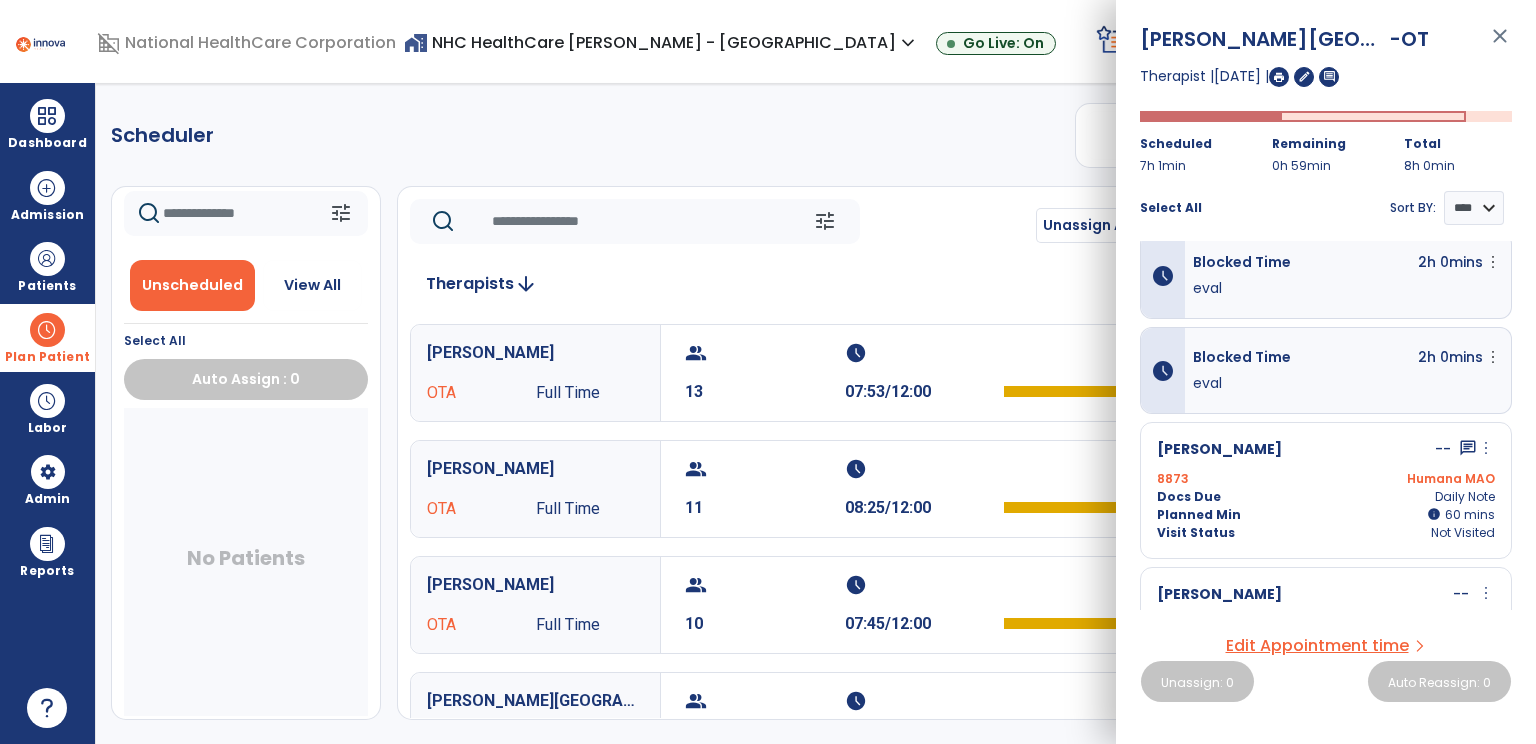 scroll, scrollTop: 0, scrollLeft: 0, axis: both 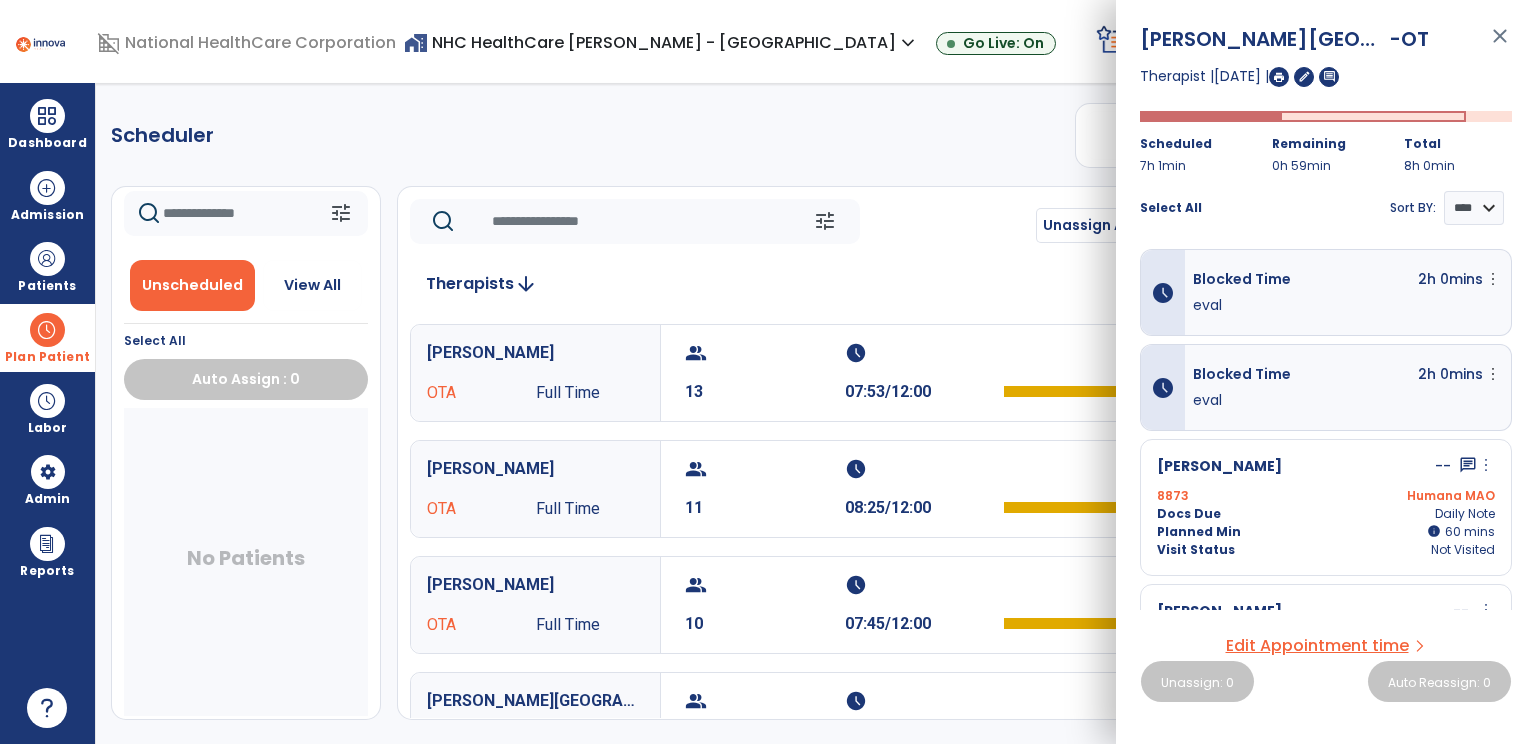 click on "Scheduler   PT   OT   ST  **** *** more_vert  Manage Labor   View All Therapists   Print" 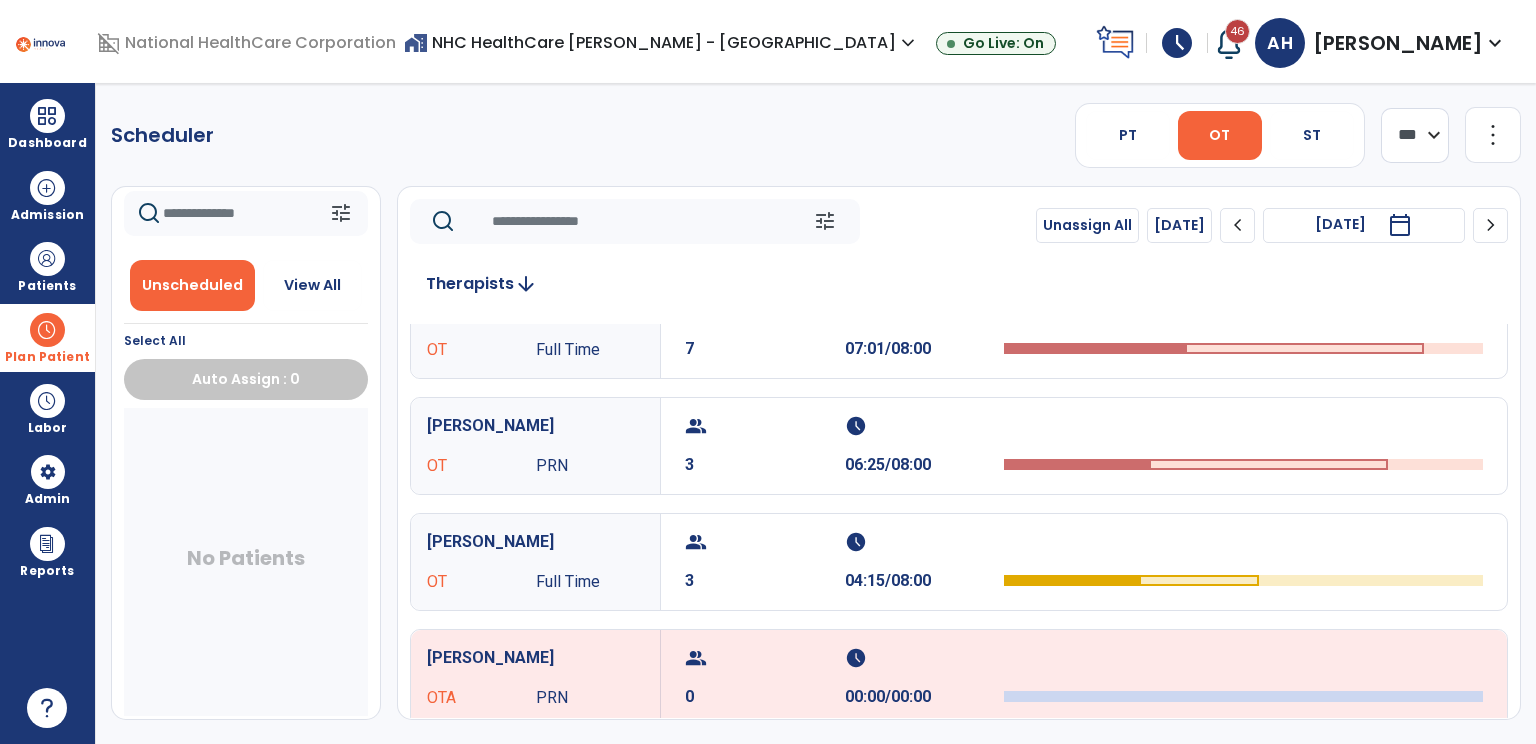 scroll, scrollTop: 396, scrollLeft: 0, axis: vertical 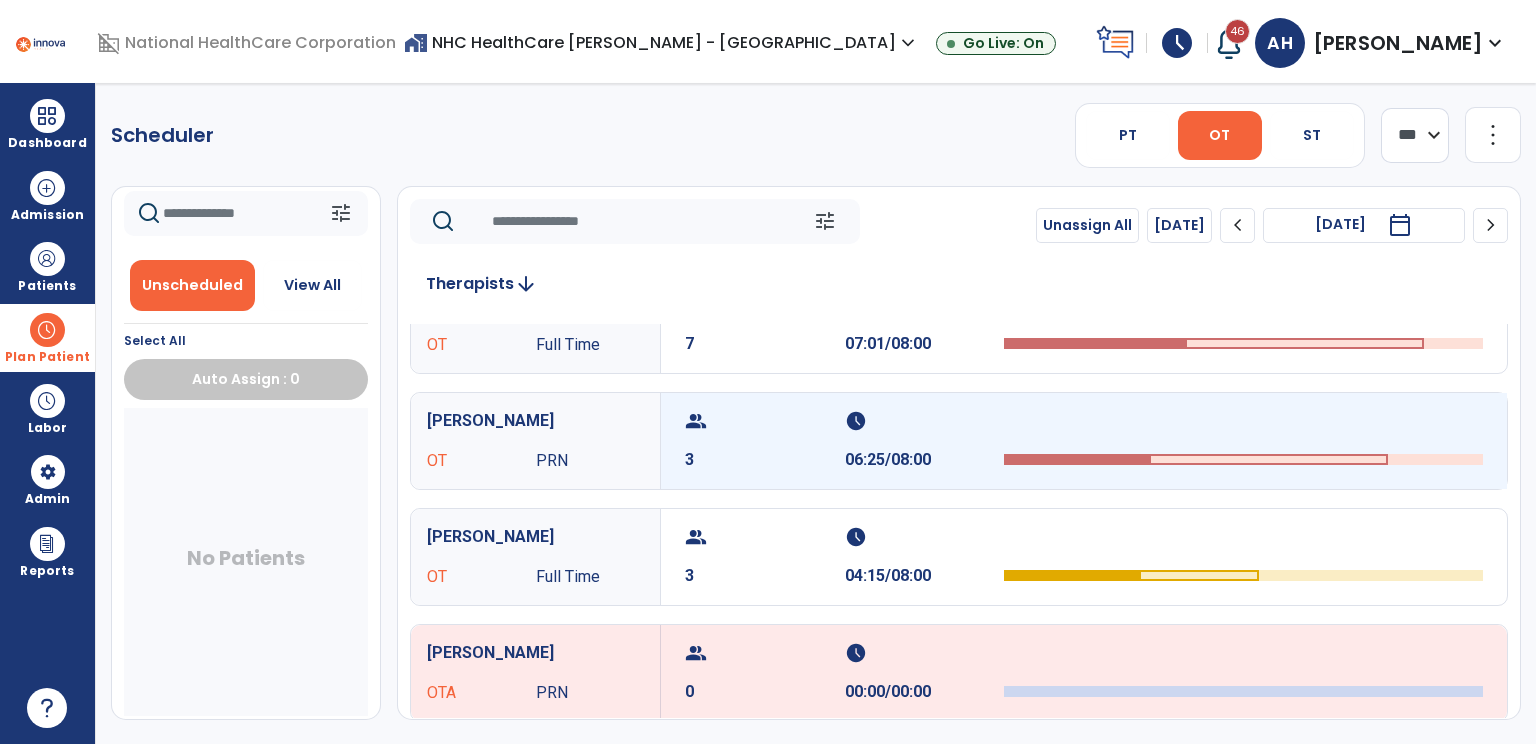 click on "group  3" at bounding box center (765, 441) 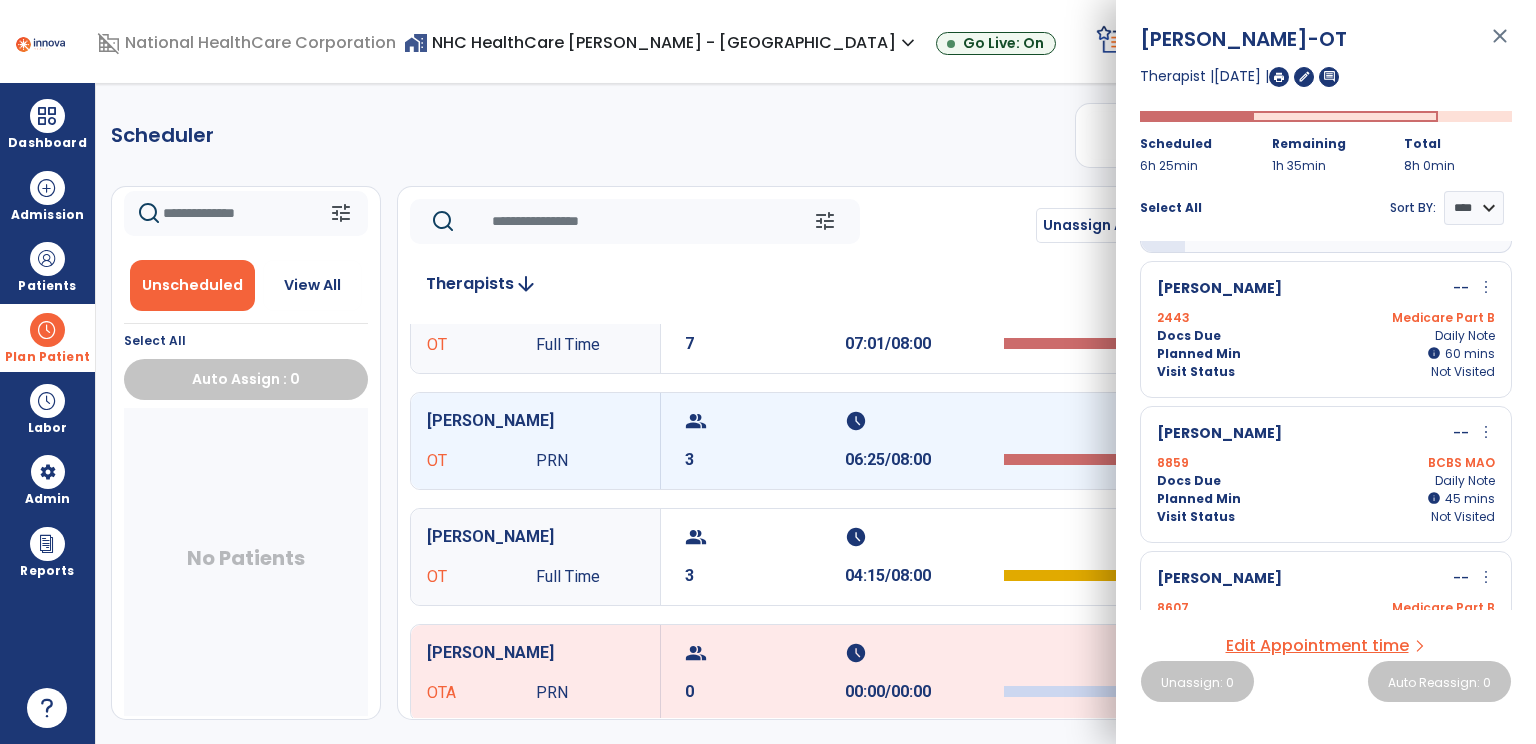 scroll, scrollTop: 169, scrollLeft: 0, axis: vertical 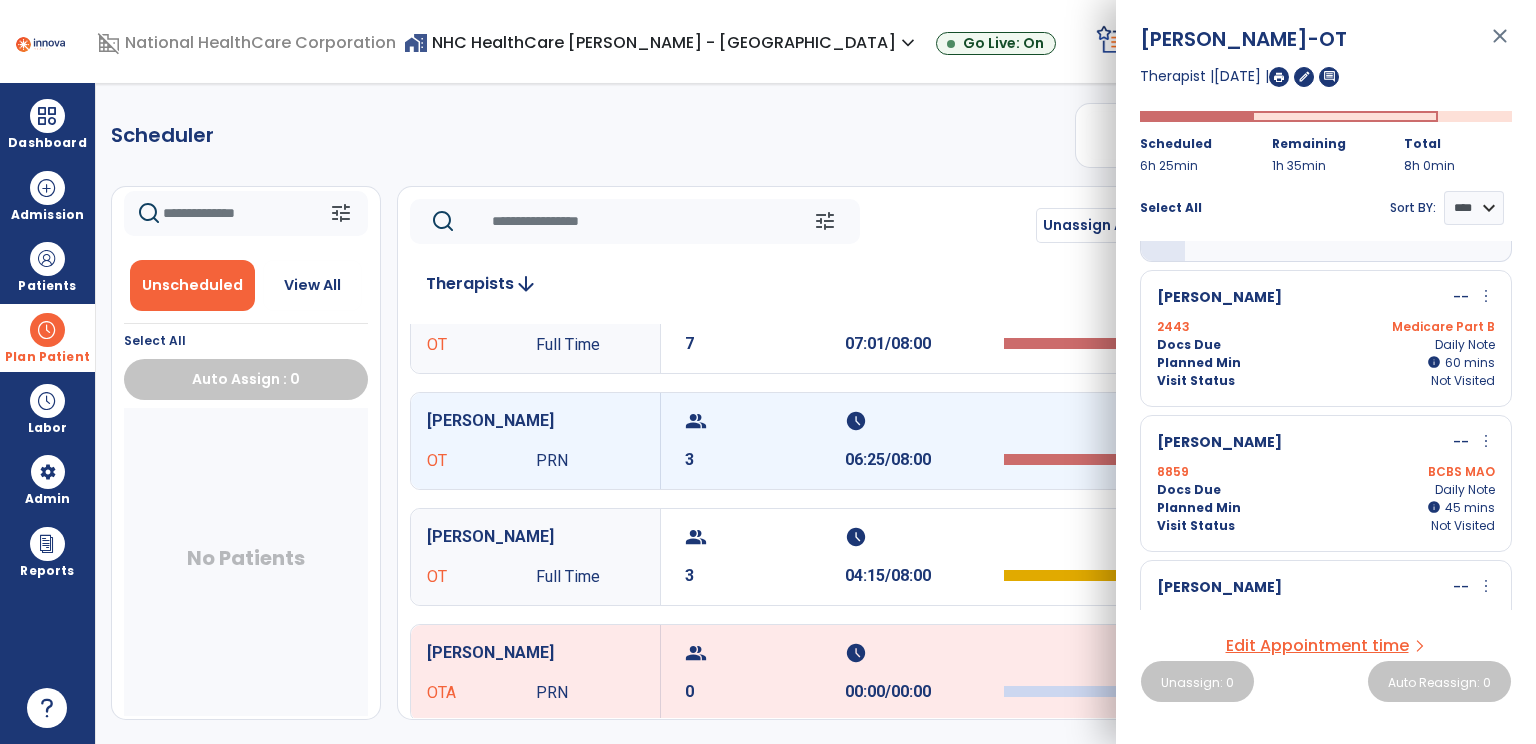 click on "Docs Due Daily Note" at bounding box center (1326, 490) 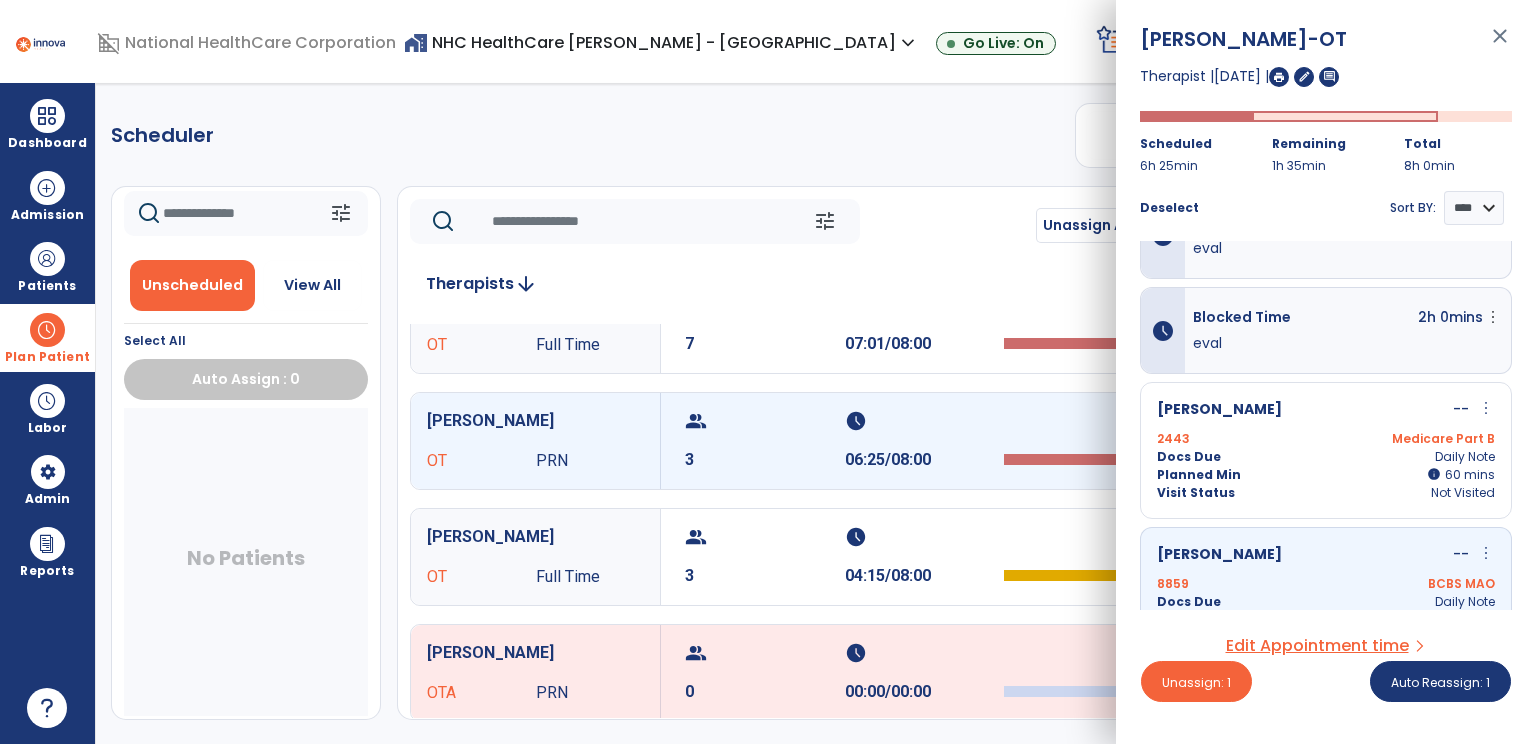 scroll, scrollTop: 0, scrollLeft: 0, axis: both 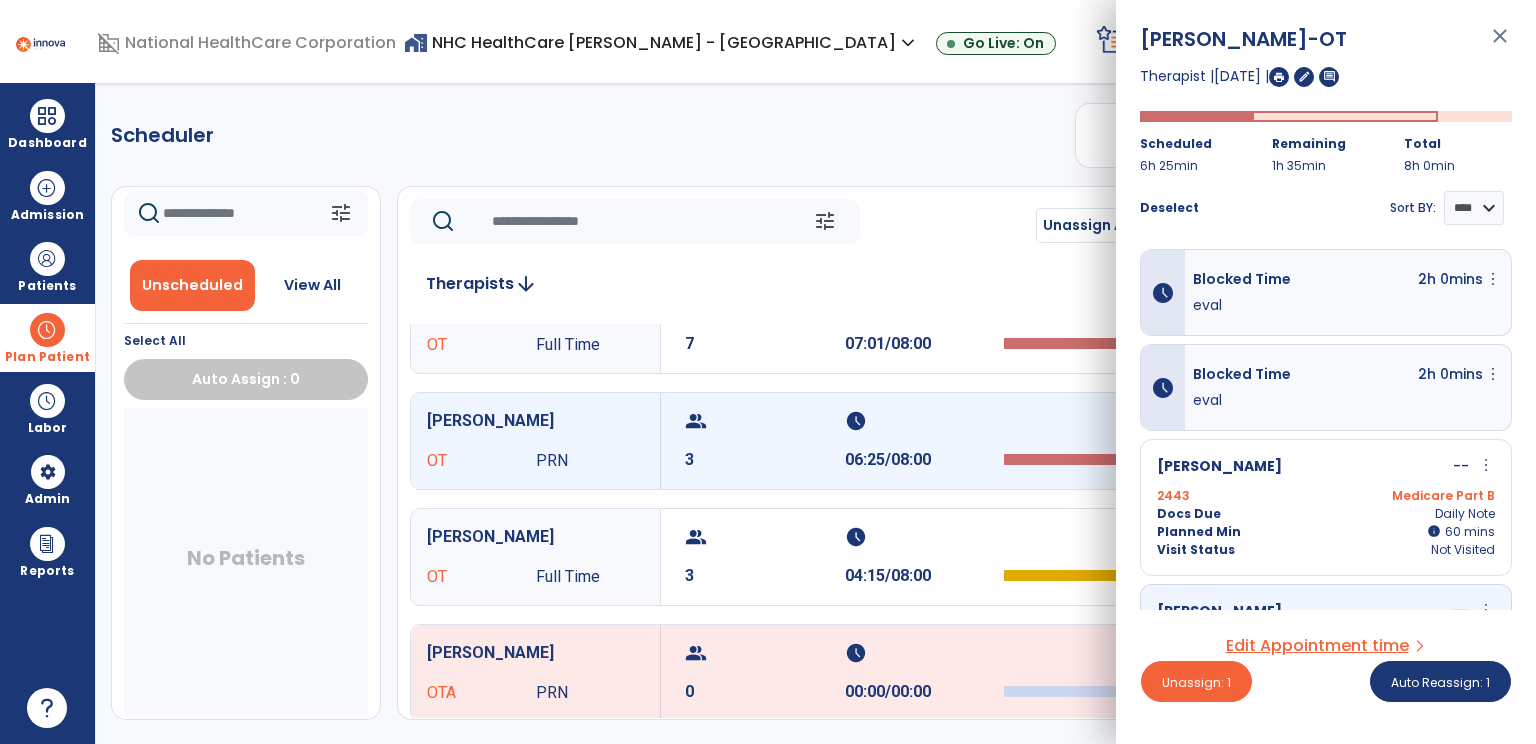 click on "Medicare Part B" at bounding box center (1410, 496) 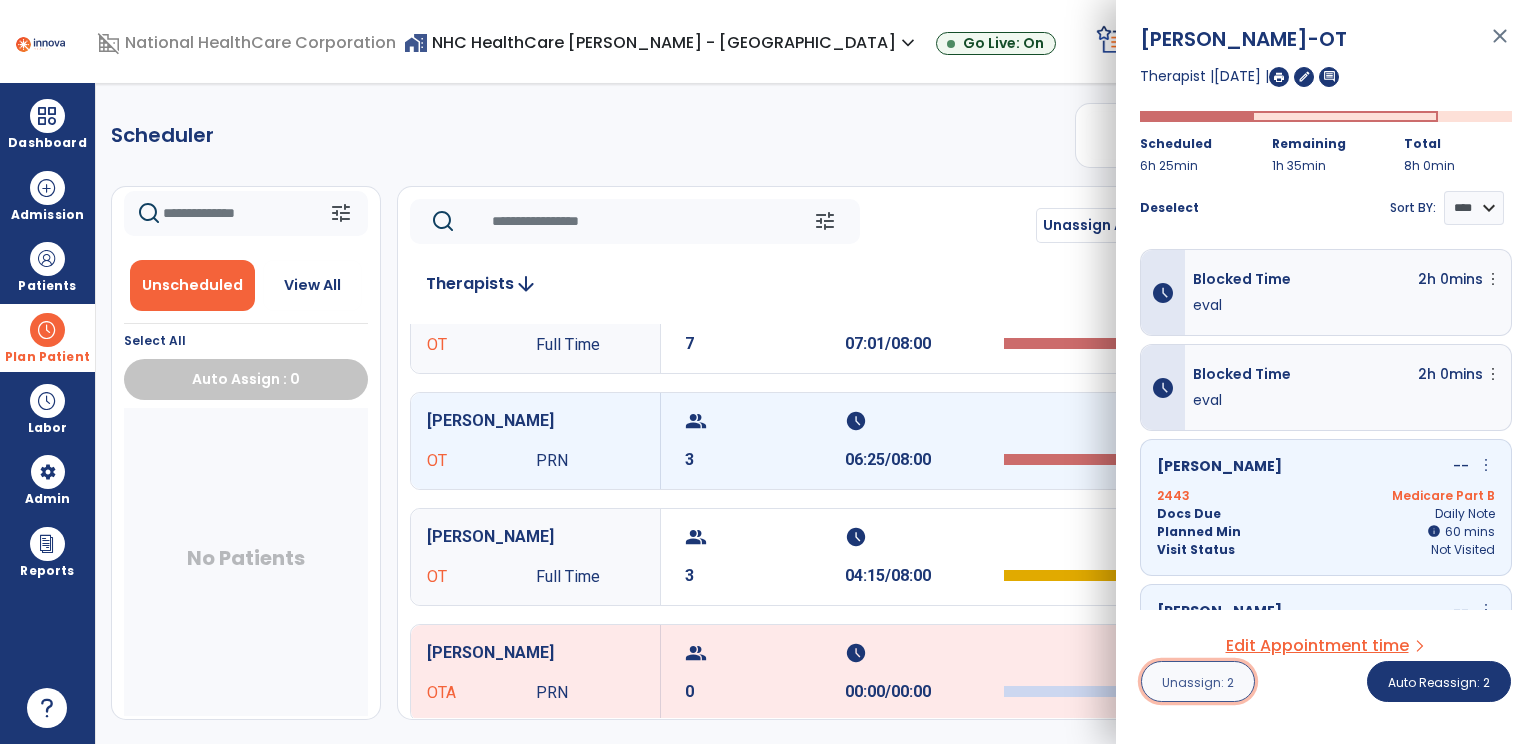 click on "Unassign: 2" at bounding box center (1198, 682) 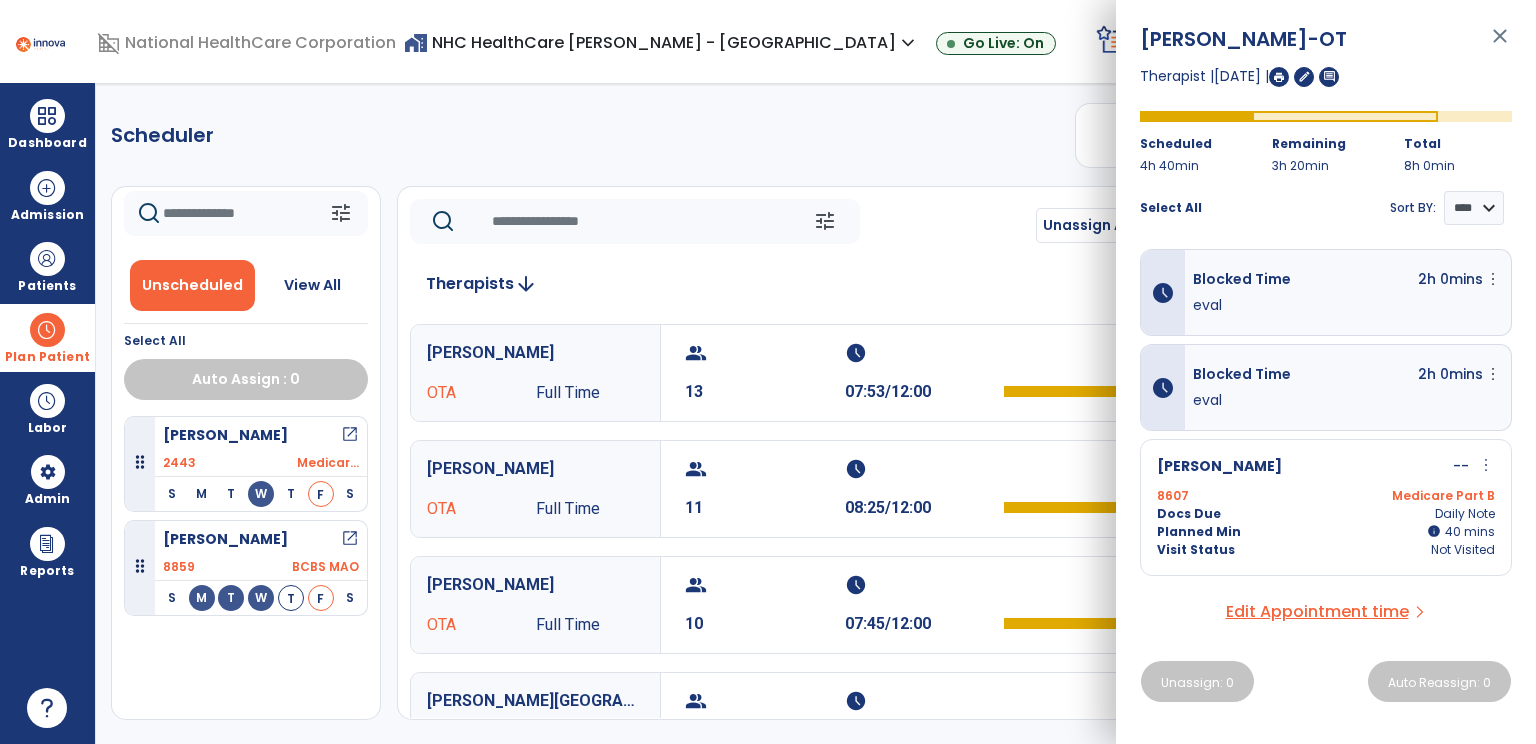 click on "Scheduler   PT   OT   ST  **** *** more_vert  Manage Labor   View All Therapists   Print" 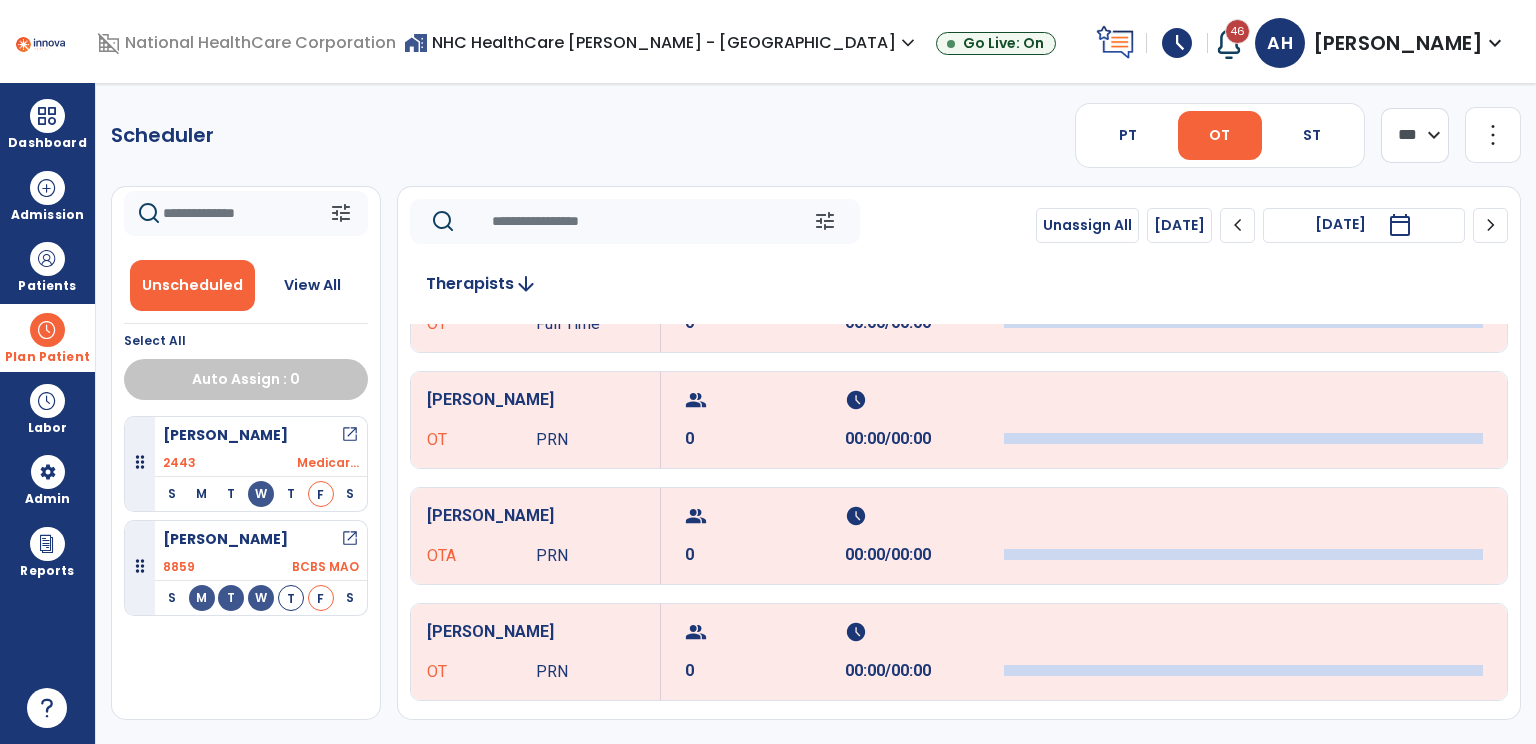 scroll, scrollTop: 1809, scrollLeft: 0, axis: vertical 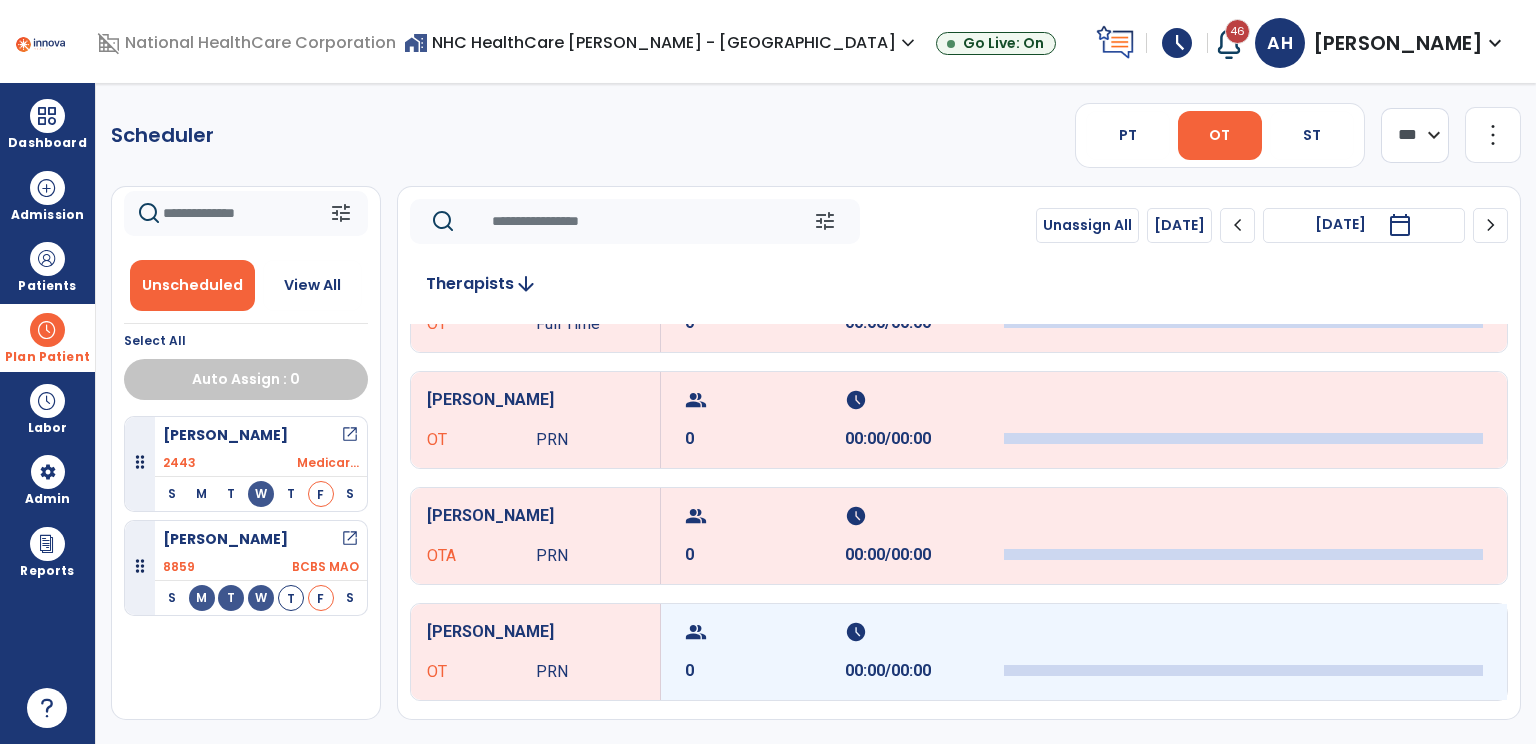 click on "group" at bounding box center [762, 632] 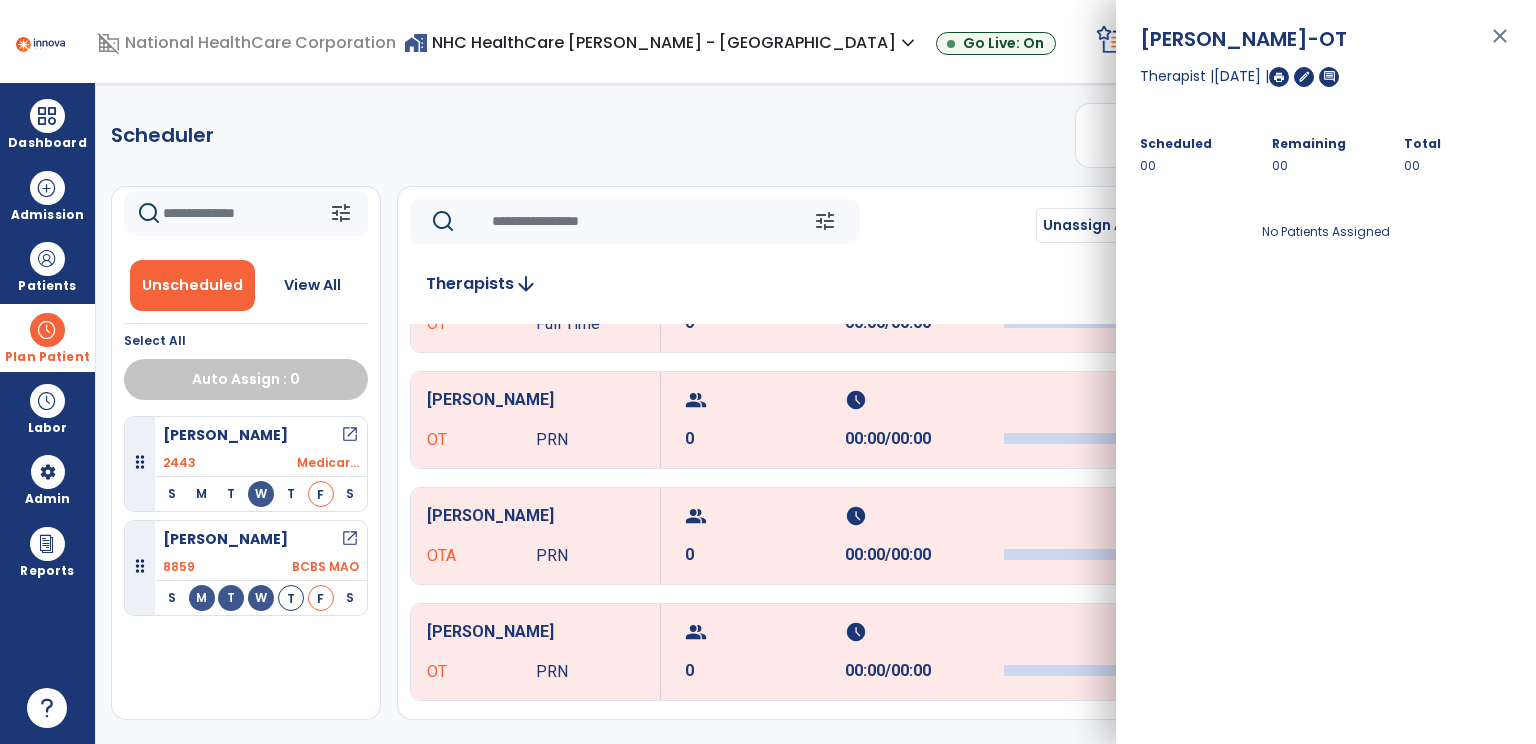 click on "Therapist |   [DATE] |   edit   comment" at bounding box center (1326, 76) 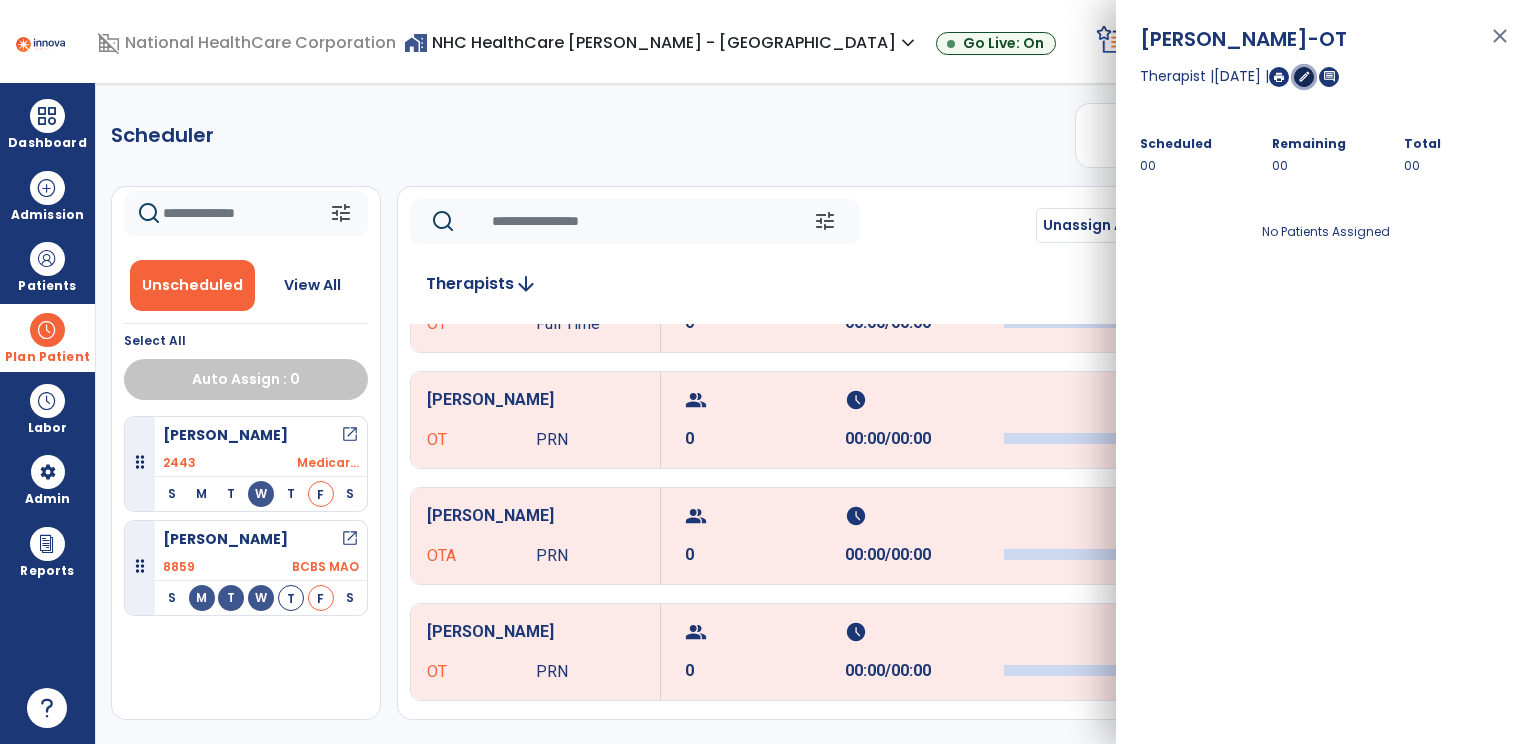 click on "edit" at bounding box center (1304, 76) 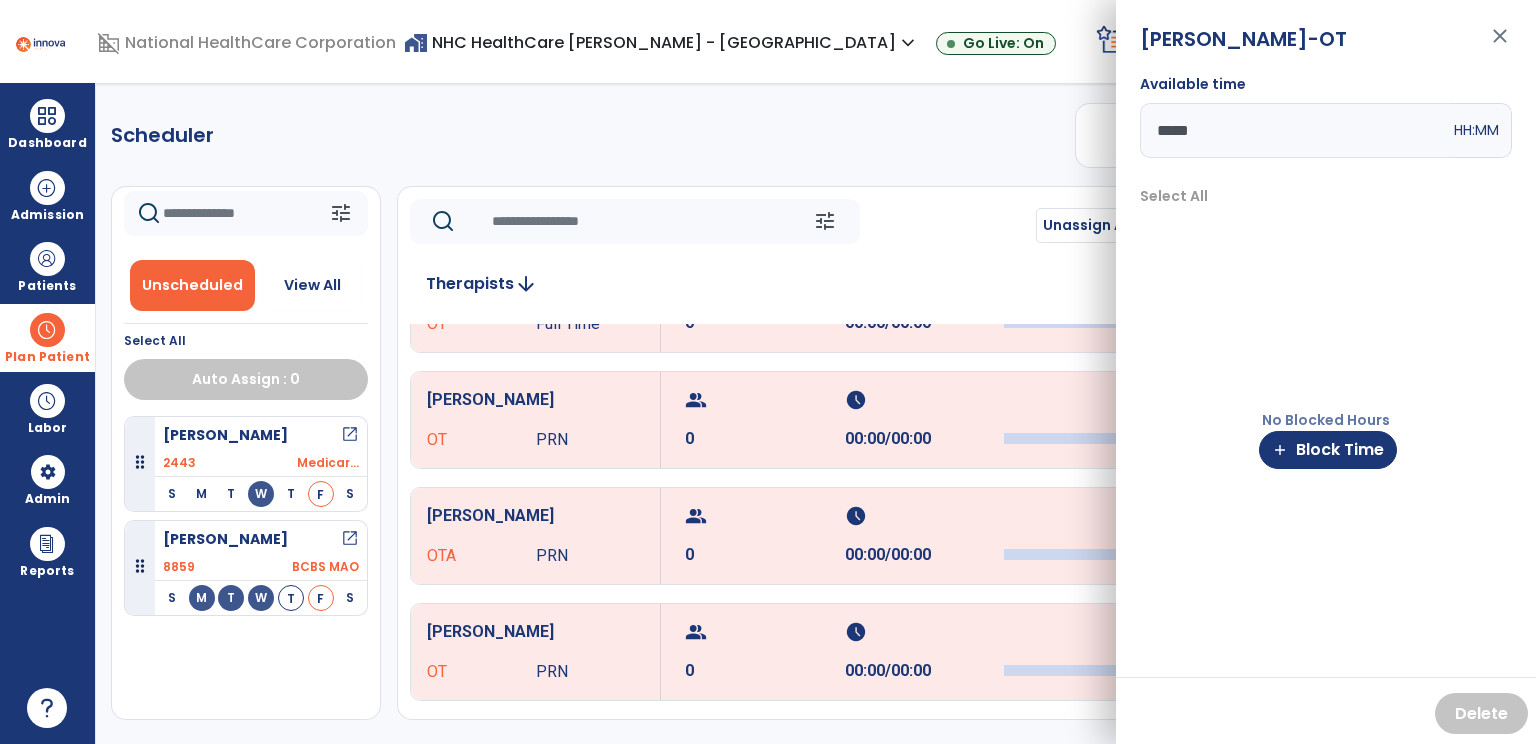 click on "*****" at bounding box center [1295, 130] 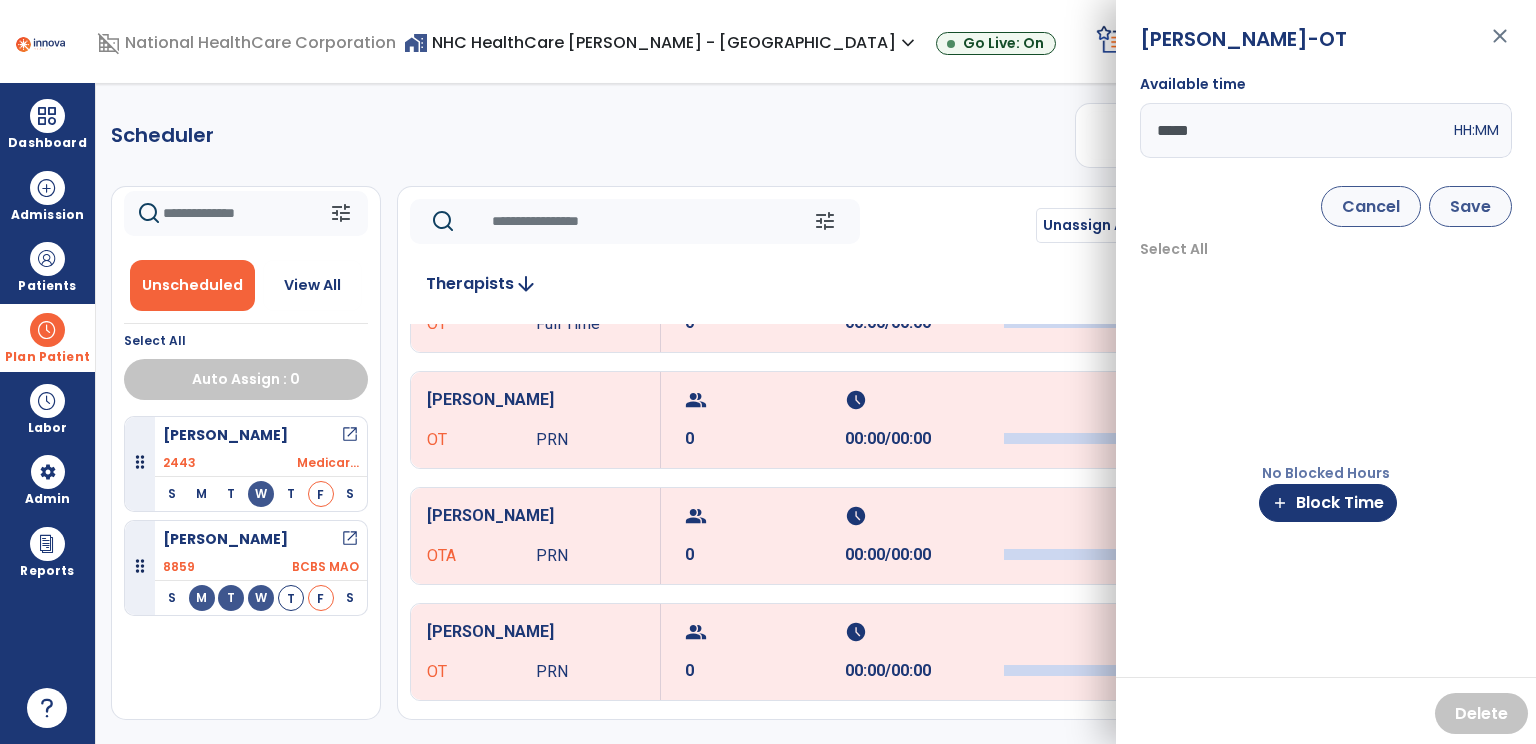 type on "*****" 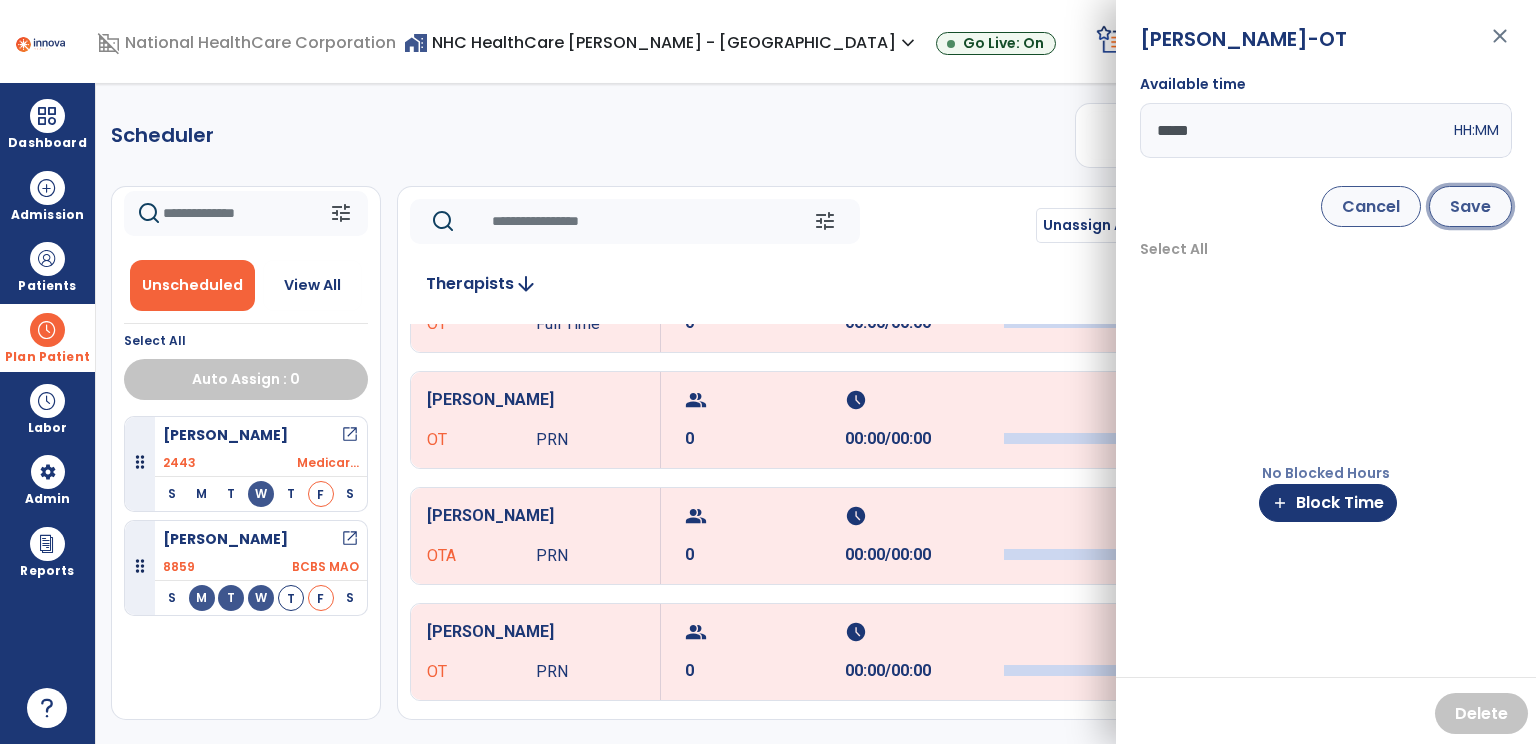 click on "Save" at bounding box center (1470, 206) 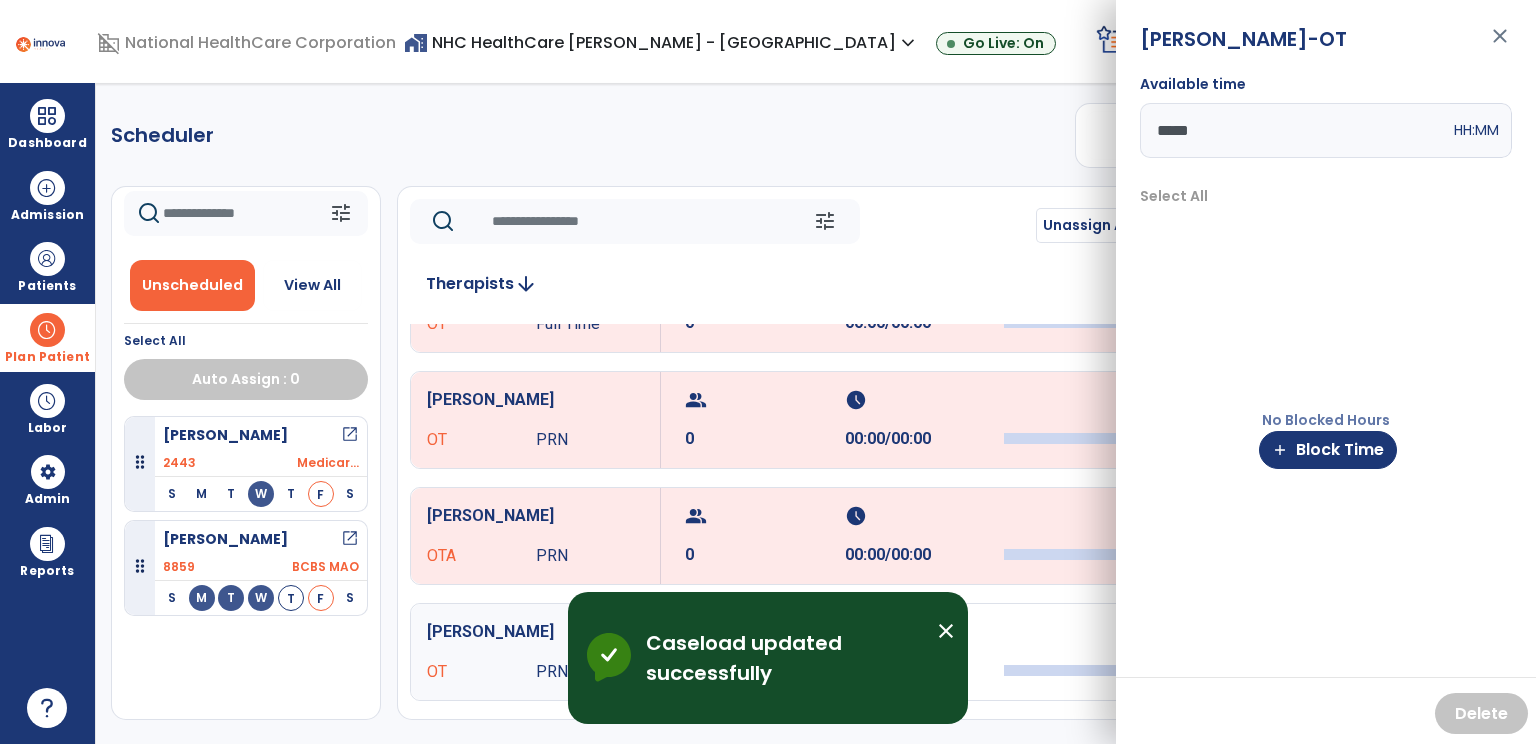 click on "Scheduler   PT   OT   ST  **** *** more_vert  Manage Labor   View All Therapists   Print   tune   Unscheduled   View All  Select All  Auto Assign : 0   [PERSON_NAME]   open_in_new  2443 Medicar...  S M T W T F S  [PERSON_NAME]   open_in_new  8859 BCBS MAO  S M T W T F S  tune   Unassign All   [DATE]  chevron_left [DATE]  *********  calendar_today  chevron_right Therapists  arrow_downward   [PERSON_NAME] Full Time  group  13  schedule  07:53/12:00   [PERSON_NAME], [PERSON_NAME] Full Time  group  11  schedule  08:25/12:00   [PERSON_NAME], [PERSON_NAME] Full Time  group  10  schedule  07:45/12:00   [PERSON_NAME] OT Full Time  group  7  schedule  07:01/08:00   [PERSON_NAME] OT Full Time  group  3  schedule  04:15/08:00   [PERSON_NAME] OT PRN  group  1  schedule  04:40/08:00   [PERSON_NAME], [PERSON_NAME] PRN  group  0  schedule  00:00/00:00   [PERSON_NAME], Layiel OTA PRN  group  0  schedule  00:00/00:00   [PERSON_NAME] PRN  group  0  schedule  00:00/00:00   [GEOGRAPHIC_DATA][PERSON_NAME] OT Full Time  group  0  schedule" at bounding box center [816, 413] 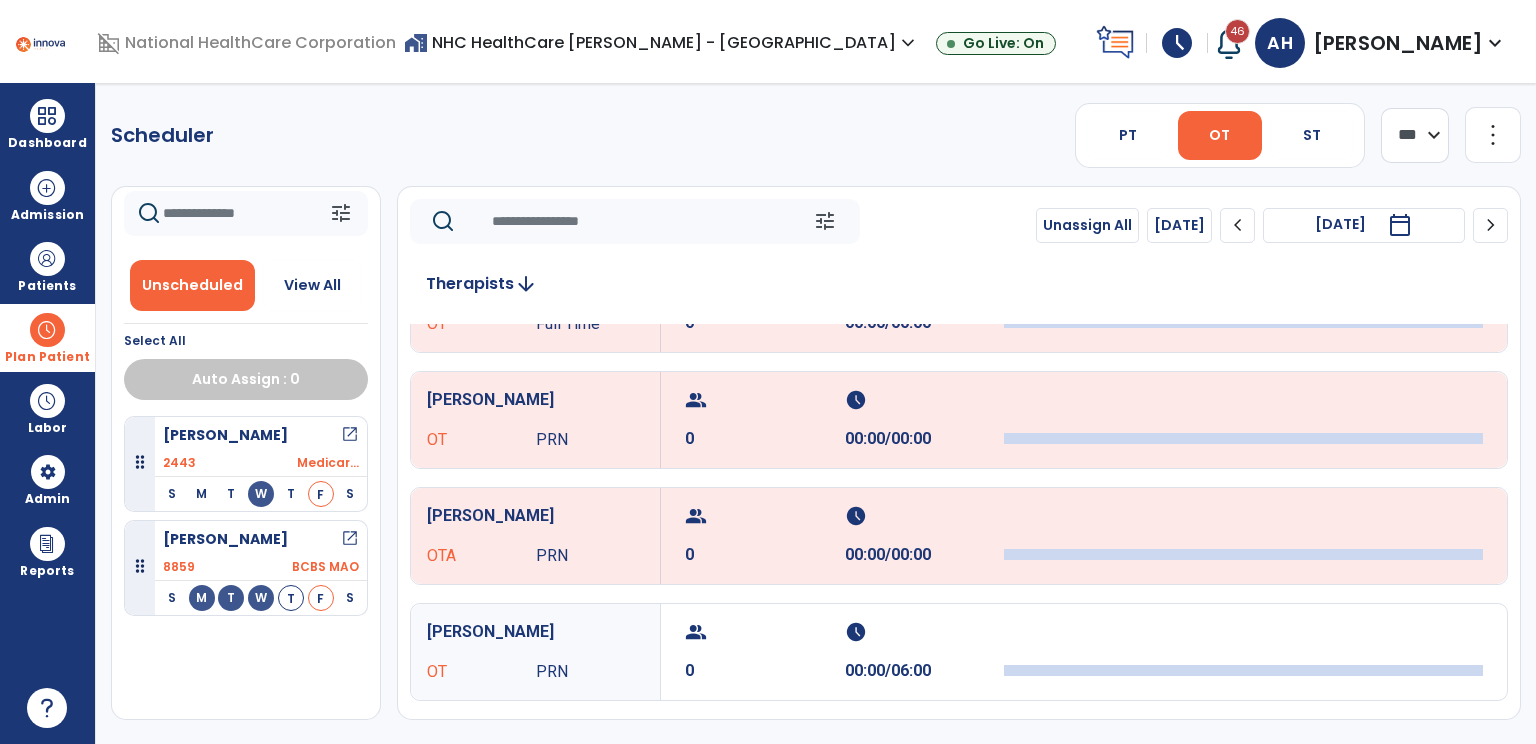 click on "[PERSON_NAME]   open_in_new" at bounding box center [261, 435] 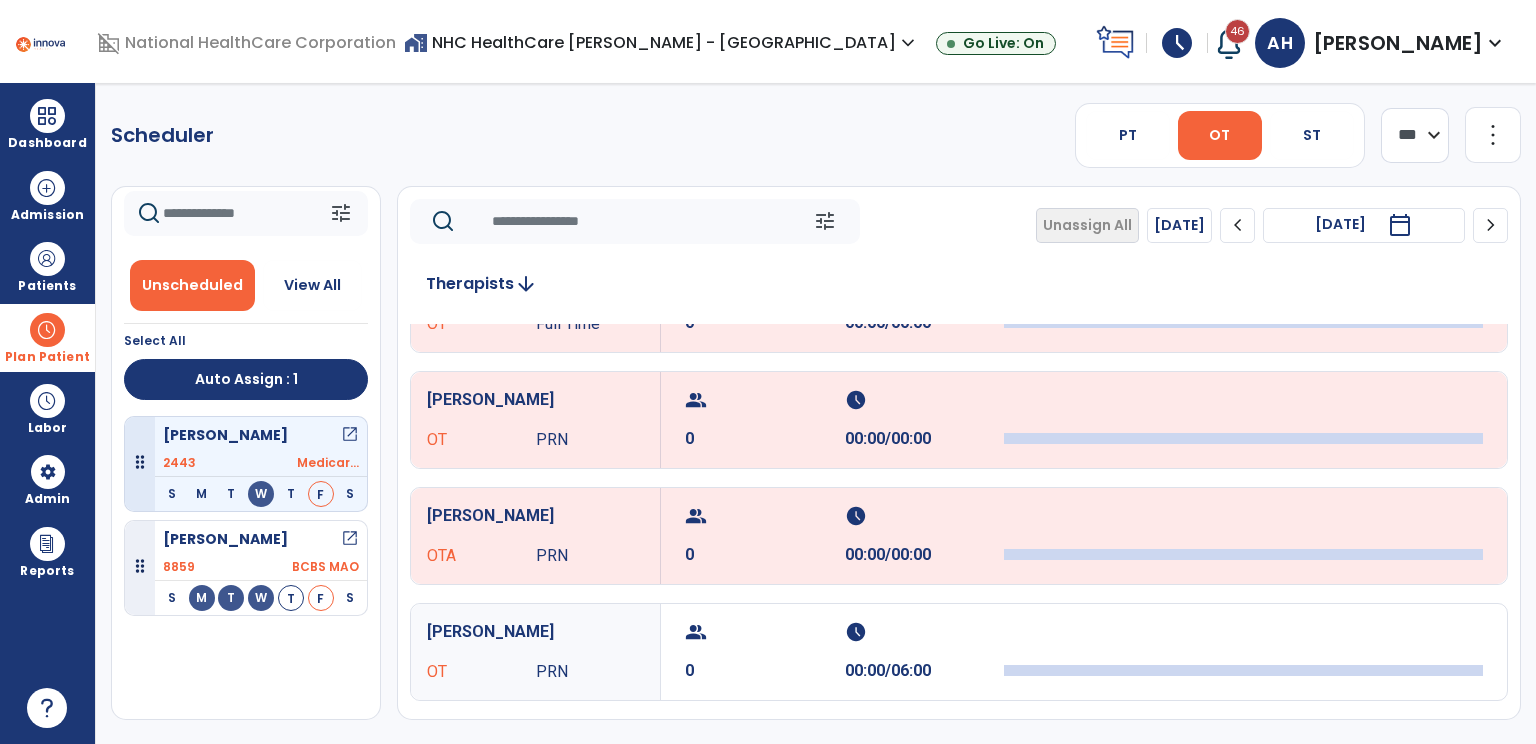 click on "open_in_new" at bounding box center [350, 435] 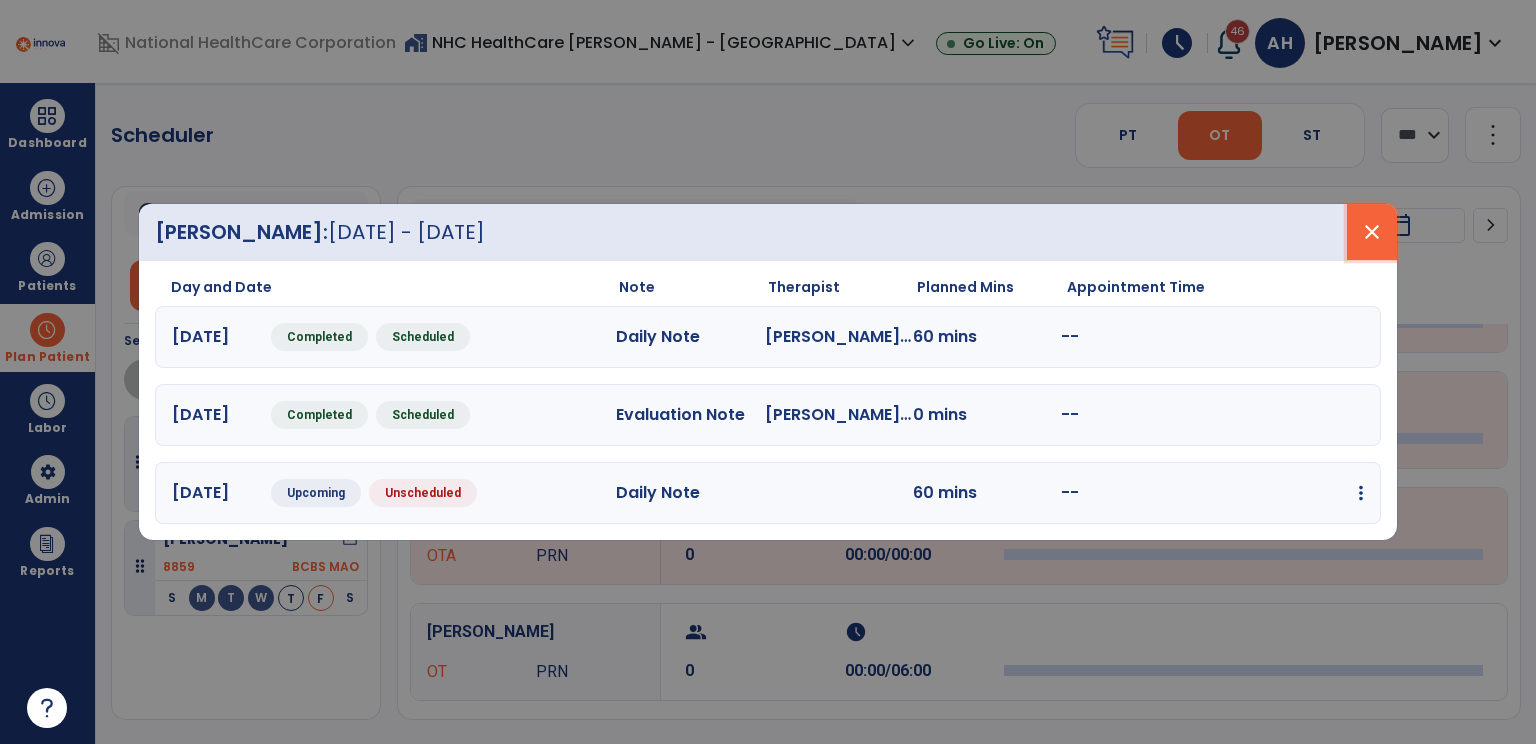 click on "close" at bounding box center (1372, 232) 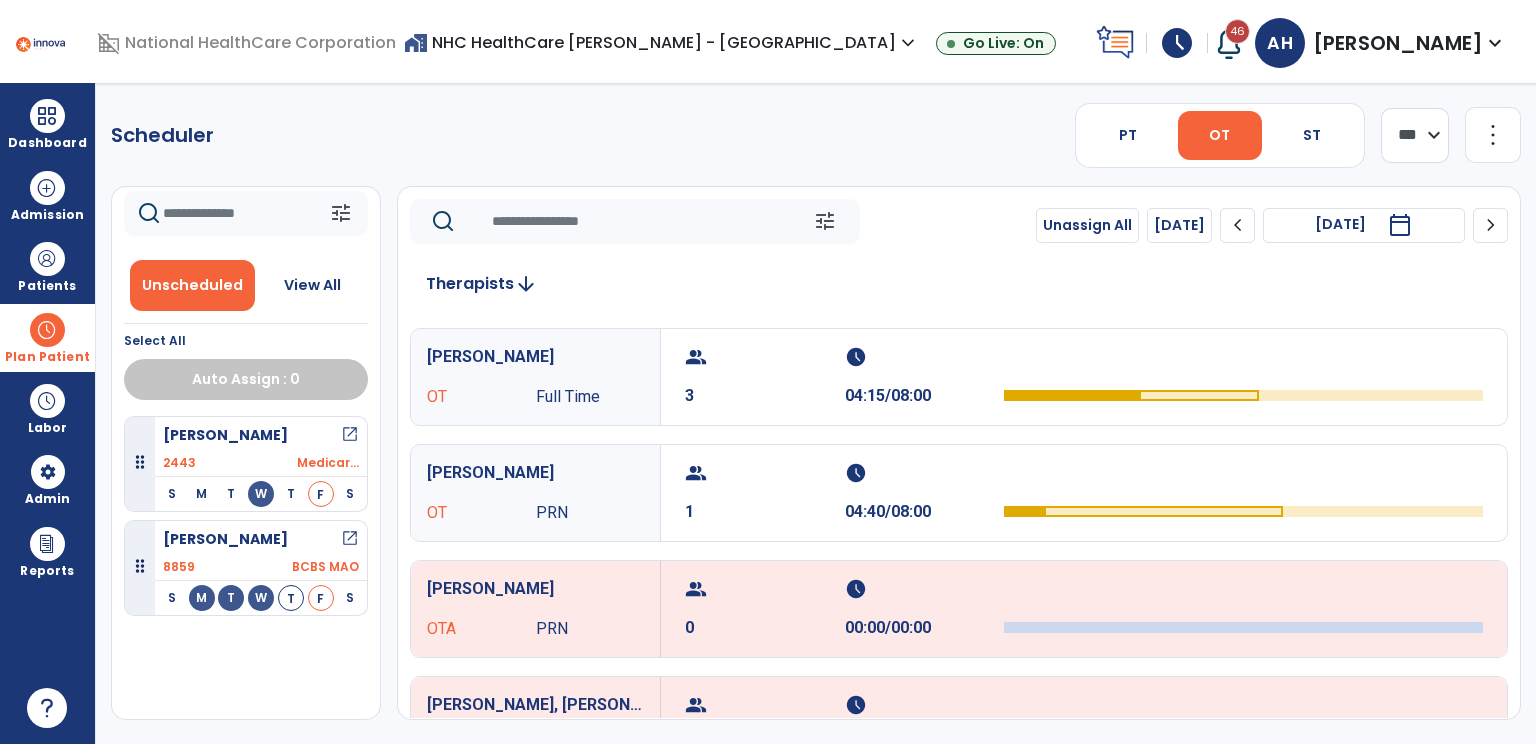 scroll, scrollTop: 460, scrollLeft: 0, axis: vertical 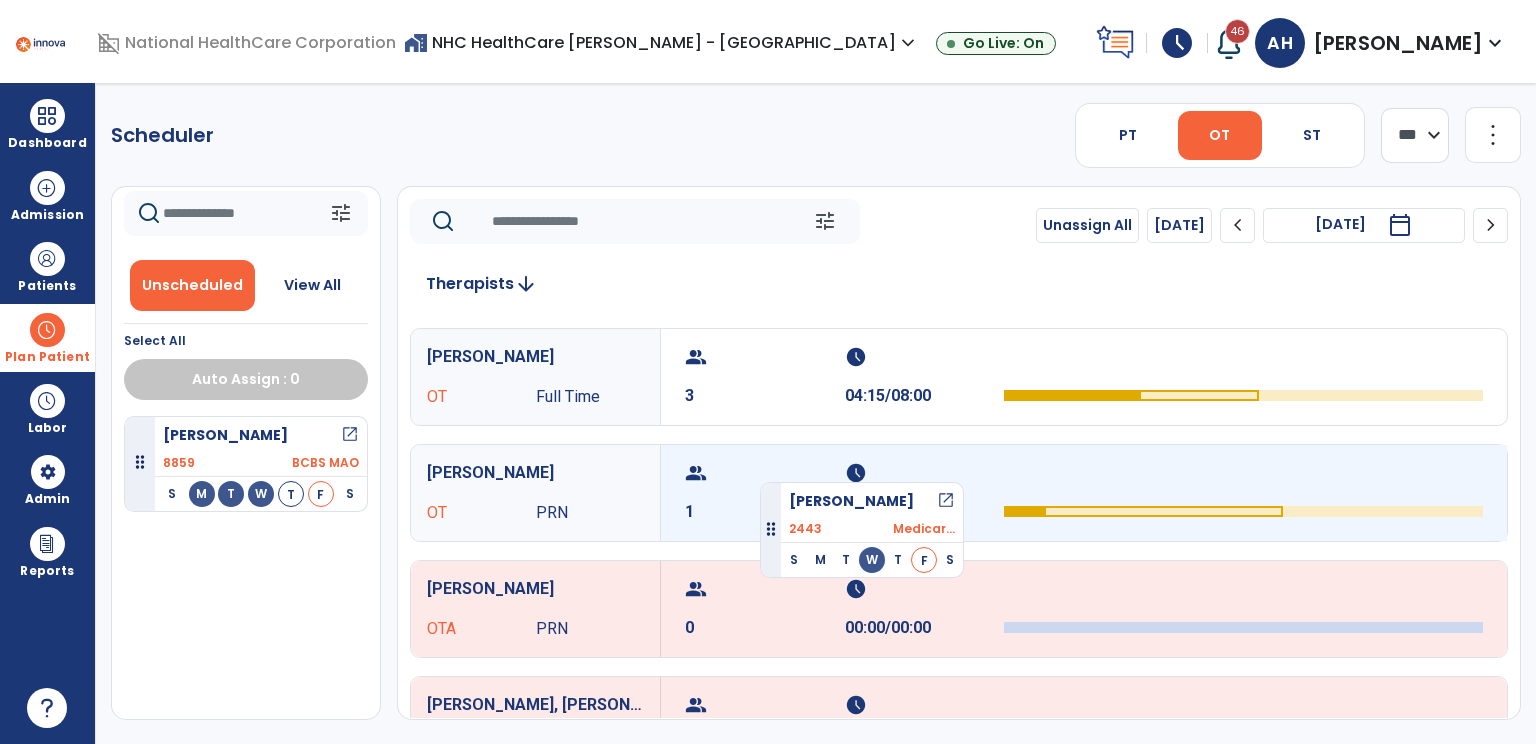 drag, startPoint x: 289, startPoint y: 438, endPoint x: 760, endPoint y: 474, distance: 472.37378 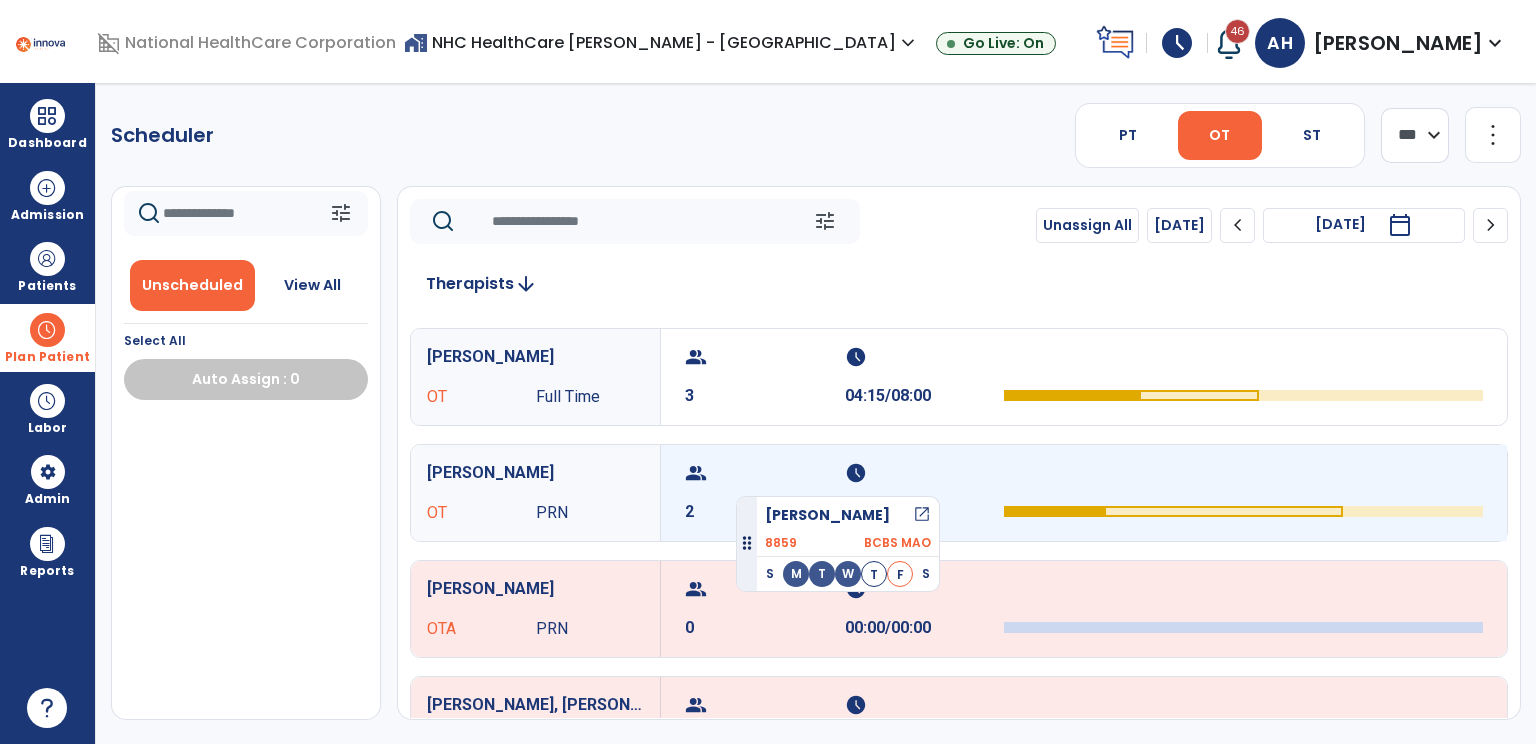 drag, startPoint x: 290, startPoint y: 442, endPoint x: 736, endPoint y: 488, distance: 448.36594 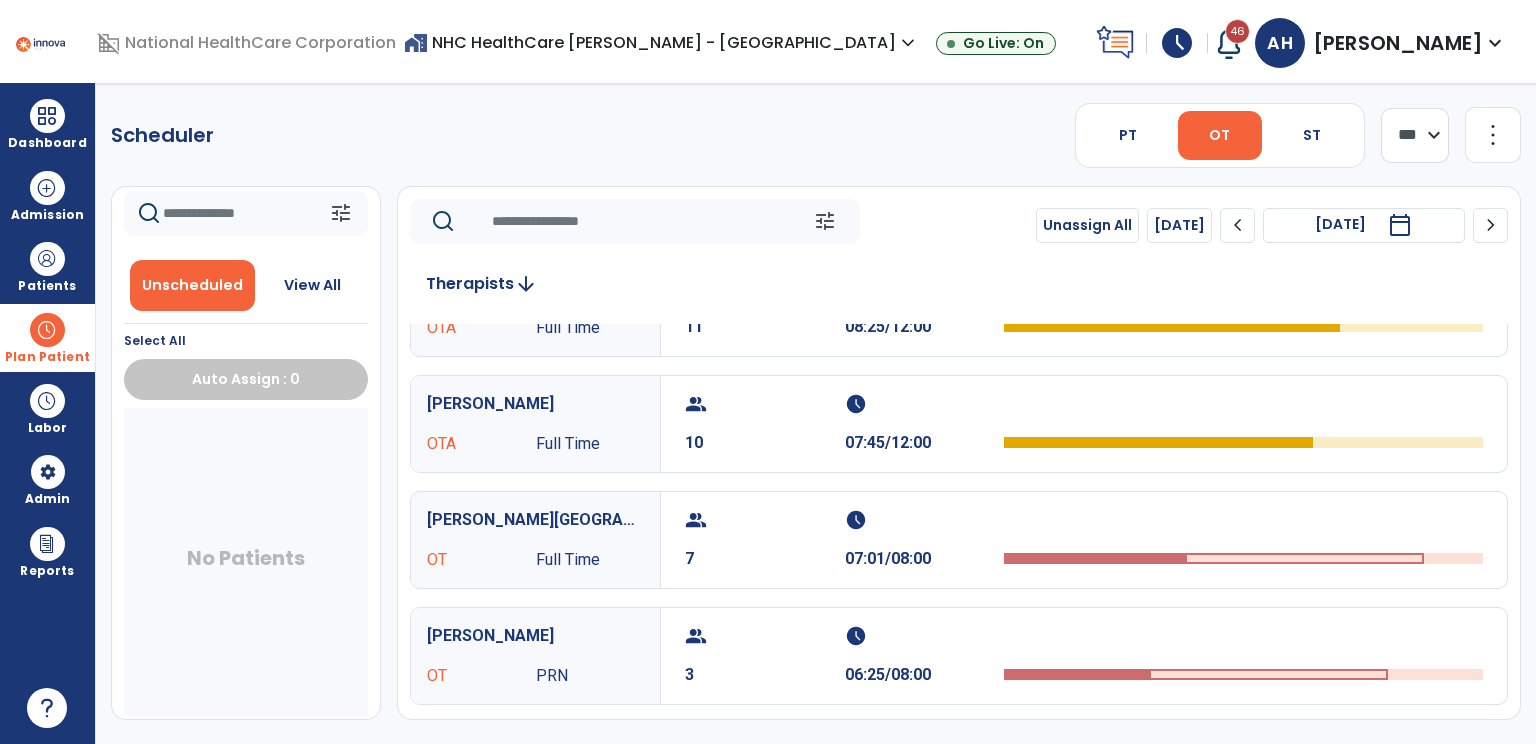 scroll, scrollTop: 181, scrollLeft: 0, axis: vertical 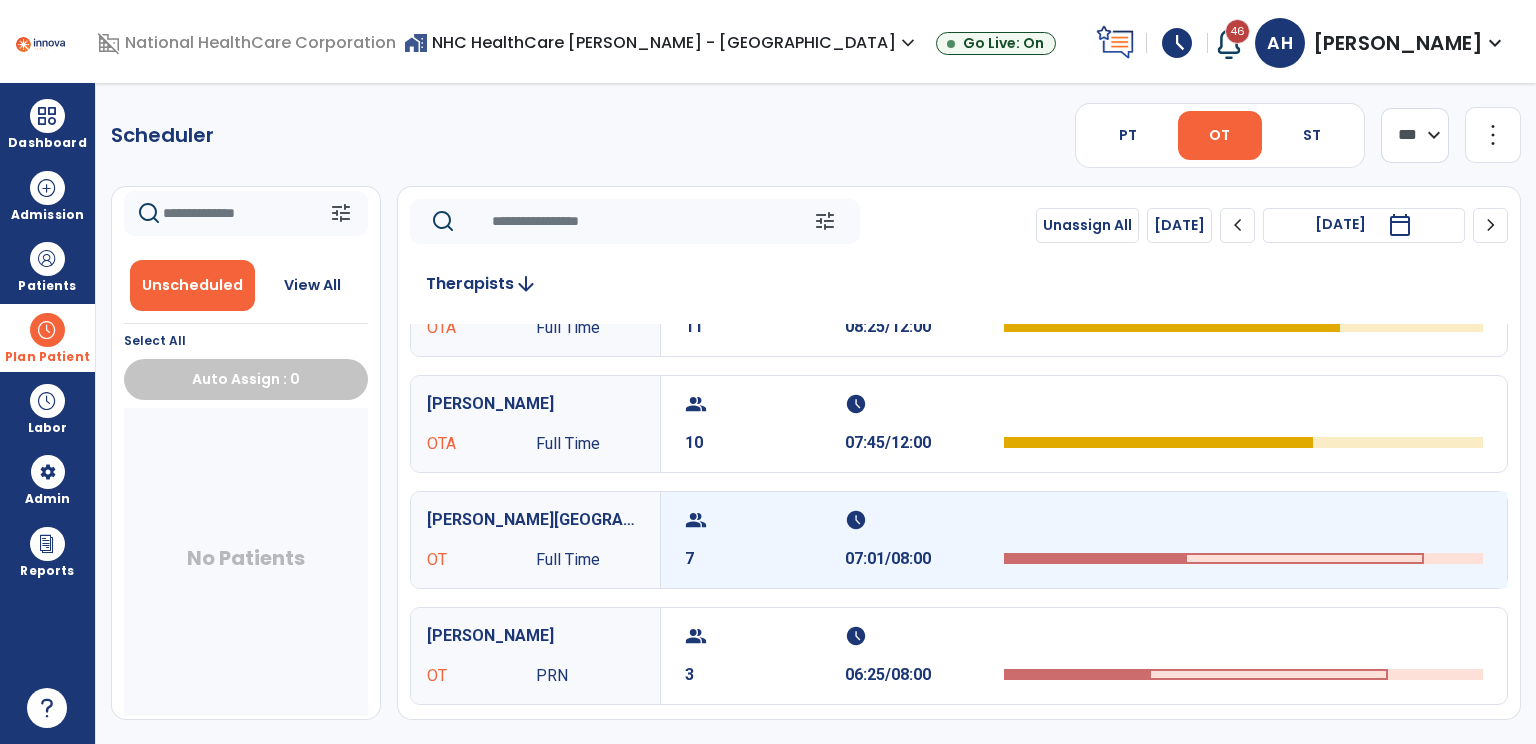 click on "group  7" at bounding box center (765, 540) 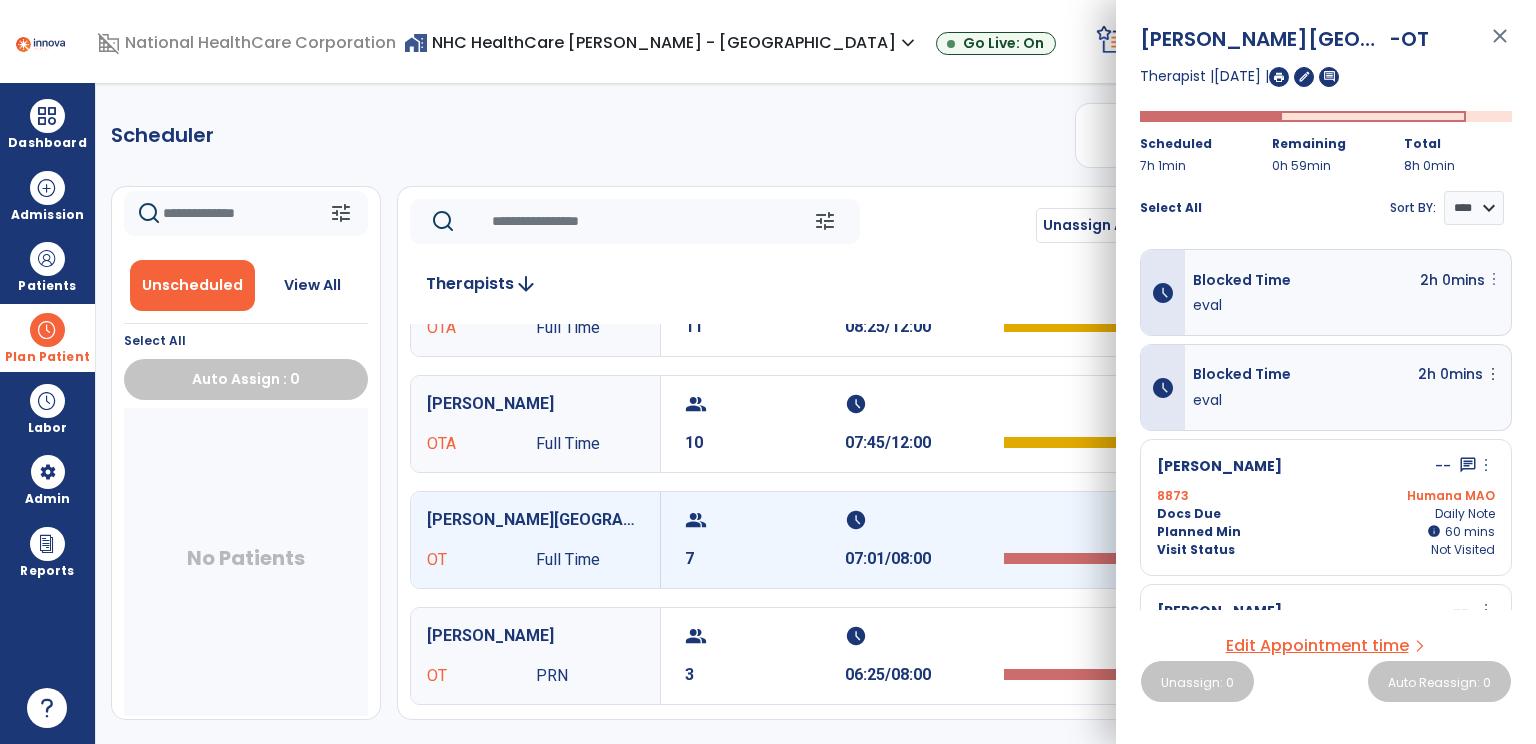 click on "more_vert" at bounding box center (1494, 279) 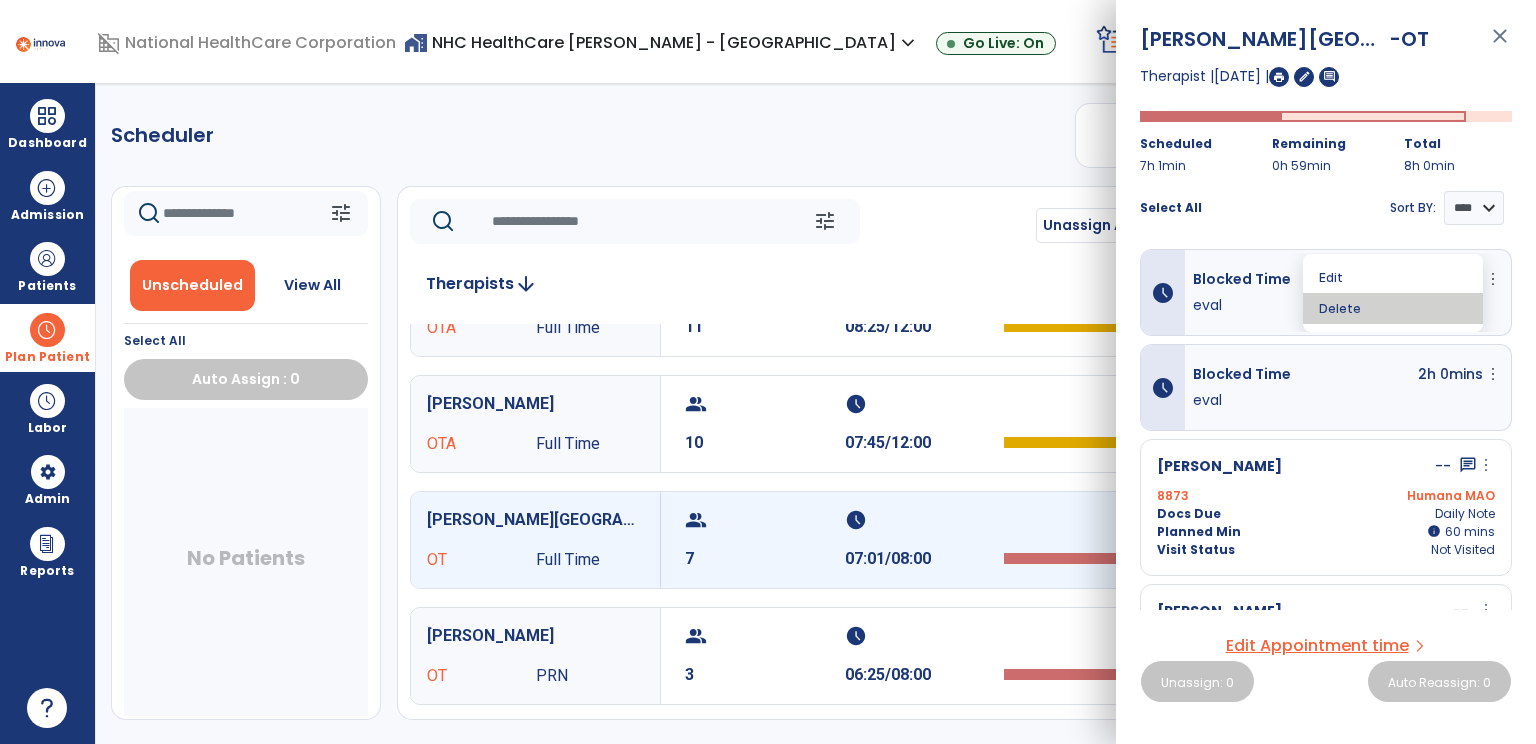 click on "Delete" at bounding box center (1393, 308) 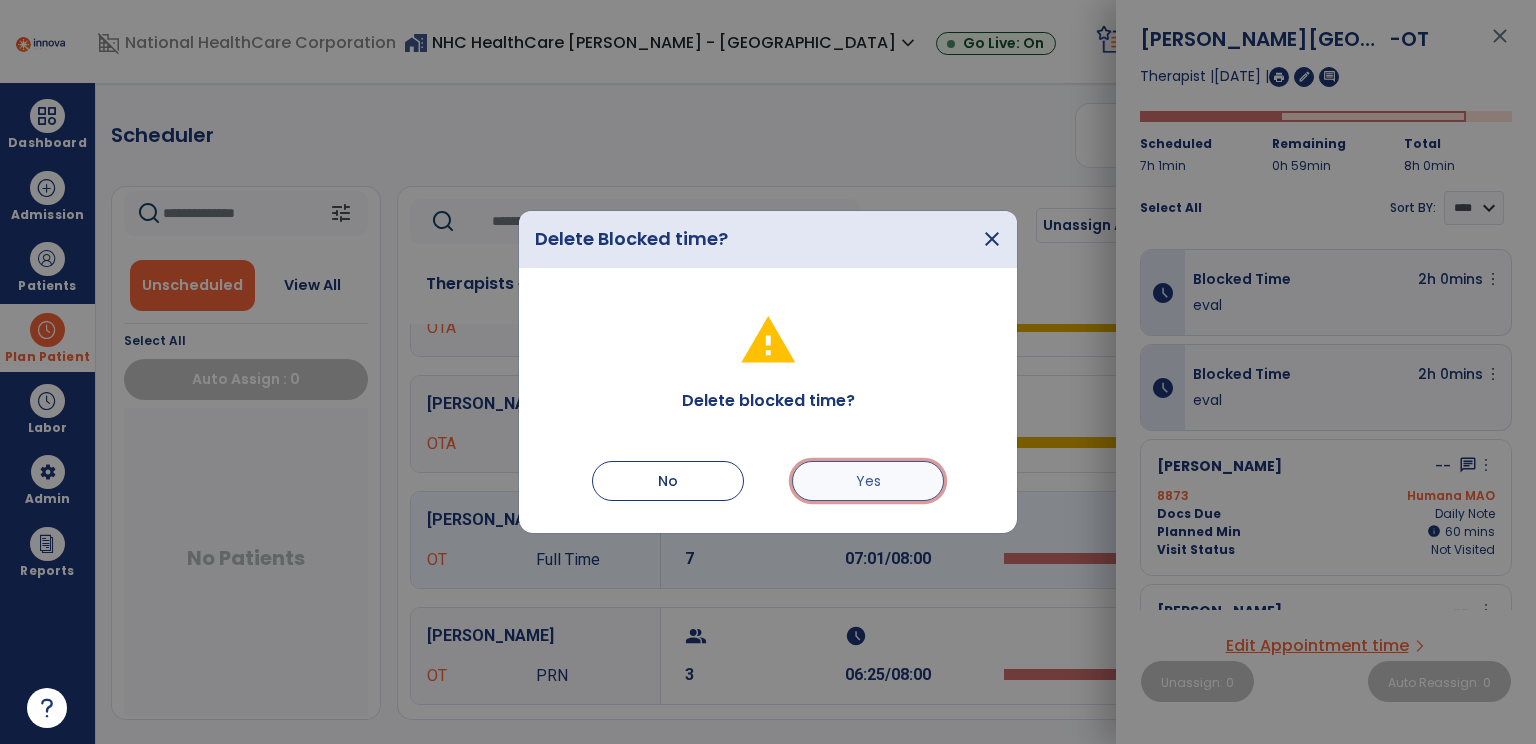click on "Yes" at bounding box center (868, 481) 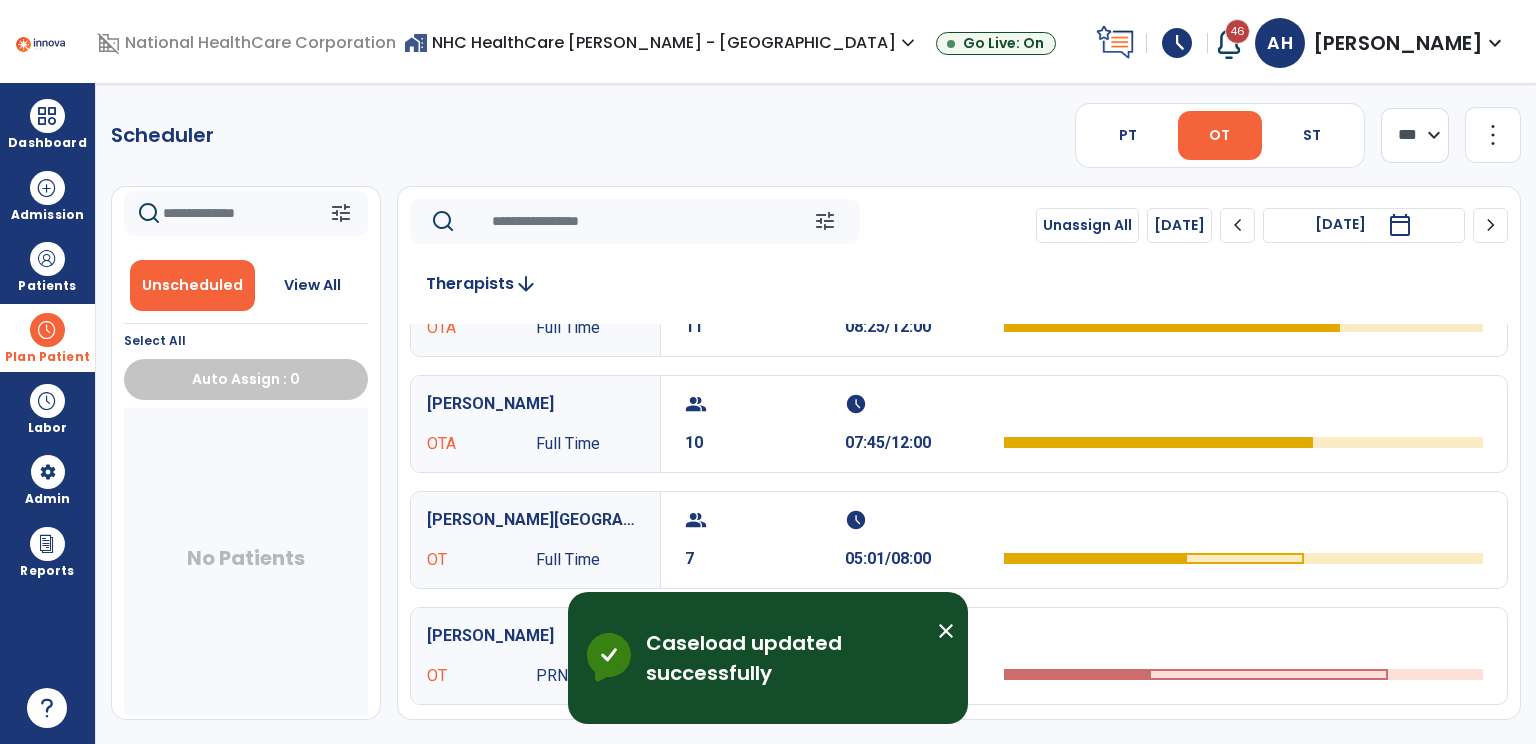 click on "Scheduler   PT   OT   ST  **** *** more_vert  Manage Labor   View All Therapists   Print" 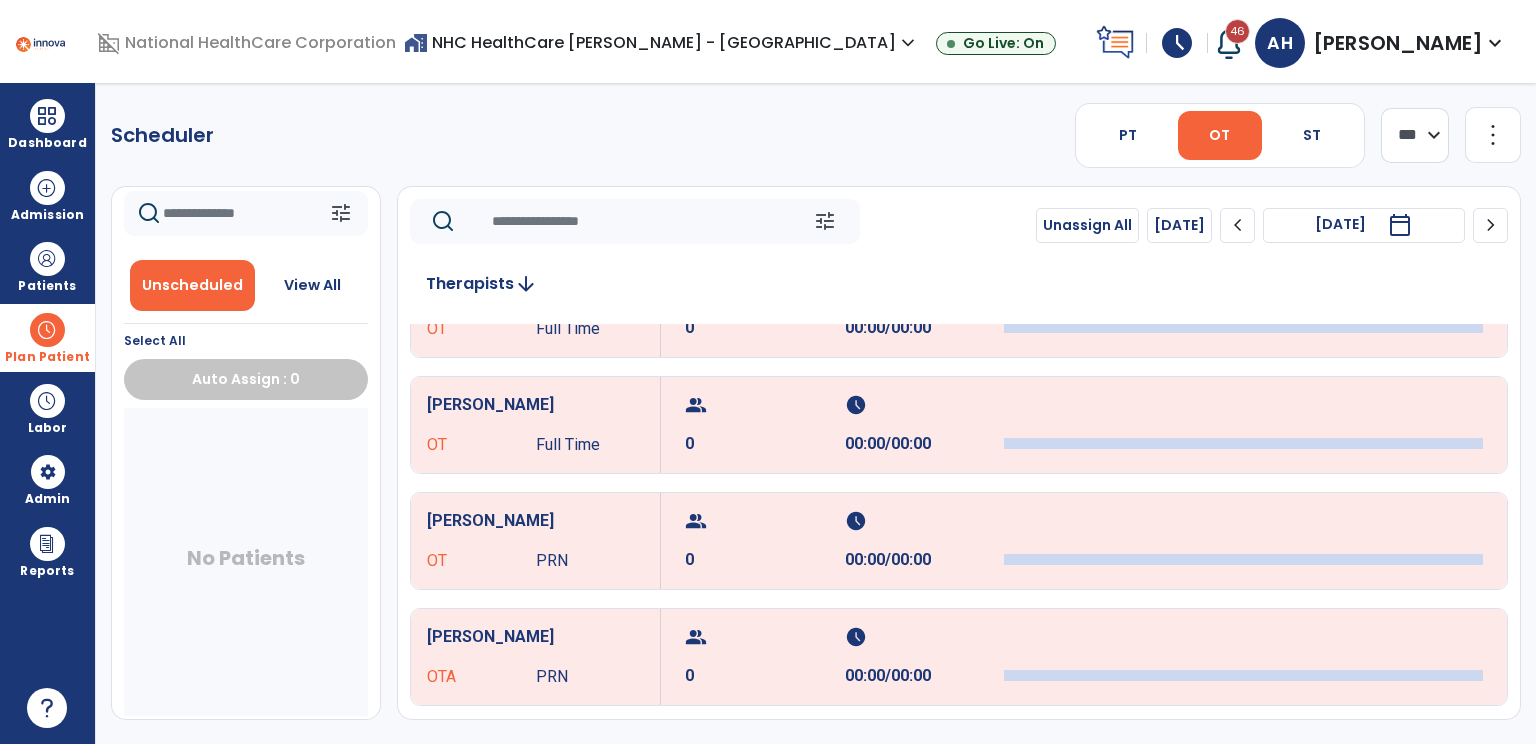 scroll, scrollTop: 1809, scrollLeft: 0, axis: vertical 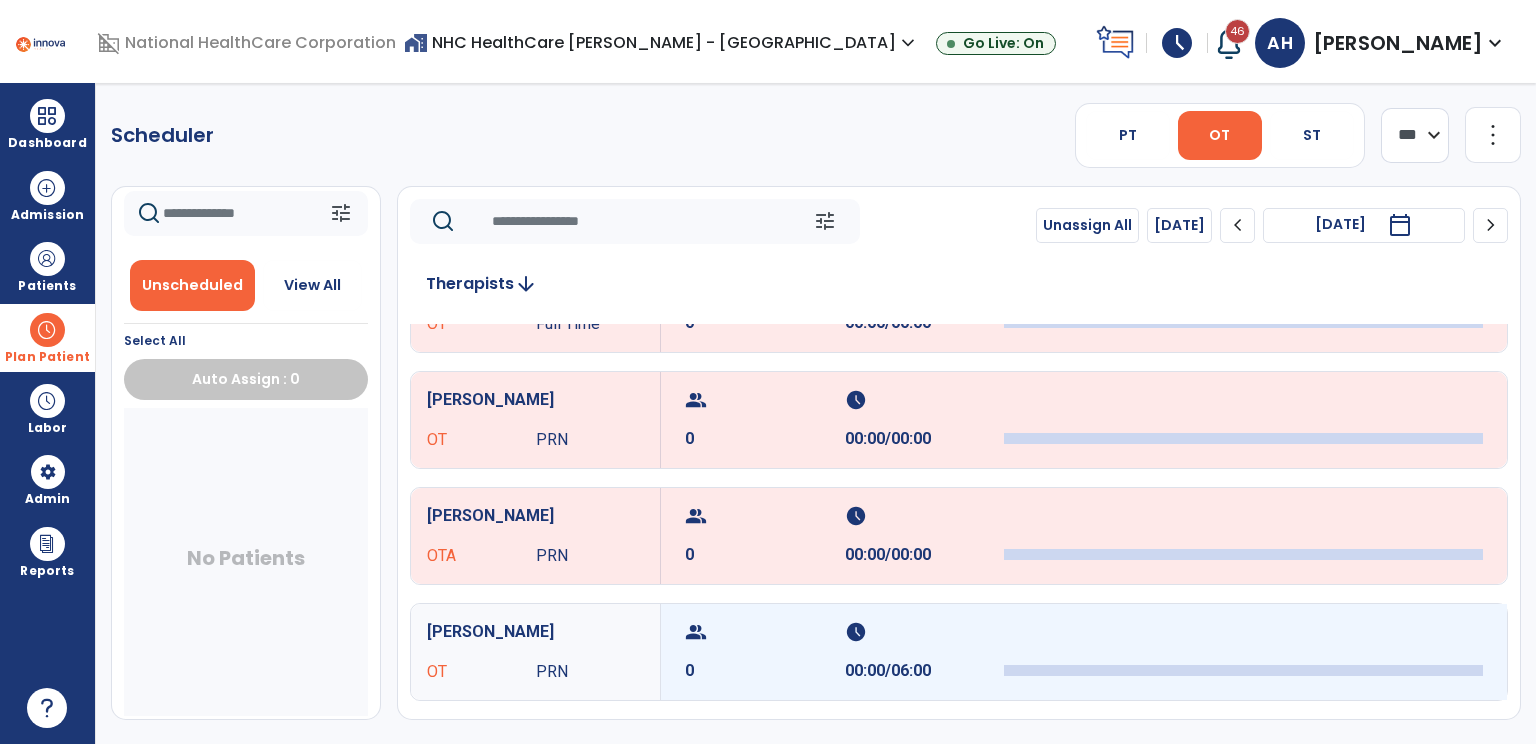 click on "group" at bounding box center (762, 632) 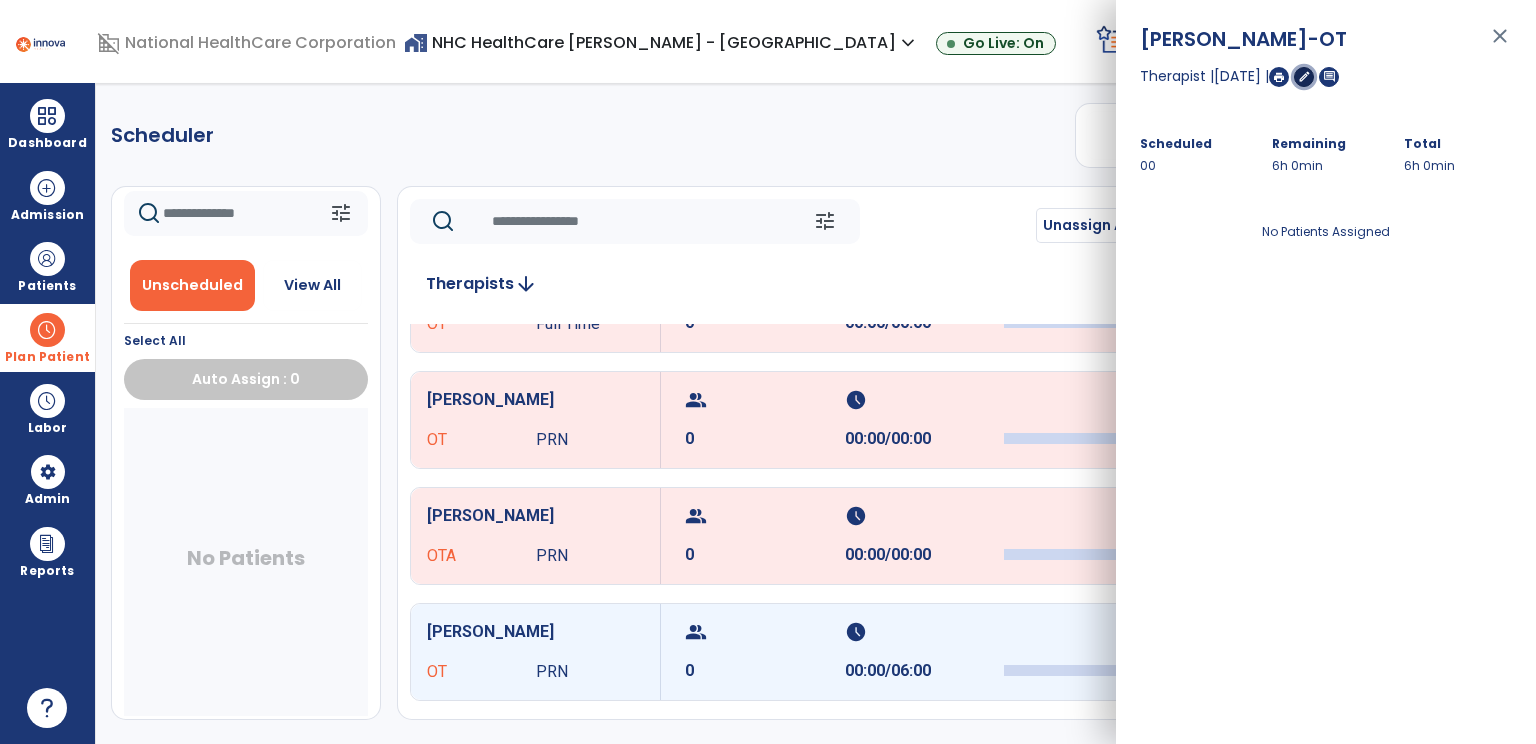 click on "edit" at bounding box center (1304, 76) 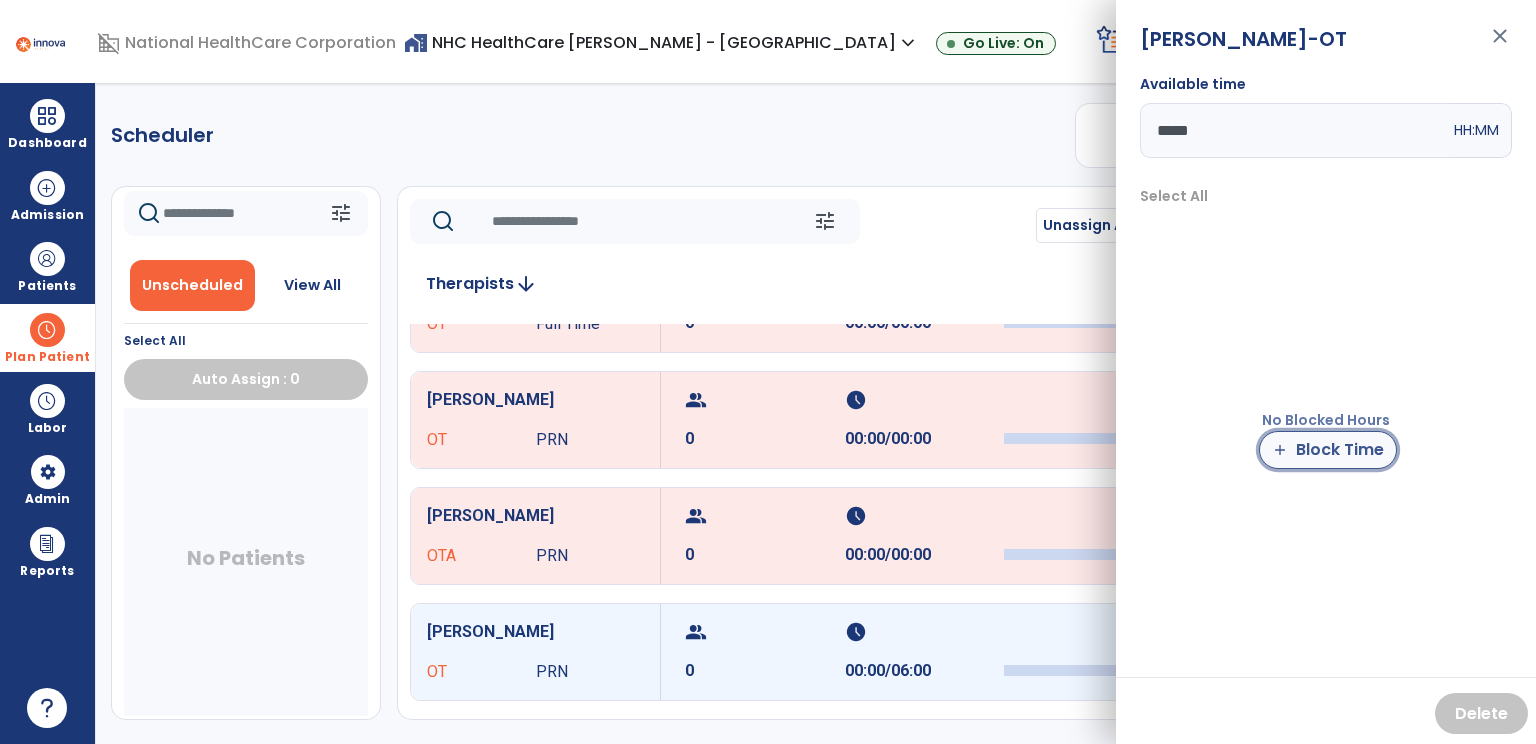 click on "add   Block Time" at bounding box center (1328, 450) 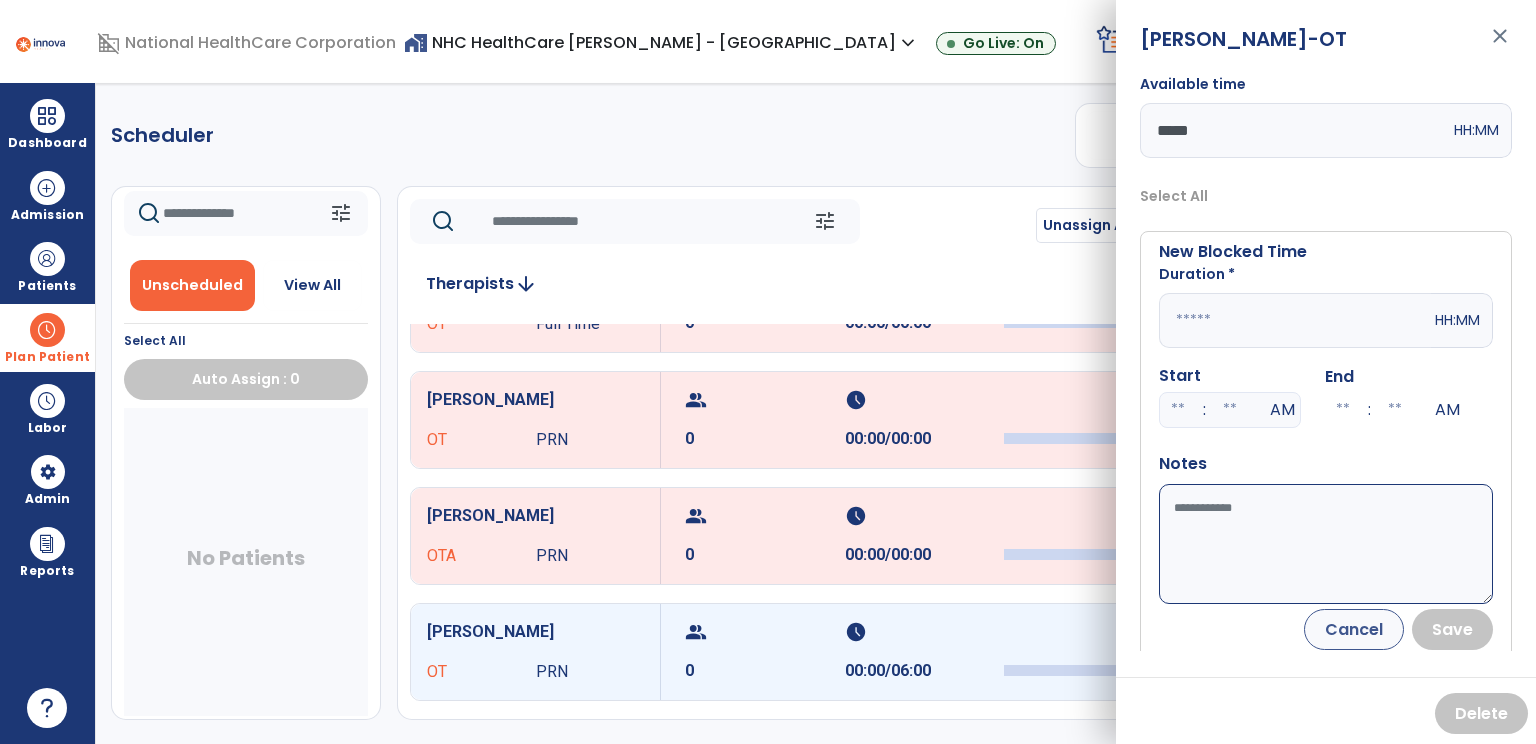 click at bounding box center (1295, 320) 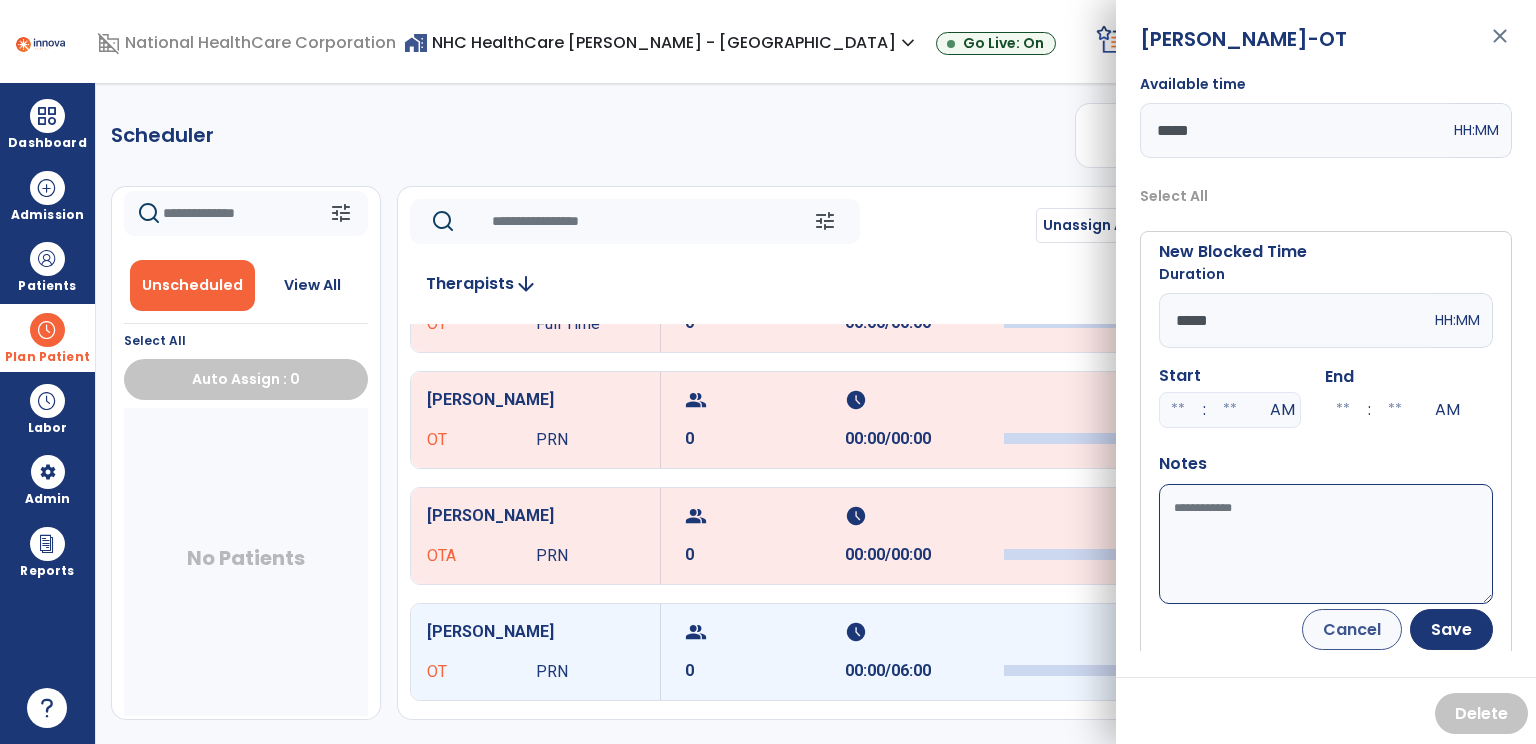 type on "*****" 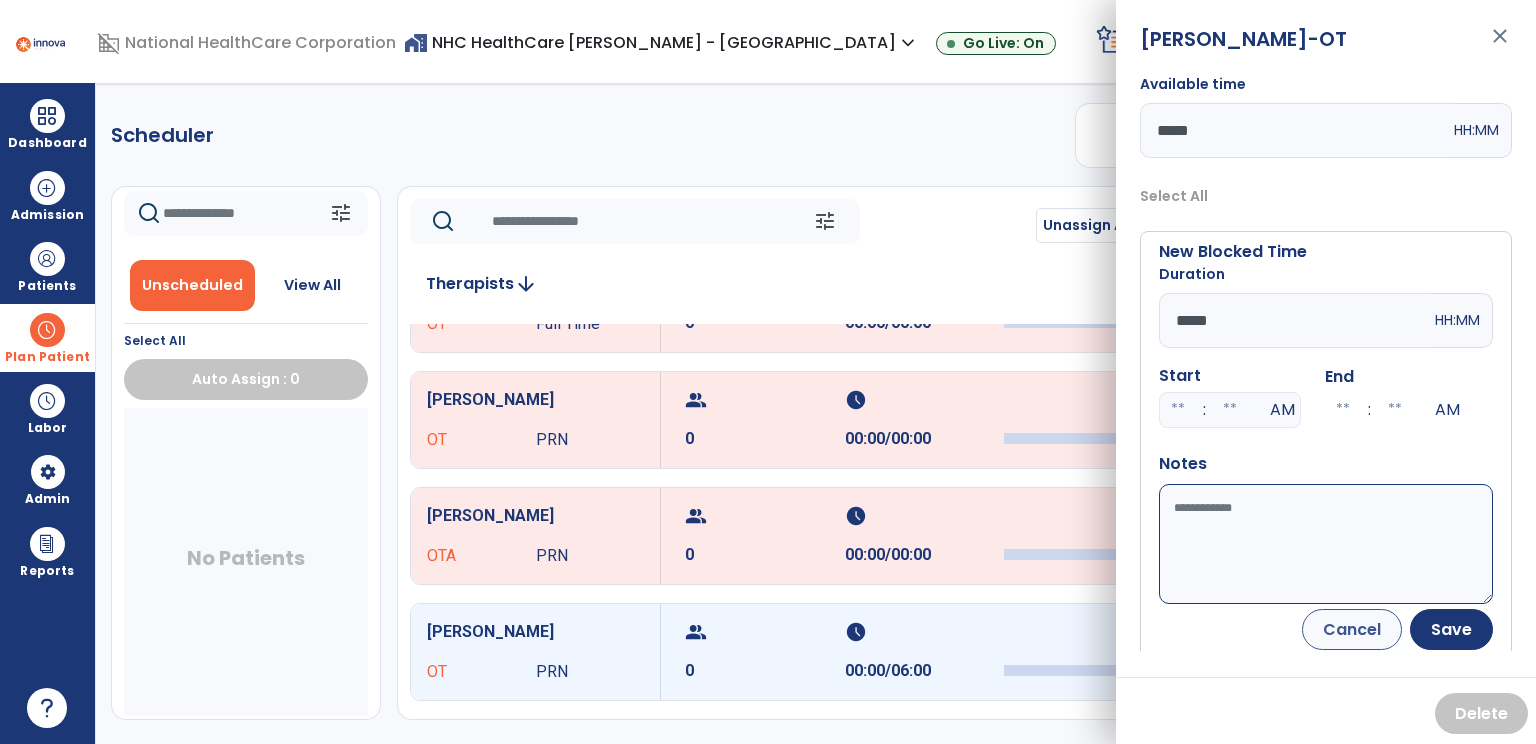click on "Available time" at bounding box center (1326, 544) 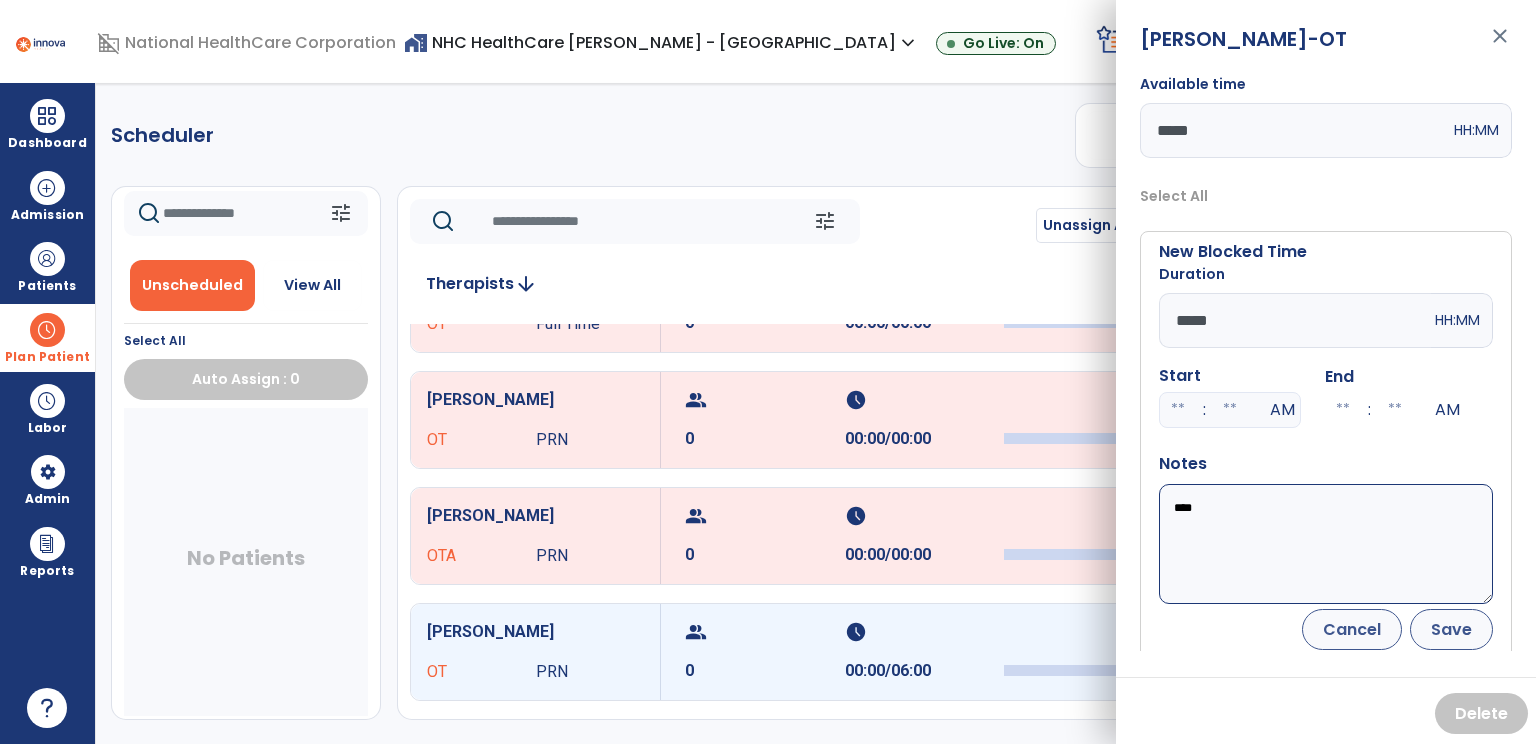 type on "****" 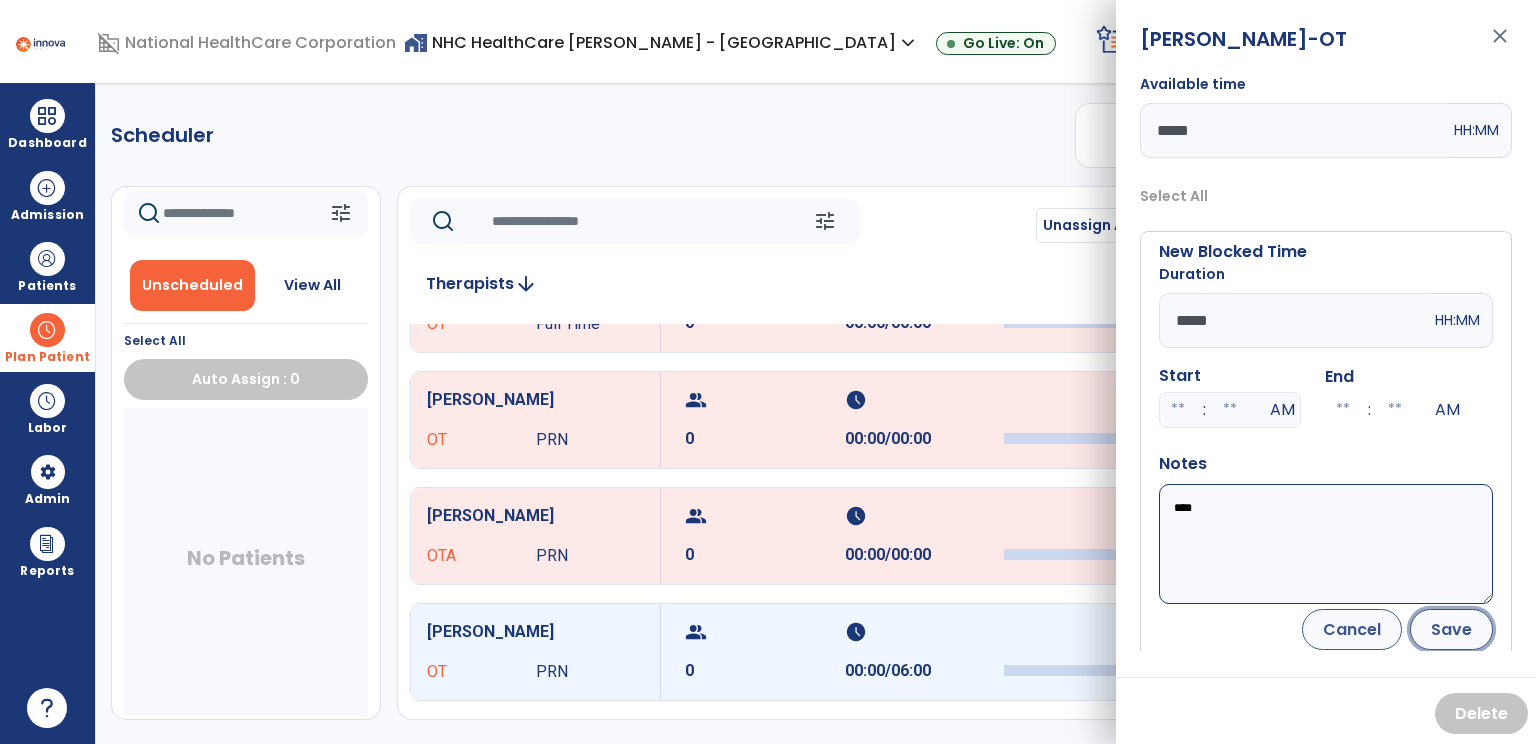 click on "Save" at bounding box center (1451, 629) 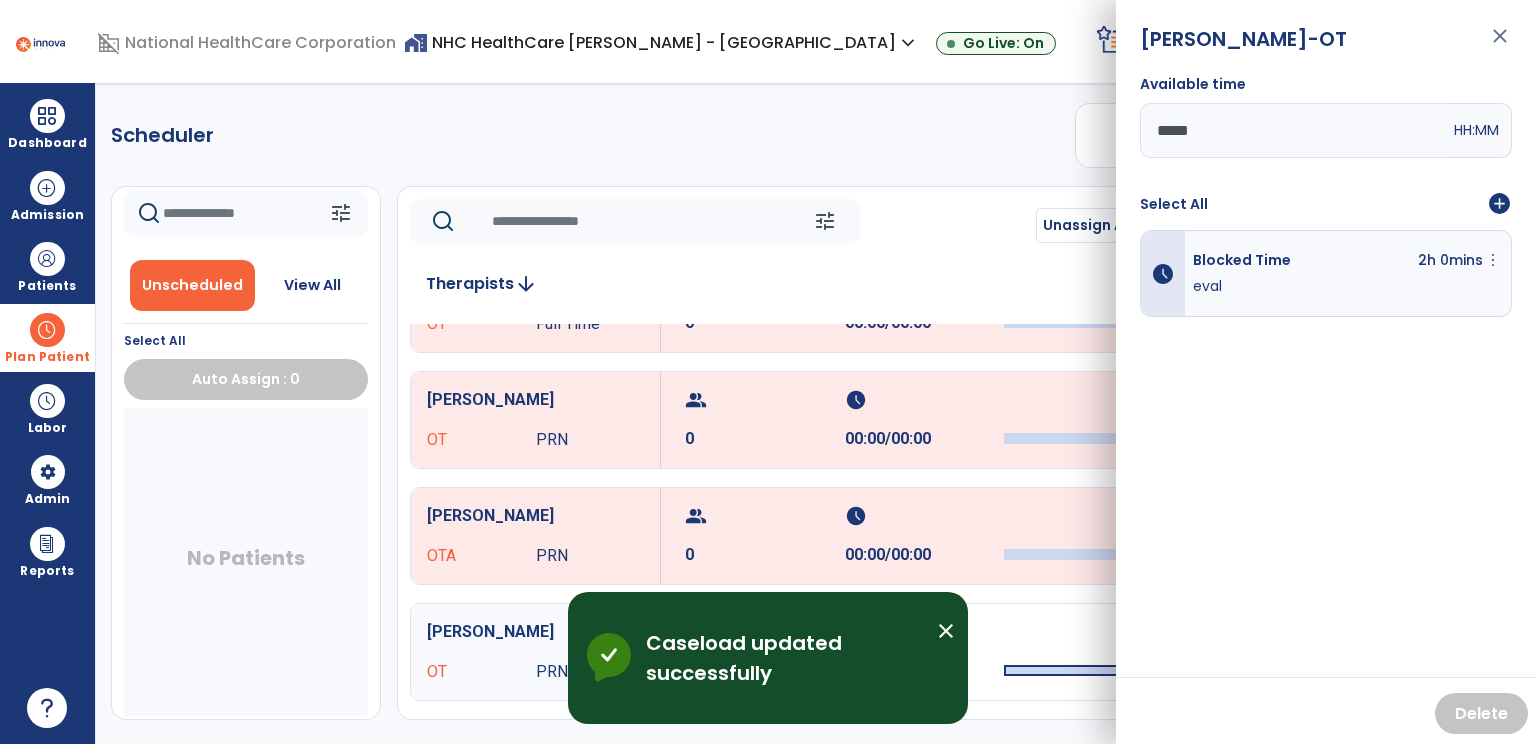 click on "add_circle" at bounding box center [1499, 204] 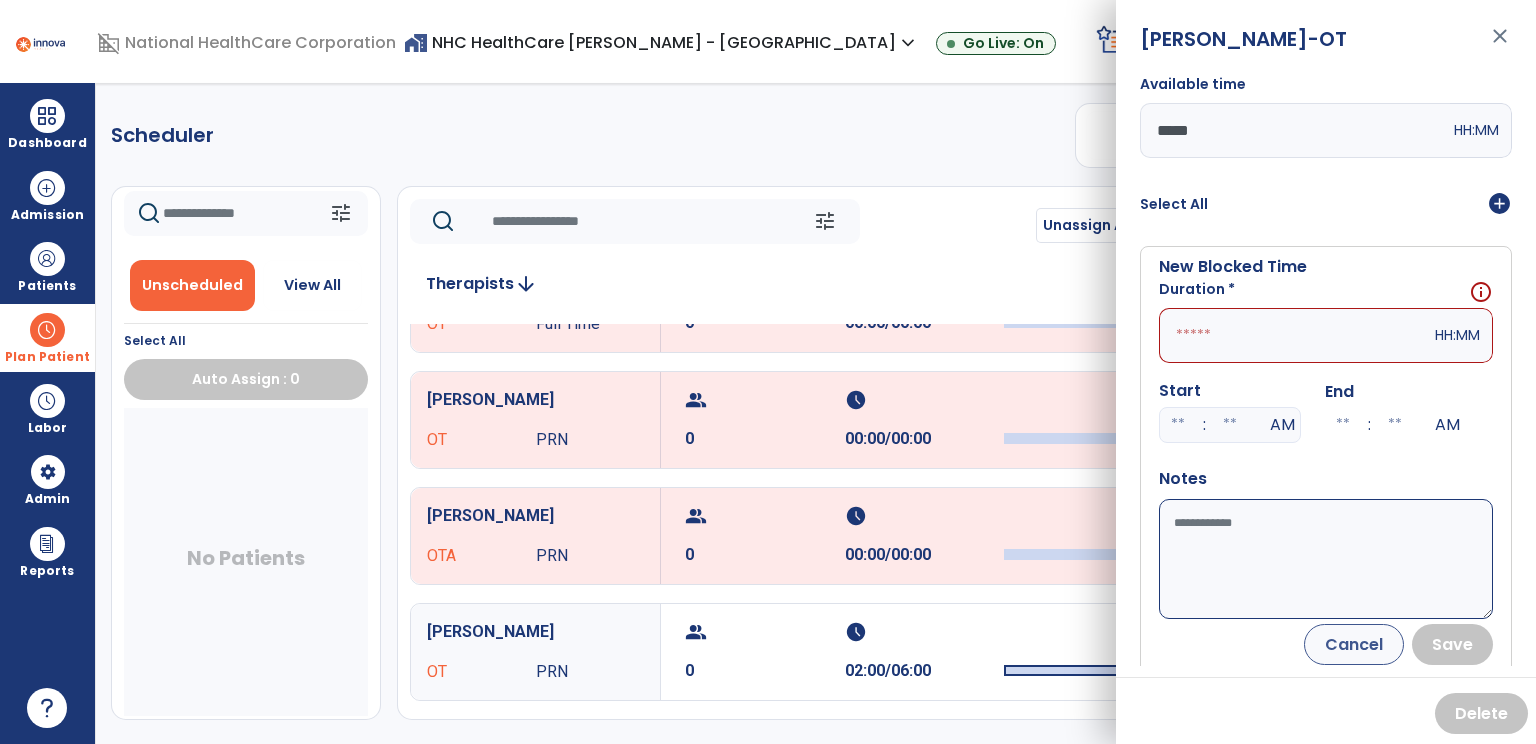 click at bounding box center [1295, 335] 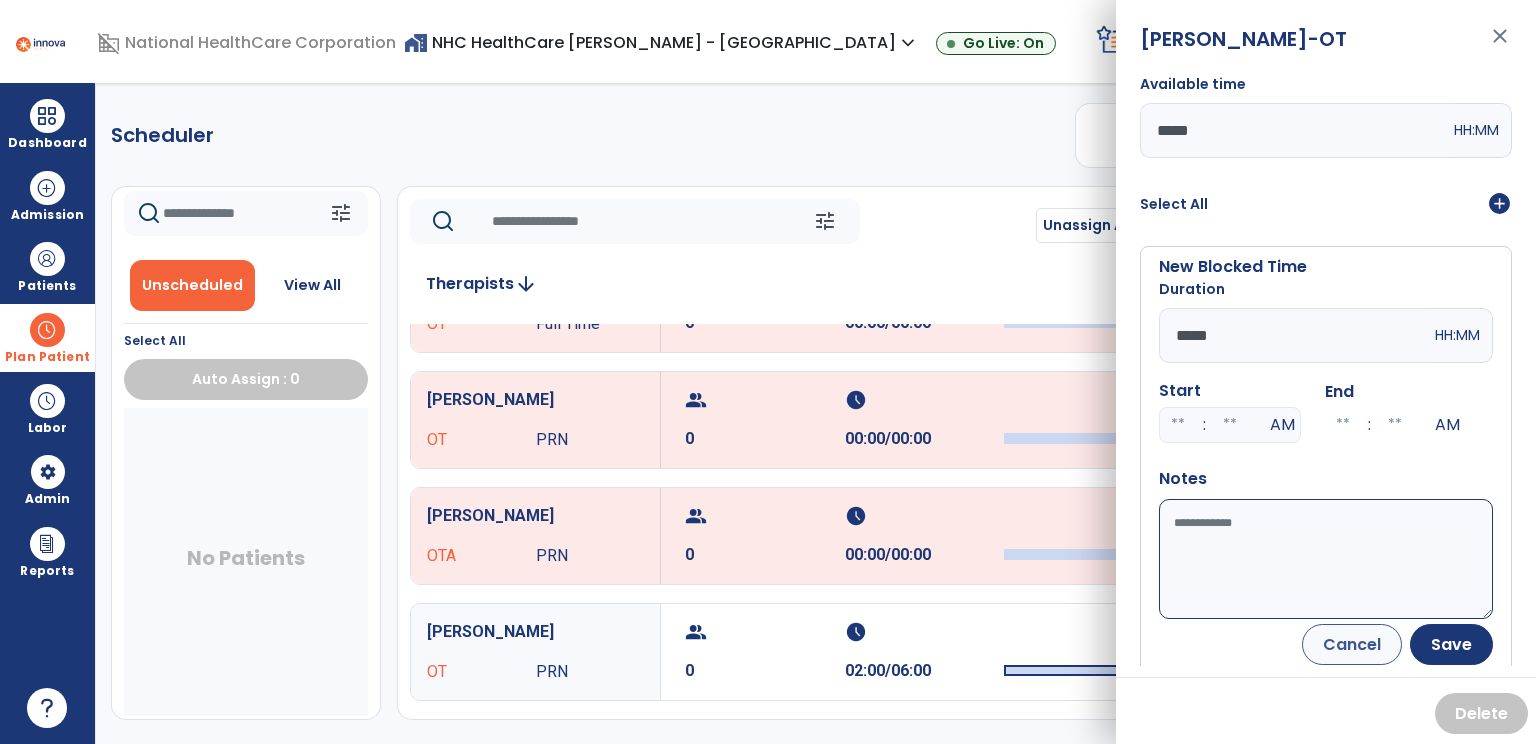 type on "*****" 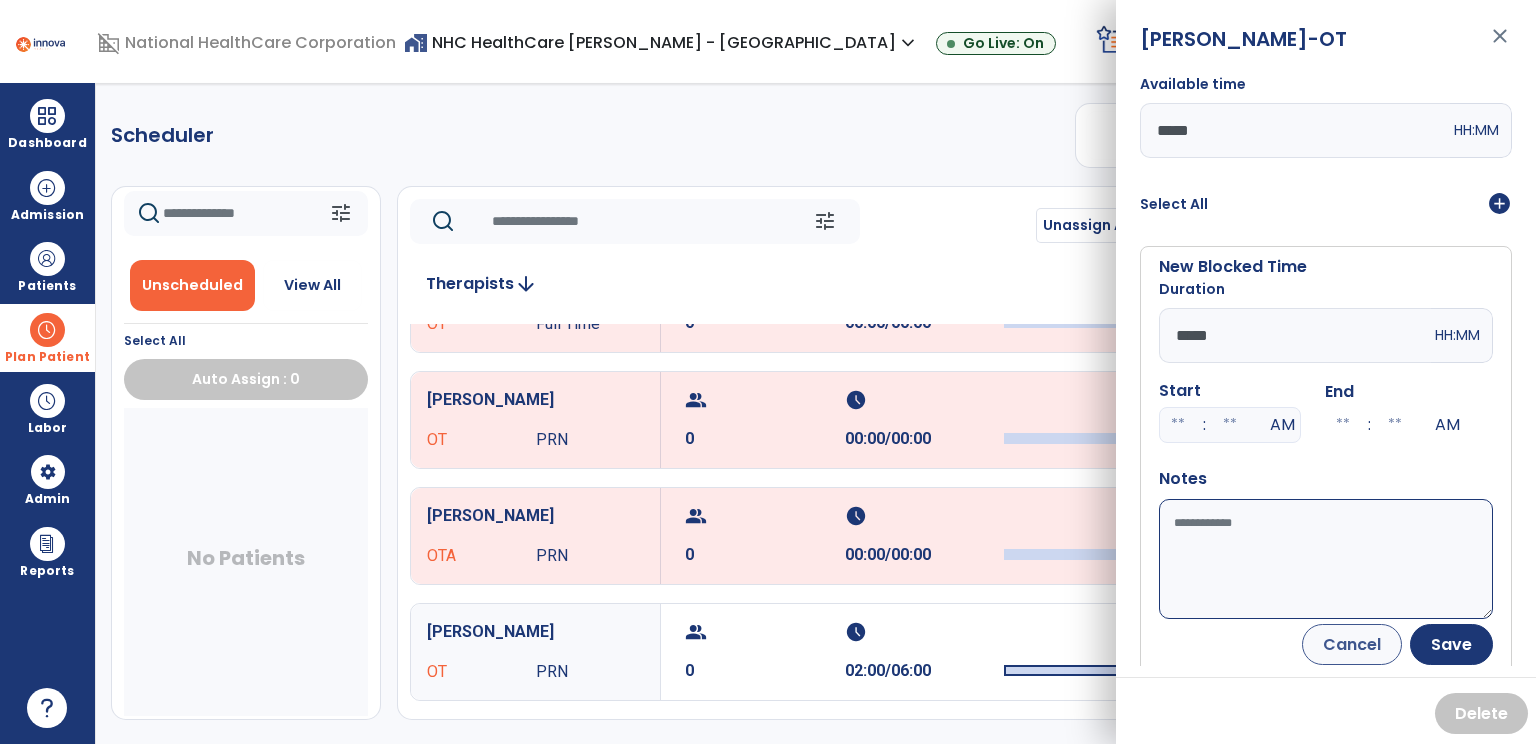 click on "Available time" at bounding box center (1326, 559) 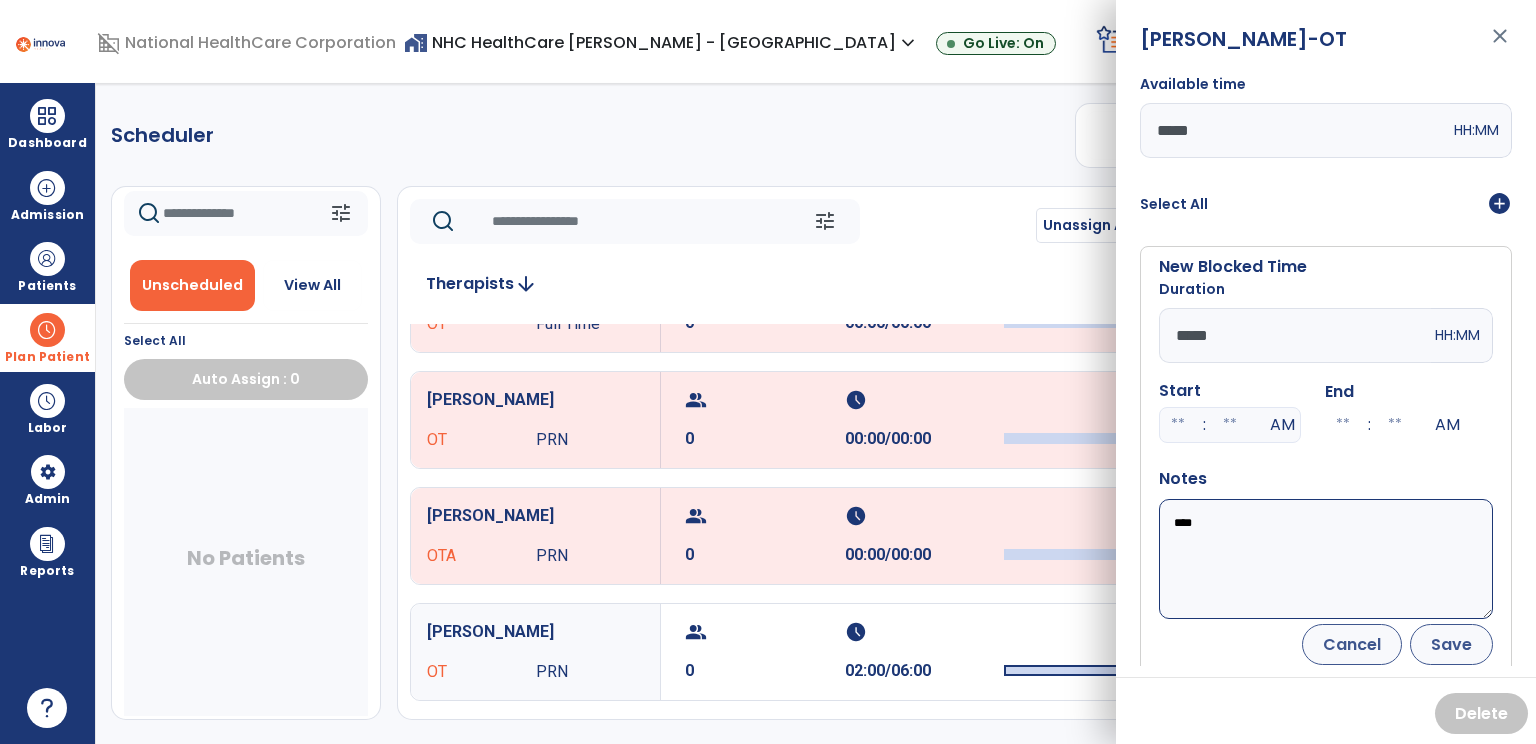 type on "****" 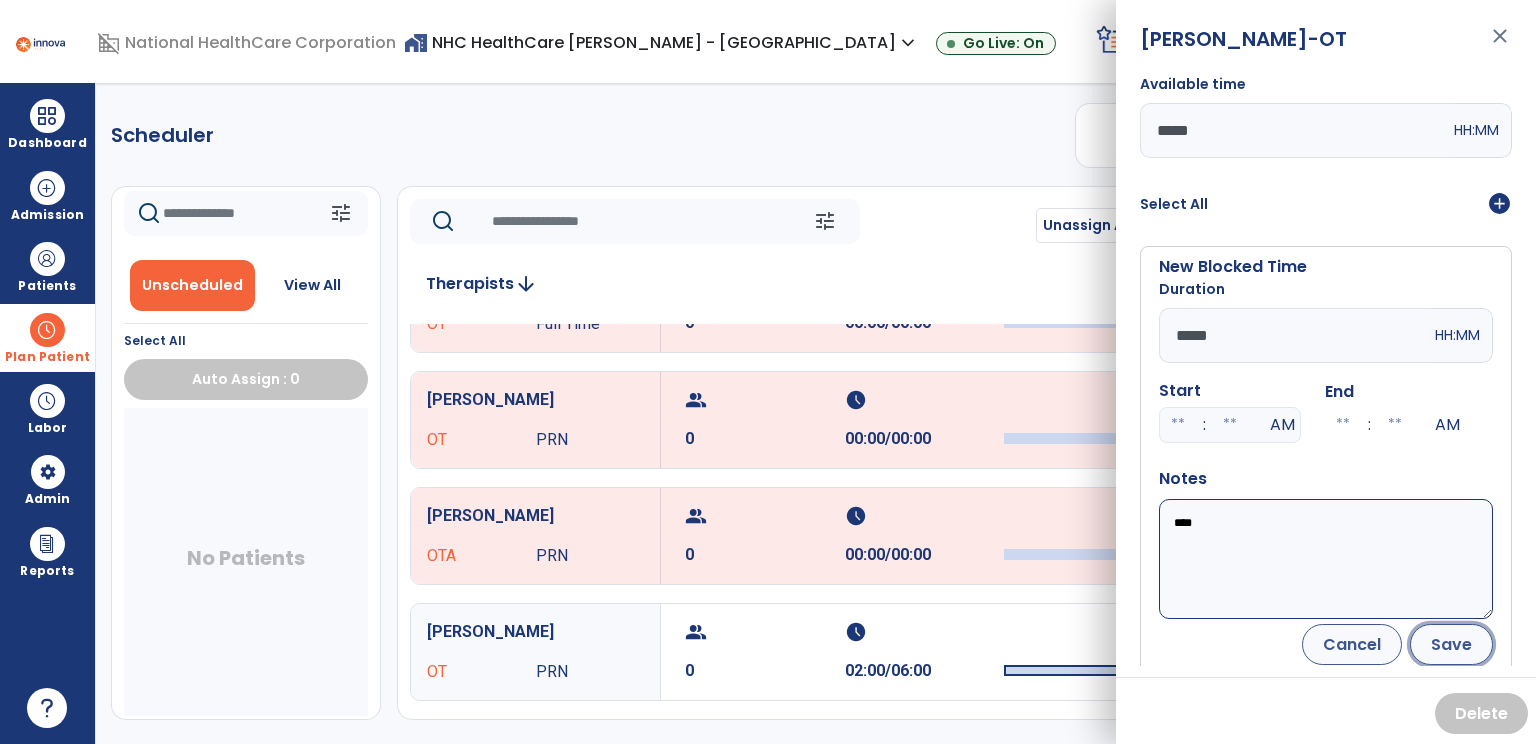click on "Save" at bounding box center (1451, 644) 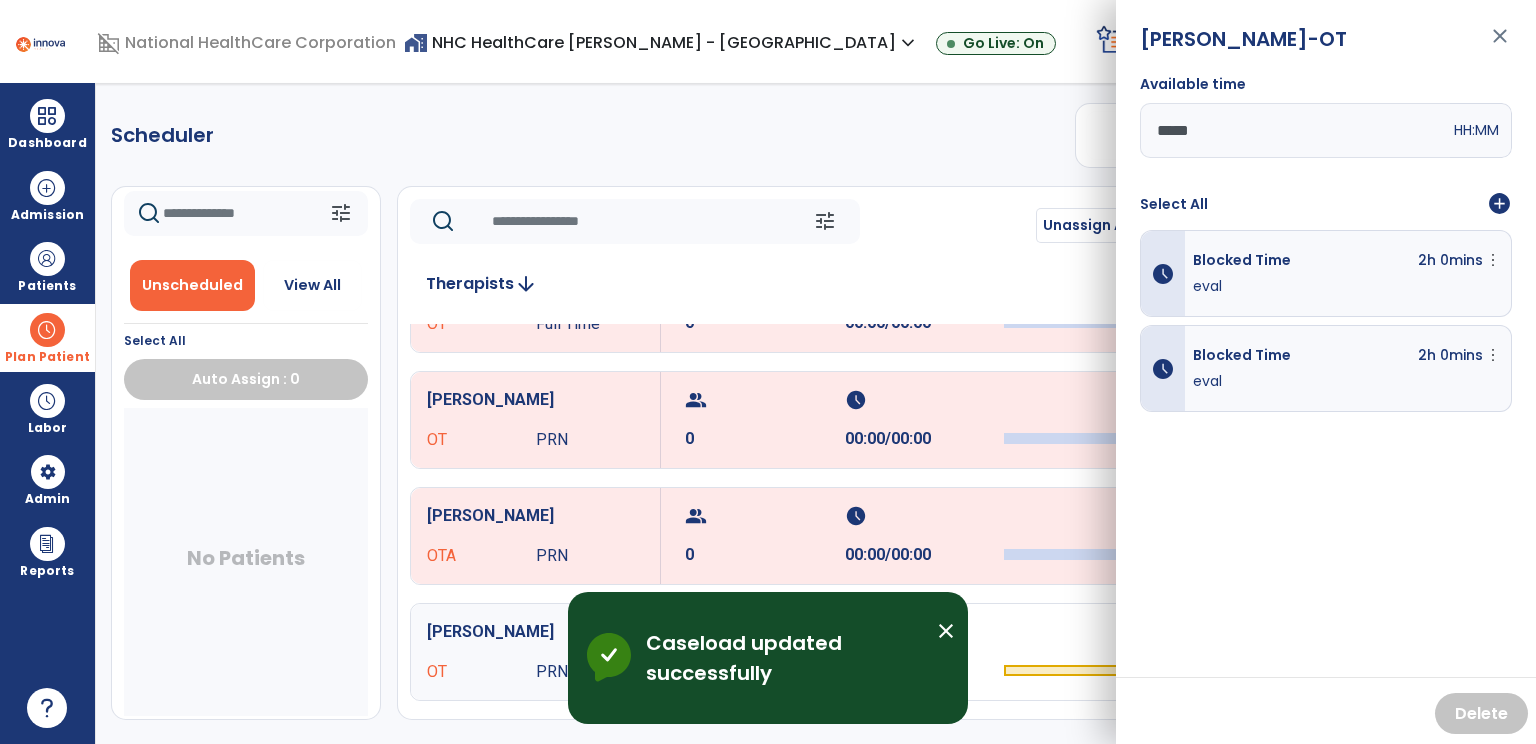 click on "Scheduler   PT   OT   ST  **** *** more_vert  Manage Labor   View All Therapists   Print" 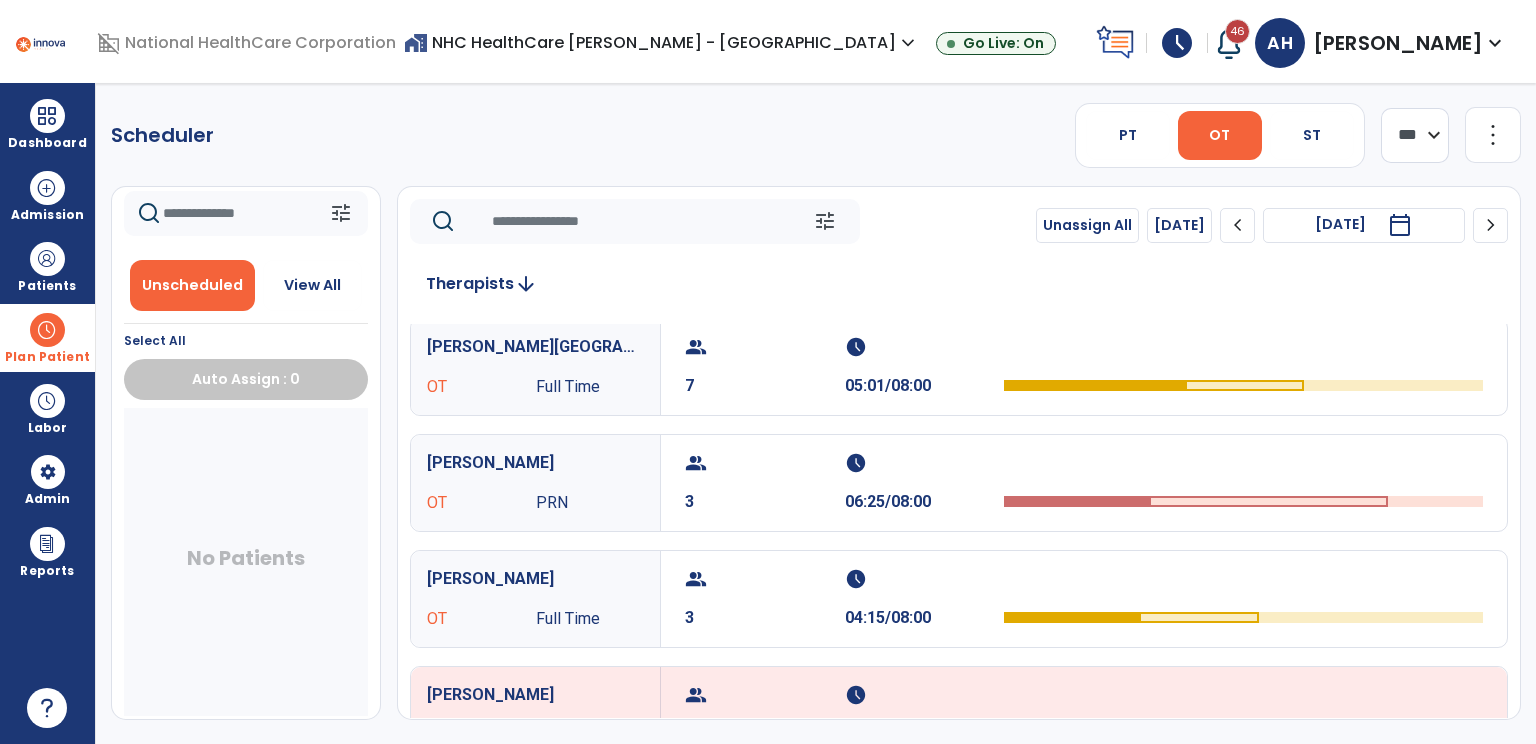 scroll, scrollTop: 237, scrollLeft: 0, axis: vertical 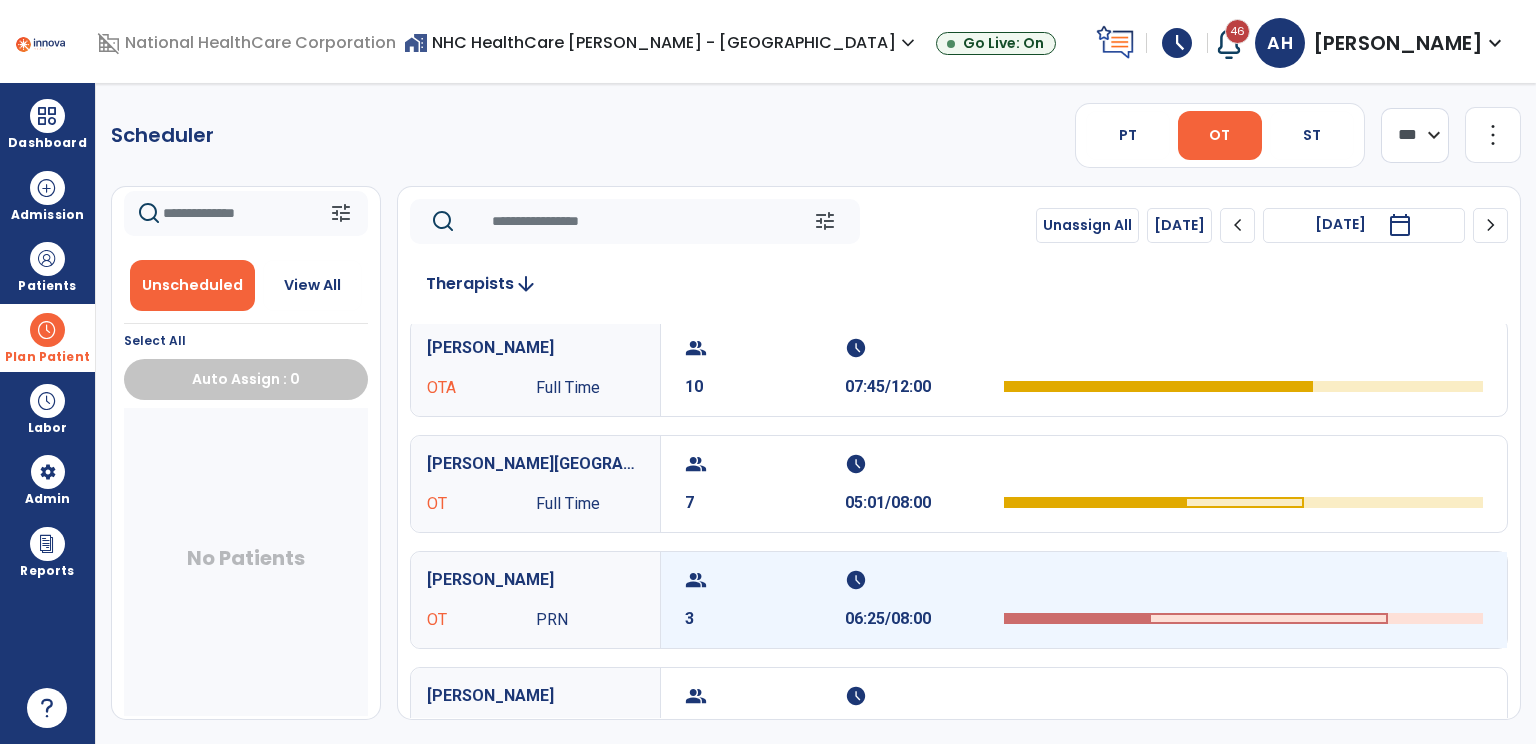 click on "group  3" at bounding box center (765, 600) 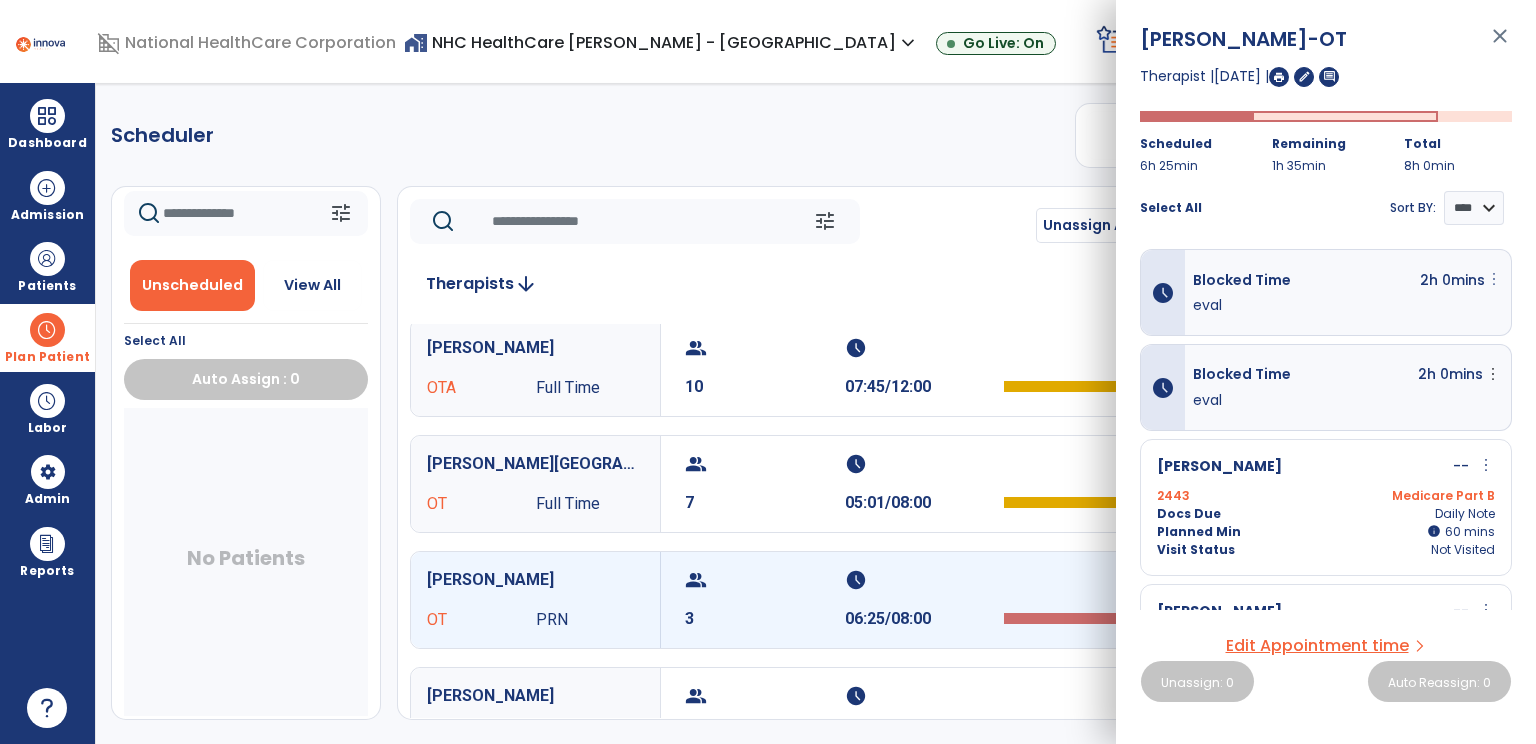 click on "more_vert" at bounding box center (1494, 279) 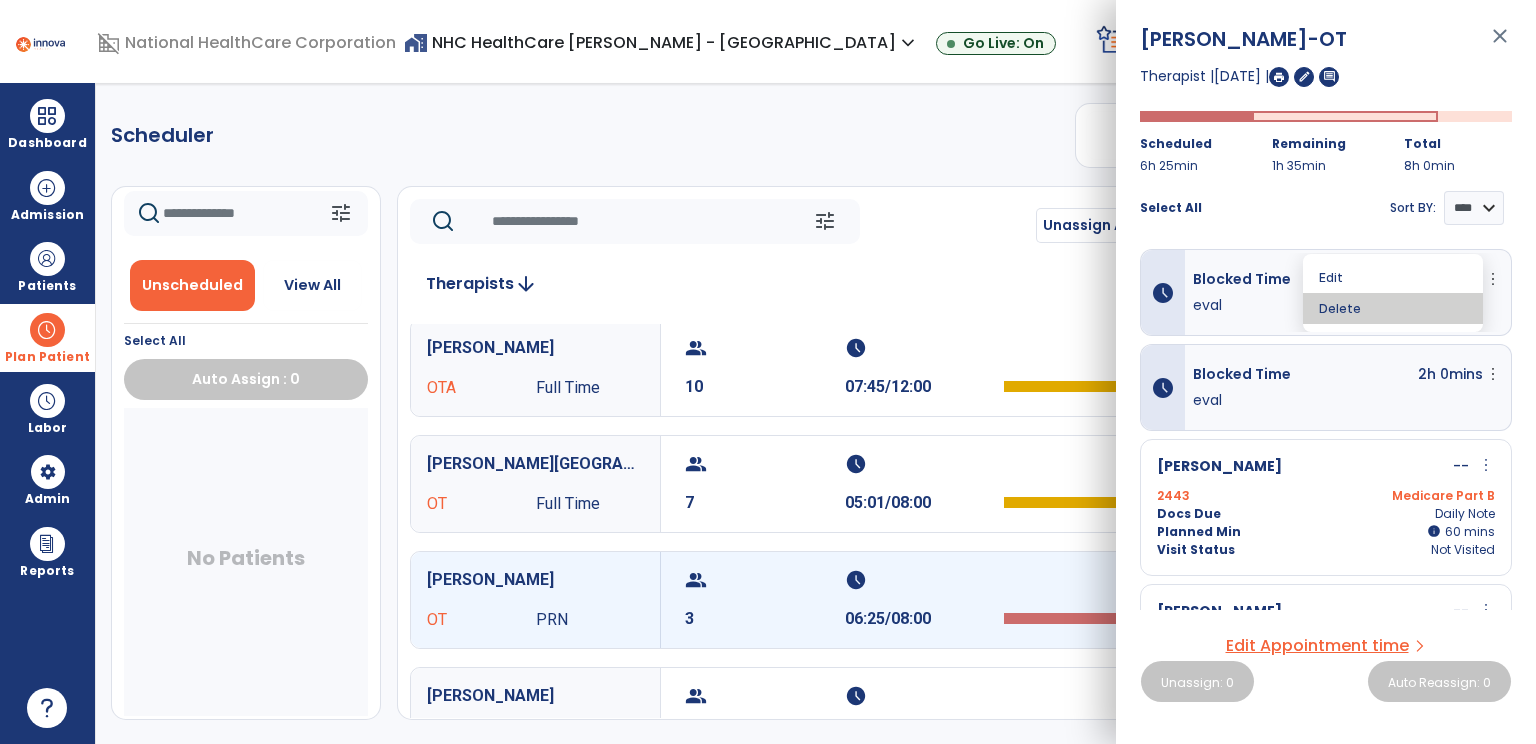 click on "Delete" at bounding box center (1393, 308) 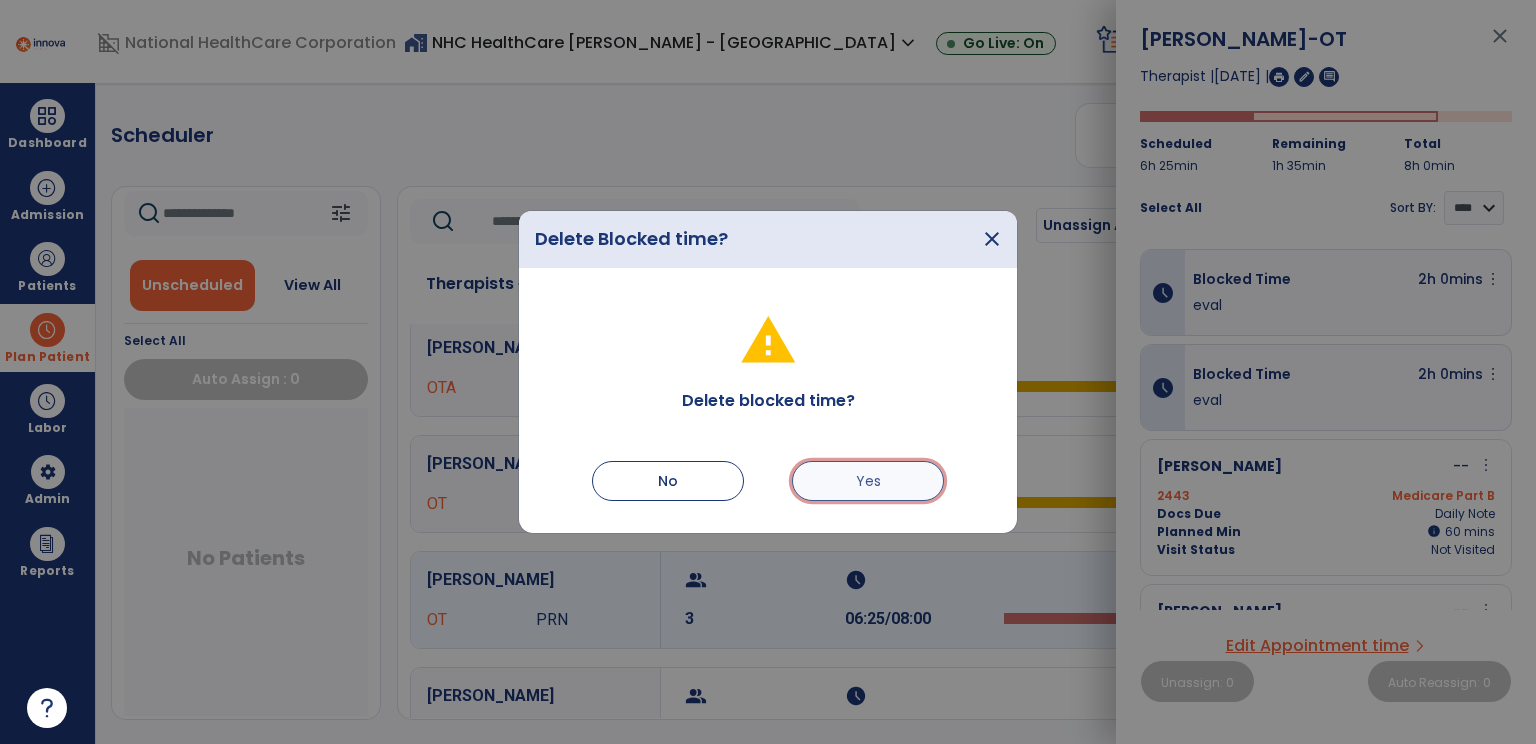 click on "Yes" at bounding box center (868, 481) 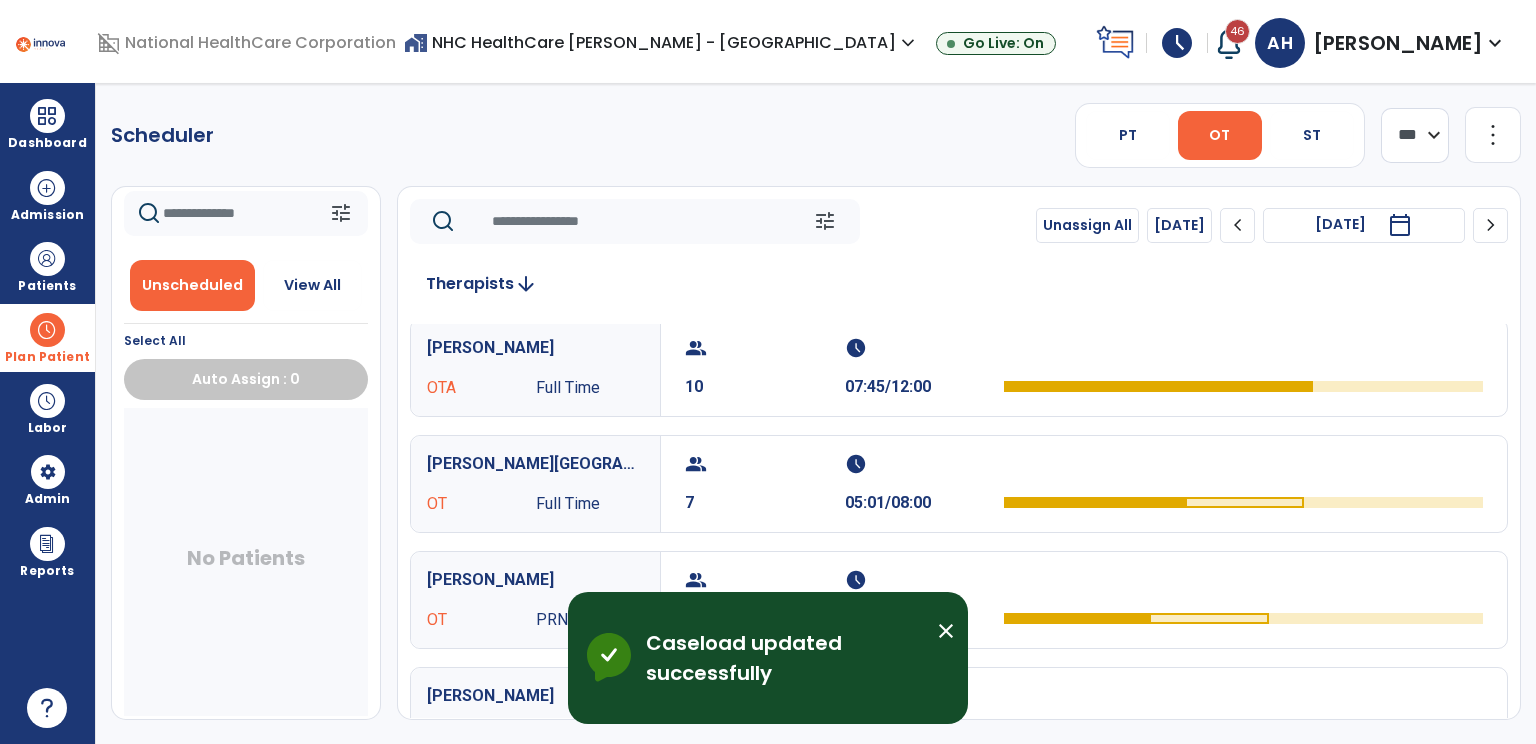 click on "Scheduler   PT   OT   ST  **** *** more_vert  Manage Labor   View All Therapists   Print   tune   Unscheduled   View All  Select All  Auto Assign : 0  No Patients  tune   Unassign All   [DATE]  chevron_left [DATE]  *********  calendar_today  chevron_right Therapists  arrow_downward   [PERSON_NAME] Full Time  group  13  schedule  07:53/12:00   [PERSON_NAME], [PERSON_NAME] Full Time  group  11  schedule  08:25/12:00   [PERSON_NAME], [PERSON_NAME] Full Time  group  10  schedule  07:45/12:00   [GEOGRAPHIC_DATA][PERSON_NAME][GEOGRAPHIC_DATA] OT Full Time  group  7  schedule  05:01/08:00   [PERSON_NAME] OT PRN  group  3  schedule  04:25/08:00   [PERSON_NAME] OT Full Time  group  3  schedule  04:15/08:00   [PERSON_NAME], [PERSON_NAME] PRN  group  0  schedule  00:00/00:00   [PERSON_NAME], Layiel OTA PRN  group  0  schedule  00:00/00:00   [PERSON_NAME] OTA PRN  group  0  schedule  00:00/00:00   [GEOGRAPHIC_DATA][PERSON_NAME] OT Full Time  group  0  schedule  00:00/00:00   [PERSON_NAME] PRN  group  0  schedule  00:00/00:00   [PERSON_NAME], Ot [PERSON_NAME] OT  group  0  schedule" at bounding box center [816, 413] 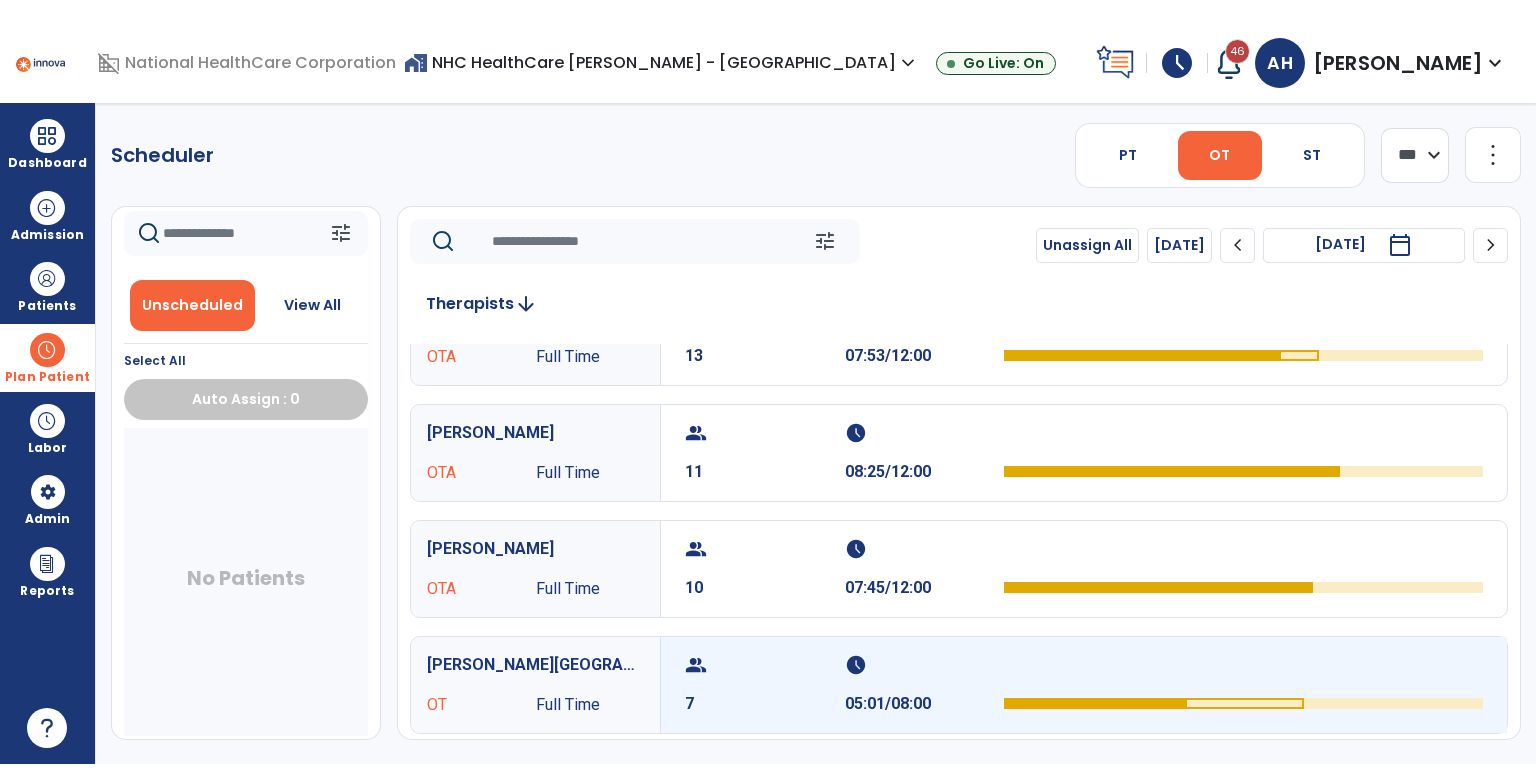 scroll, scrollTop: 0, scrollLeft: 0, axis: both 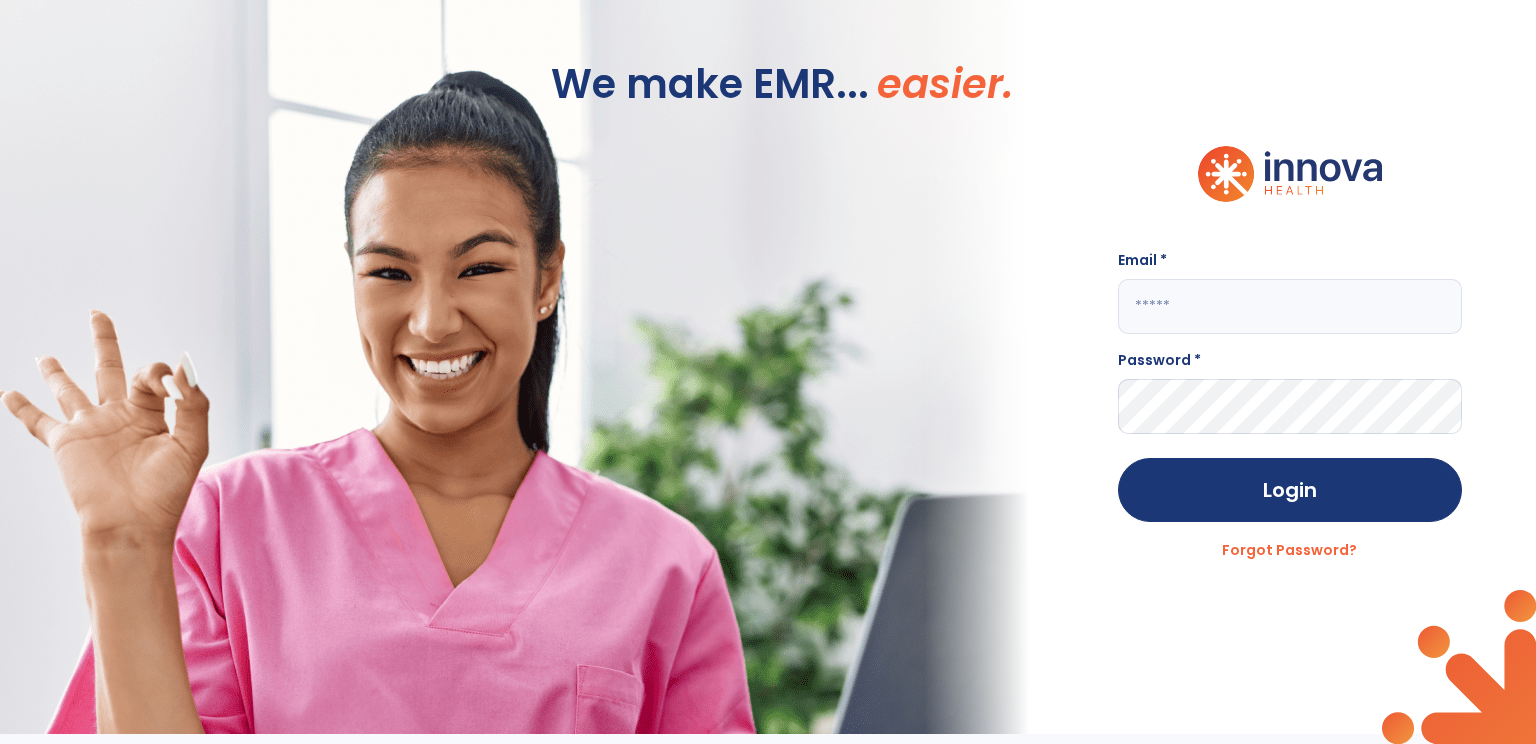 type on "**********" 